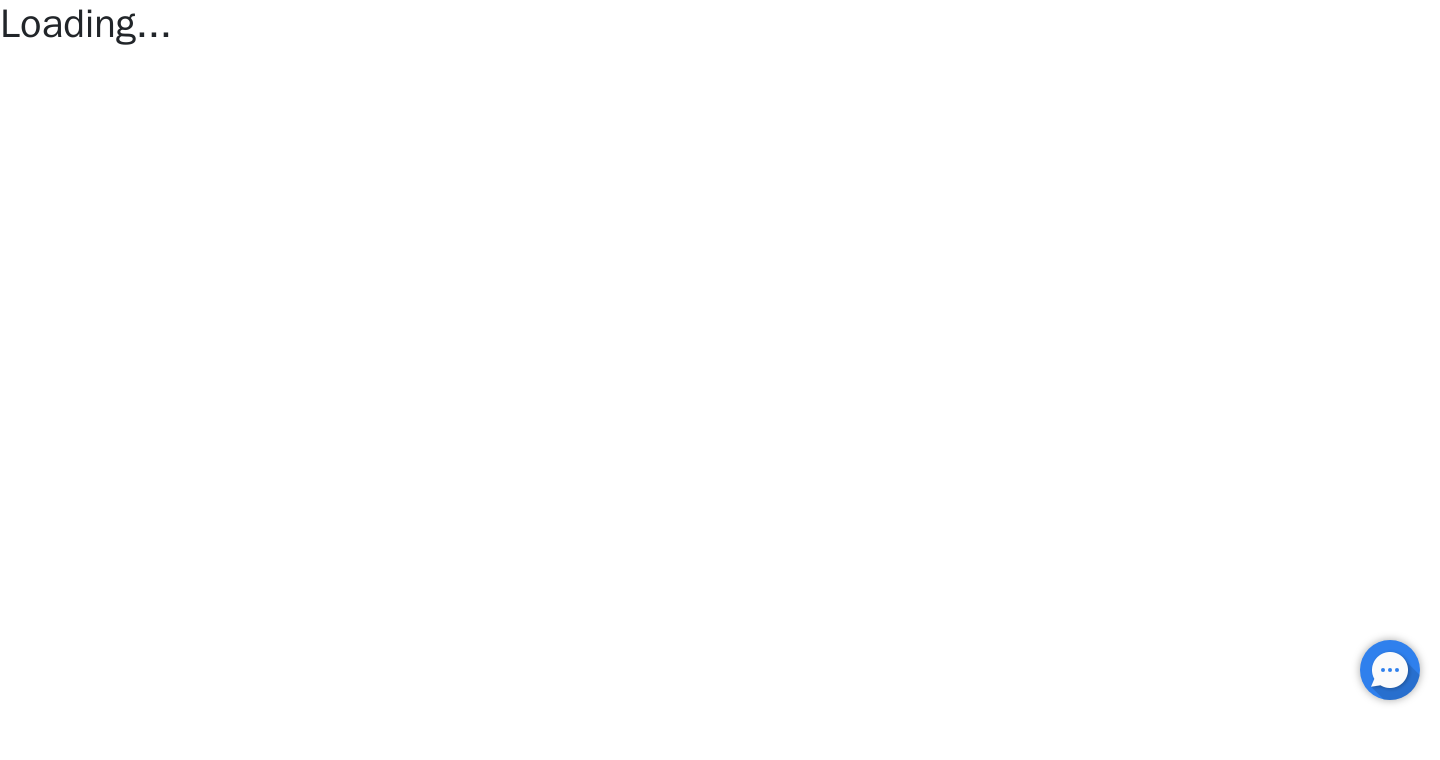 scroll, scrollTop: 0, scrollLeft: 0, axis: both 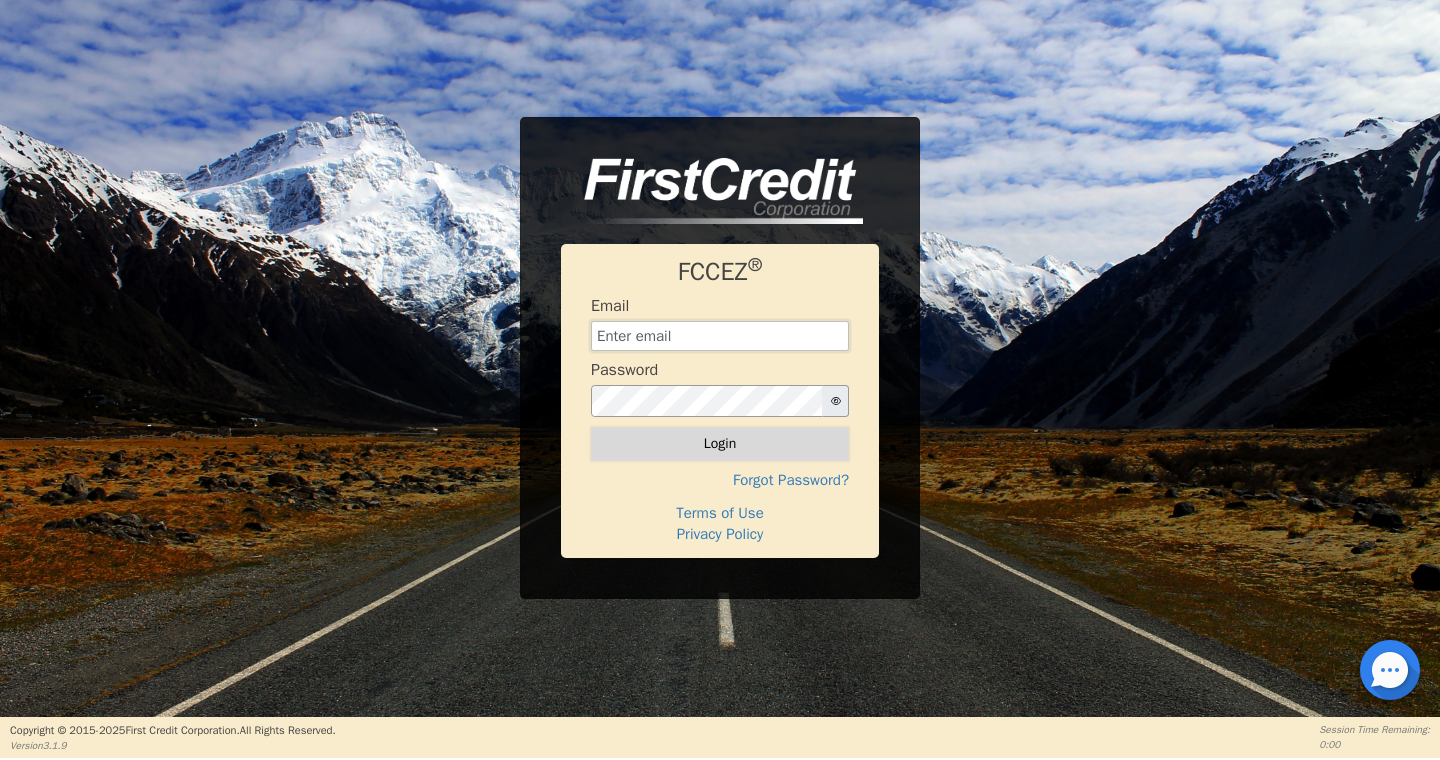 type on "[EMAIL_ADDRESS][DOMAIN_NAME]" 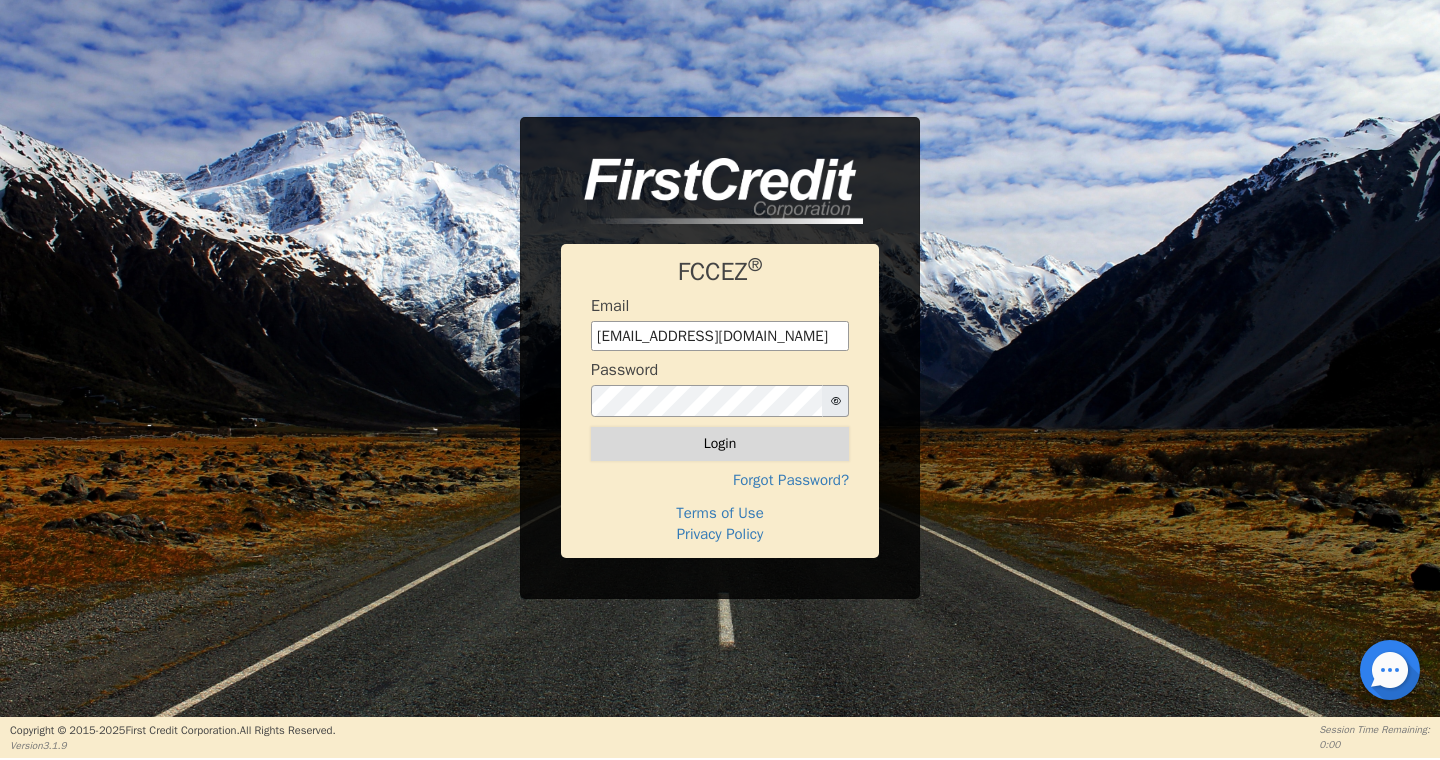 click on "Login" at bounding box center (720, 444) 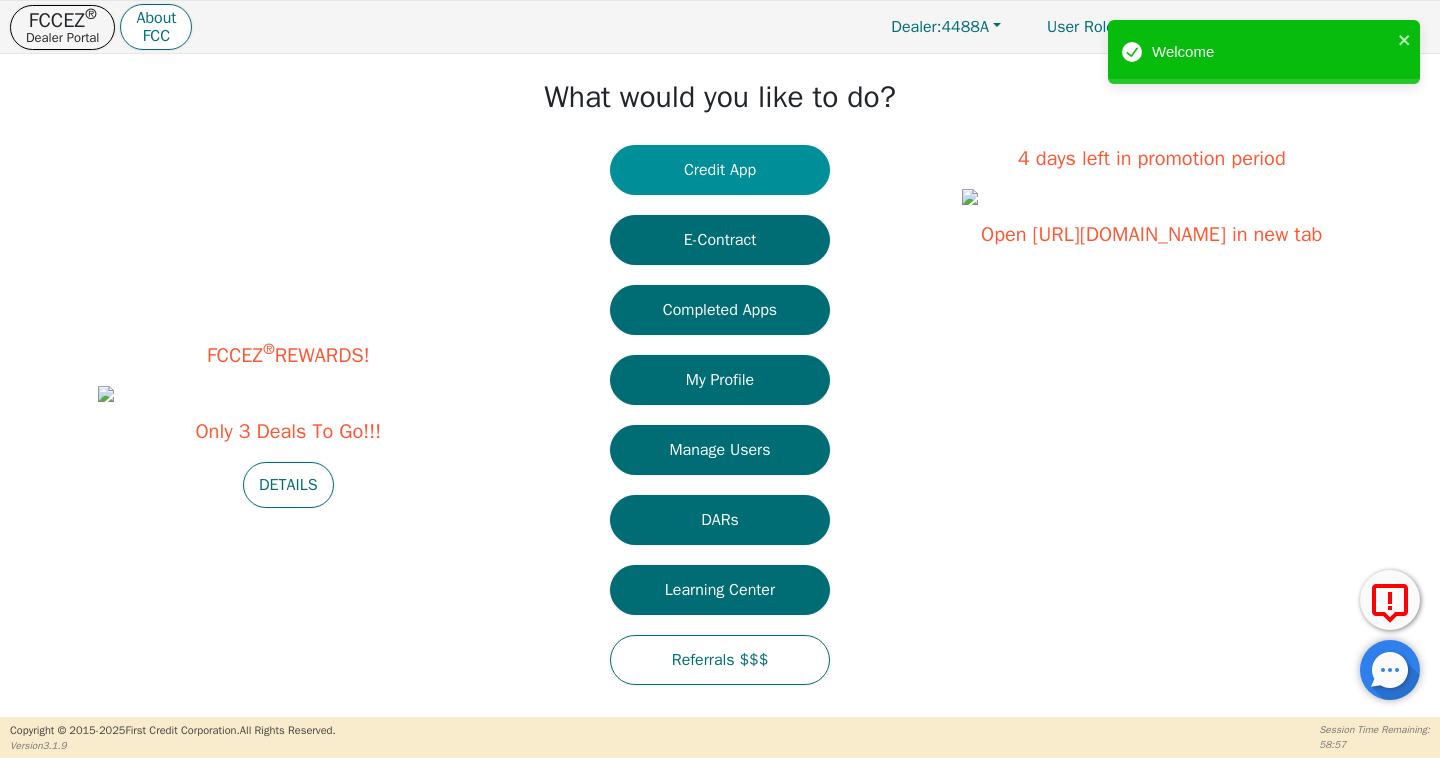 click on "Credit App" at bounding box center (720, 170) 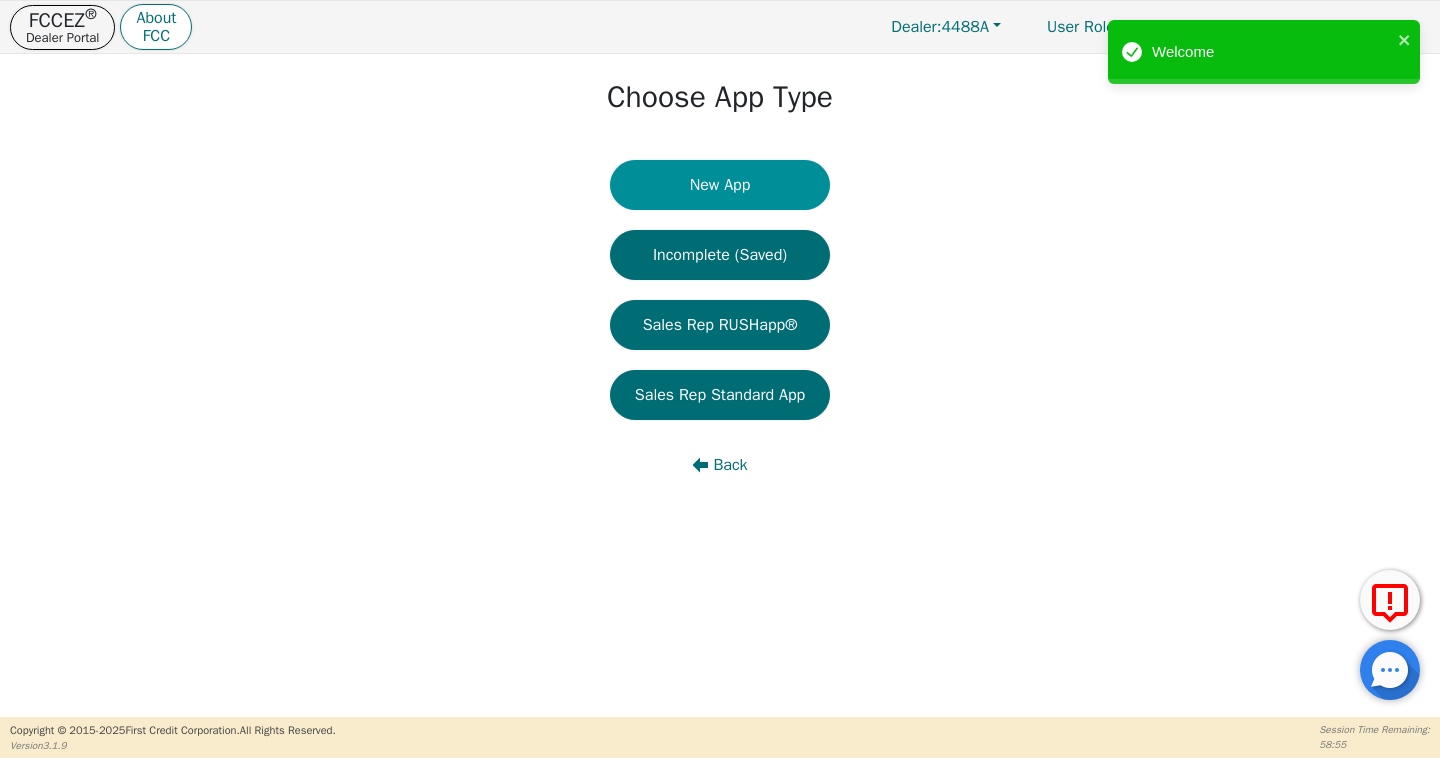 click on "New App" at bounding box center (720, 185) 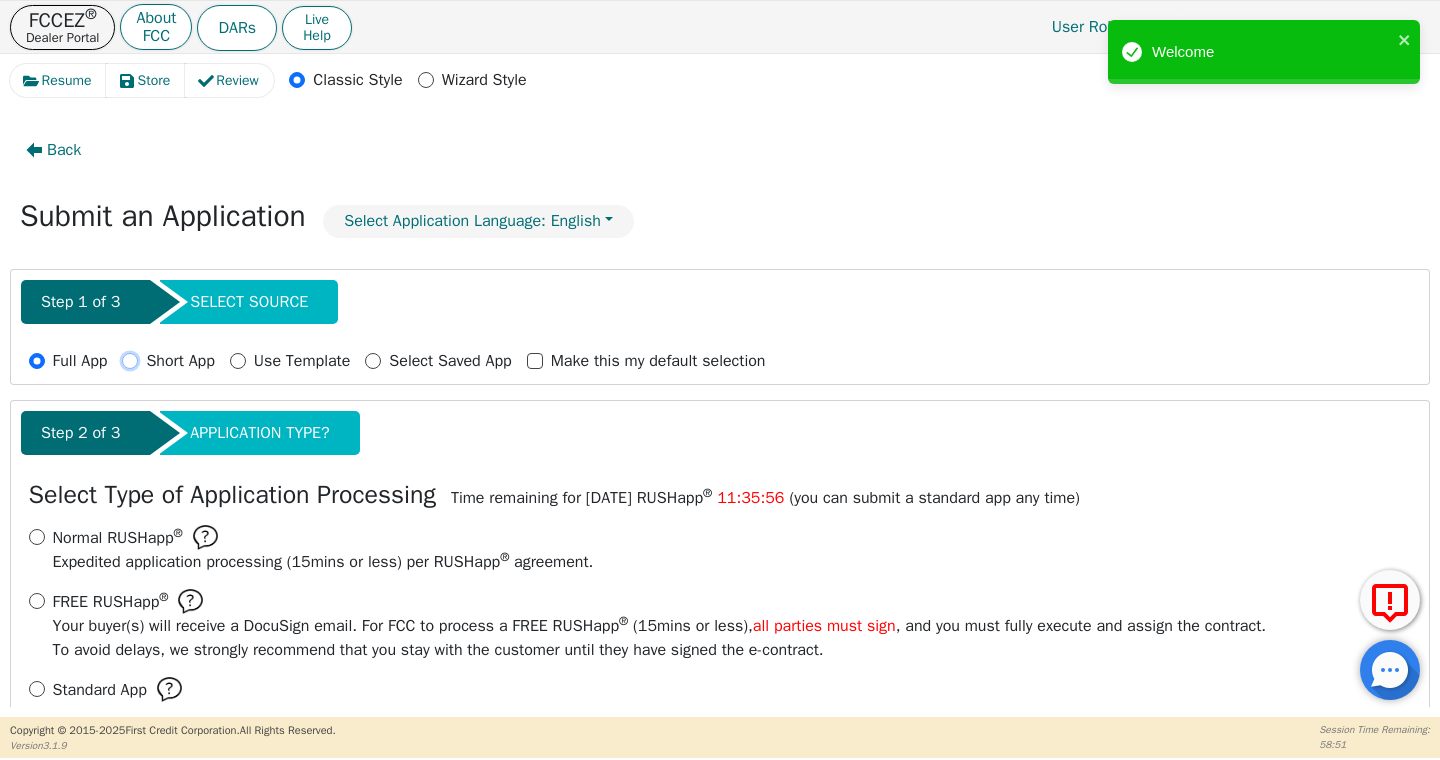 click on "Short App" at bounding box center [130, 361] 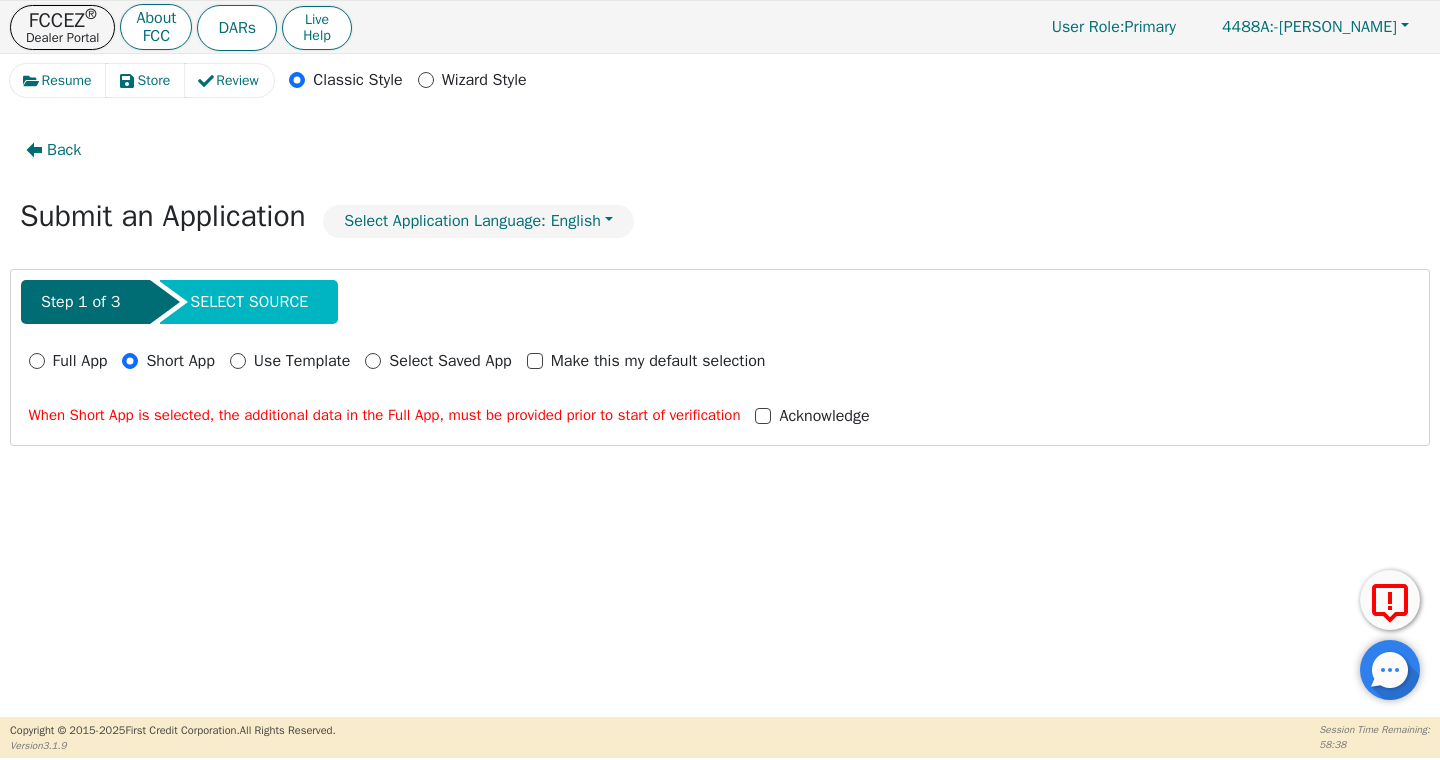 click on "Full App" at bounding box center [68, 361] 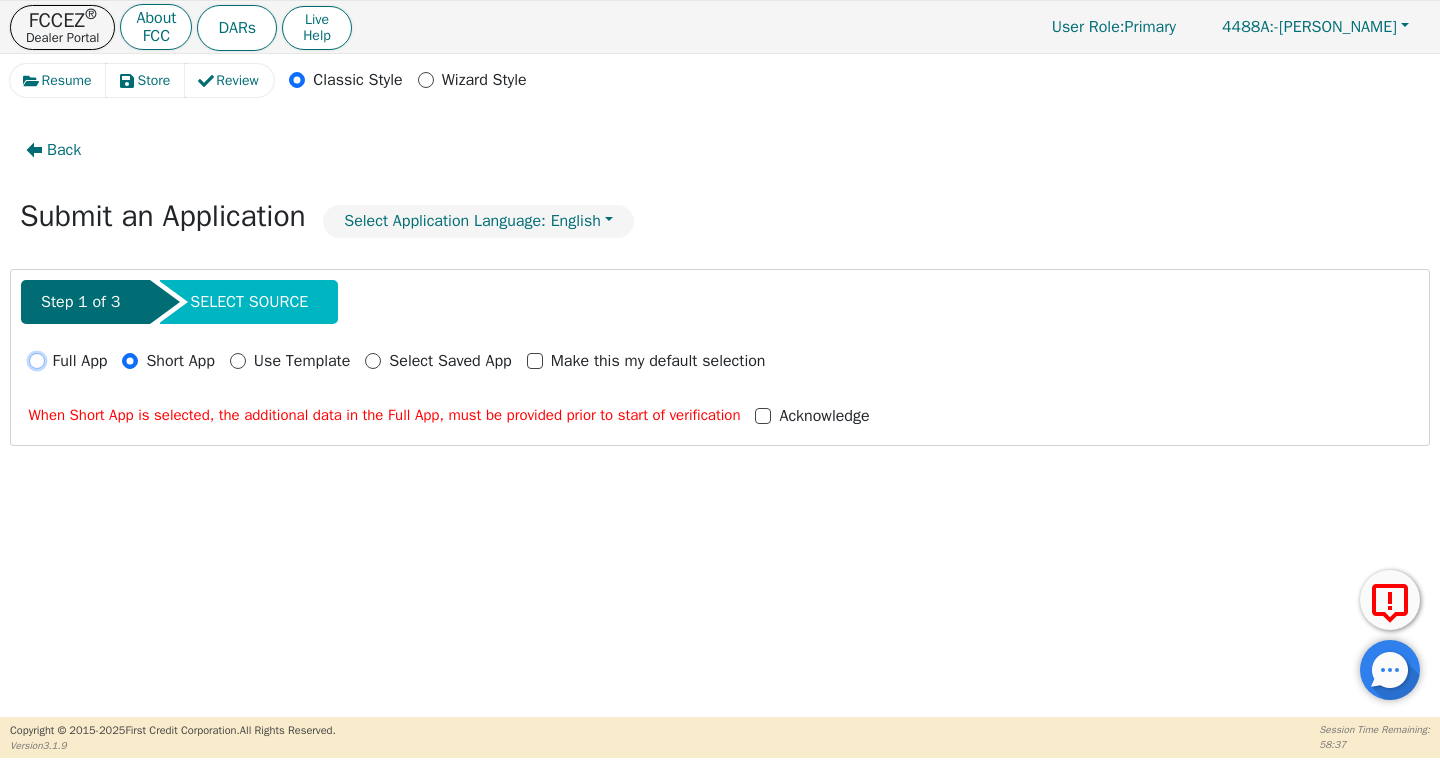 click on "Full App" at bounding box center [37, 361] 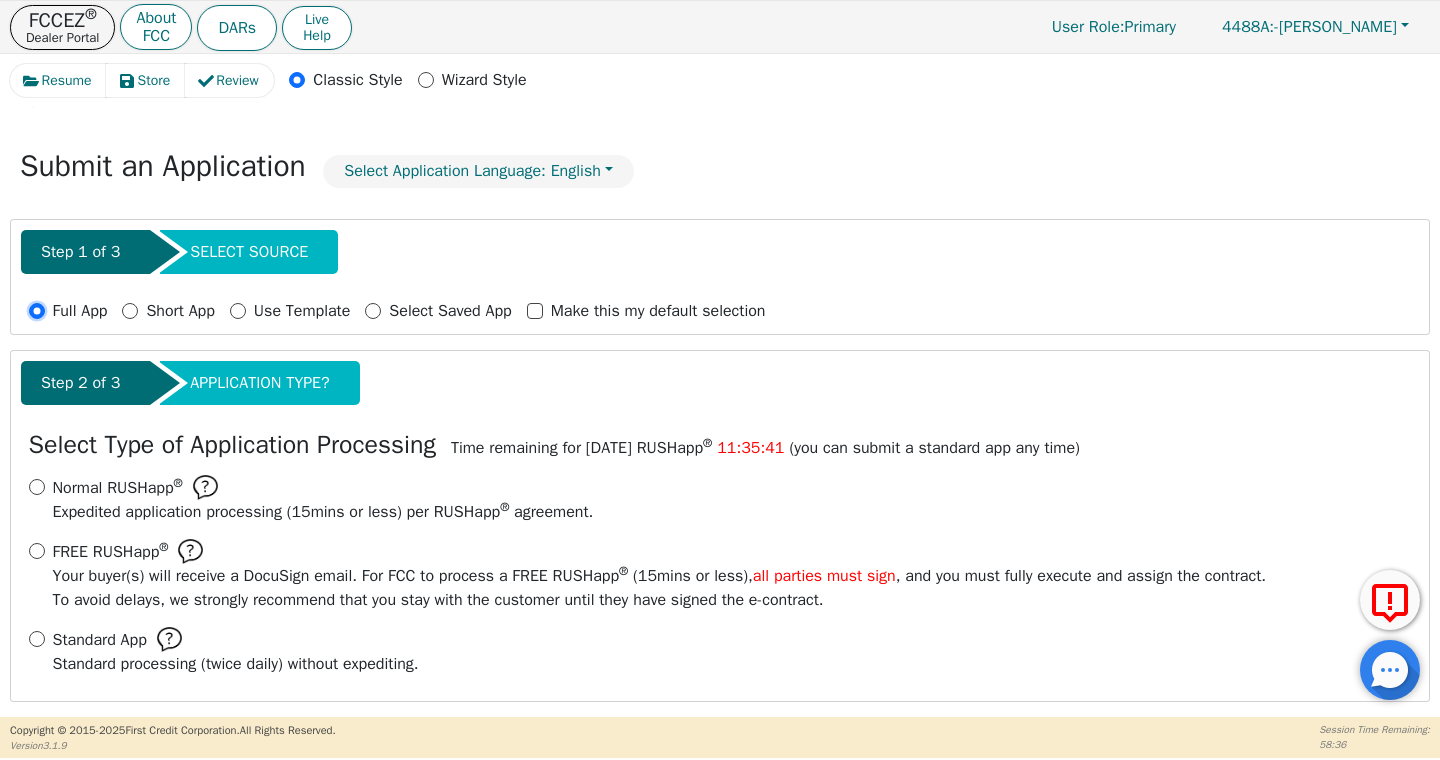 scroll, scrollTop: 61, scrollLeft: 0, axis: vertical 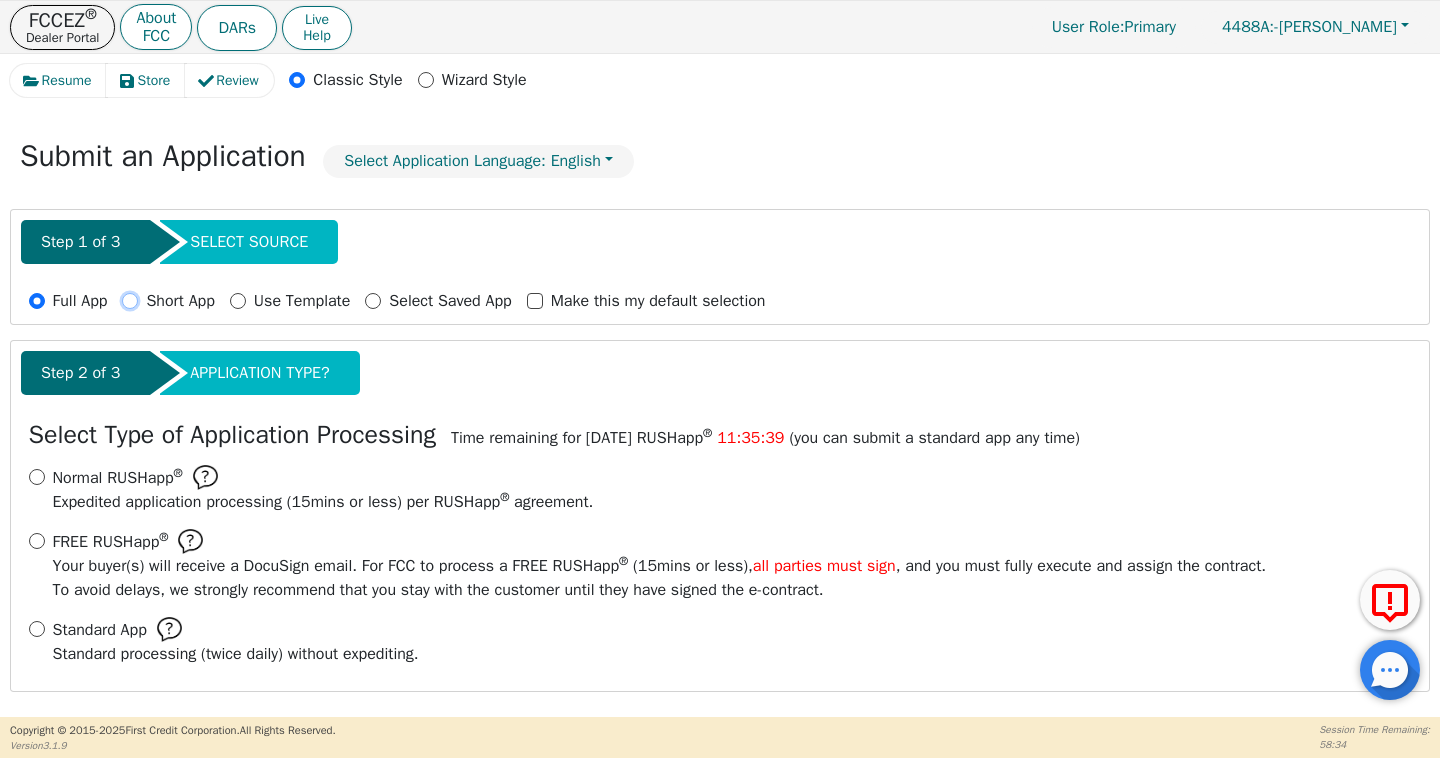 click on "Short App" at bounding box center [130, 301] 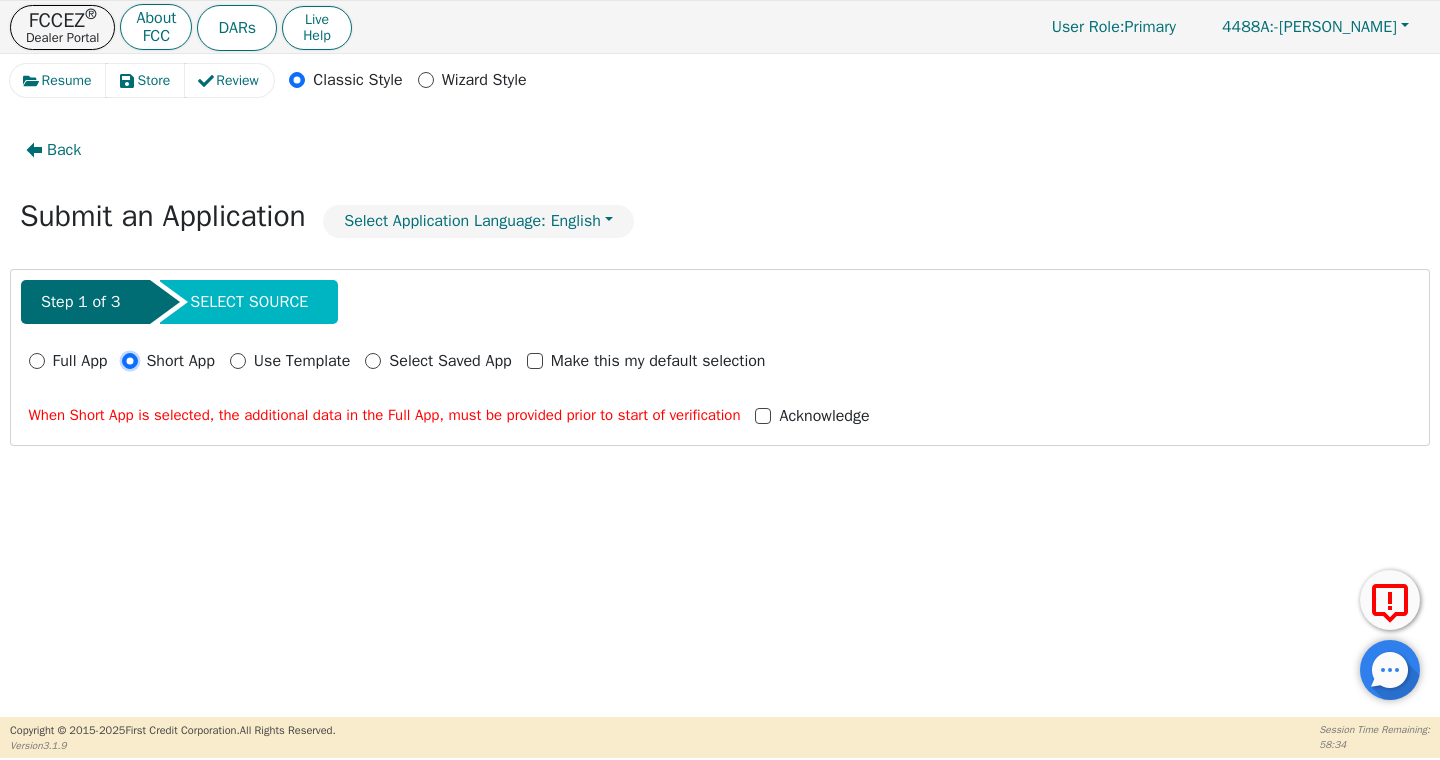 scroll, scrollTop: 0, scrollLeft: 0, axis: both 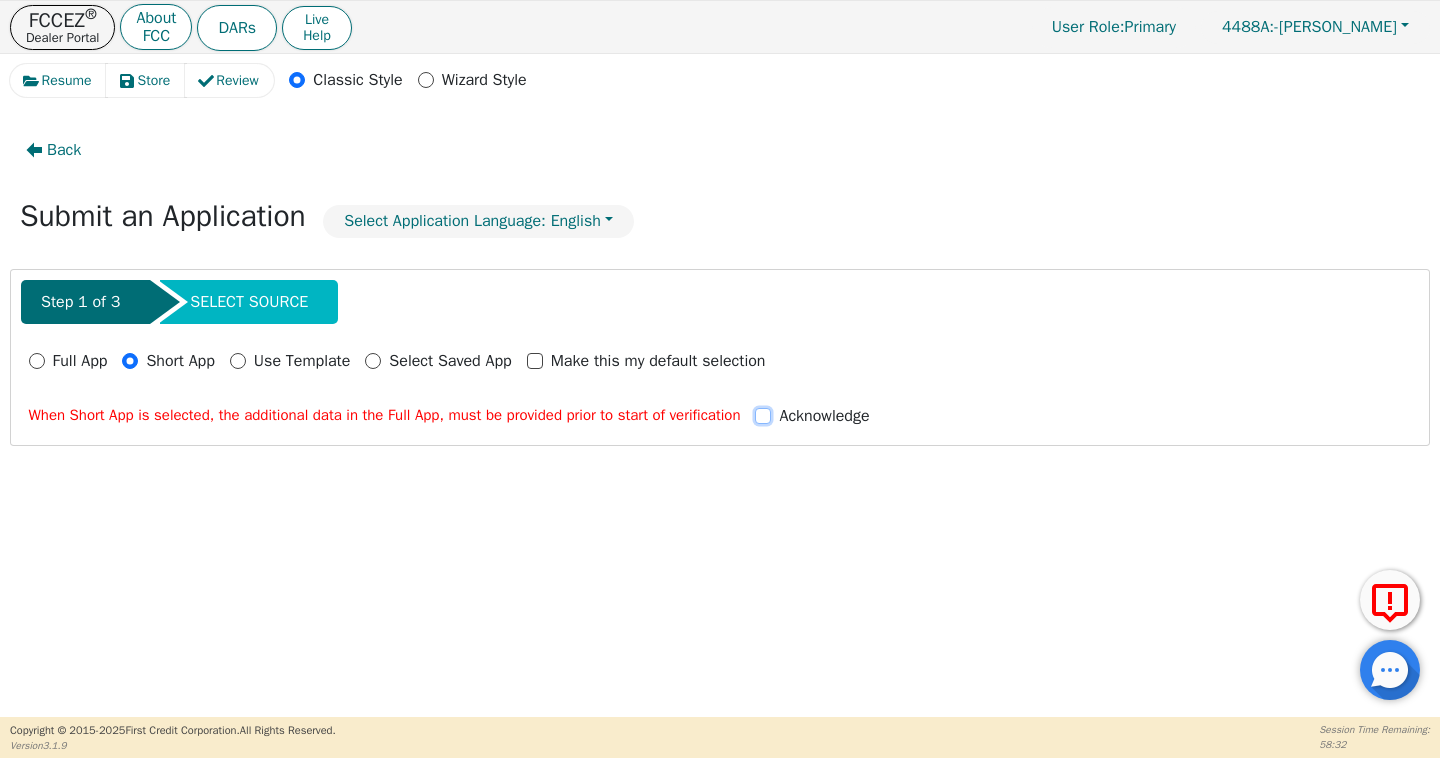 click on "Acknowledge" at bounding box center [763, 416] 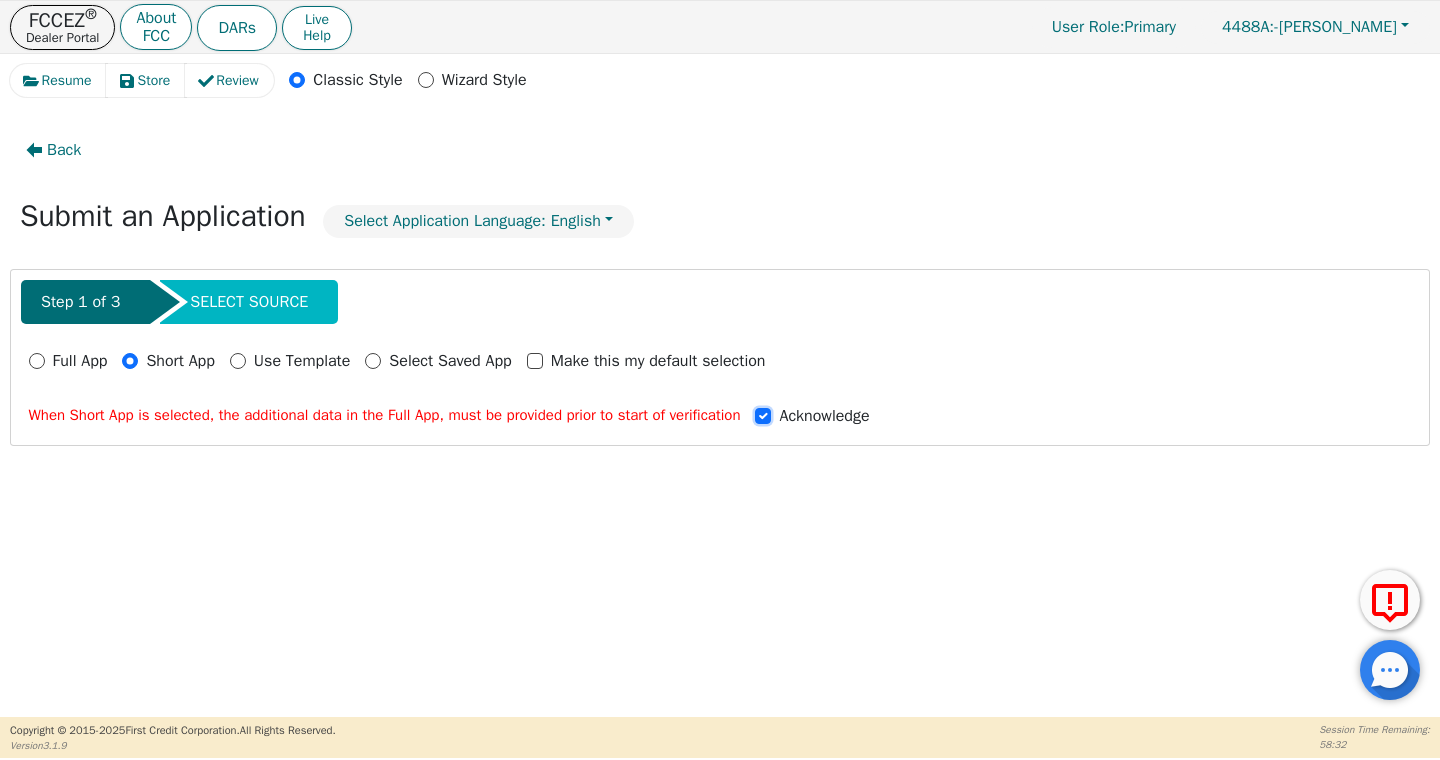 checkbox on "true" 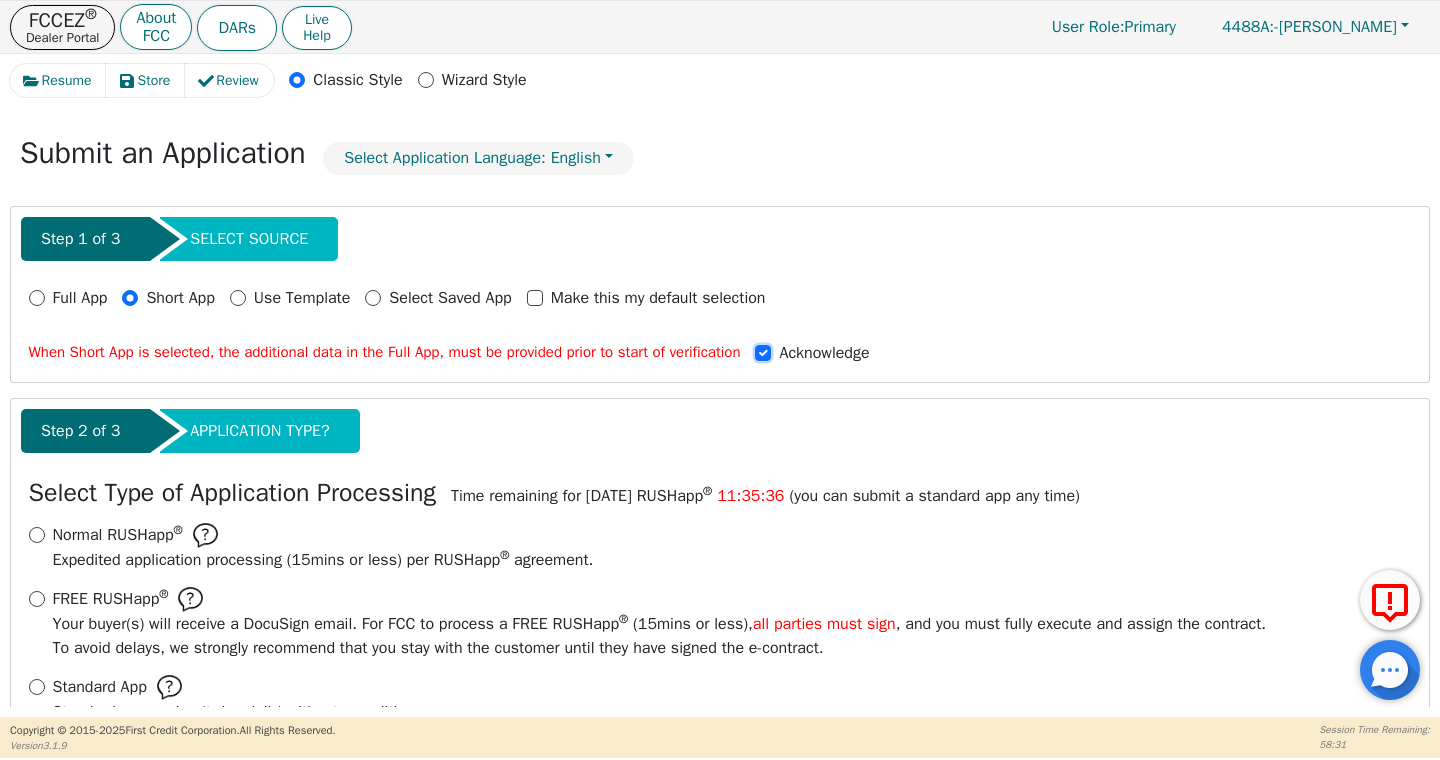 scroll, scrollTop: 121, scrollLeft: 0, axis: vertical 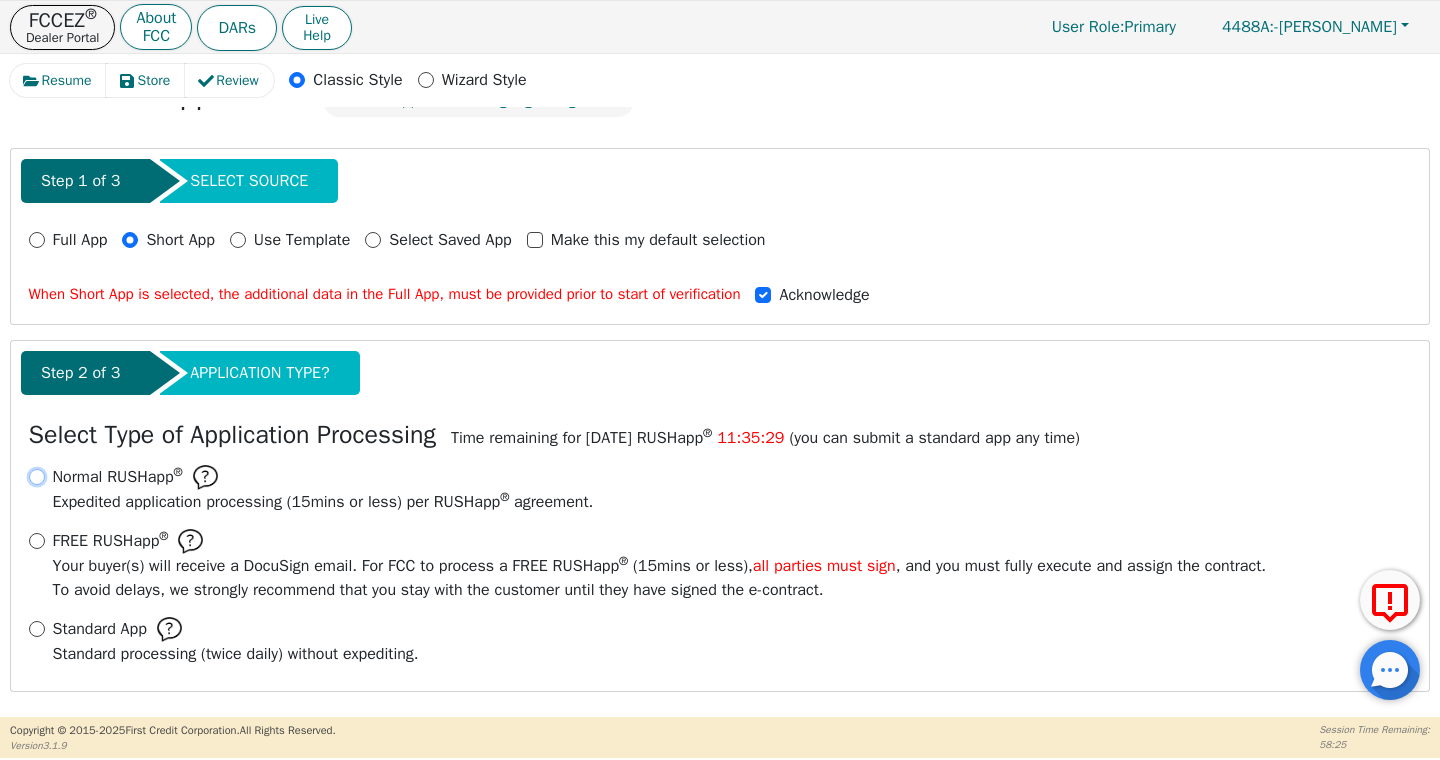click on "Normal RUSHapp ® Expedited application processing ( 15  mins or less) per RUSHapp ®   agreement." at bounding box center (37, 477) 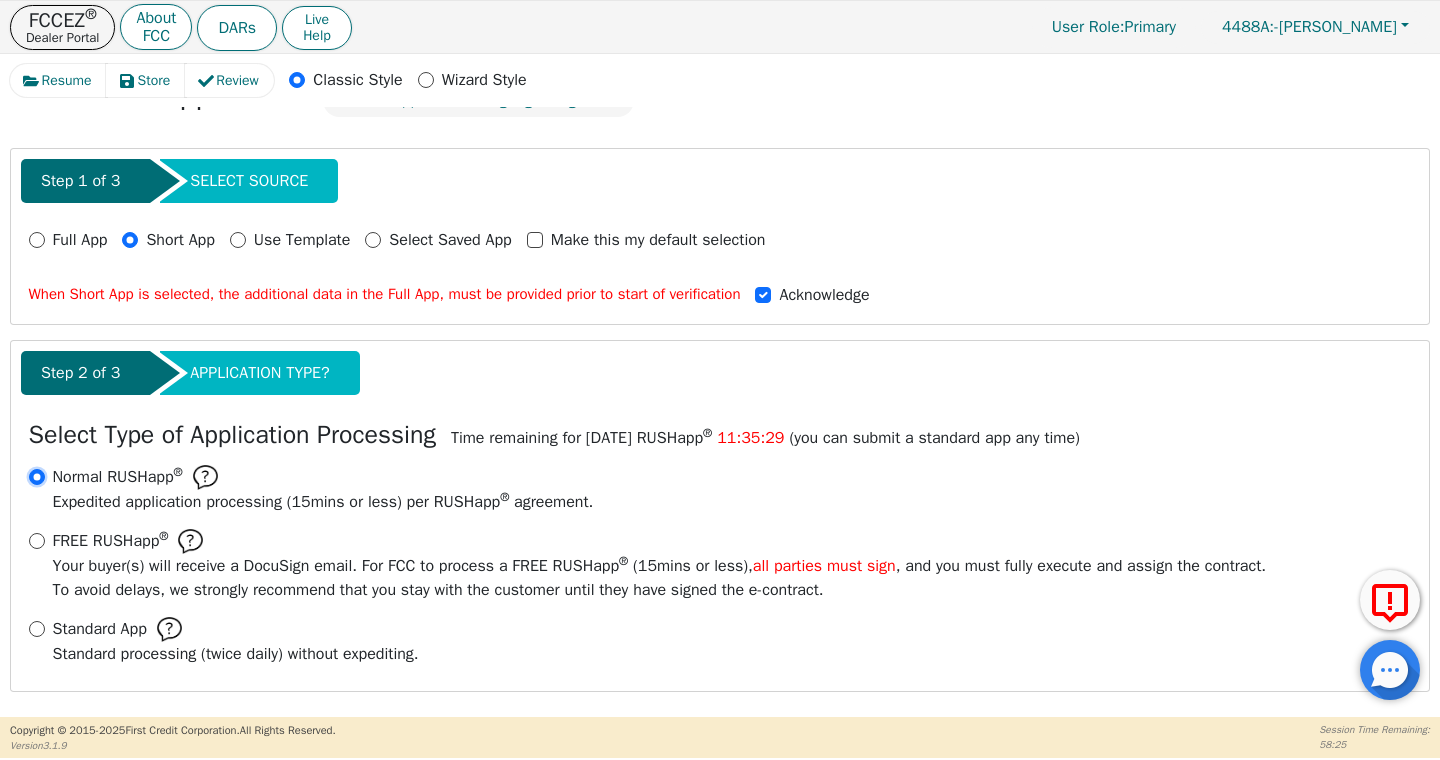 radio on "true" 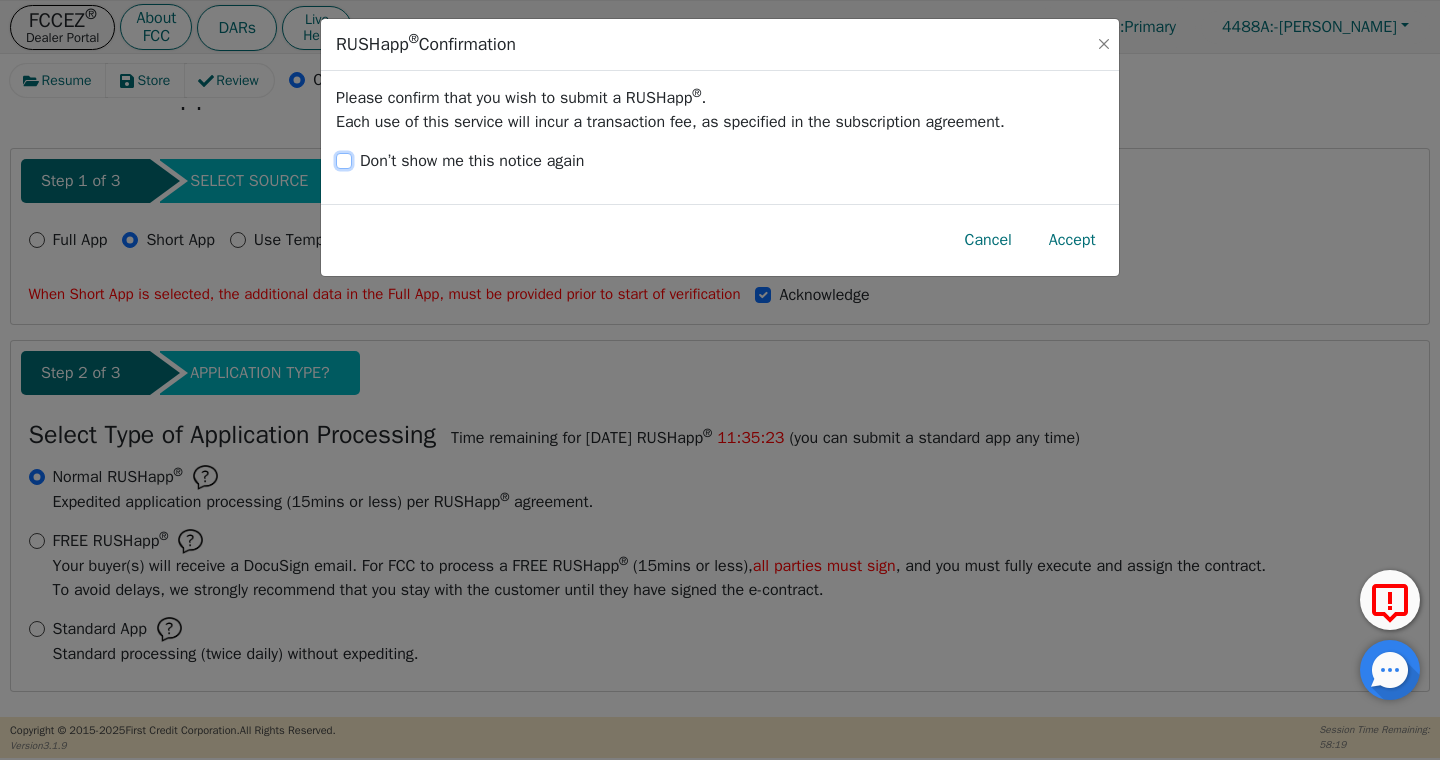 click on "Don’t show me this notice again" at bounding box center (344, 161) 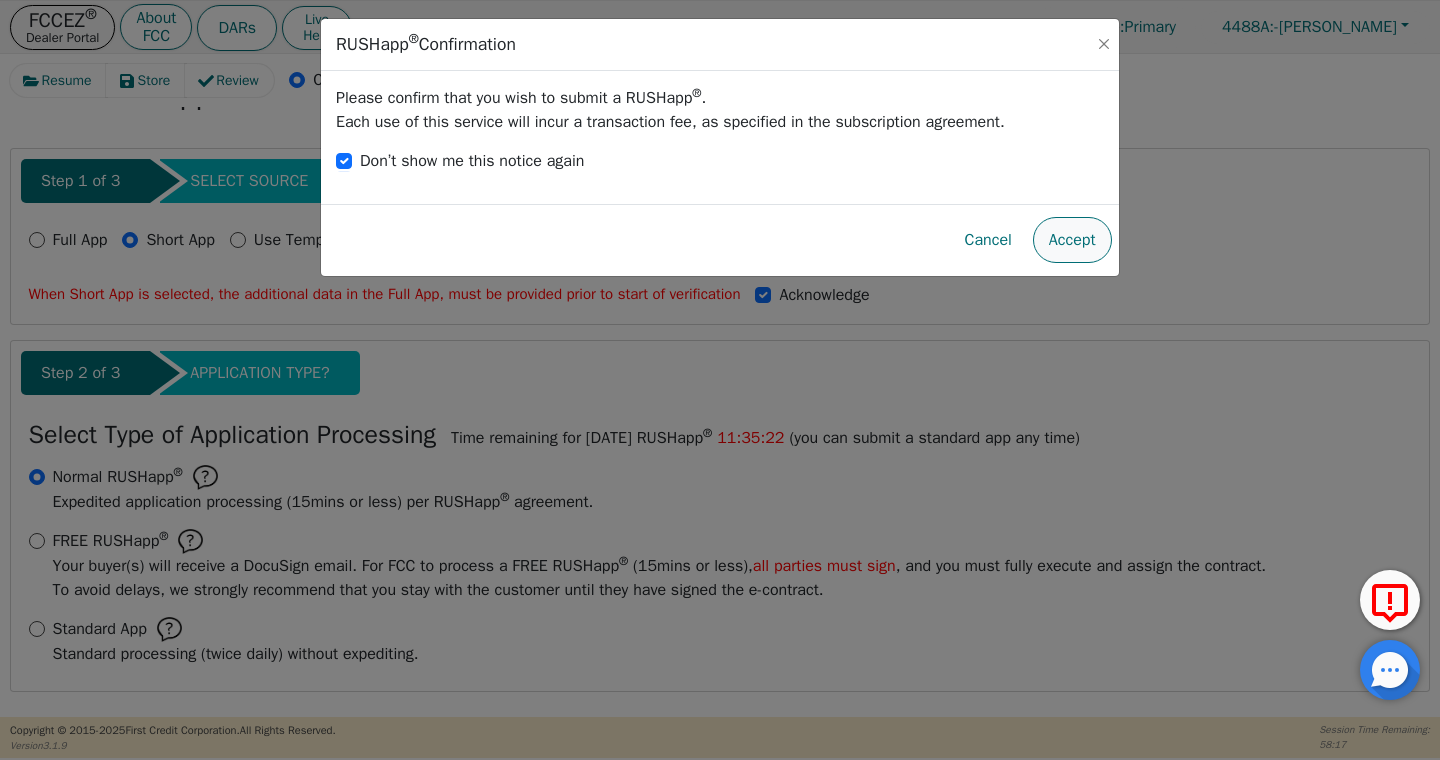 click on "Accept" at bounding box center (1072, 240) 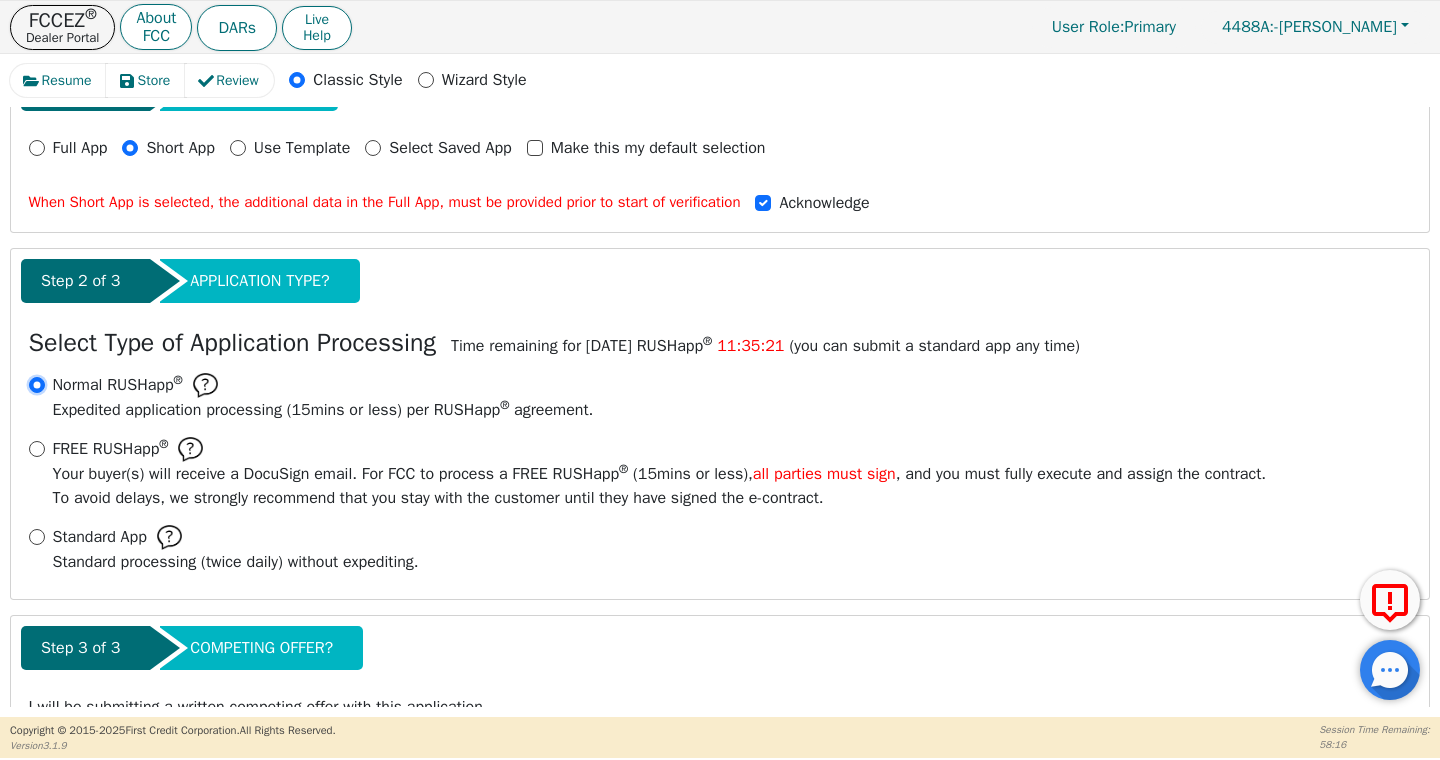 scroll, scrollTop: 301, scrollLeft: 0, axis: vertical 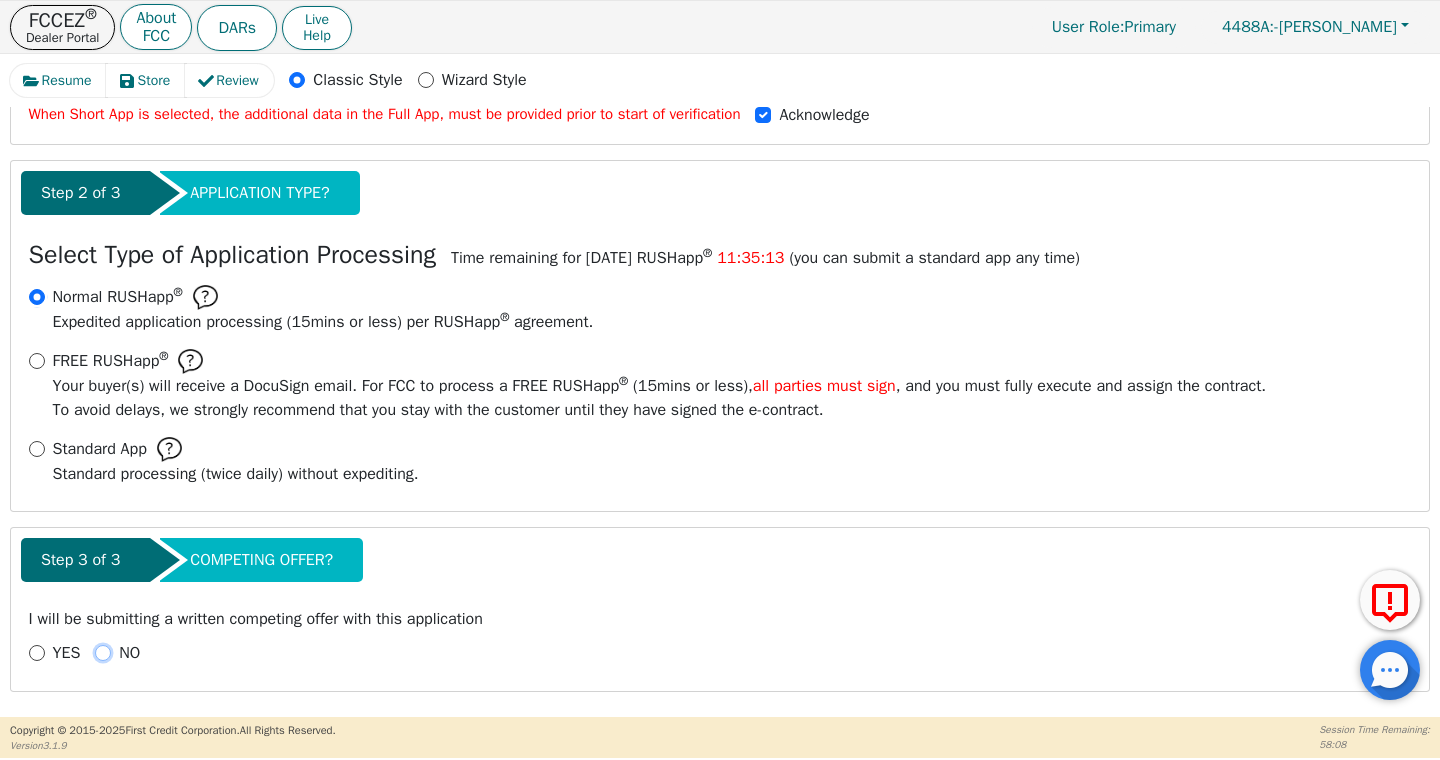 click on "NO" at bounding box center [103, 653] 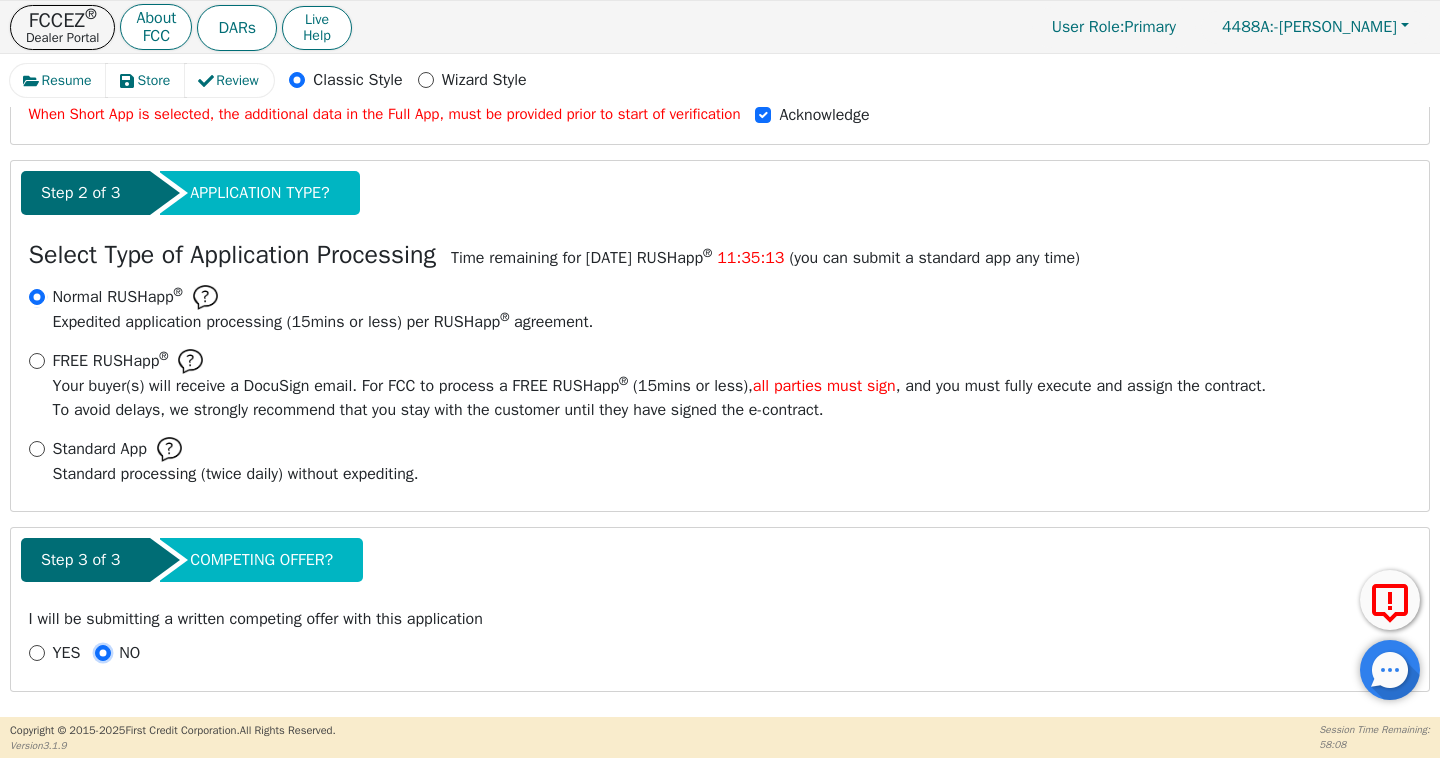 radio on "true" 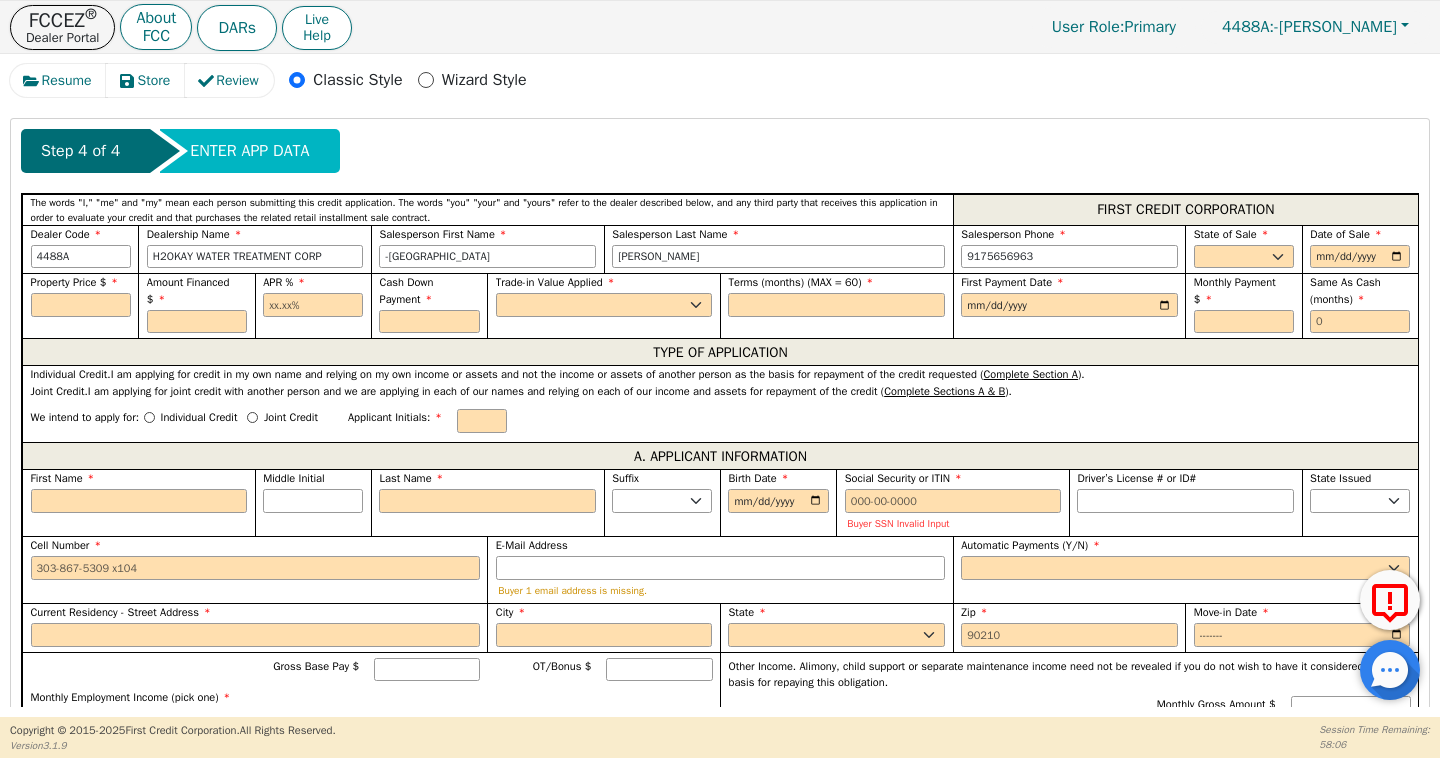 scroll, scrollTop: 905, scrollLeft: 0, axis: vertical 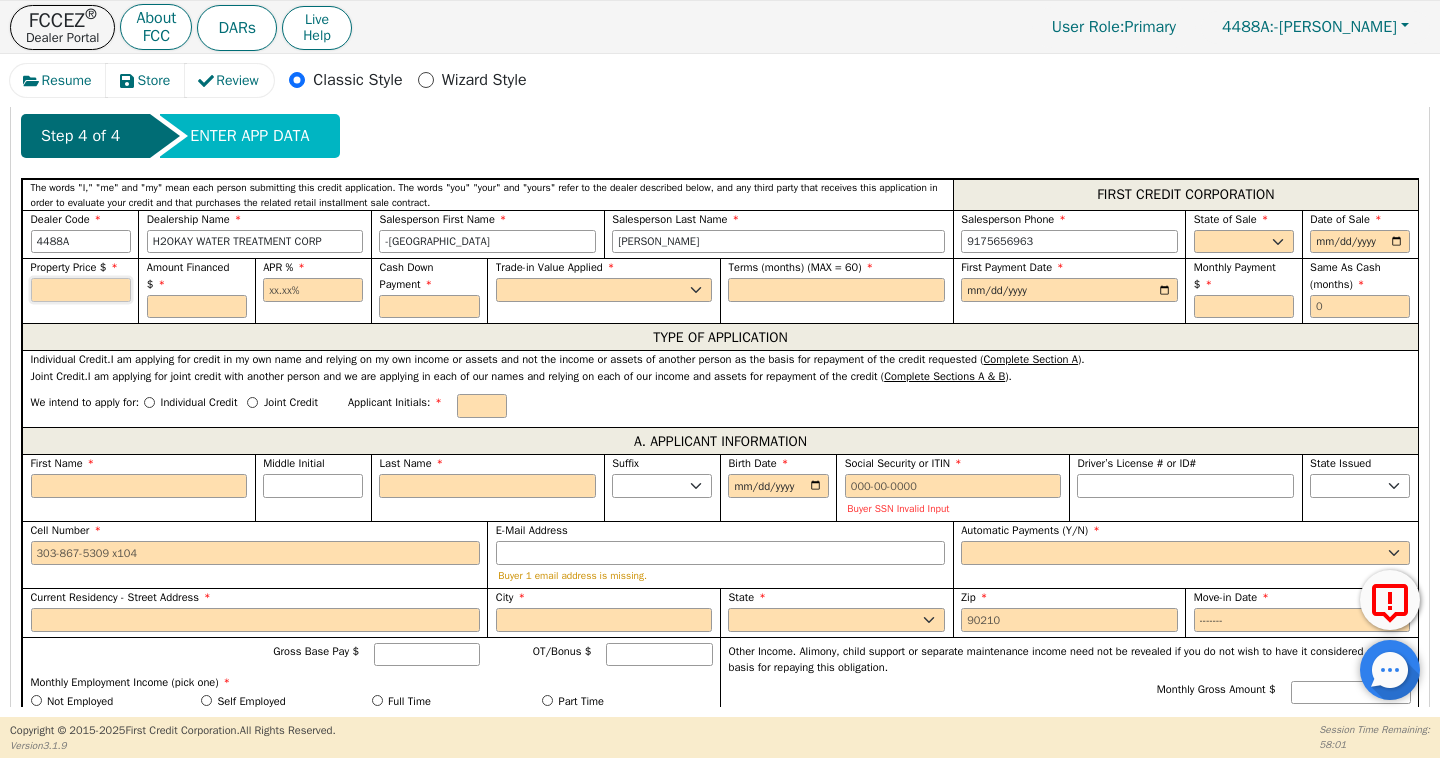 click at bounding box center (81, 290) 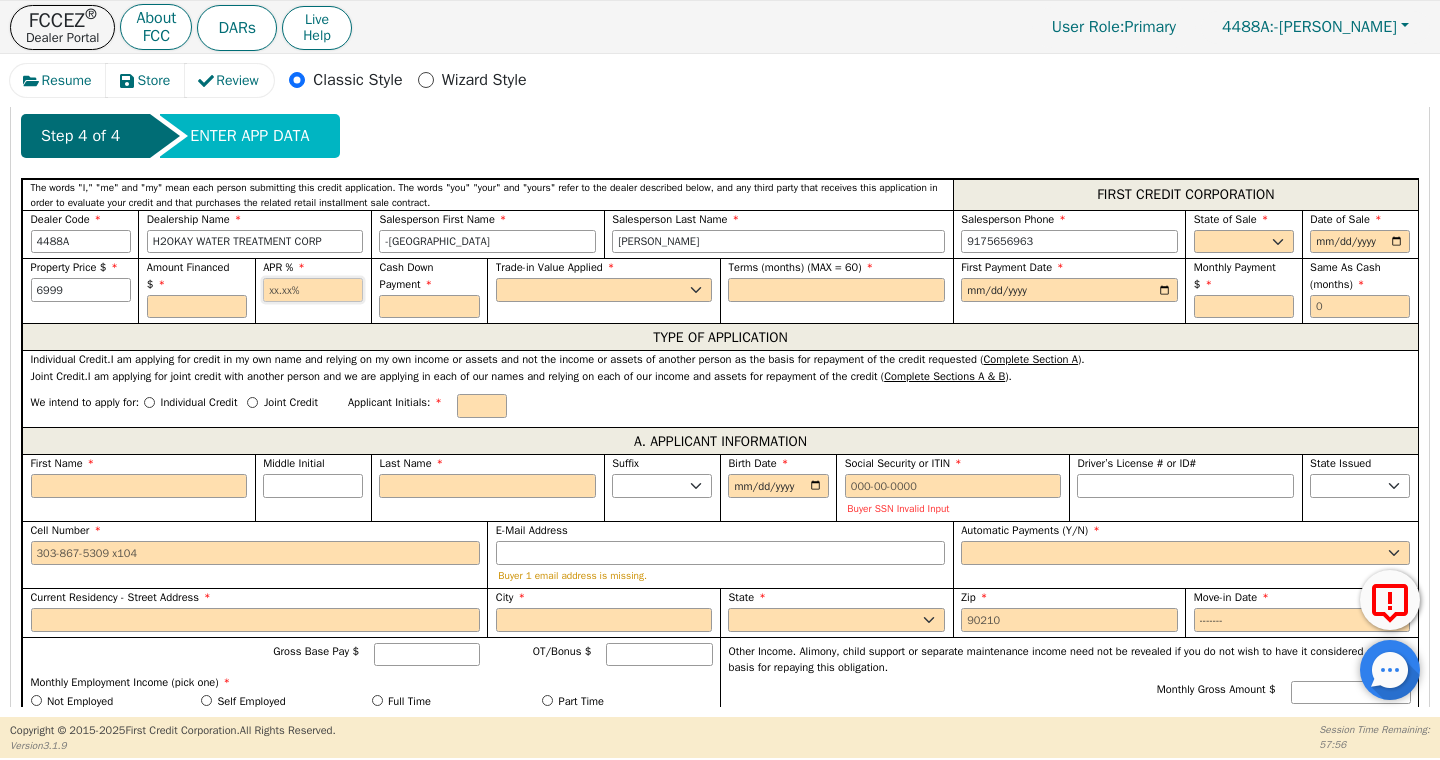 type on "6999.00" 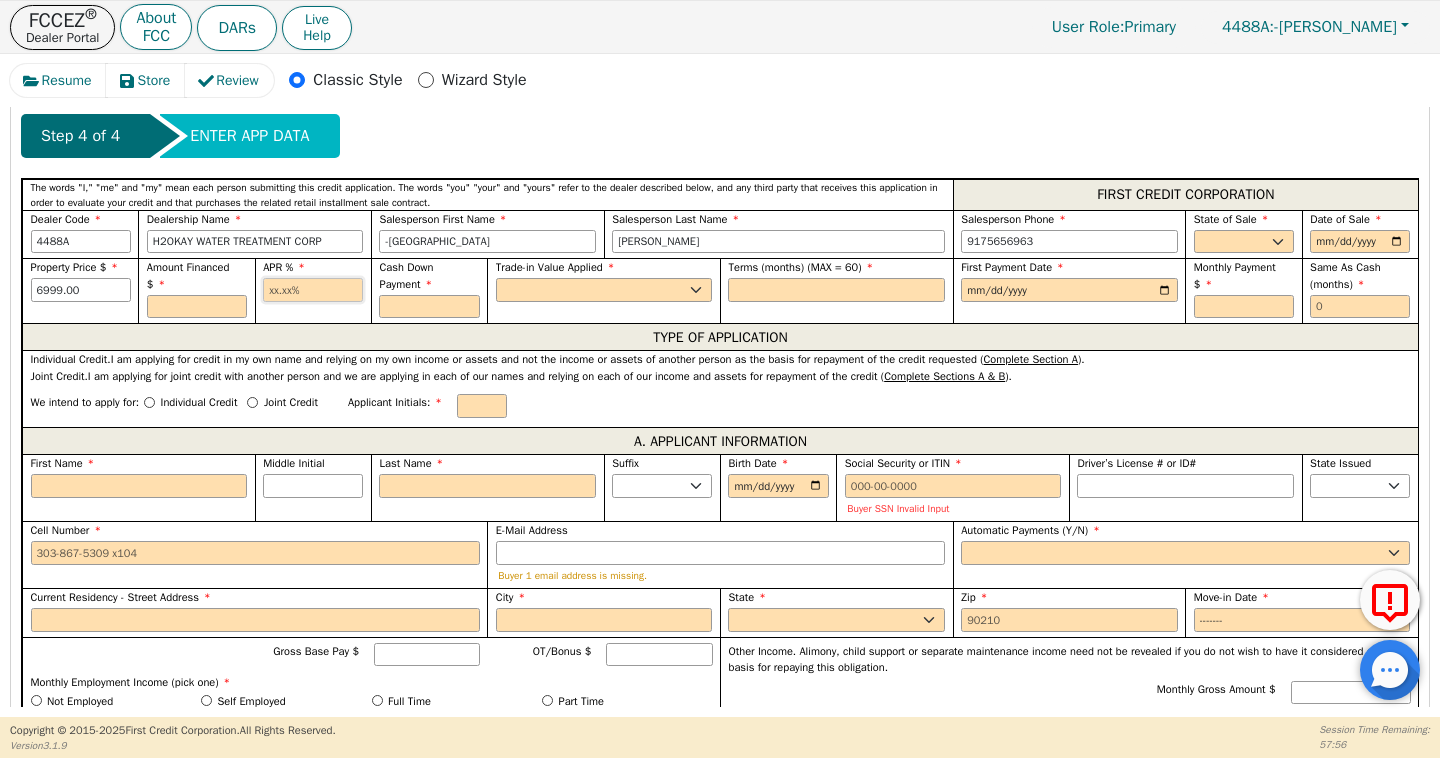 click at bounding box center [313, 290] 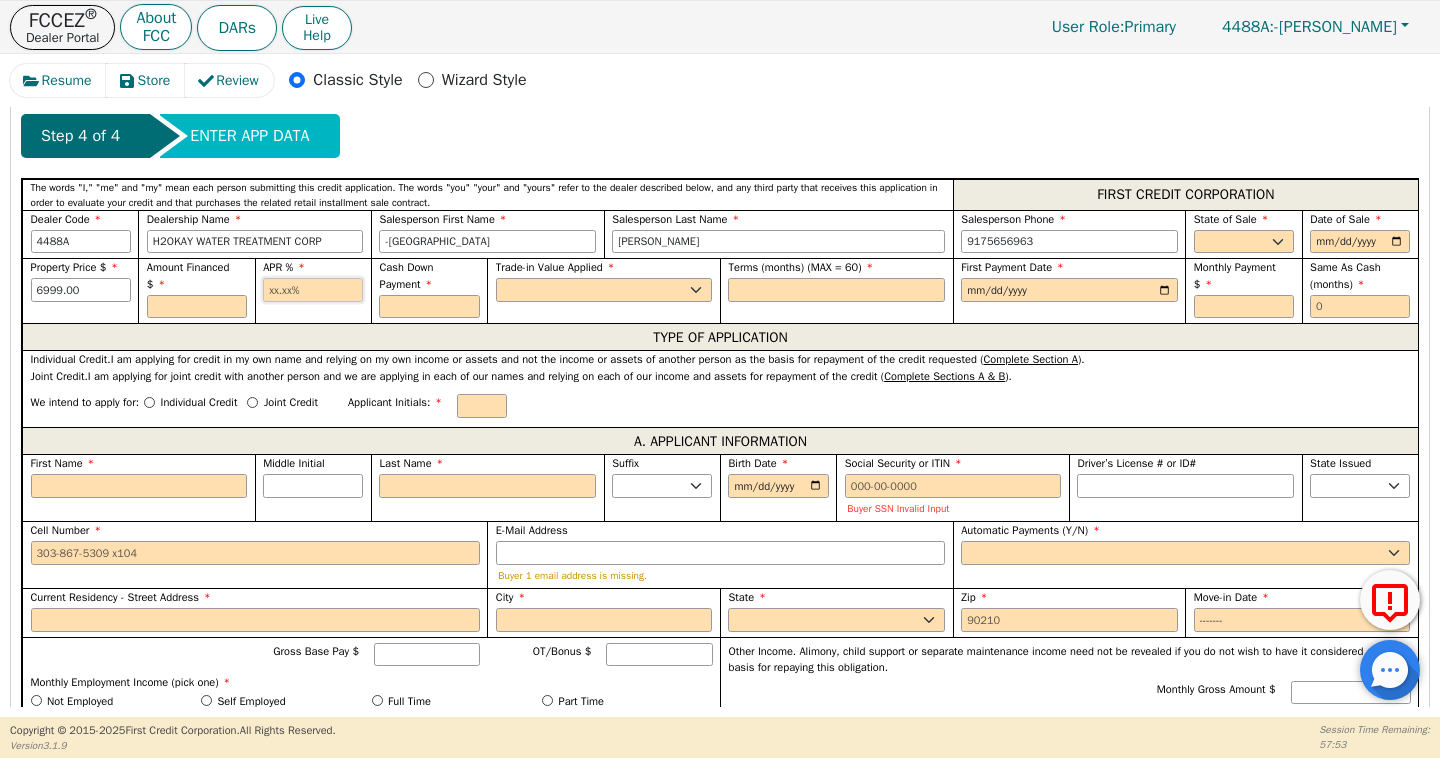 type on "8.99" 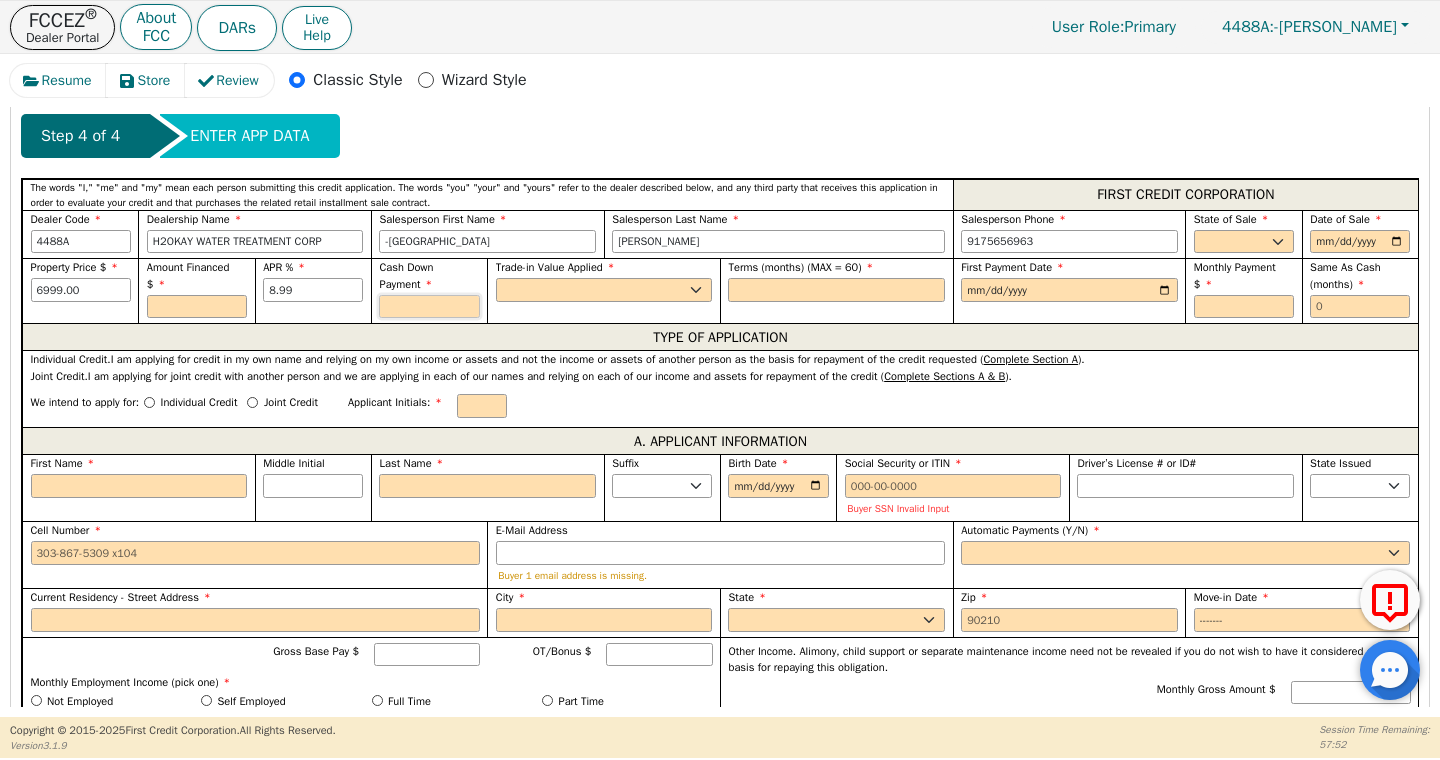 click at bounding box center [429, 307] 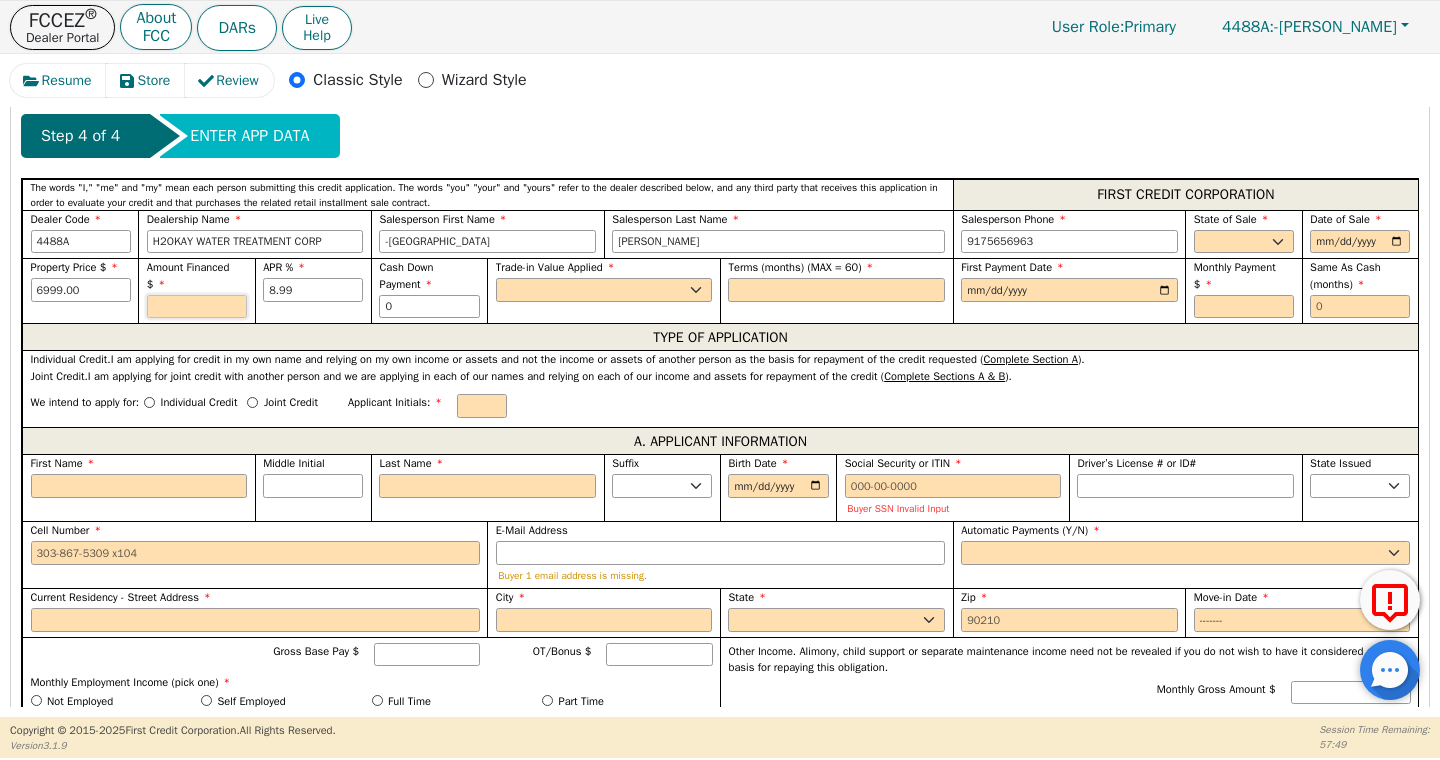 type on "0.00" 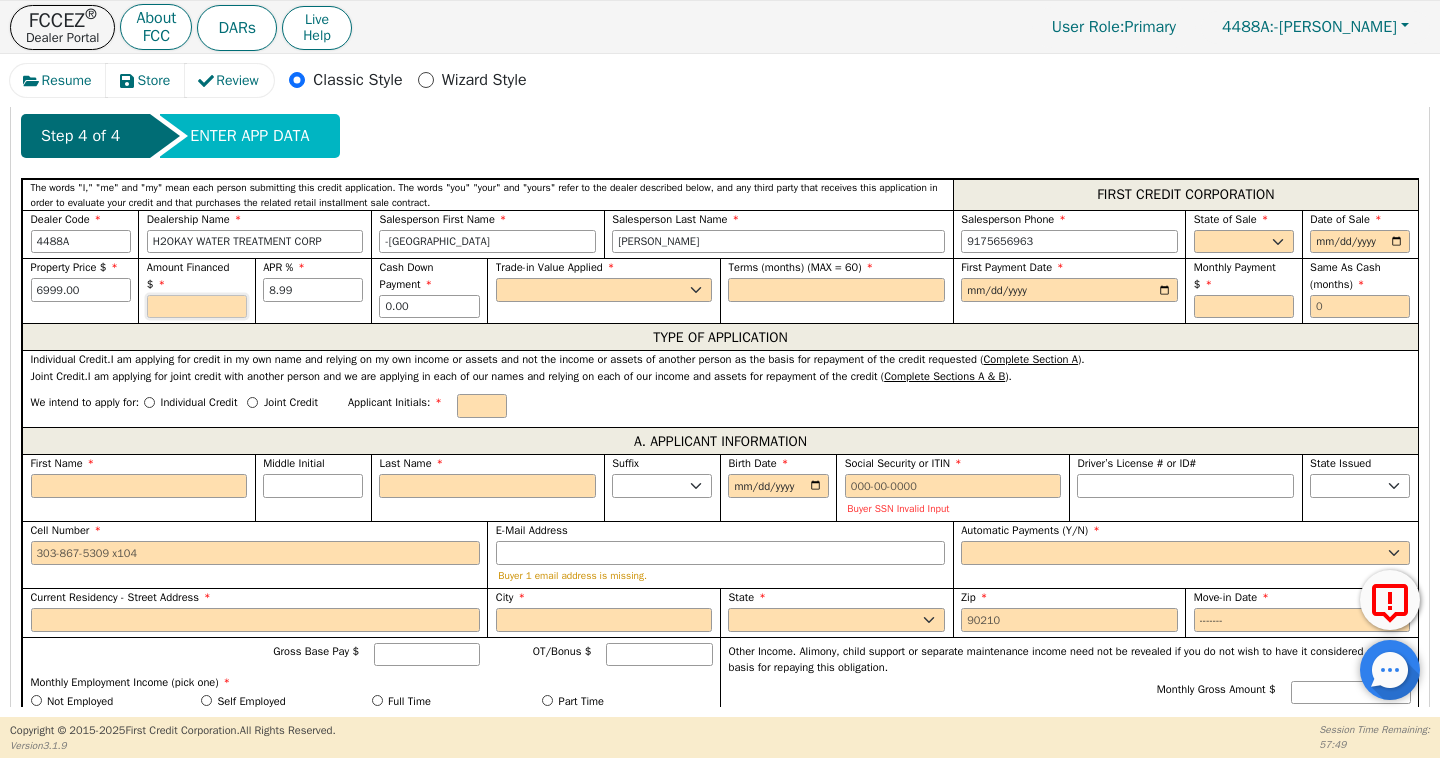 click at bounding box center (197, 307) 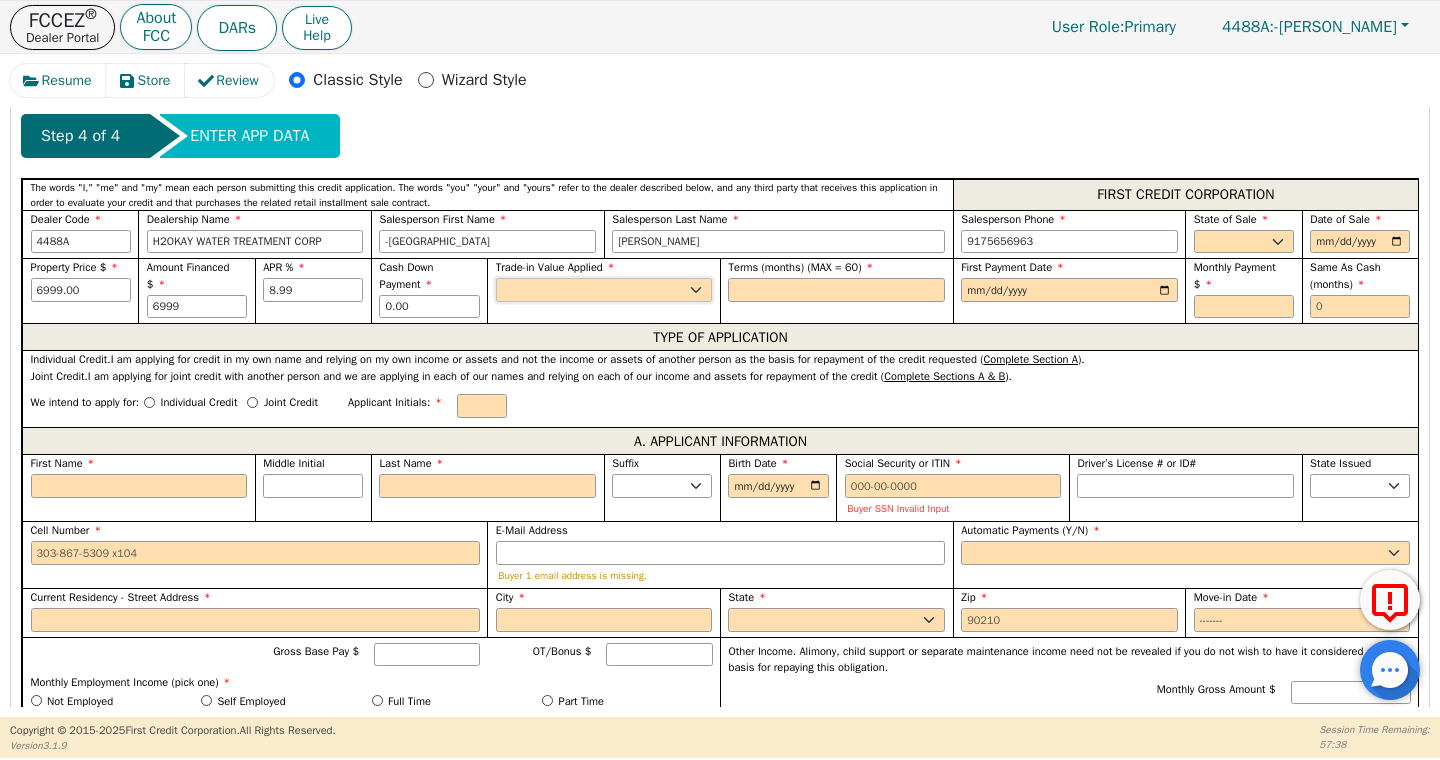 type on "6999.00" 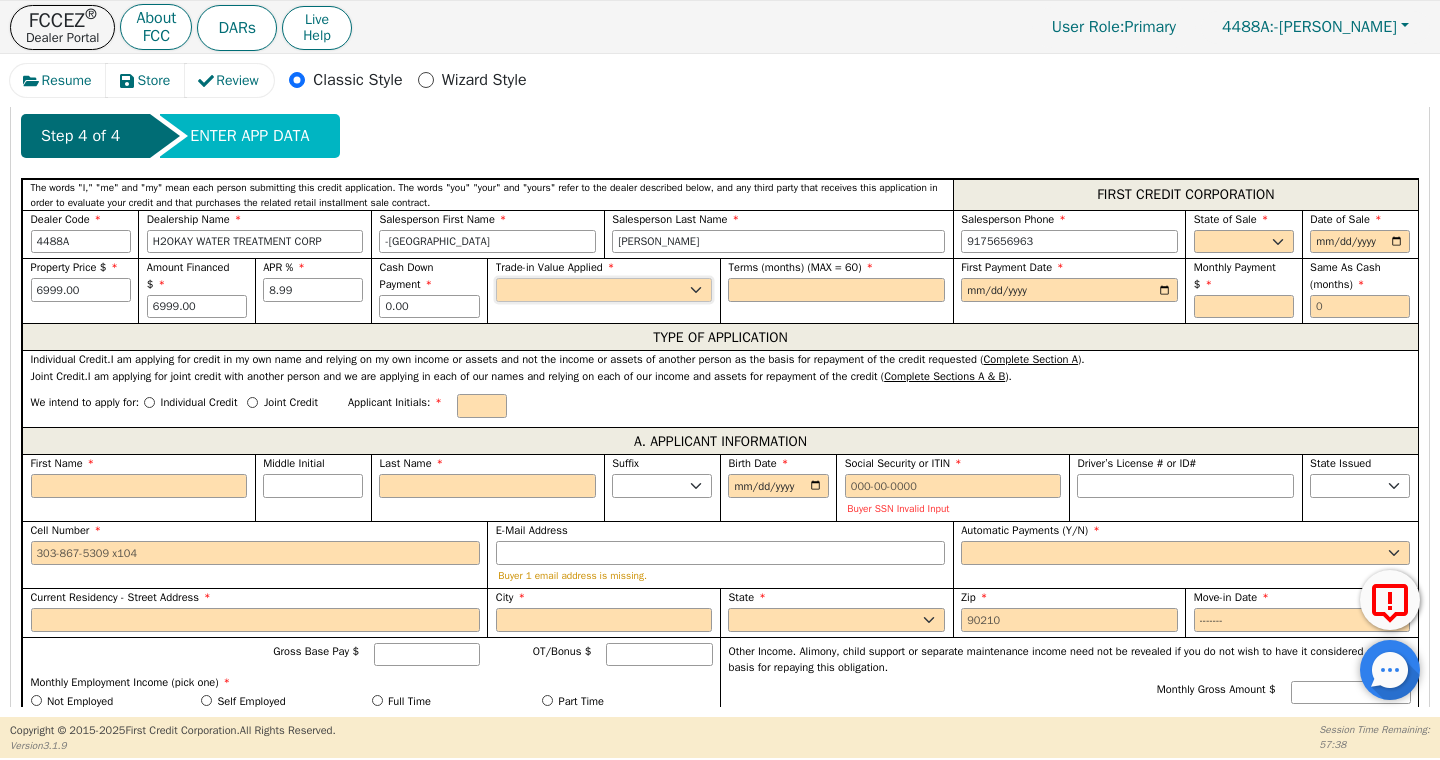 click on "Yes No" at bounding box center (604, 290) 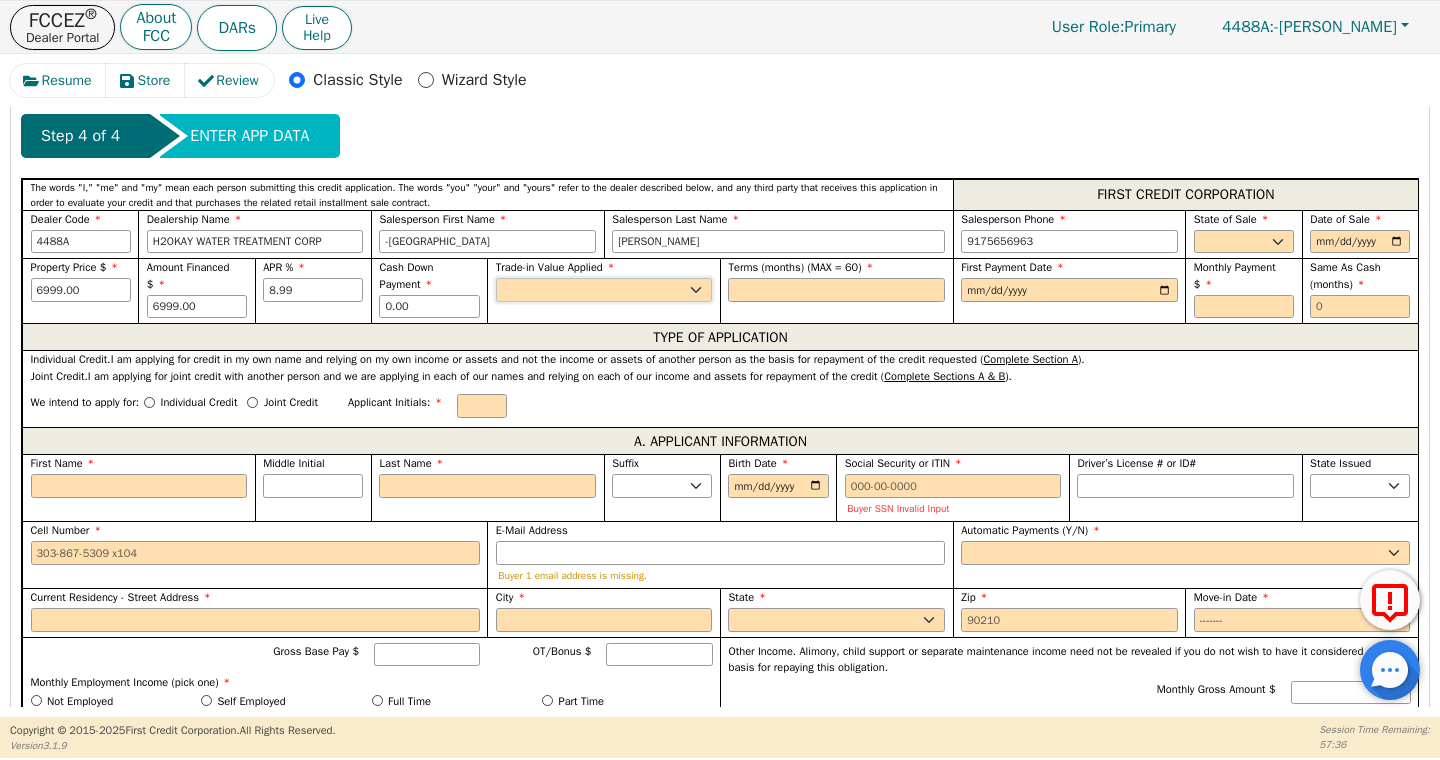 select on "n" 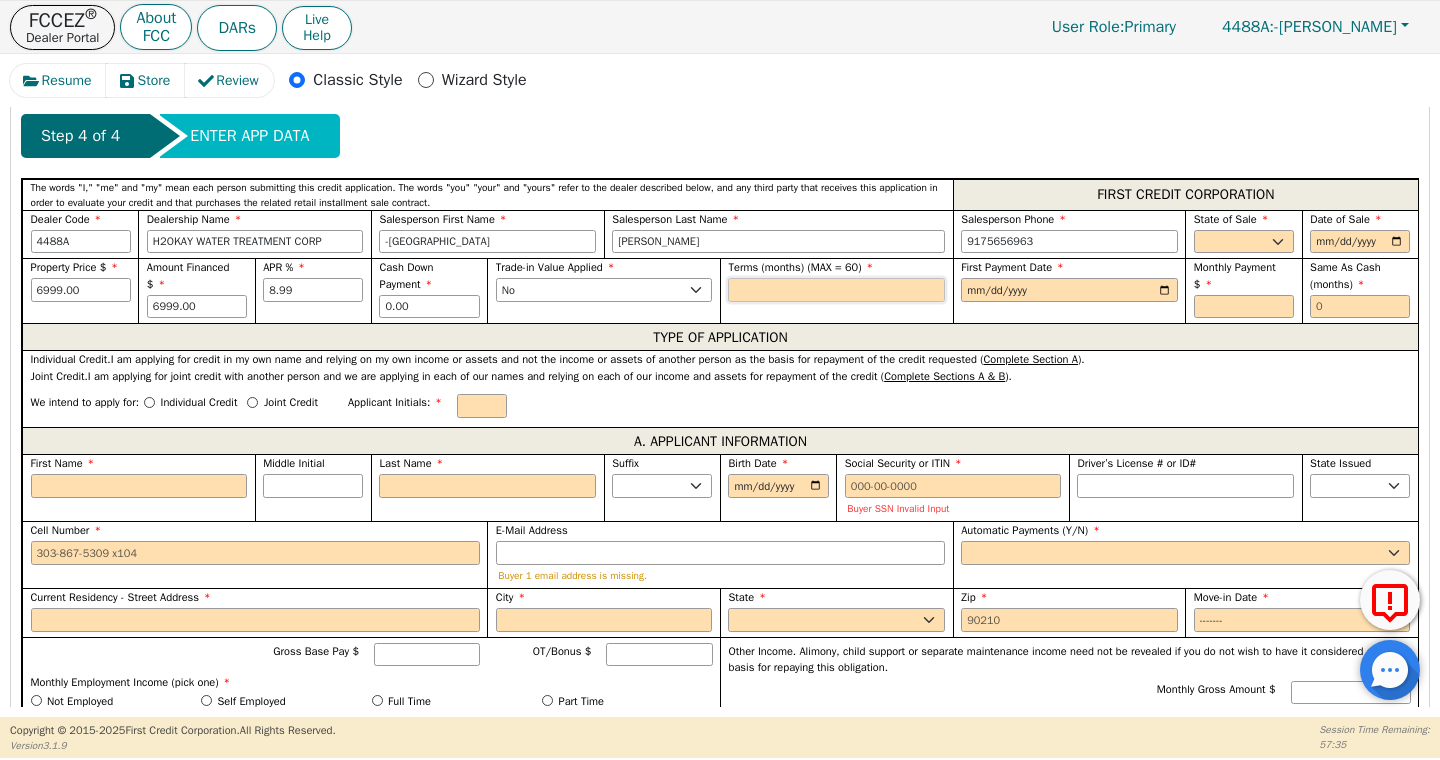 click at bounding box center [836, 290] 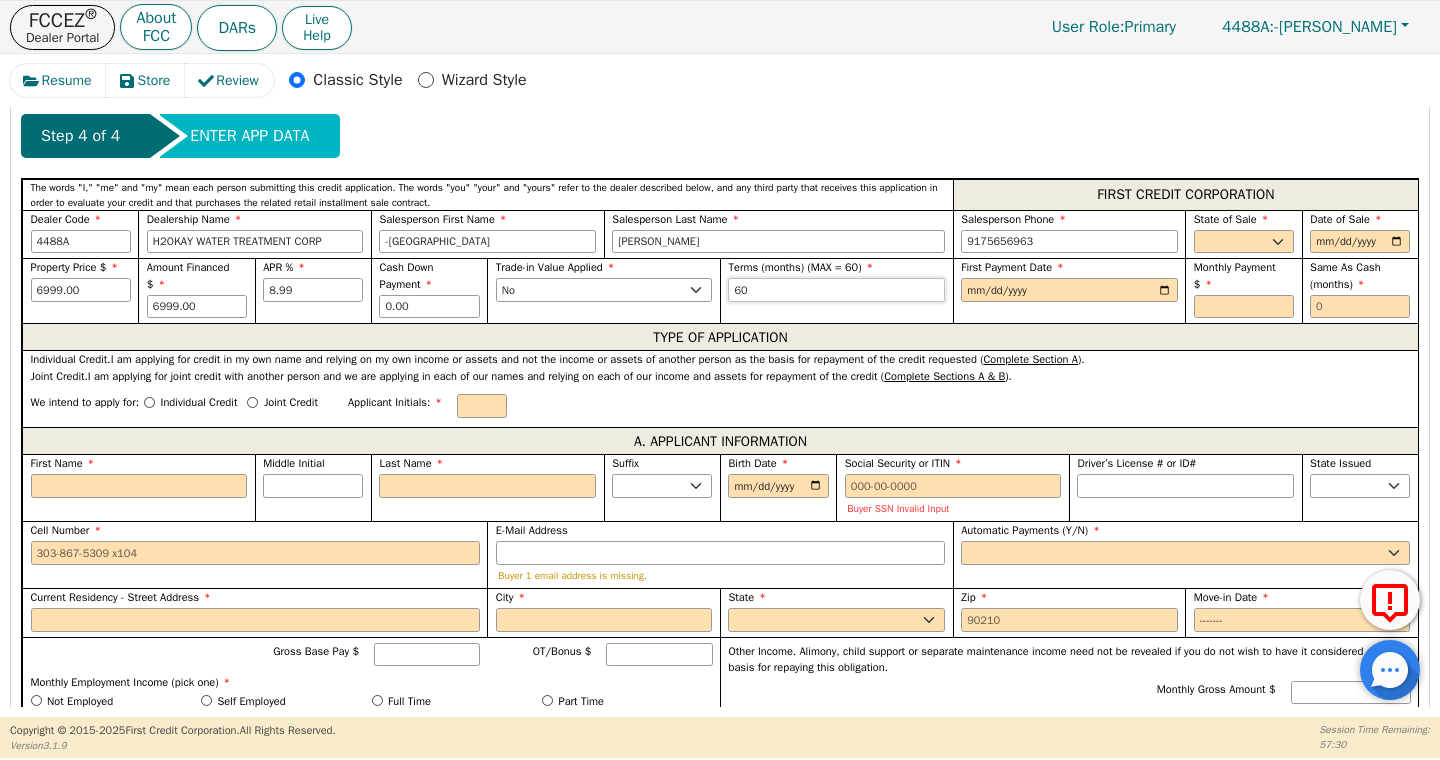 type on "60" 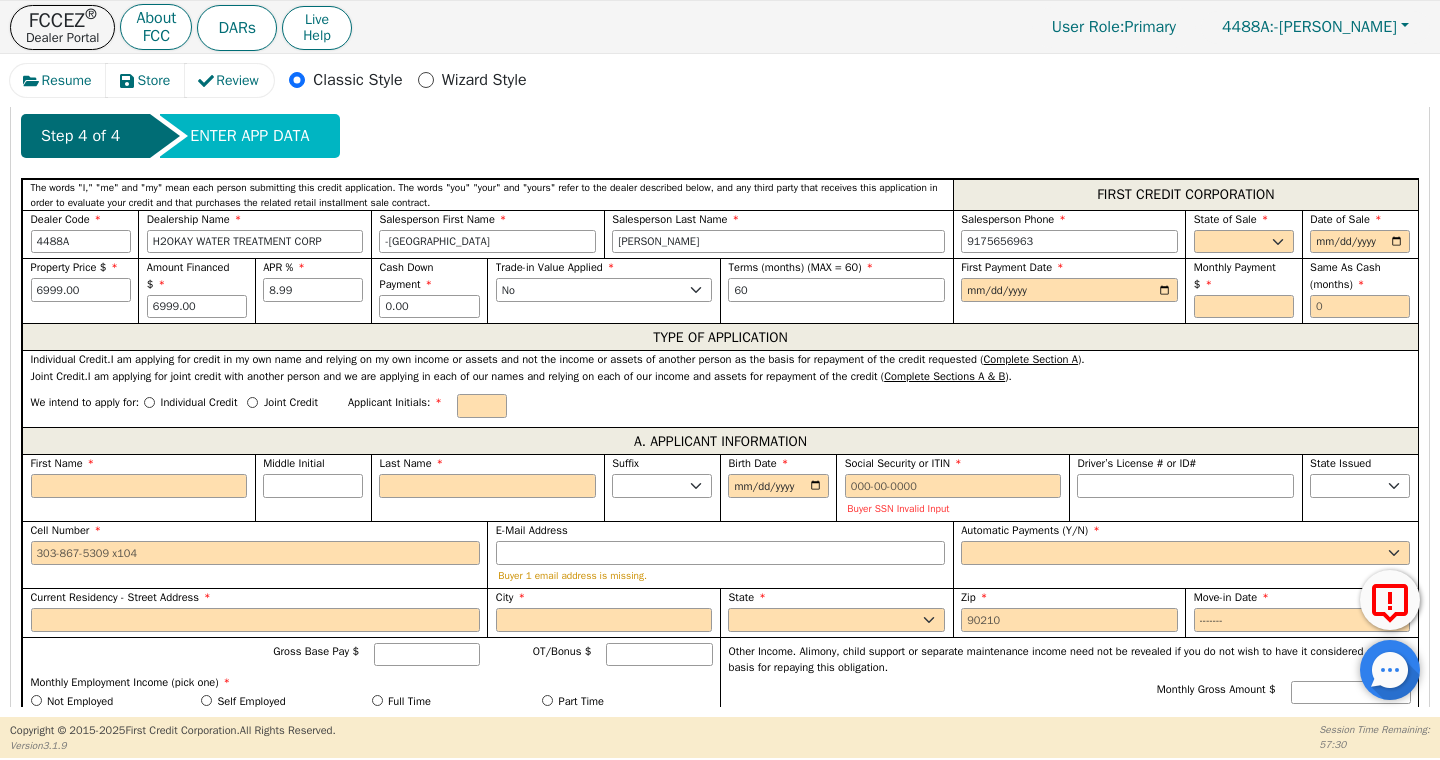 click on "Terms (months)   (MAX = 60) 60" at bounding box center (836, 290) 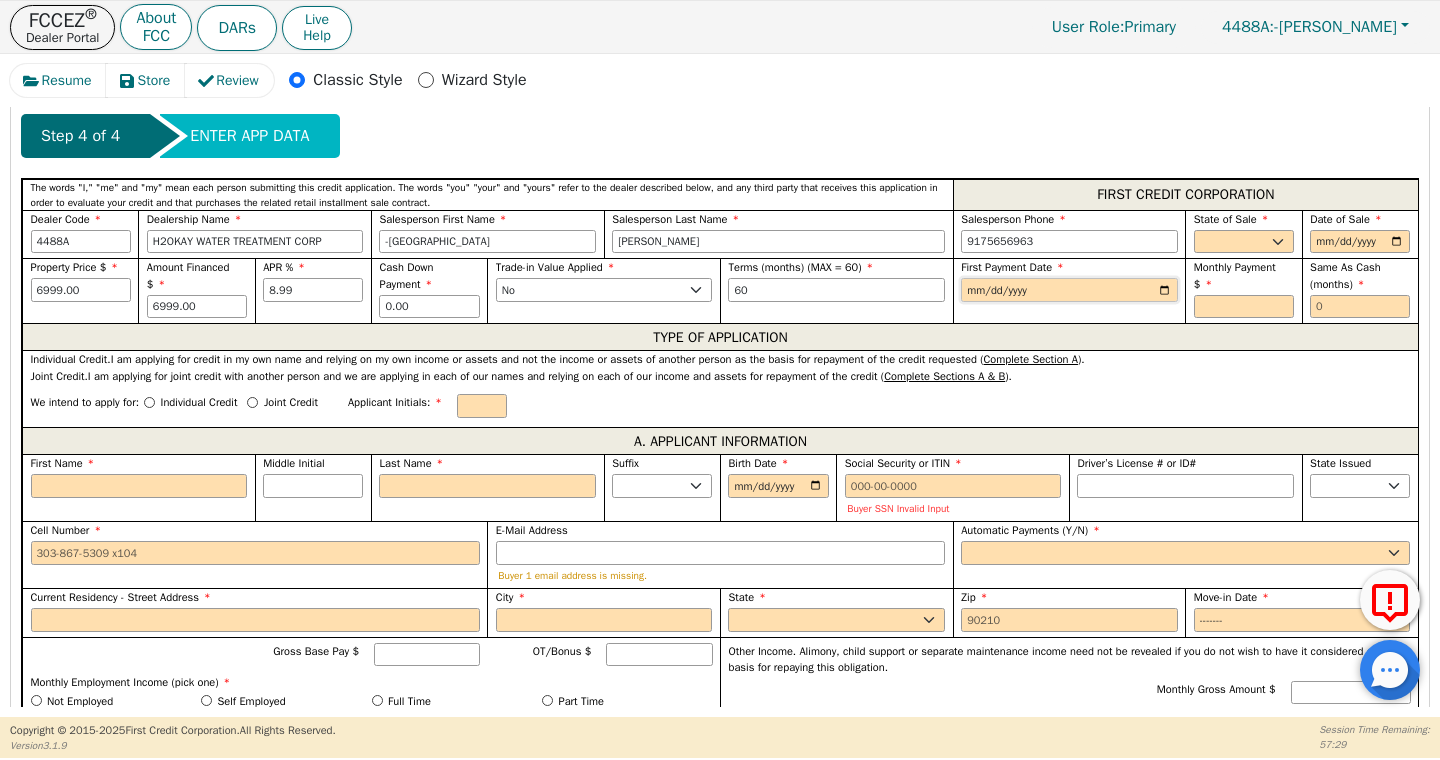 click at bounding box center [1069, 290] 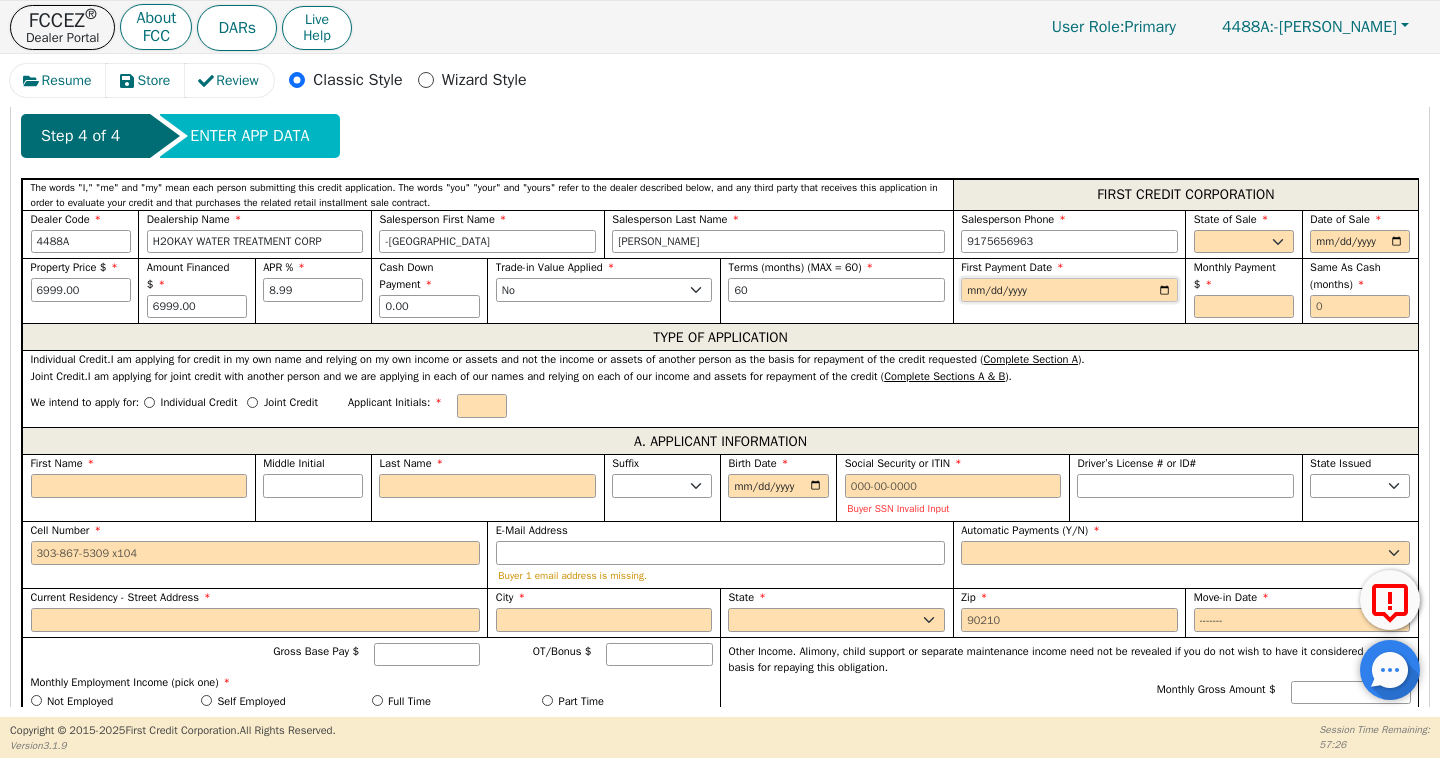 click at bounding box center [1069, 290] 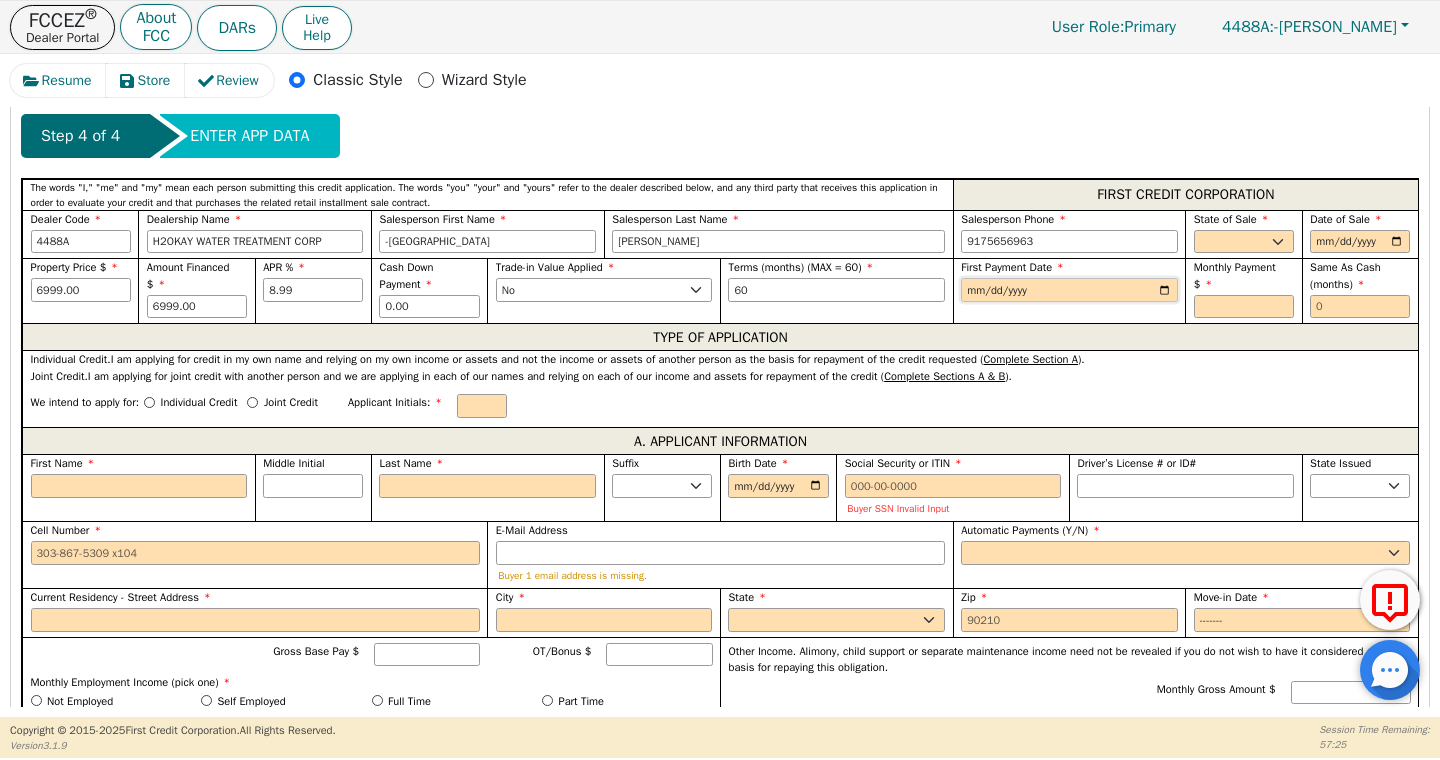 click at bounding box center (1069, 290) 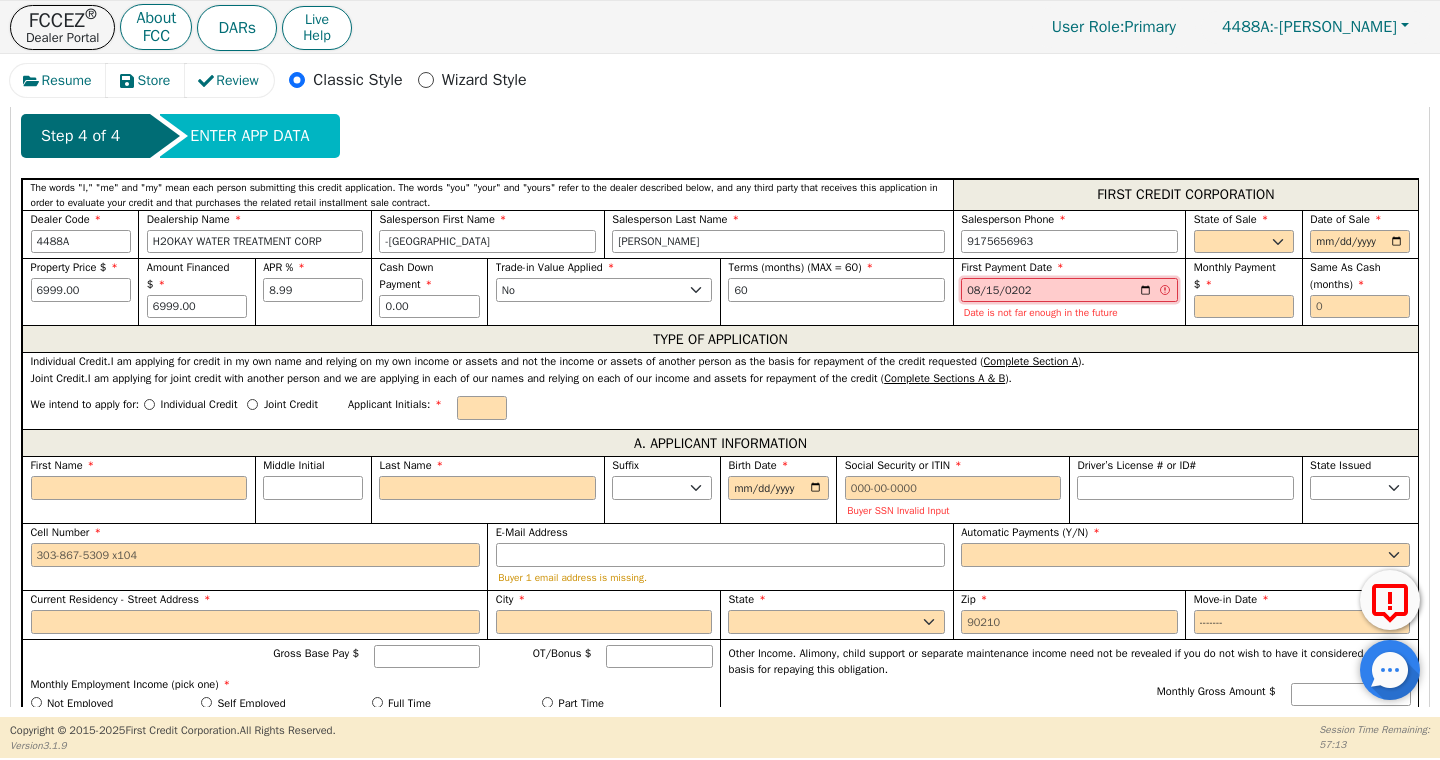 type on "[DATE]" 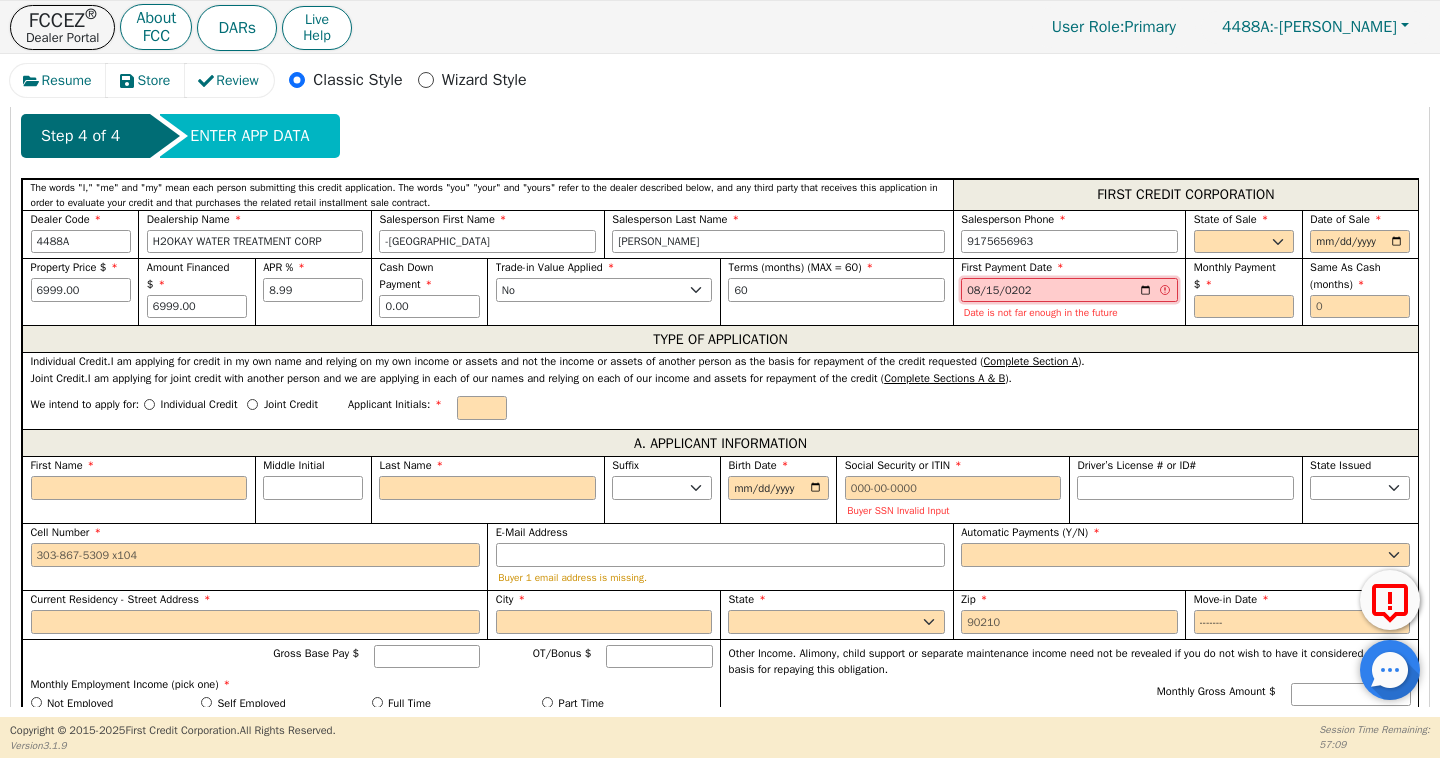 type on "[DATE]" 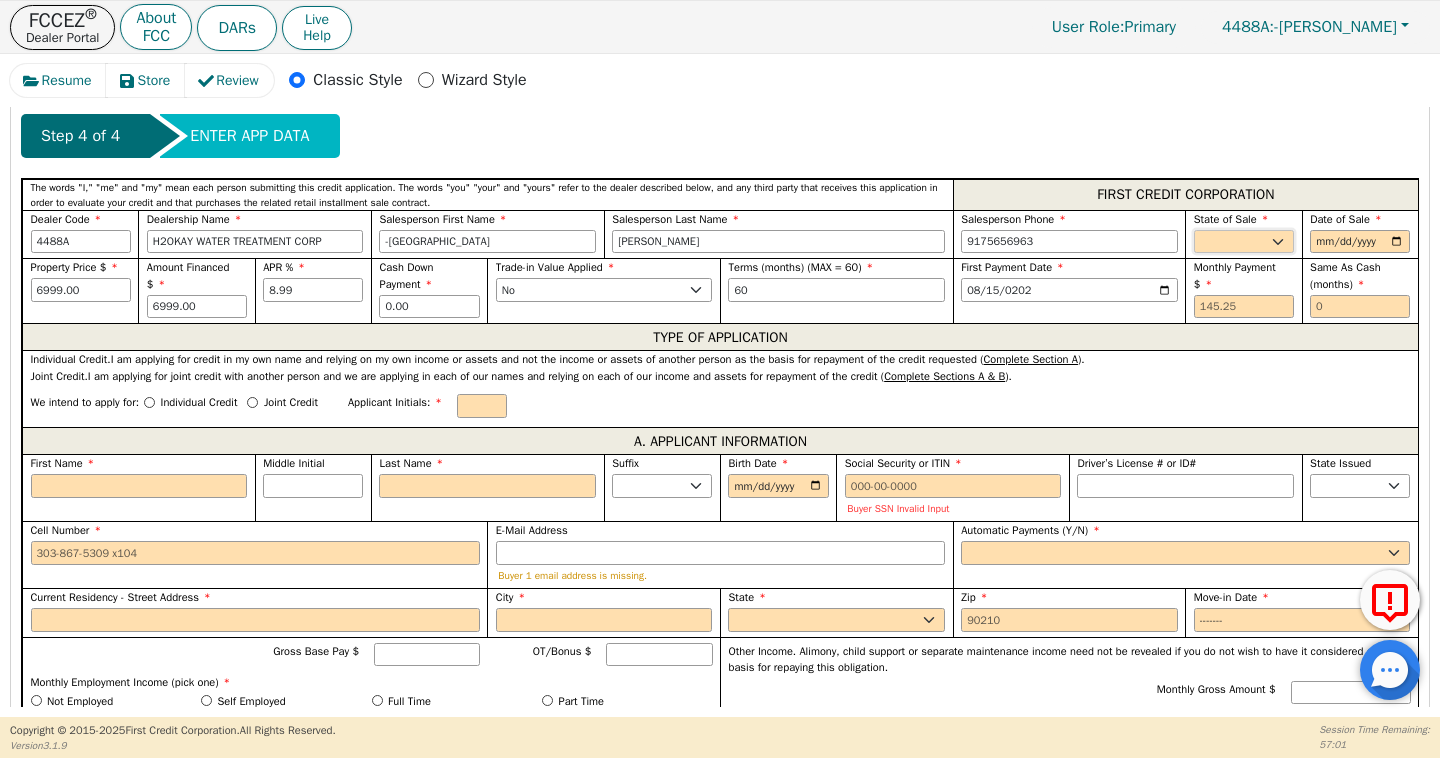click on "AK AL AR AZ CA CO CT DC DE FL [GEOGRAPHIC_DATA] HI IA ID IL IN KS [GEOGRAPHIC_DATA] LA MA MD [GEOGRAPHIC_DATA] [GEOGRAPHIC_DATA] [GEOGRAPHIC_DATA] [GEOGRAPHIC_DATA] [GEOGRAPHIC_DATA] MT NC [GEOGRAPHIC_DATA] [GEOGRAPHIC_DATA] NH [GEOGRAPHIC_DATA] [GEOGRAPHIC_DATA] [GEOGRAPHIC_DATA] [GEOGRAPHIC_DATA] [GEOGRAPHIC_DATA] [GEOGRAPHIC_DATA] OR [GEOGRAPHIC_DATA] SC SD [GEOGRAPHIC_DATA] [GEOGRAPHIC_DATA] [GEOGRAPHIC_DATA] [GEOGRAPHIC_DATA] [GEOGRAPHIC_DATA] [GEOGRAPHIC_DATA] [GEOGRAPHIC_DATA] WY" at bounding box center [1244, 242] 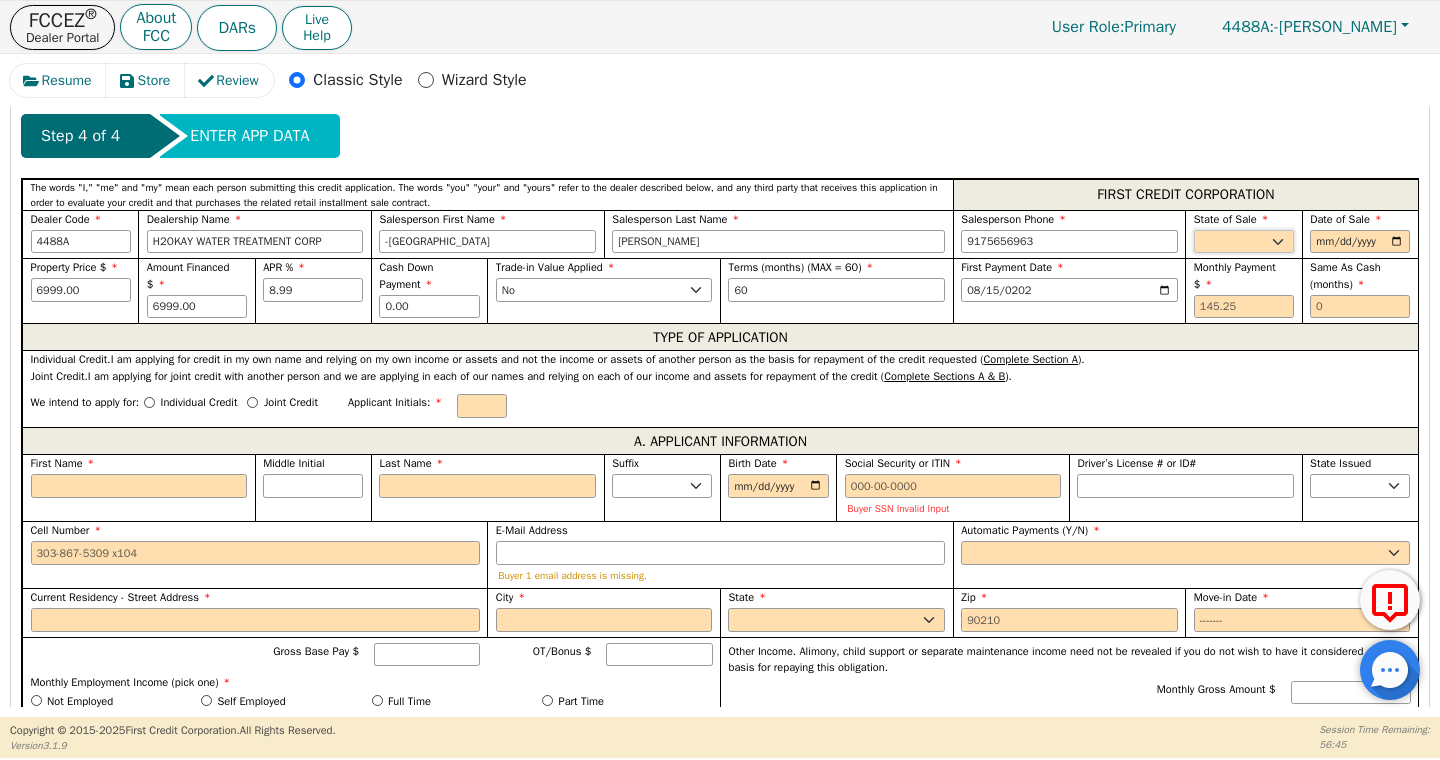 select on "GA" 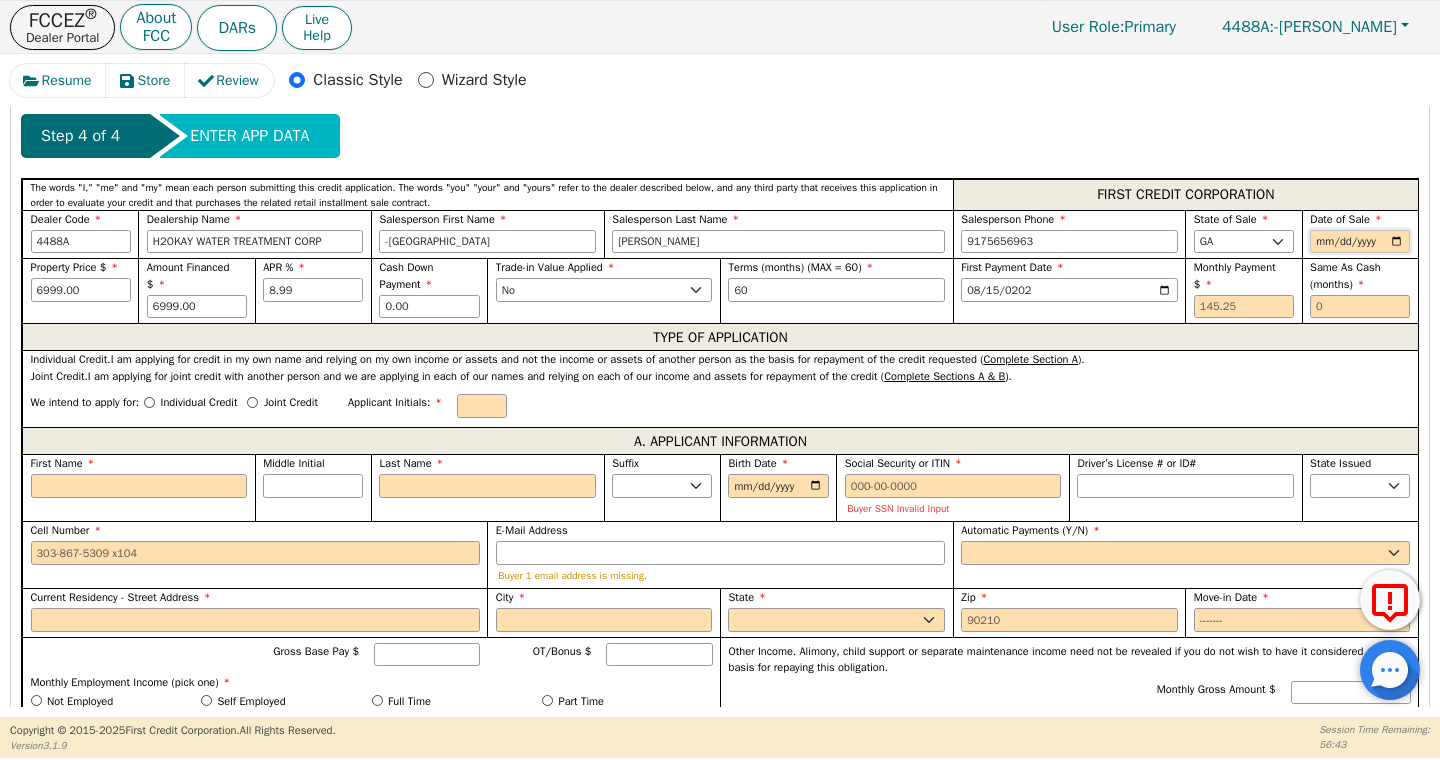 click at bounding box center [1360, 242] 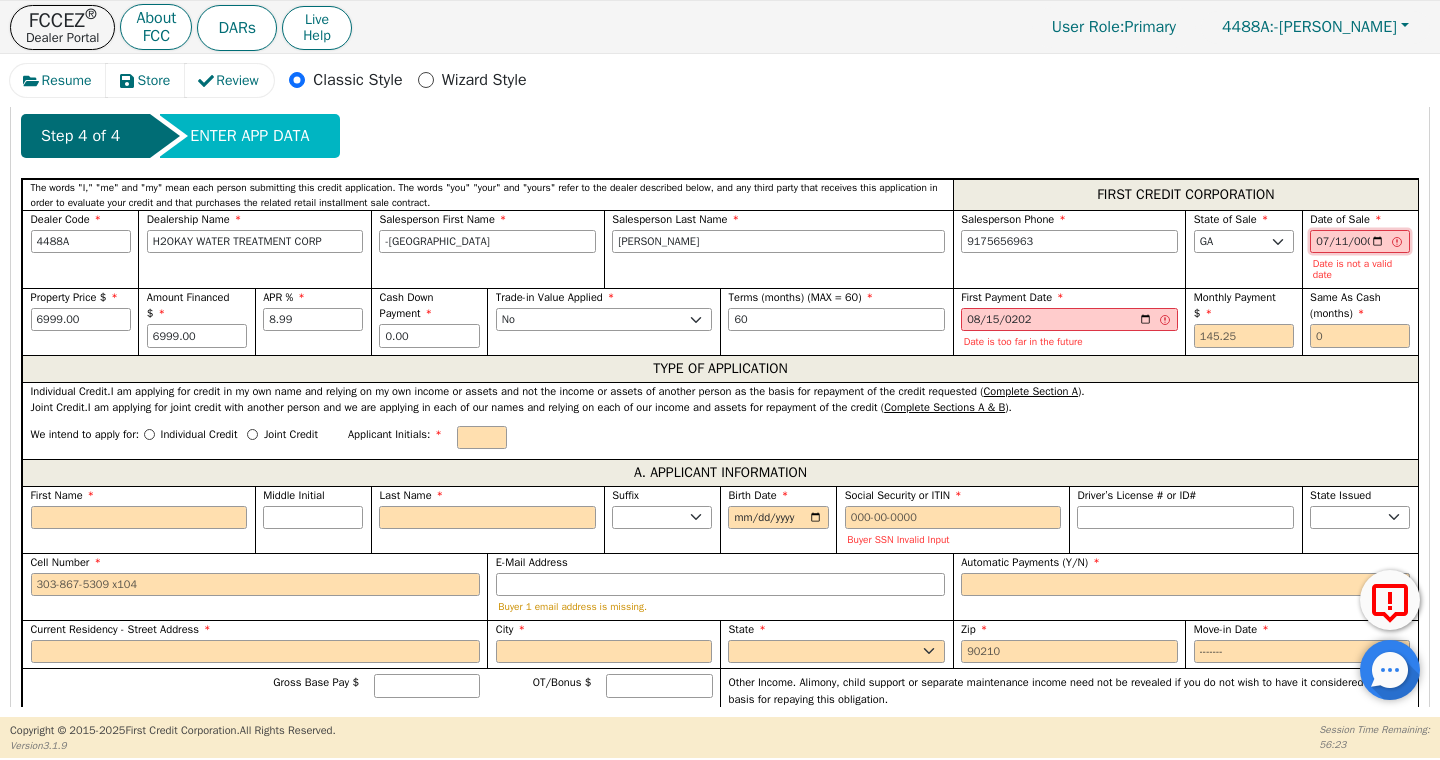 click on "0002-07-11" at bounding box center (1360, 242) 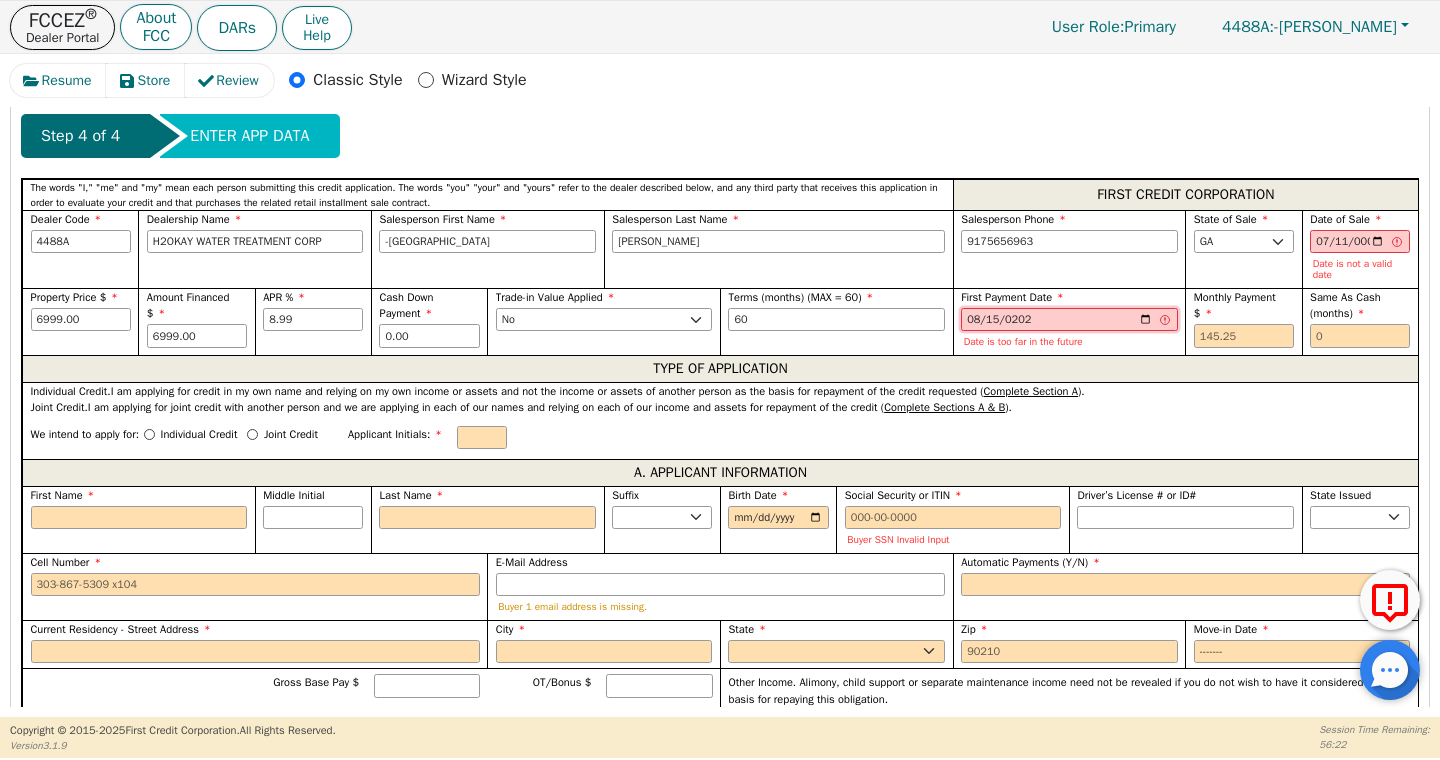 click on "[DATE]" at bounding box center [1069, 320] 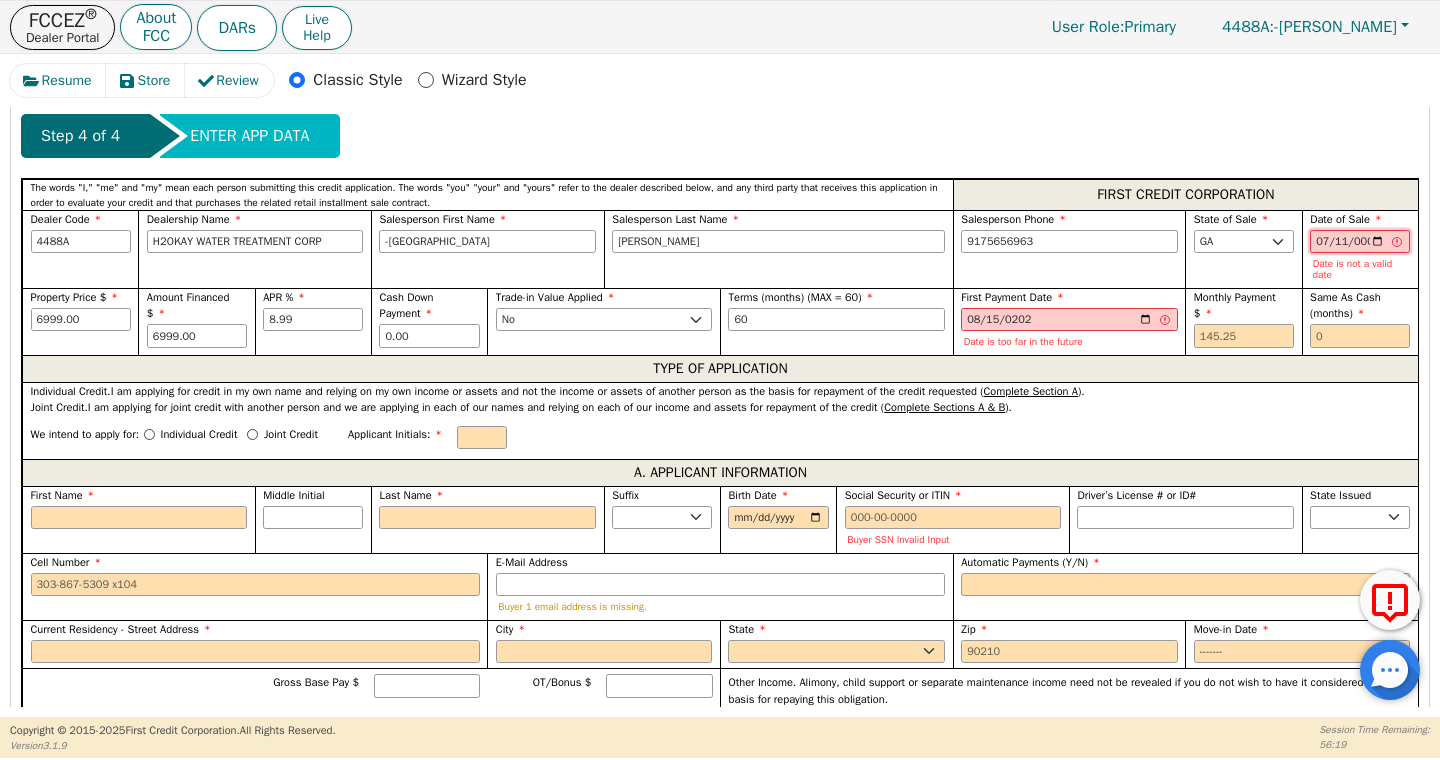 click on "0002-07-11" at bounding box center [1360, 242] 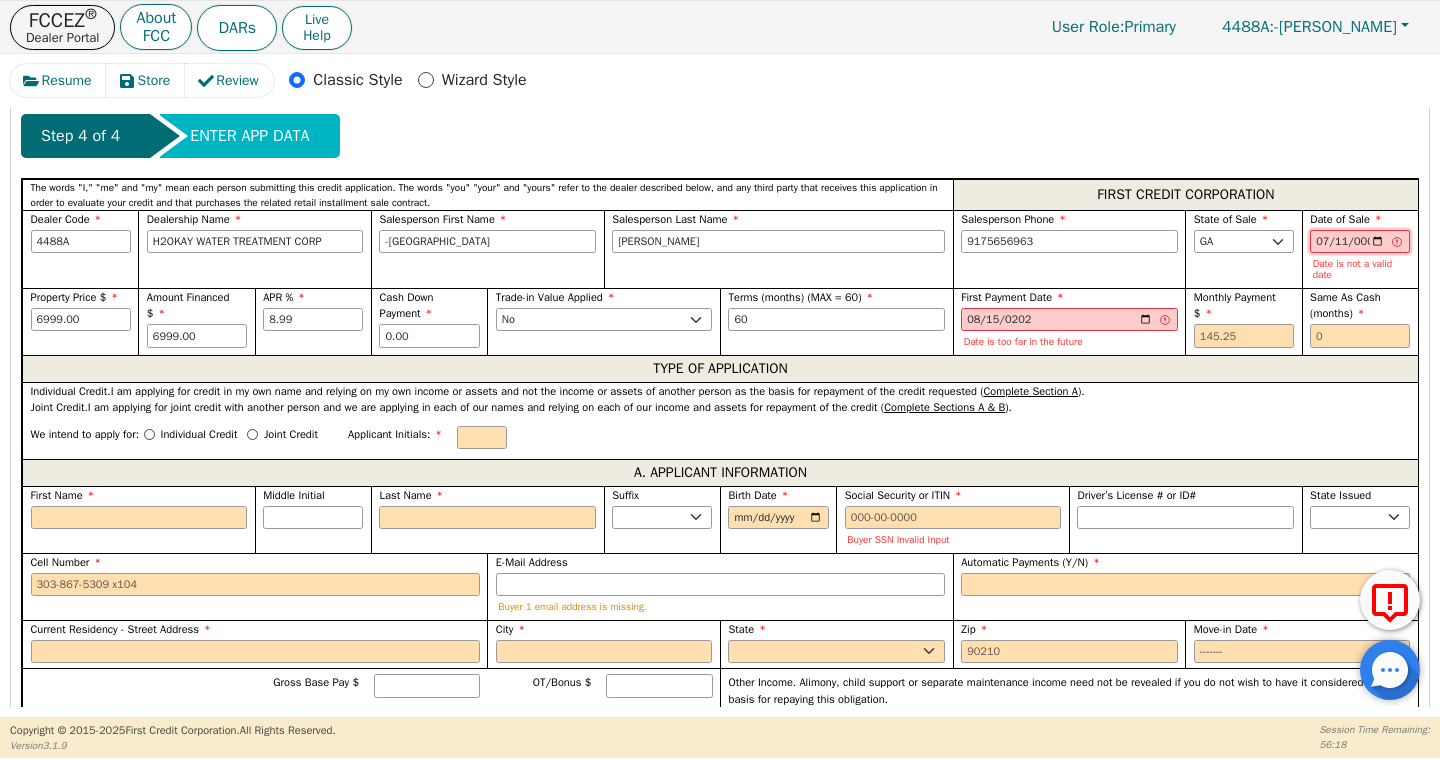 click on "0002-07-11" at bounding box center (1360, 242) 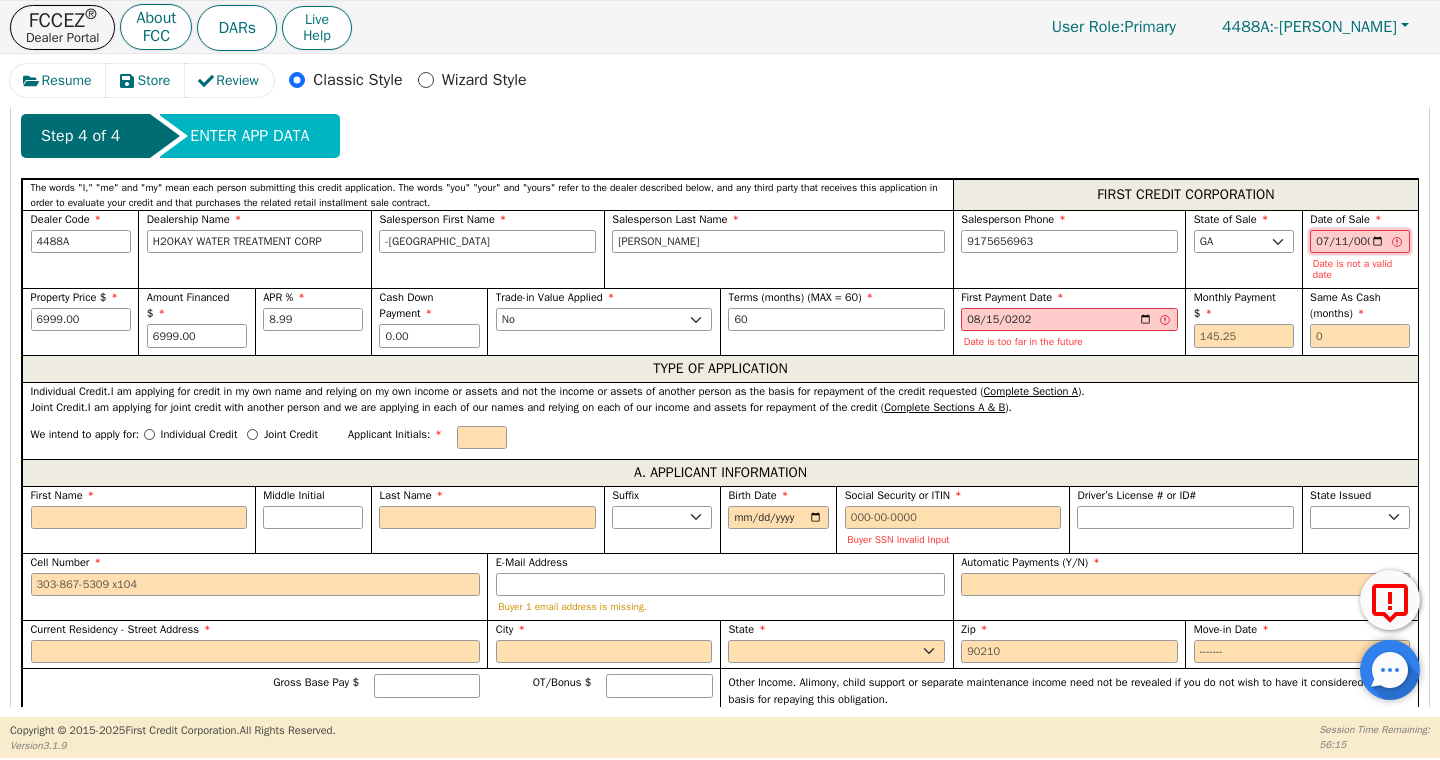 type on "0002-07-01" 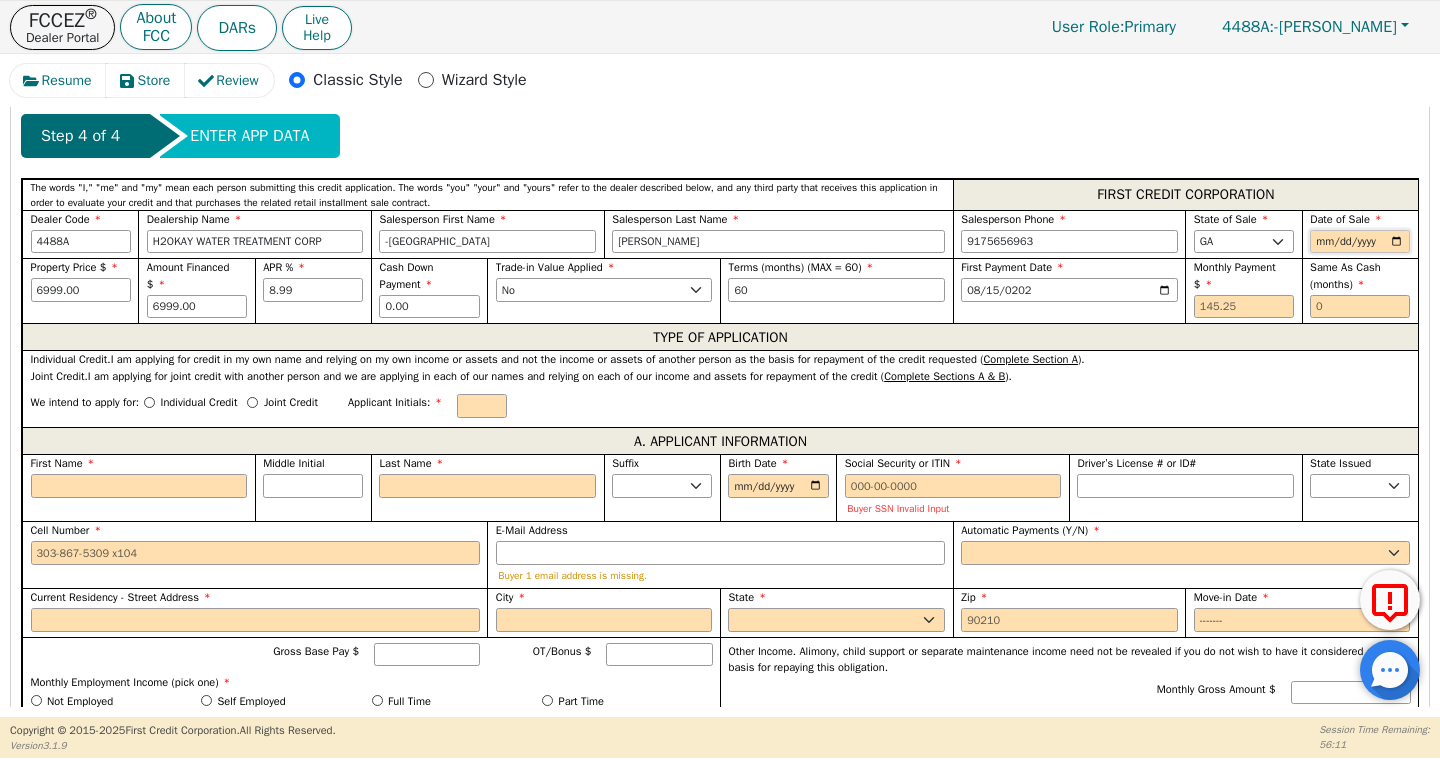 click at bounding box center [1360, 242] 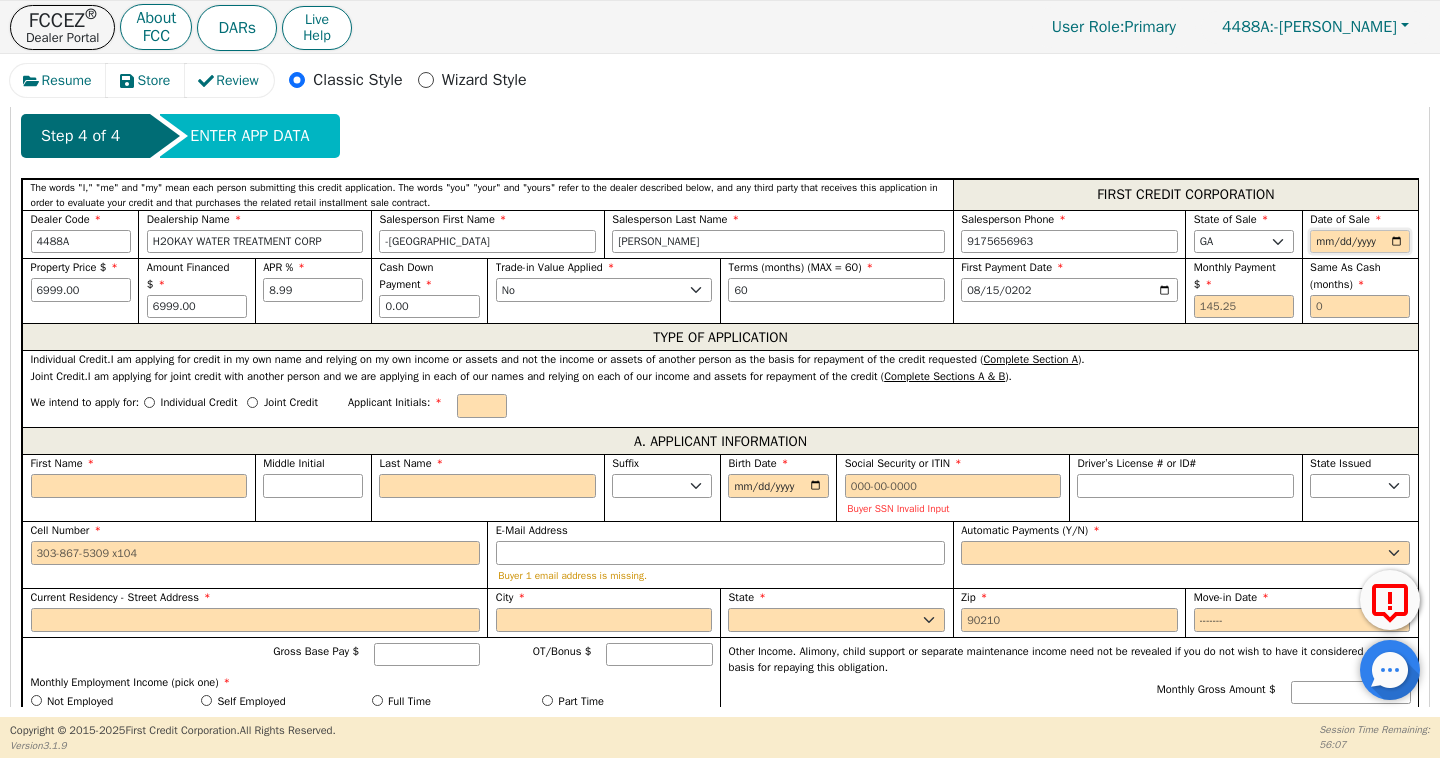click at bounding box center (1360, 242) 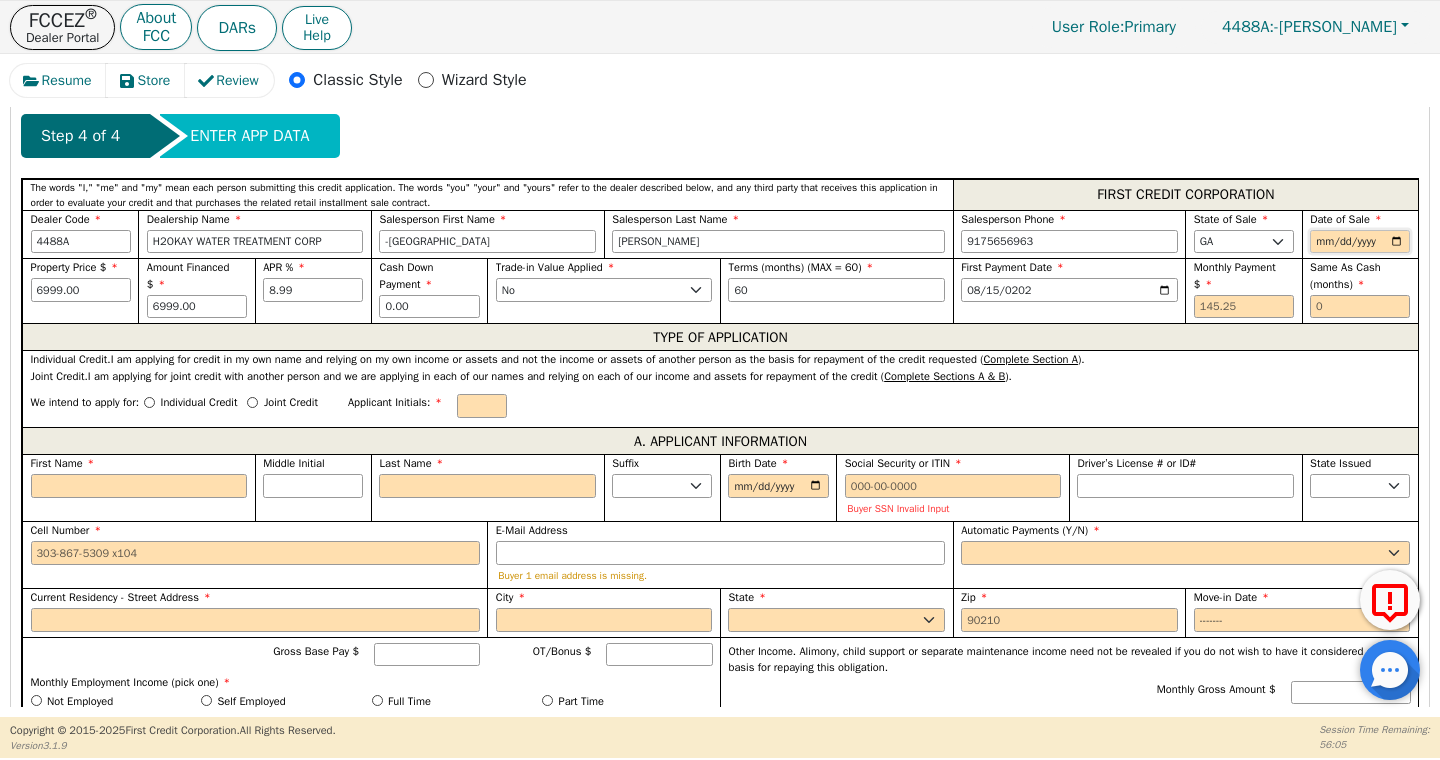 click at bounding box center [1360, 242] 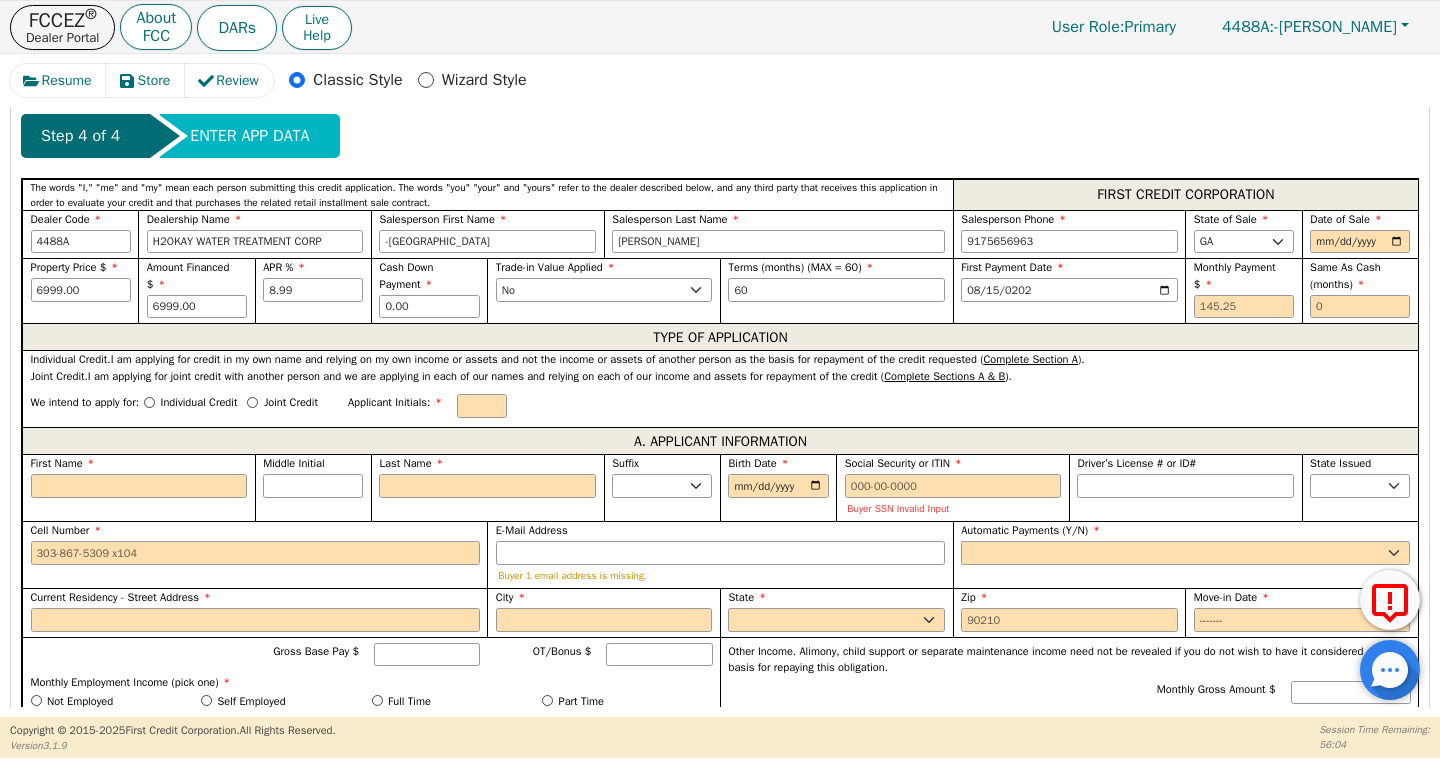 click on "Date of Sale" at bounding box center [1360, 234] 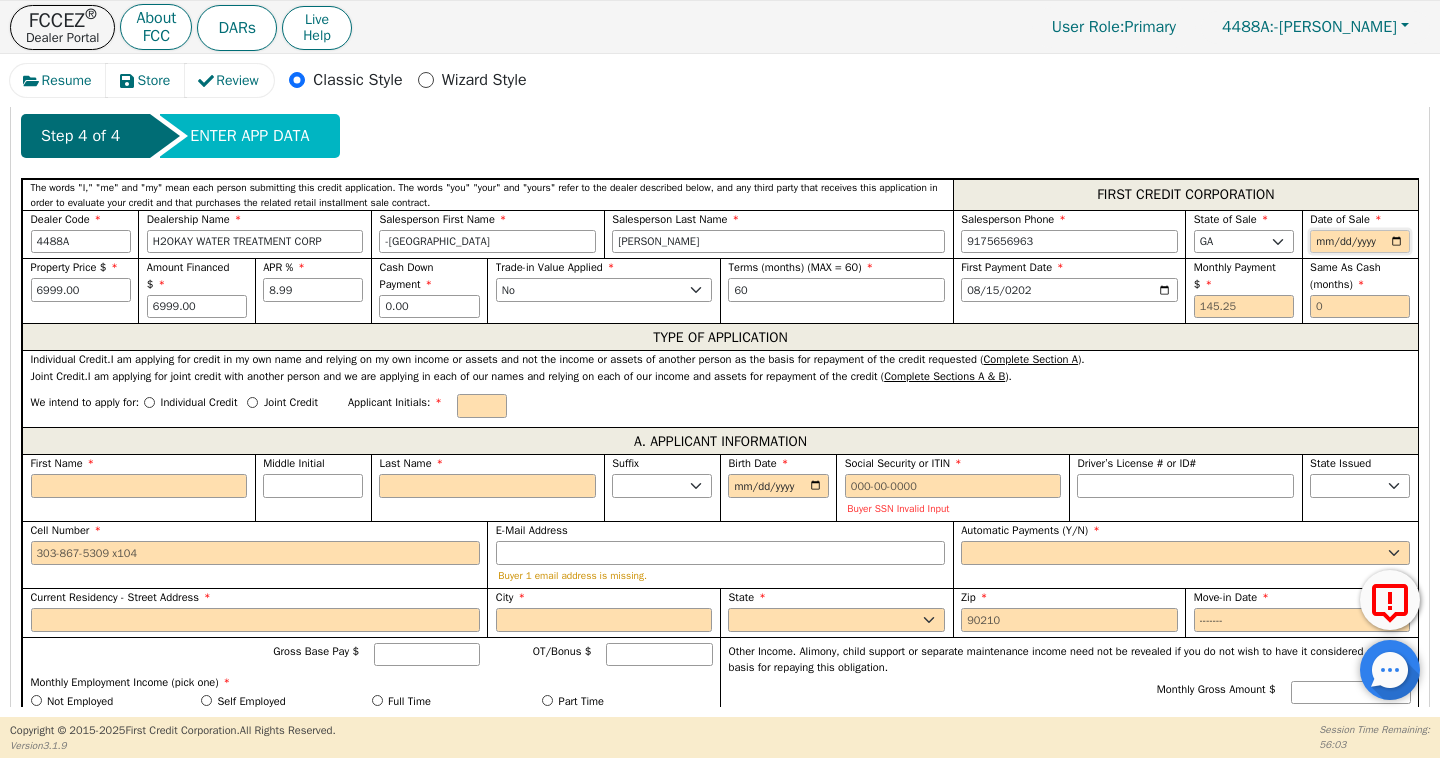 click at bounding box center (1360, 242) 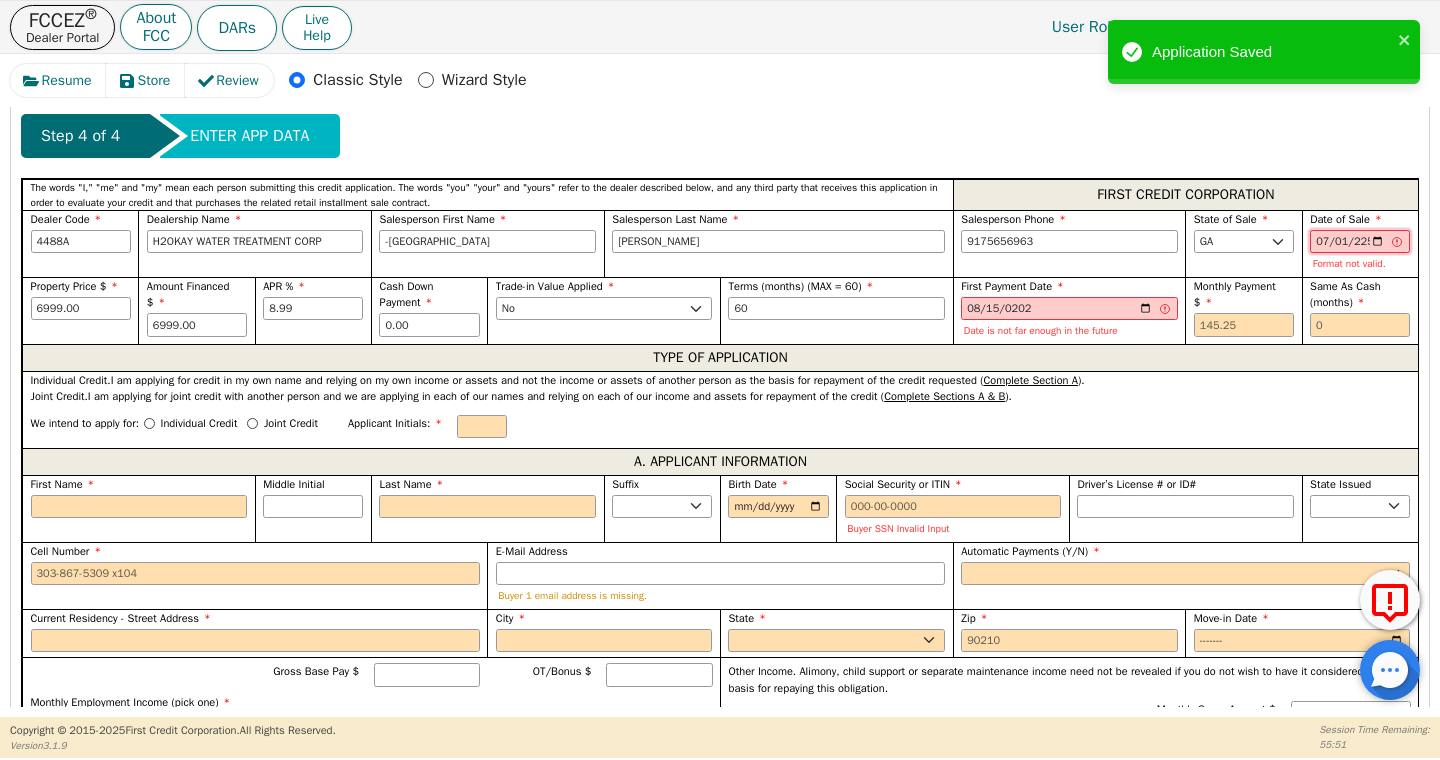 type on "252025-07-01" 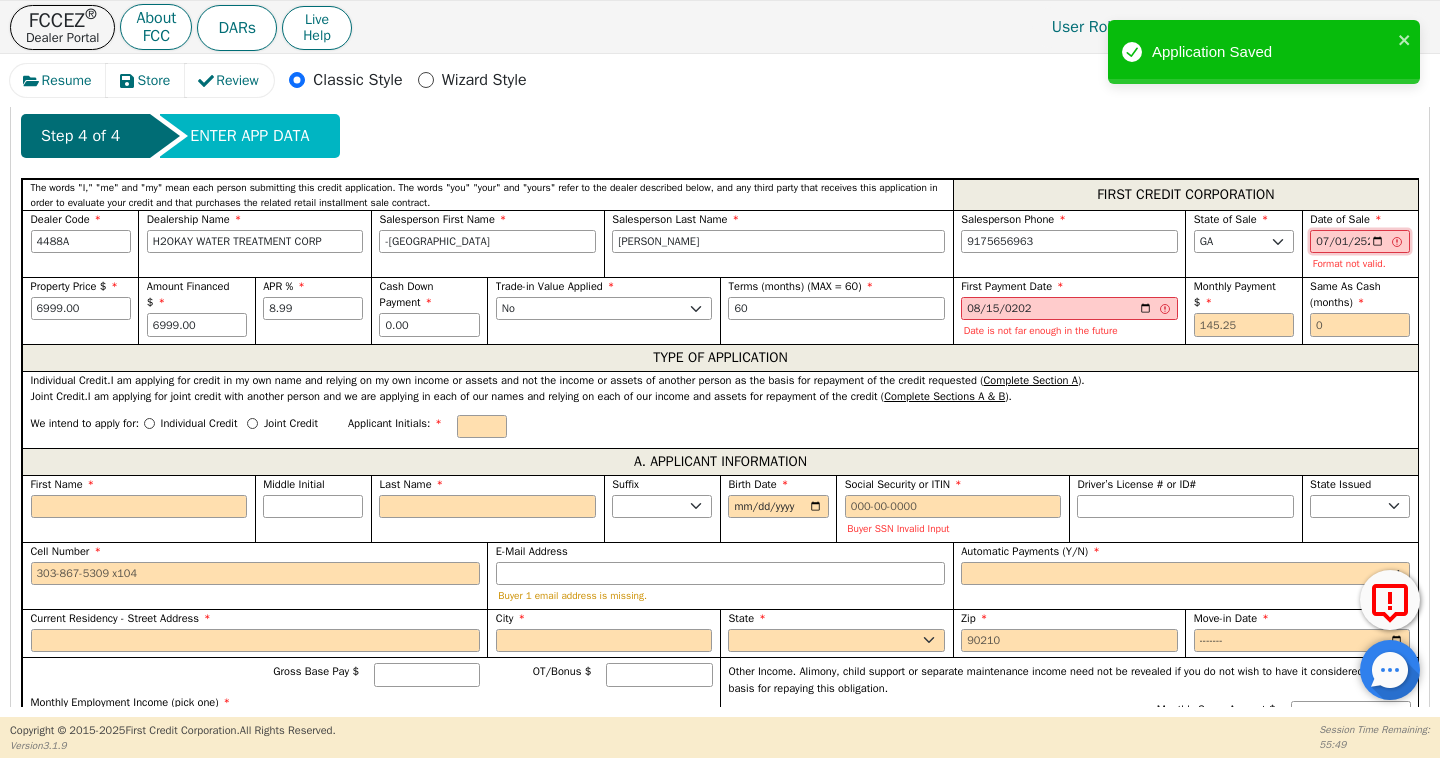 click on "252025-07-01" at bounding box center [1360, 242] 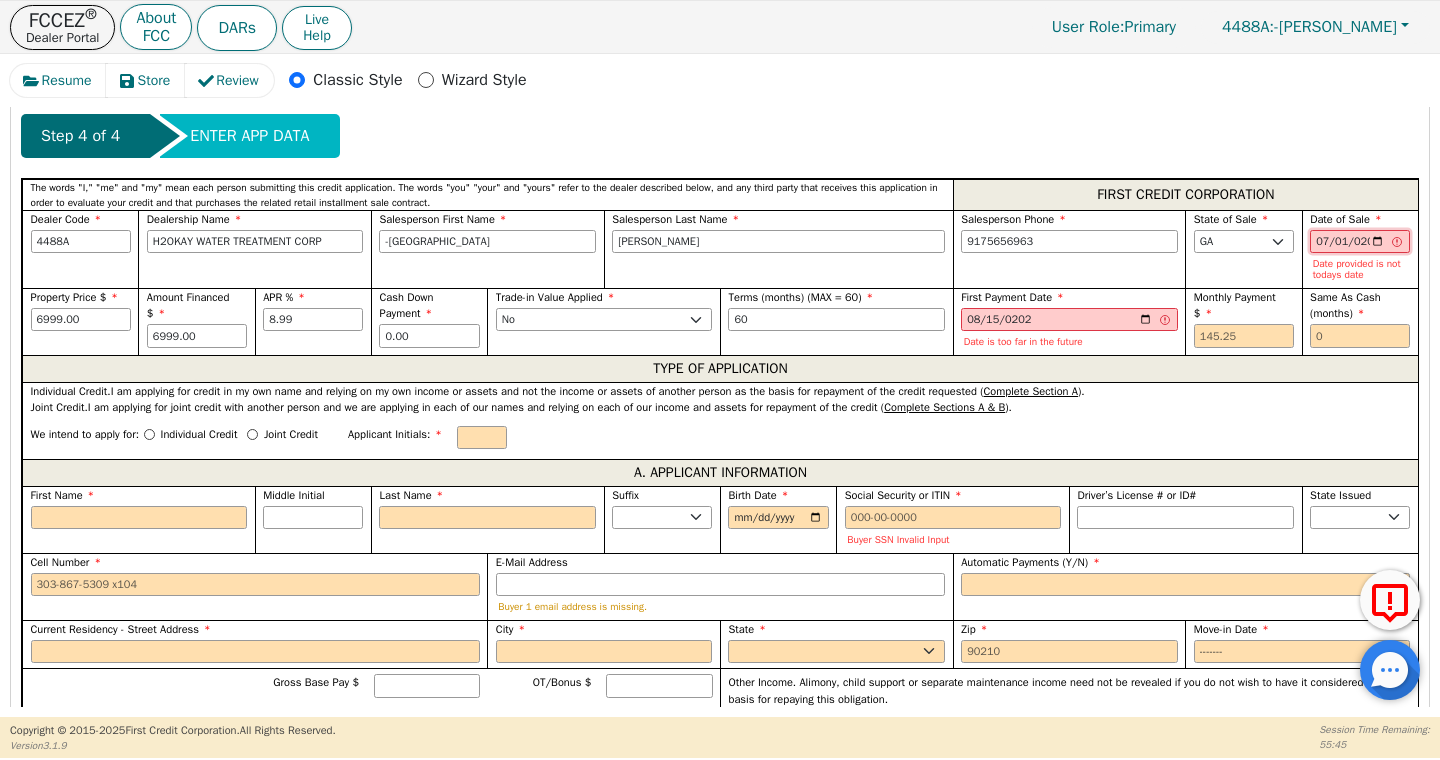 type on "[DATE]" 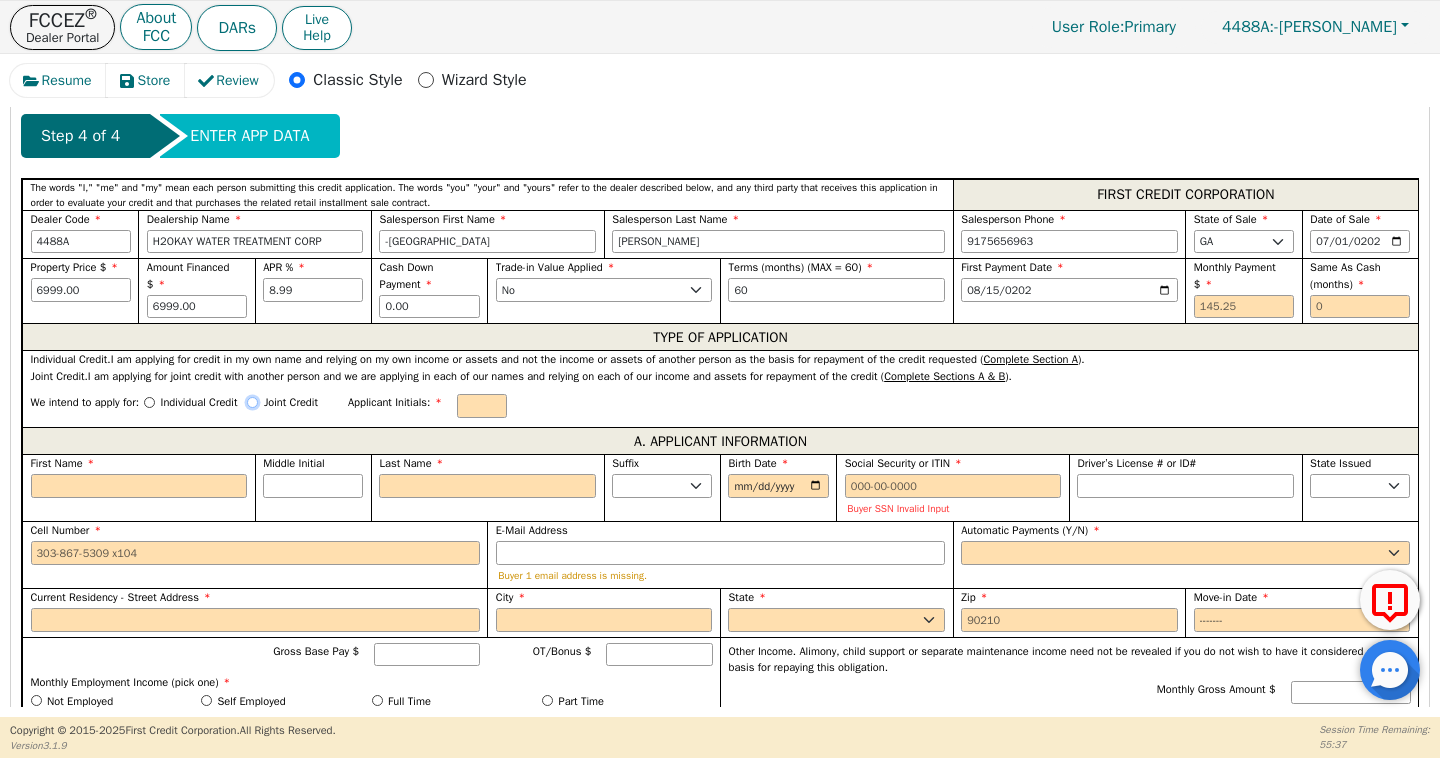 click on "Joint Credit" at bounding box center [252, 402] 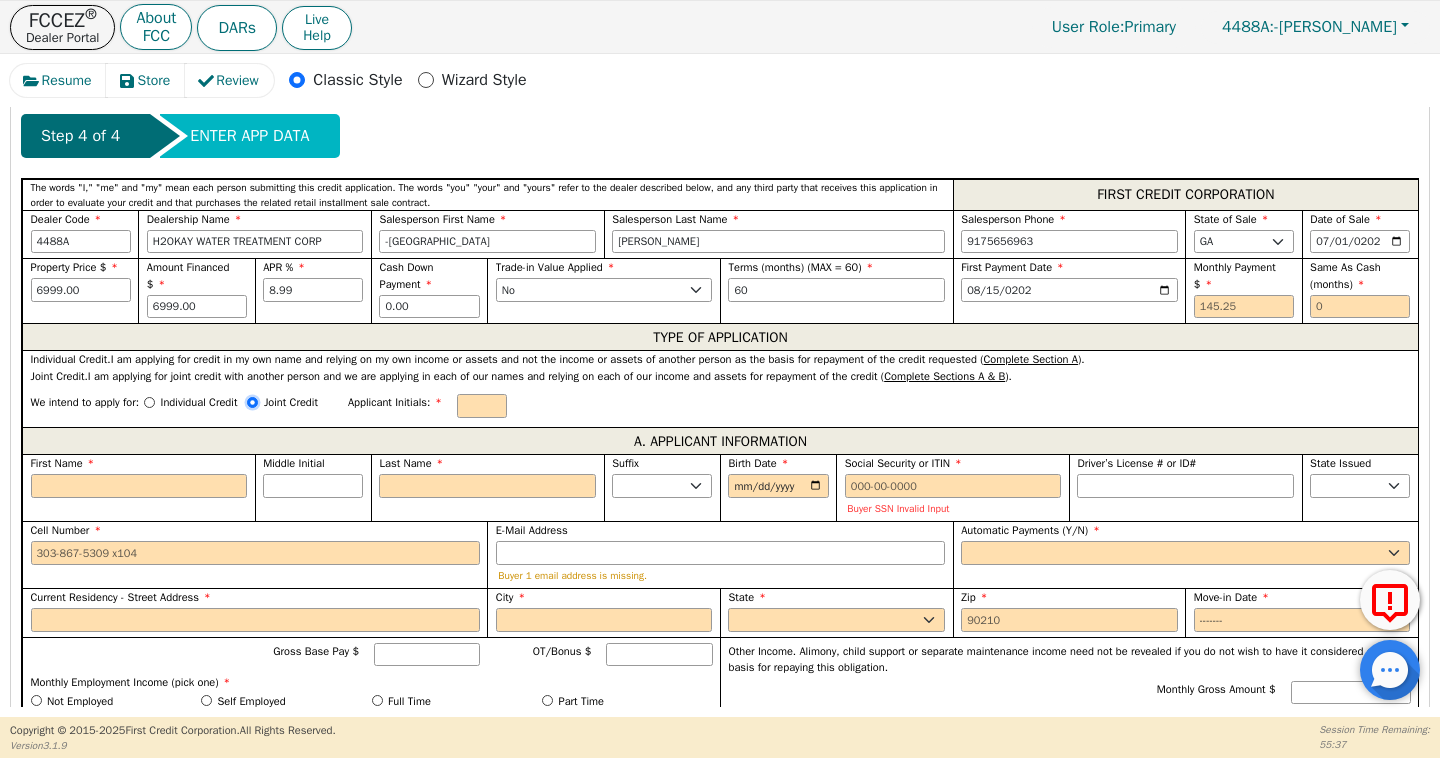 radio on "true" 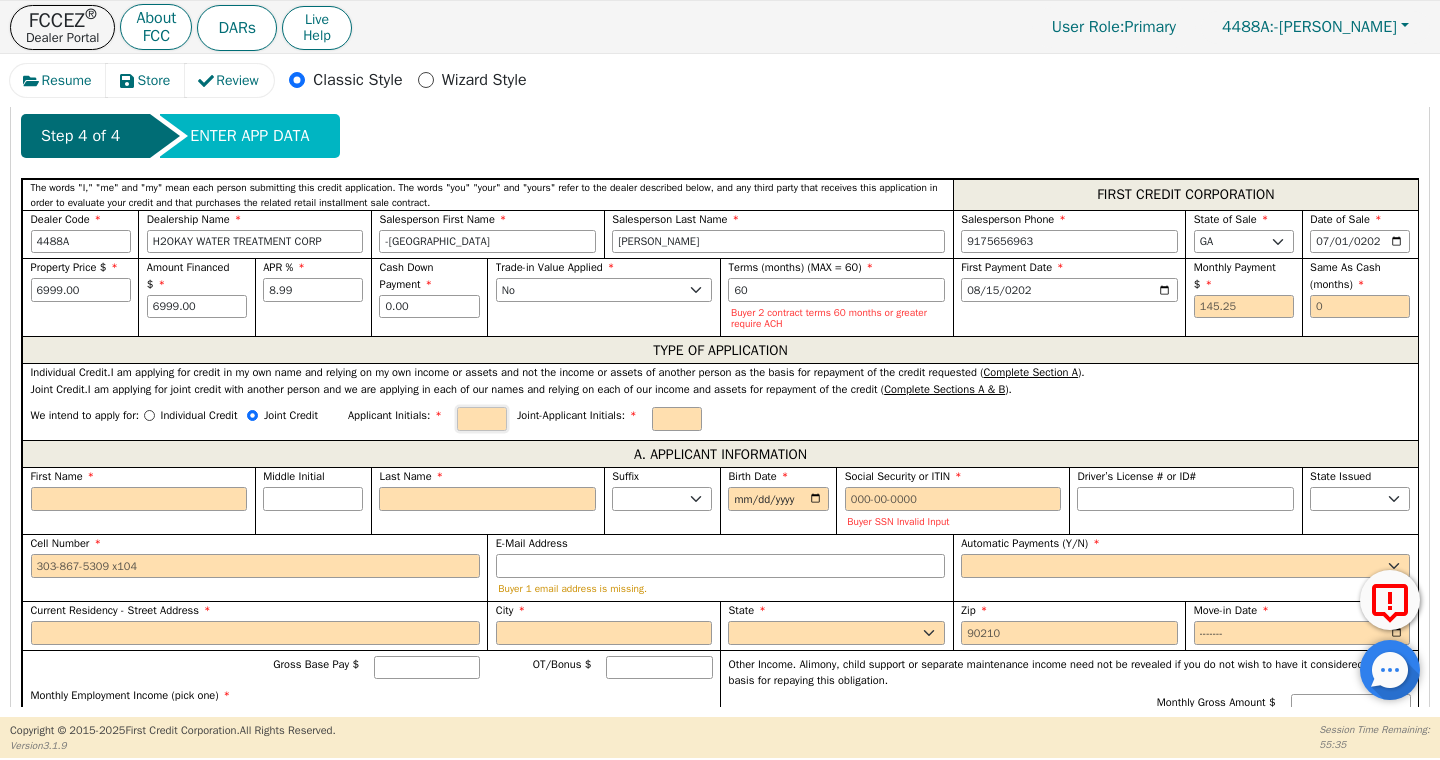 click at bounding box center [482, 419] 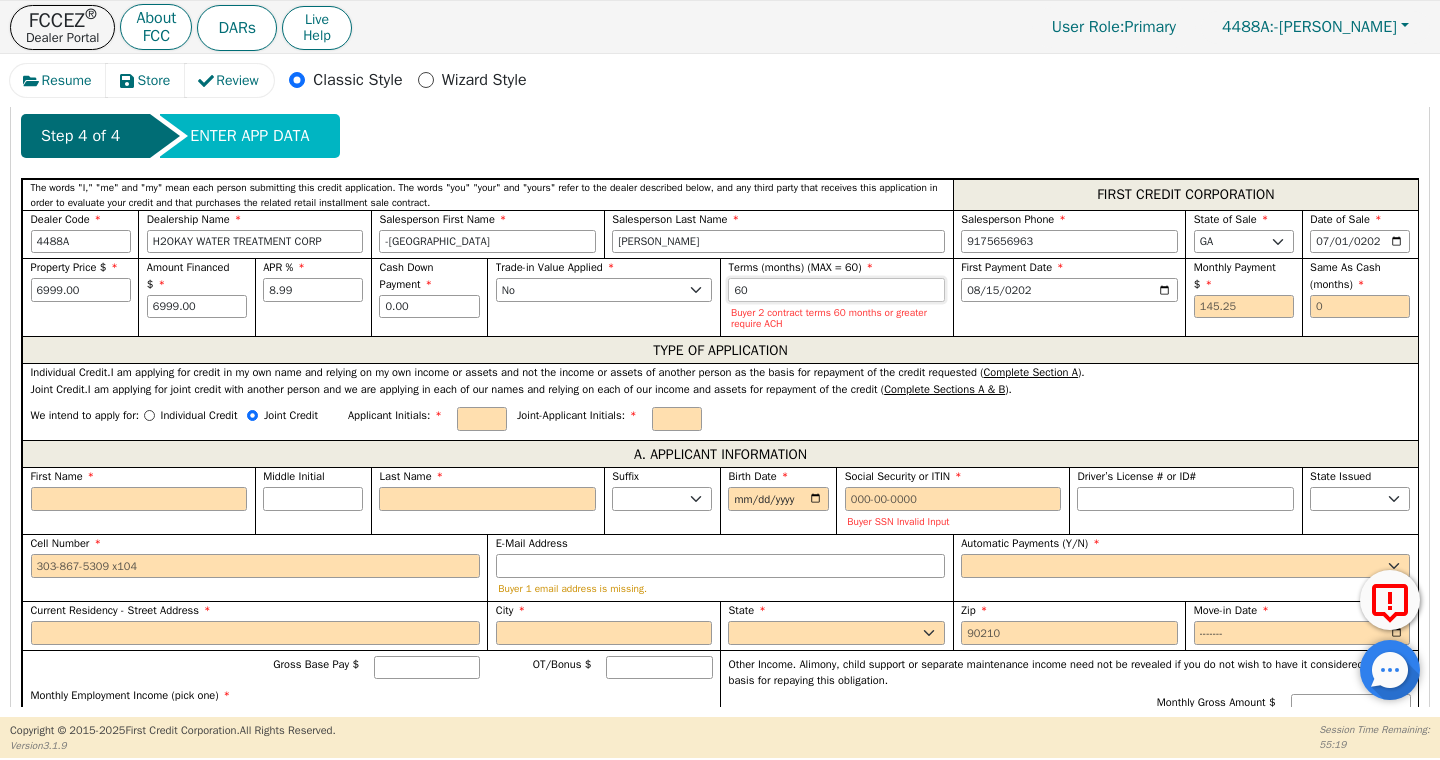 click on "60" at bounding box center [836, 290] 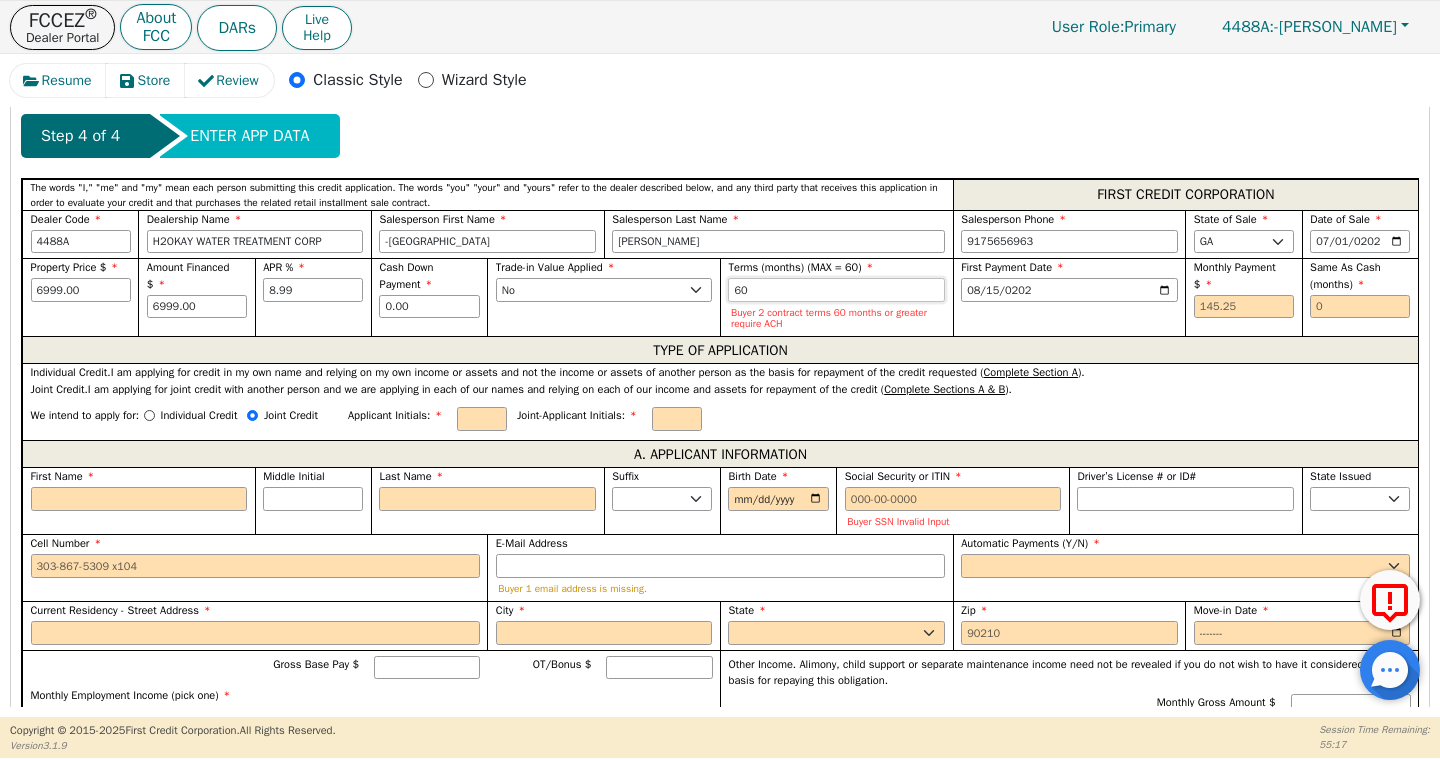 type on "6" 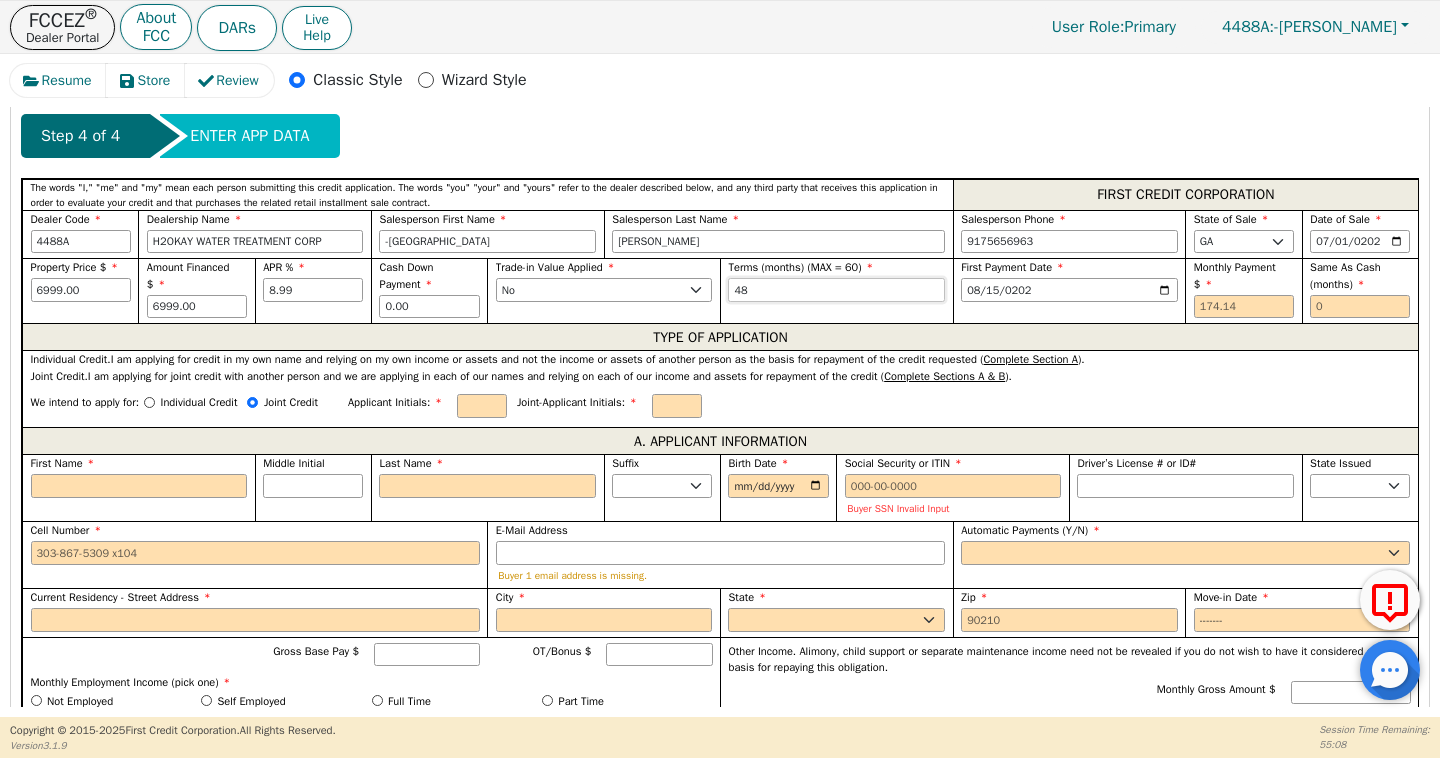 type on "48" 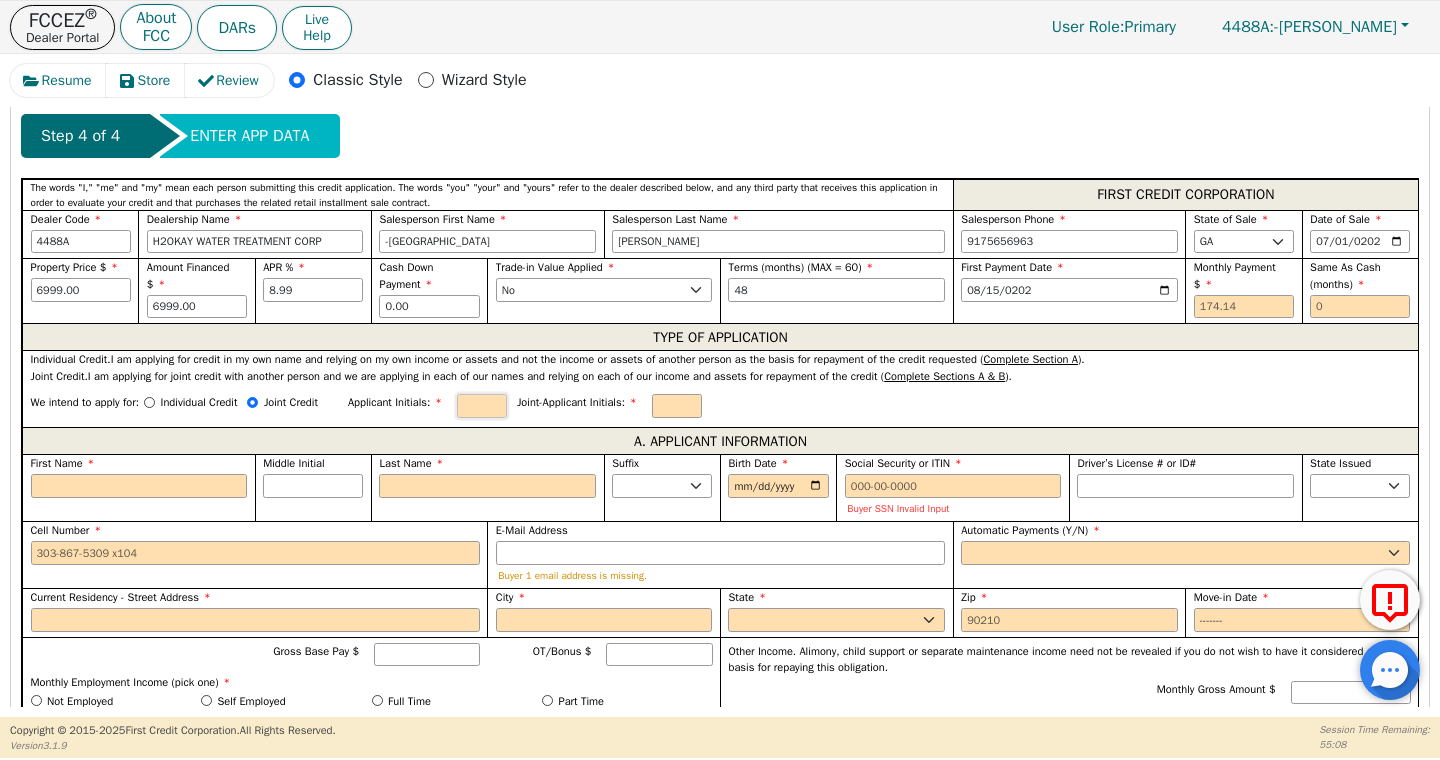 click at bounding box center (482, 406) 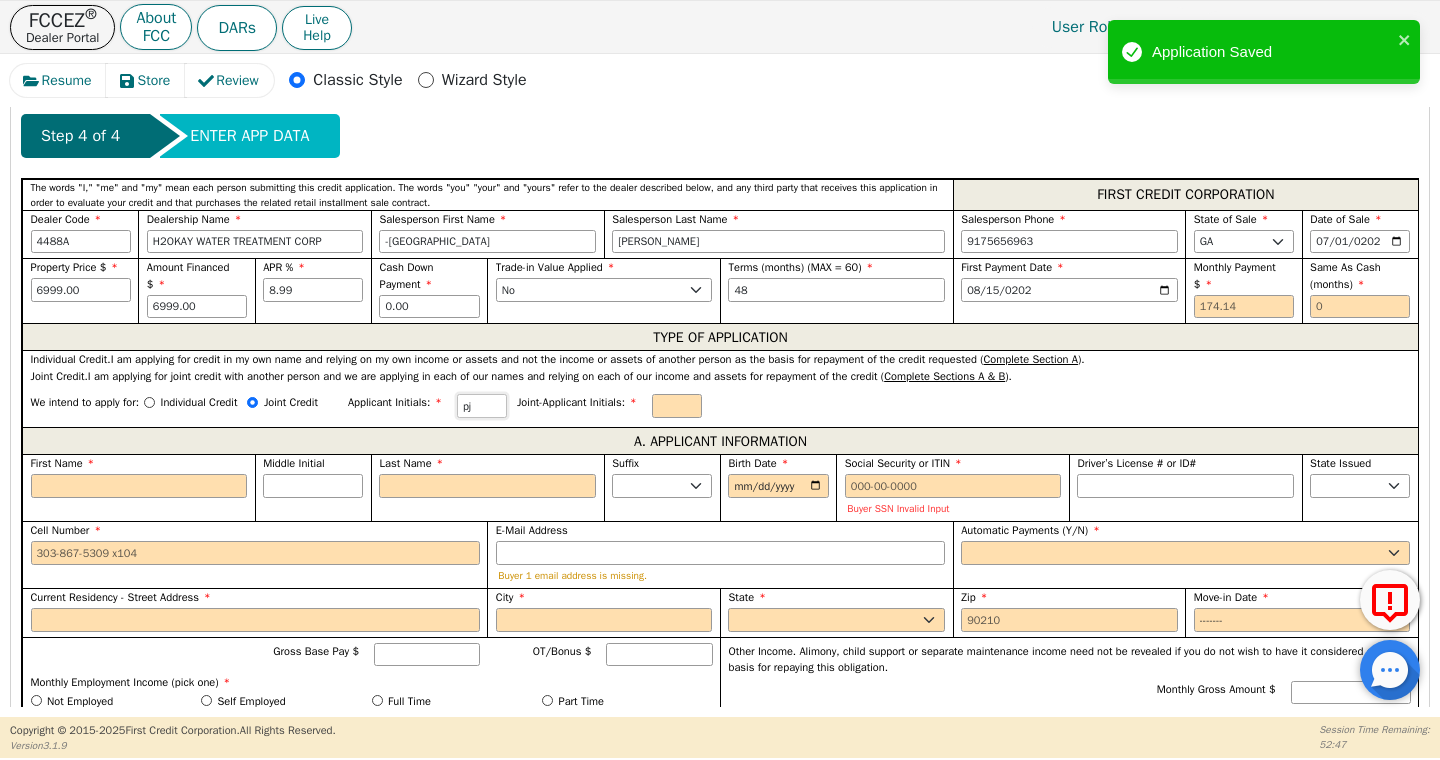 type on "pj" 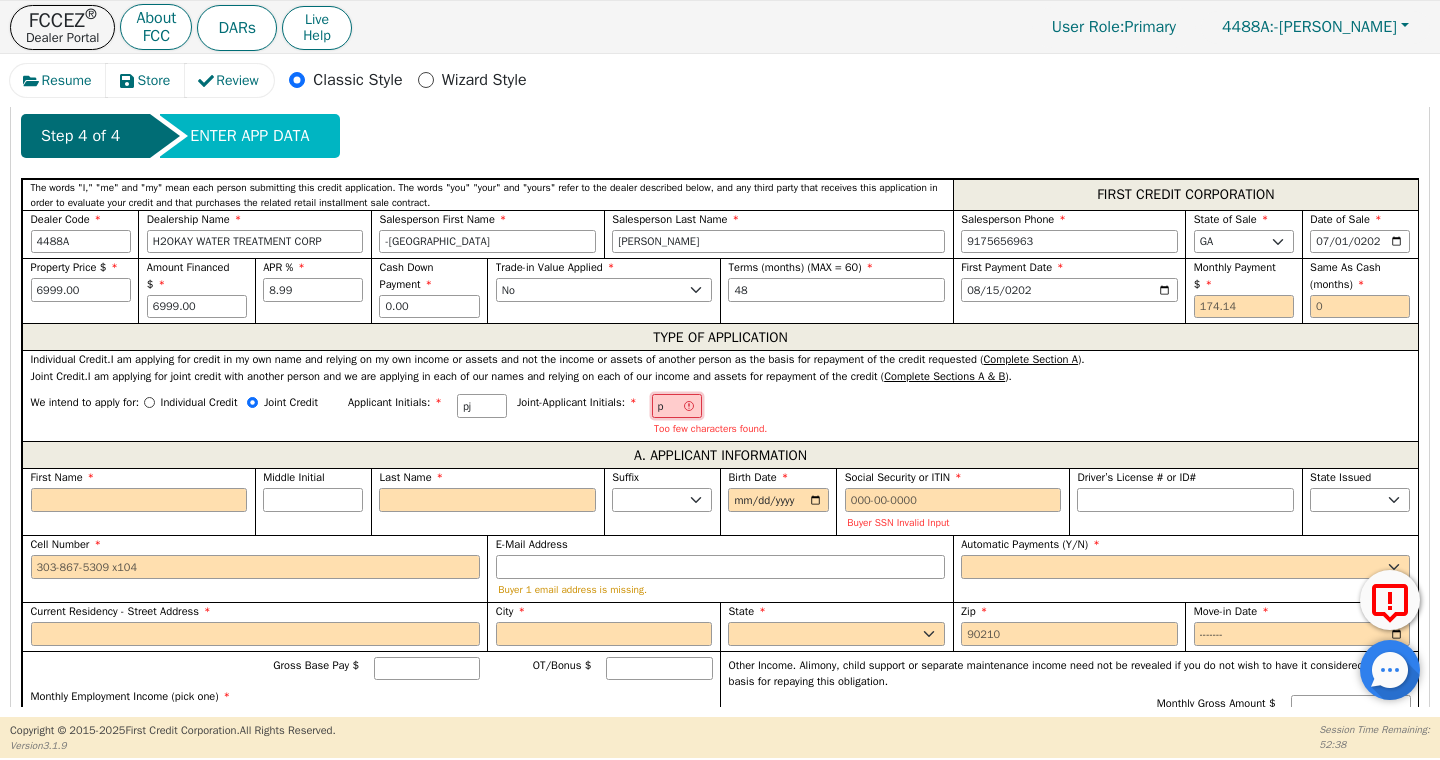 type on "p" 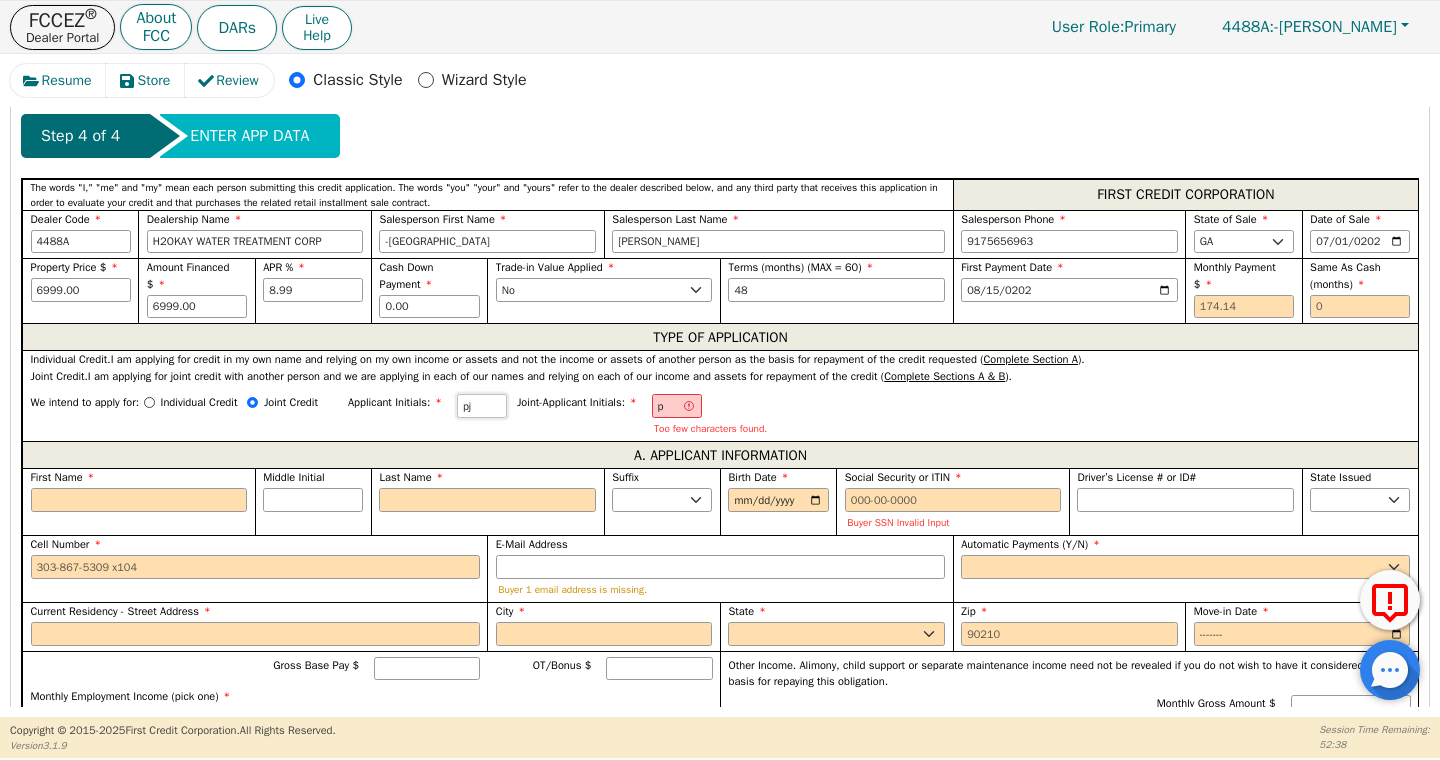 click on "pj" at bounding box center [482, 406] 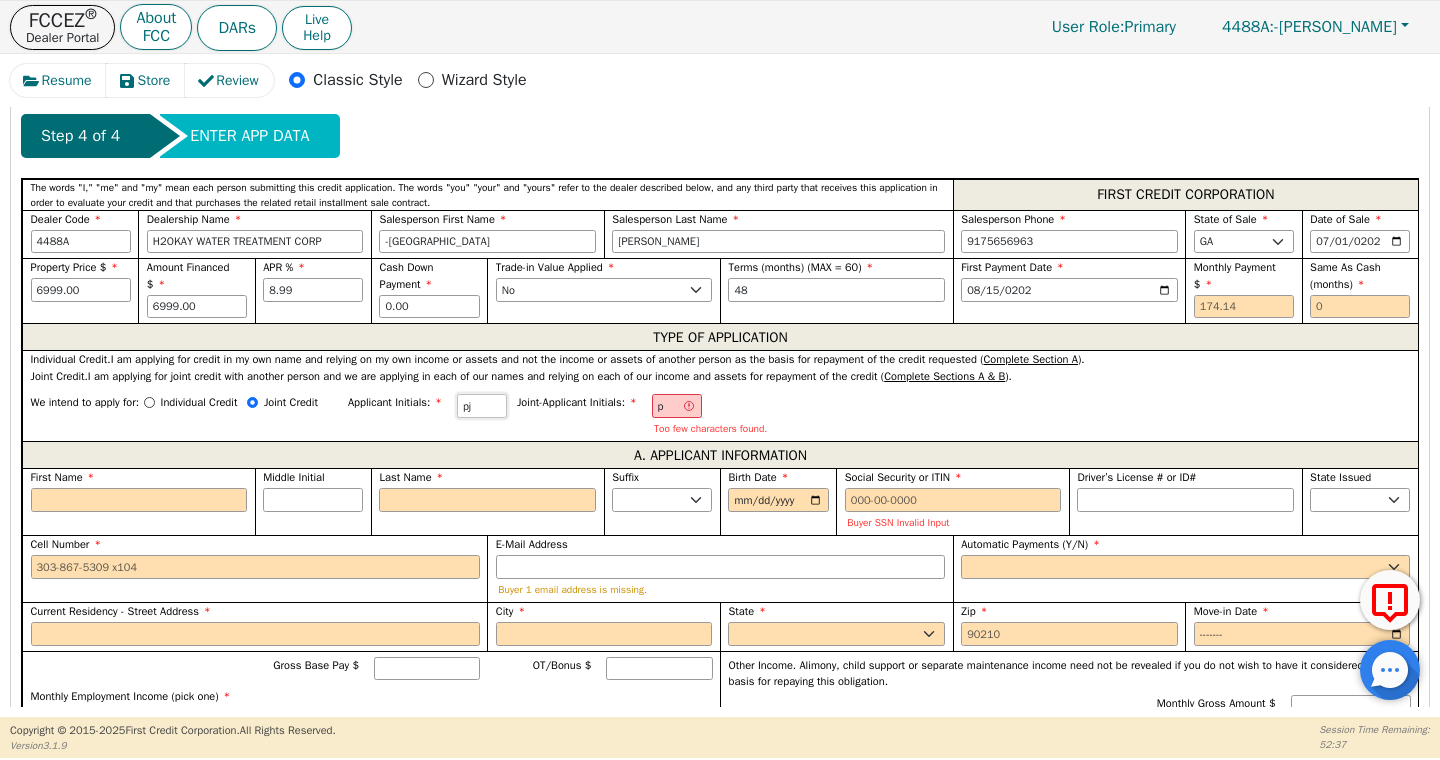 type on "p" 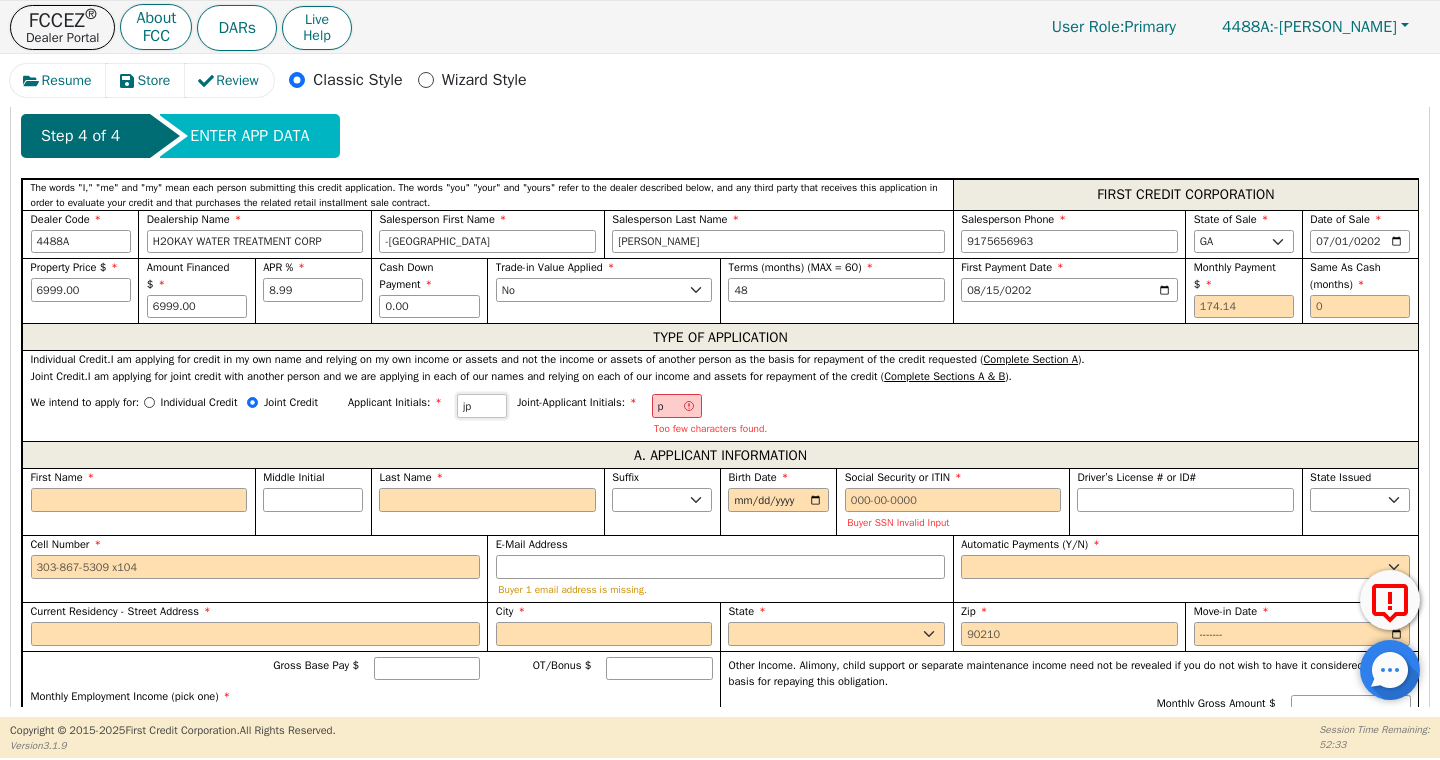 type on "jp" 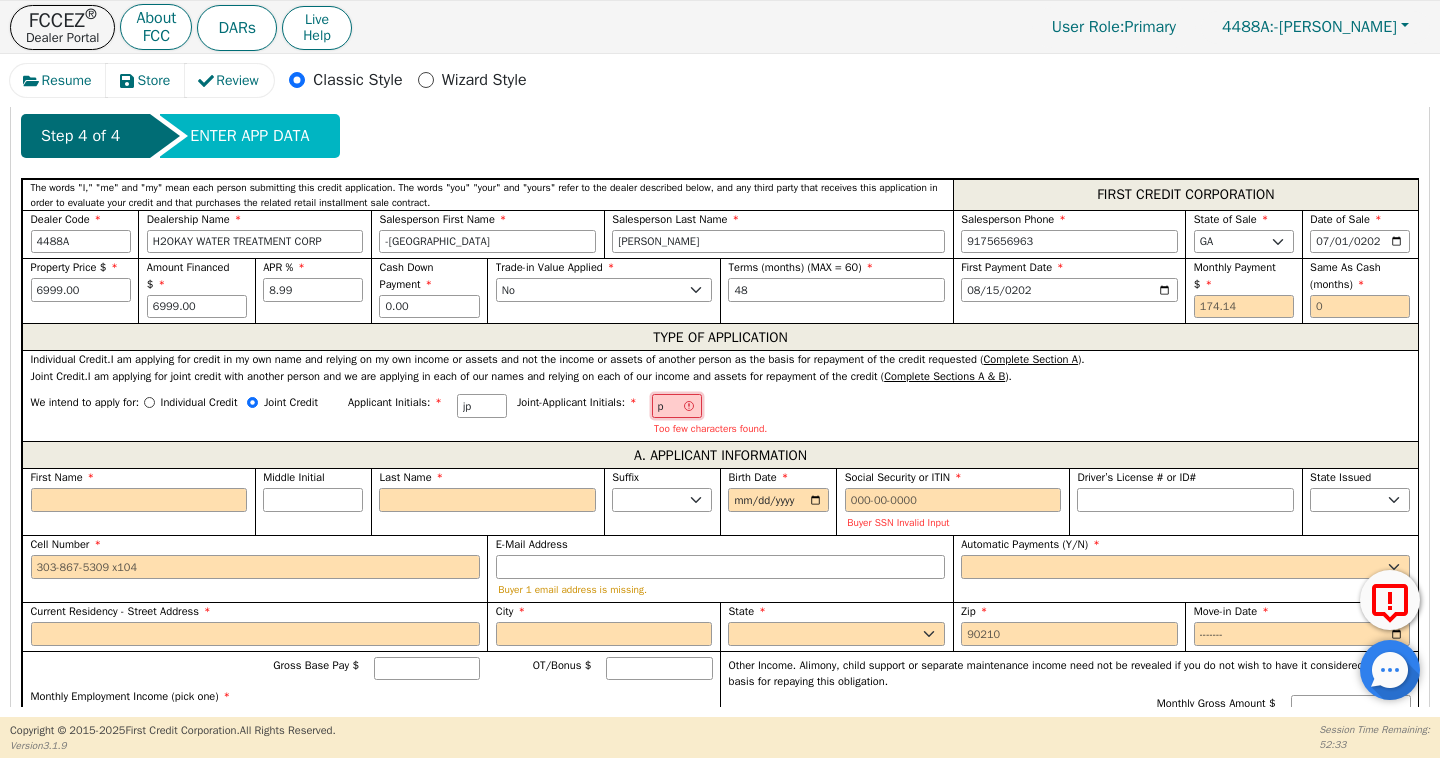 click on "p" at bounding box center [677, 406] 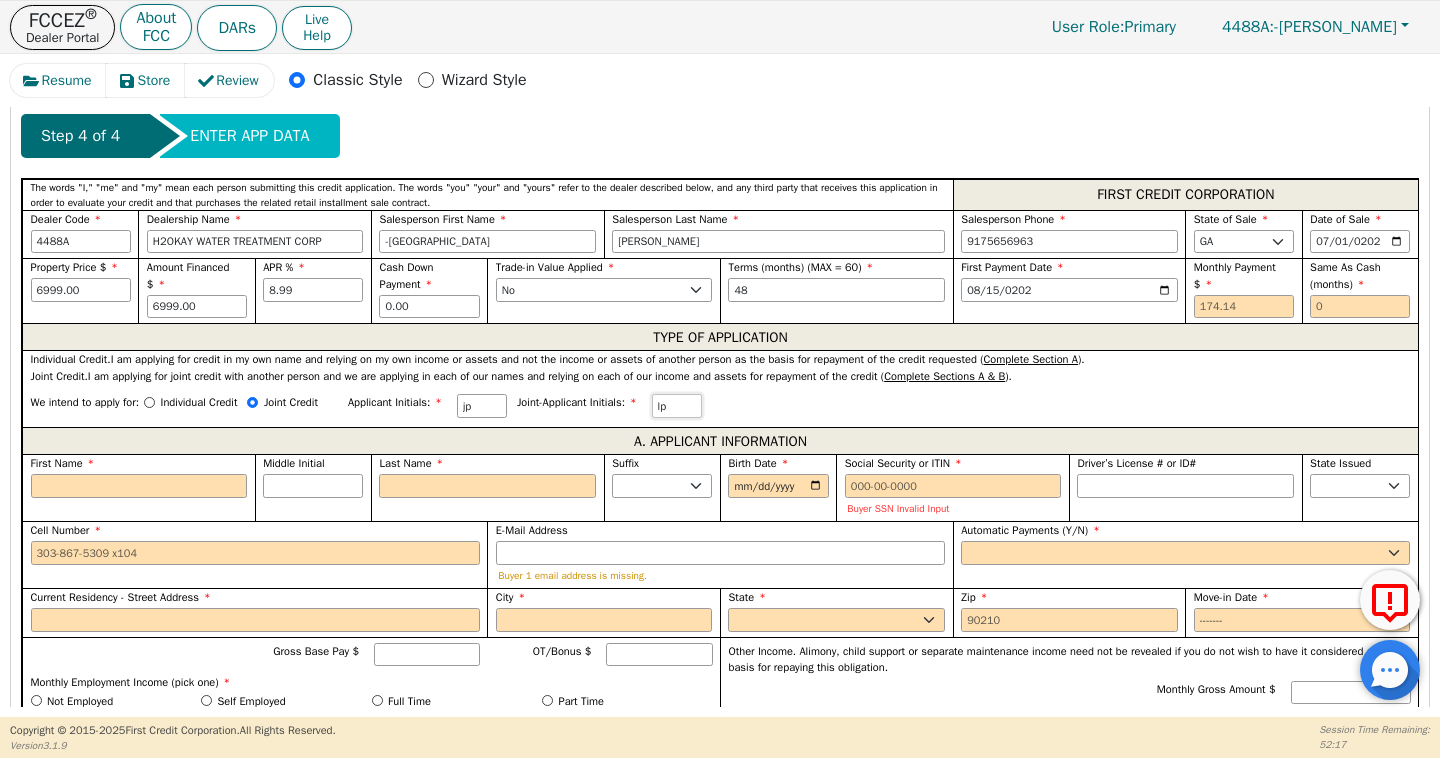 type on "lp" 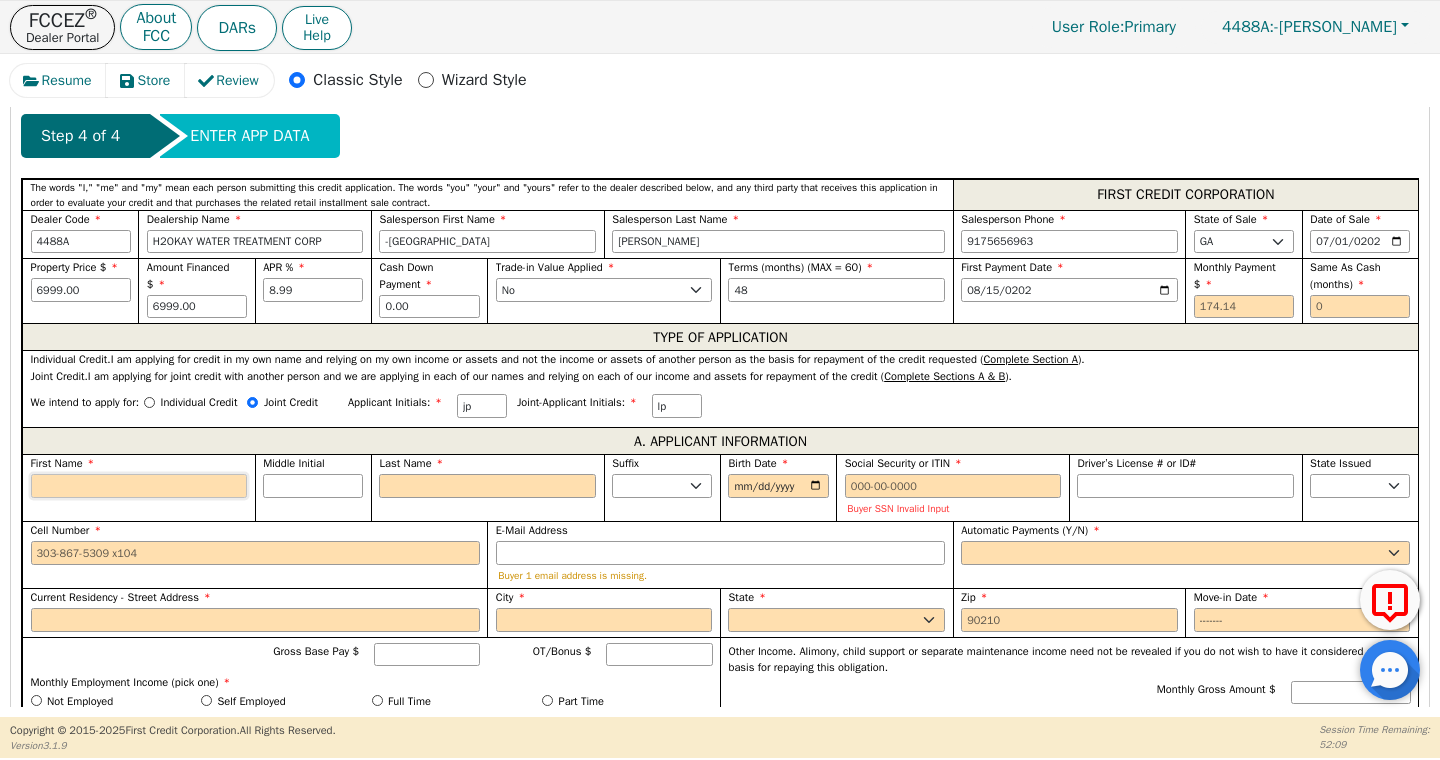 click on "First Name" at bounding box center (139, 486) 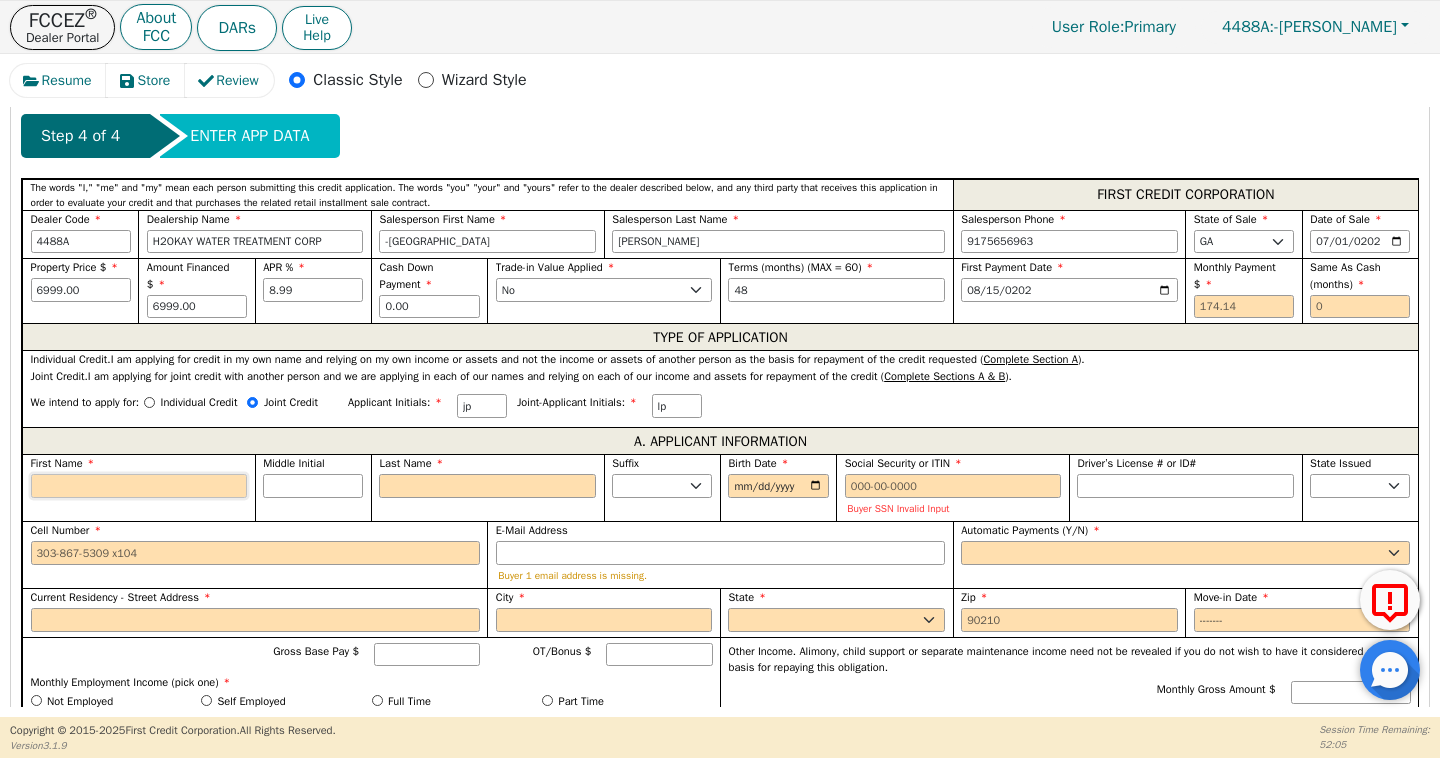 paste on "[PERSON_NAME]" 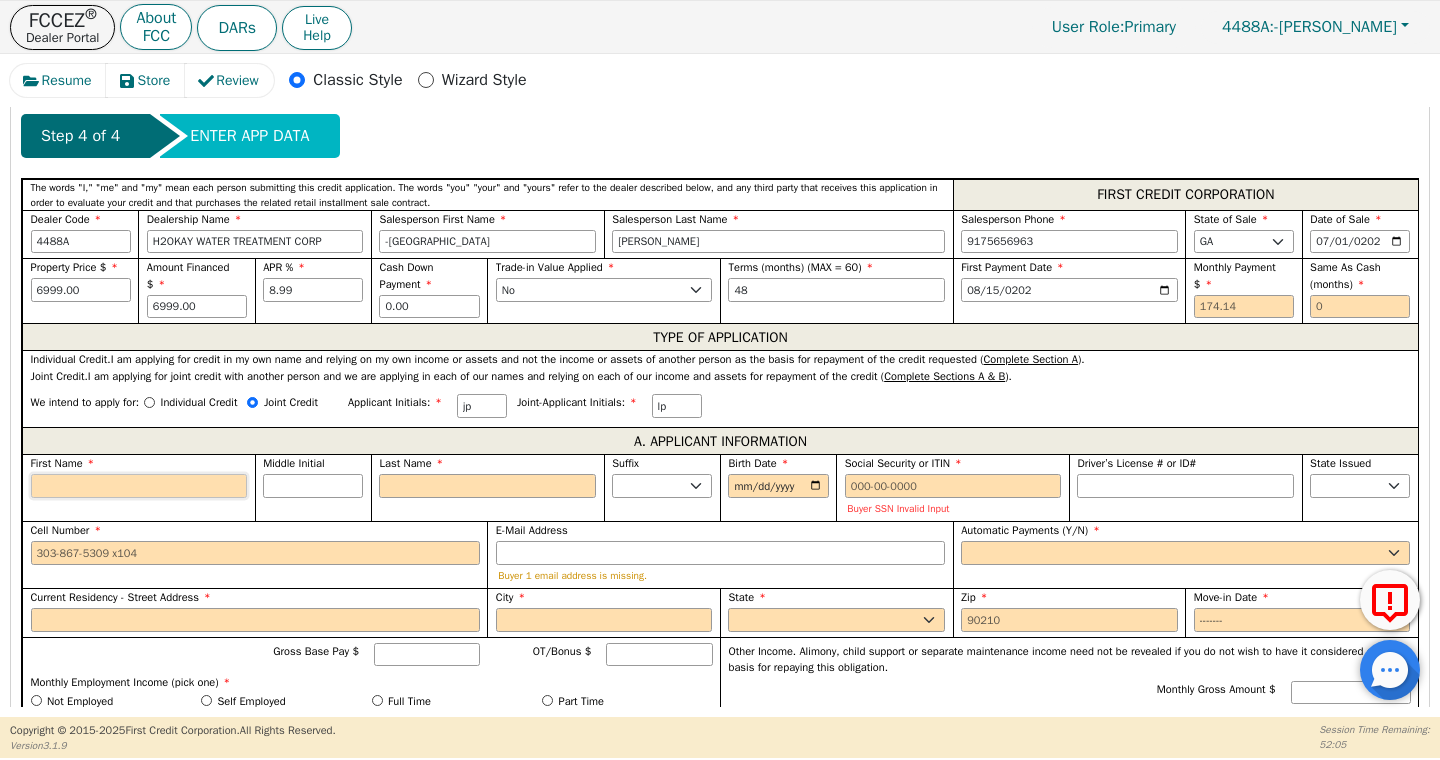 type on "J" 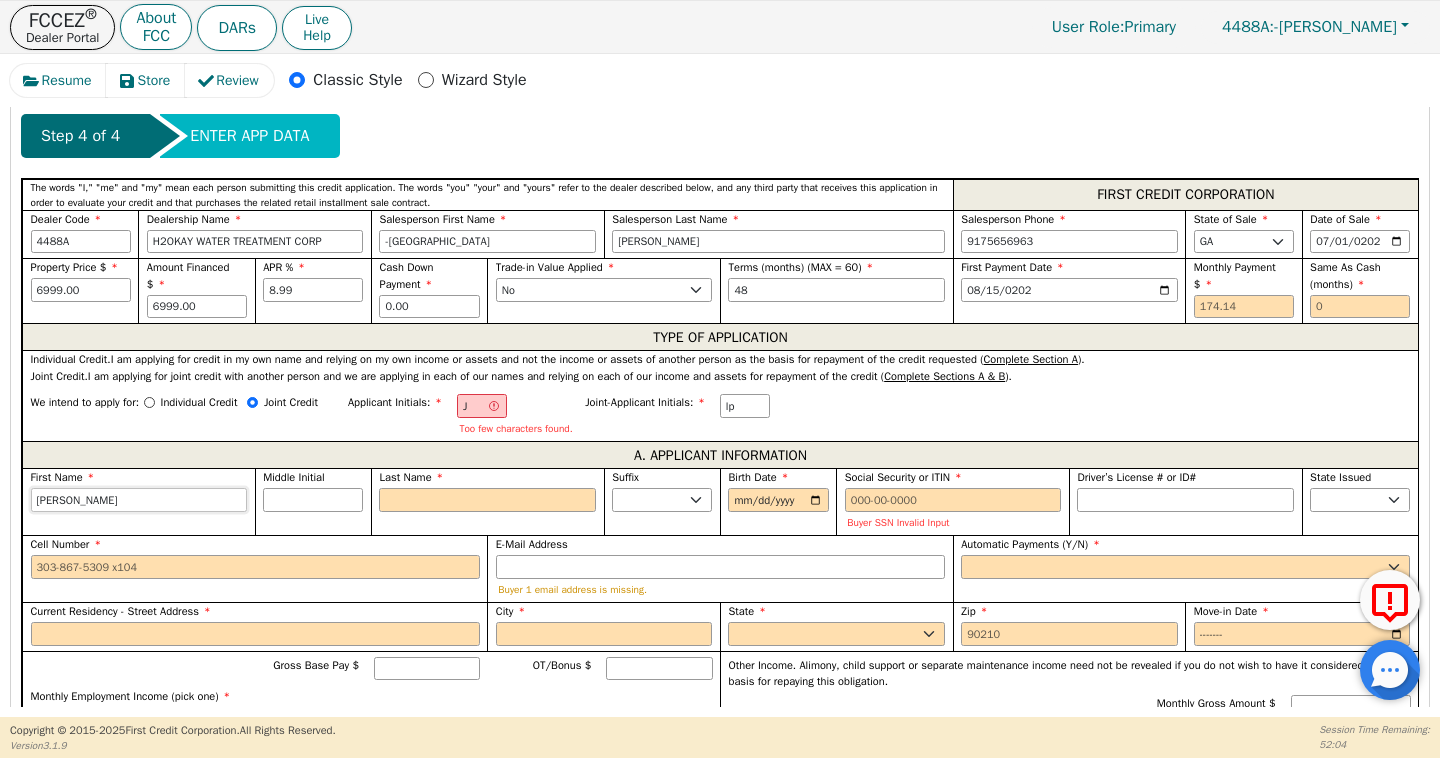 type on "[PERSON_NAME]" 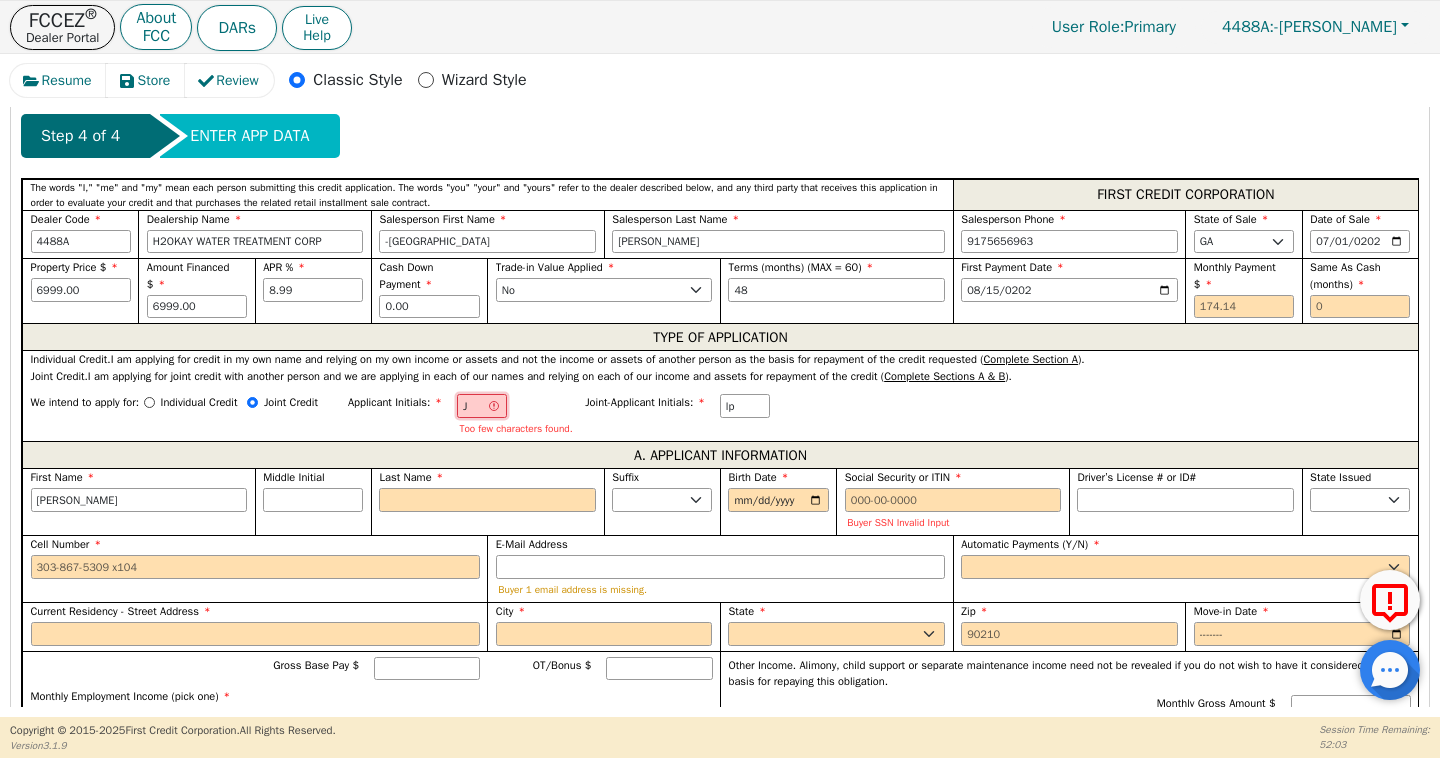 click on "J" at bounding box center [482, 406] 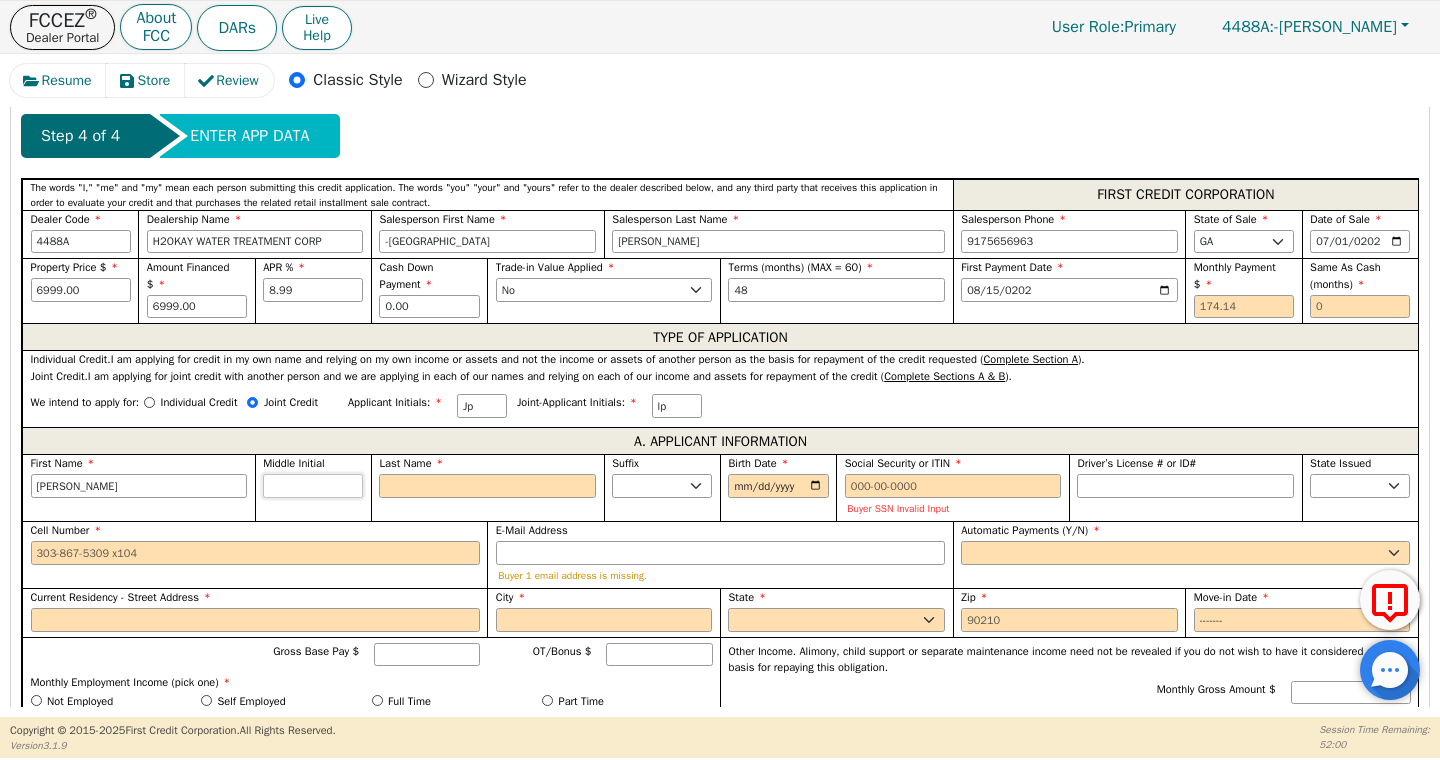 click on "Middle Initial" at bounding box center [313, 486] 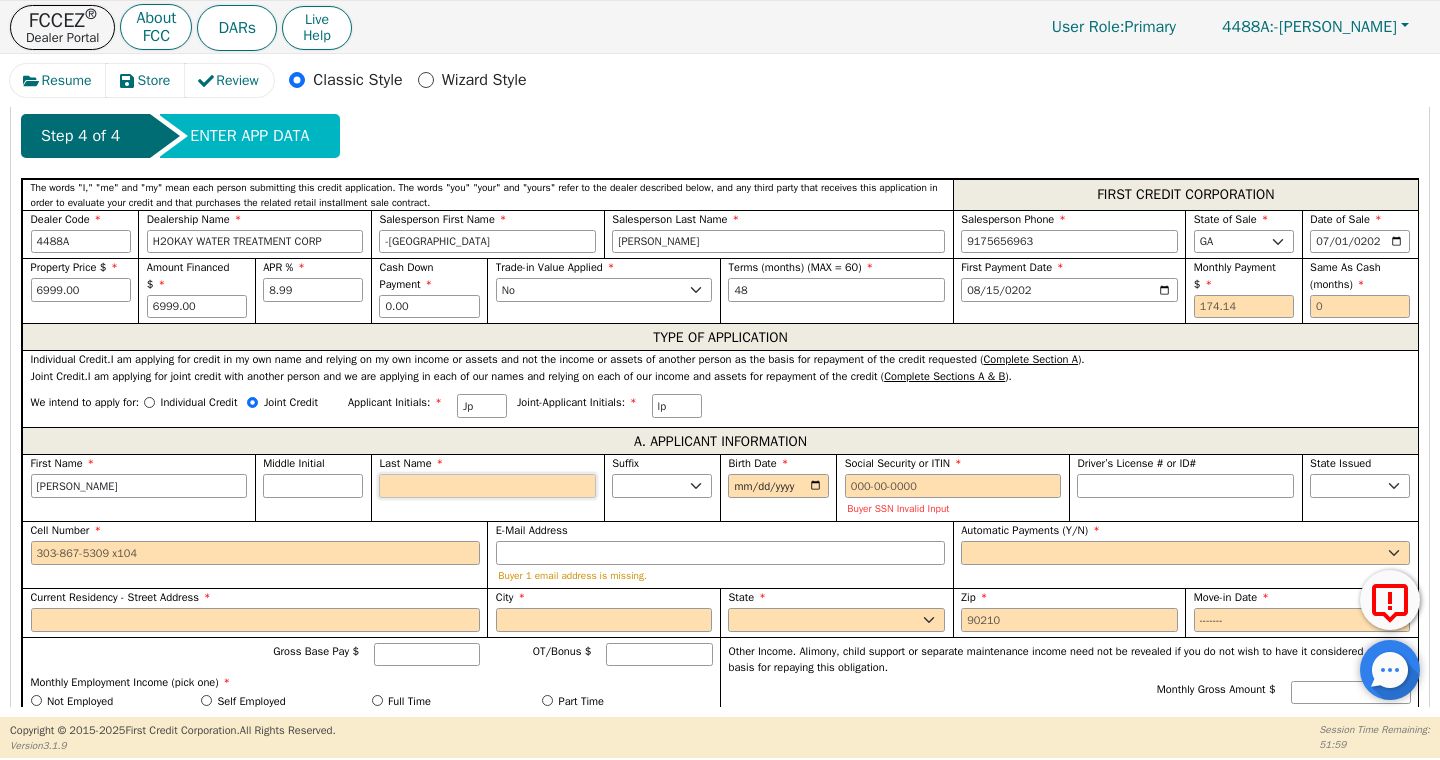click on "Last Name" at bounding box center (487, 486) 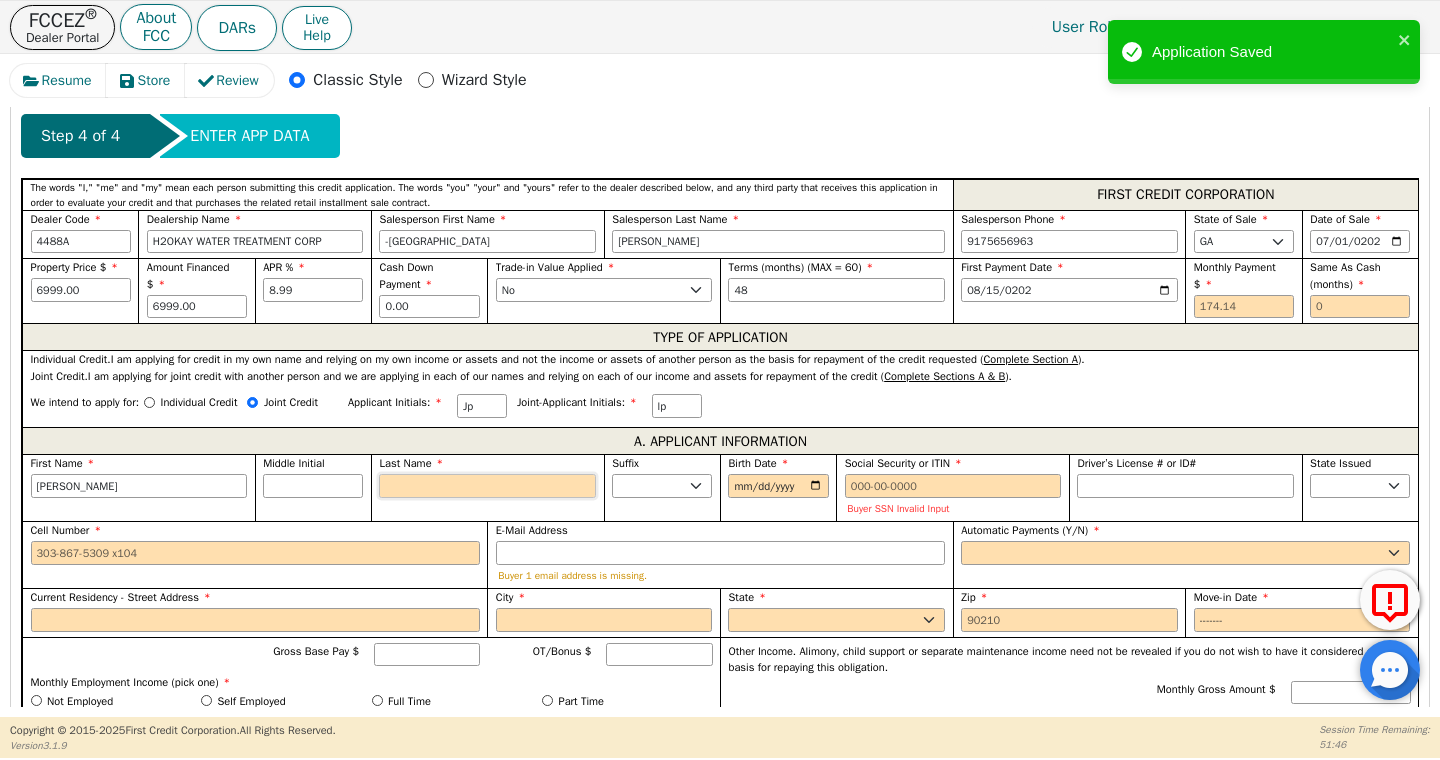 paste on "[PERSON_NAME]" 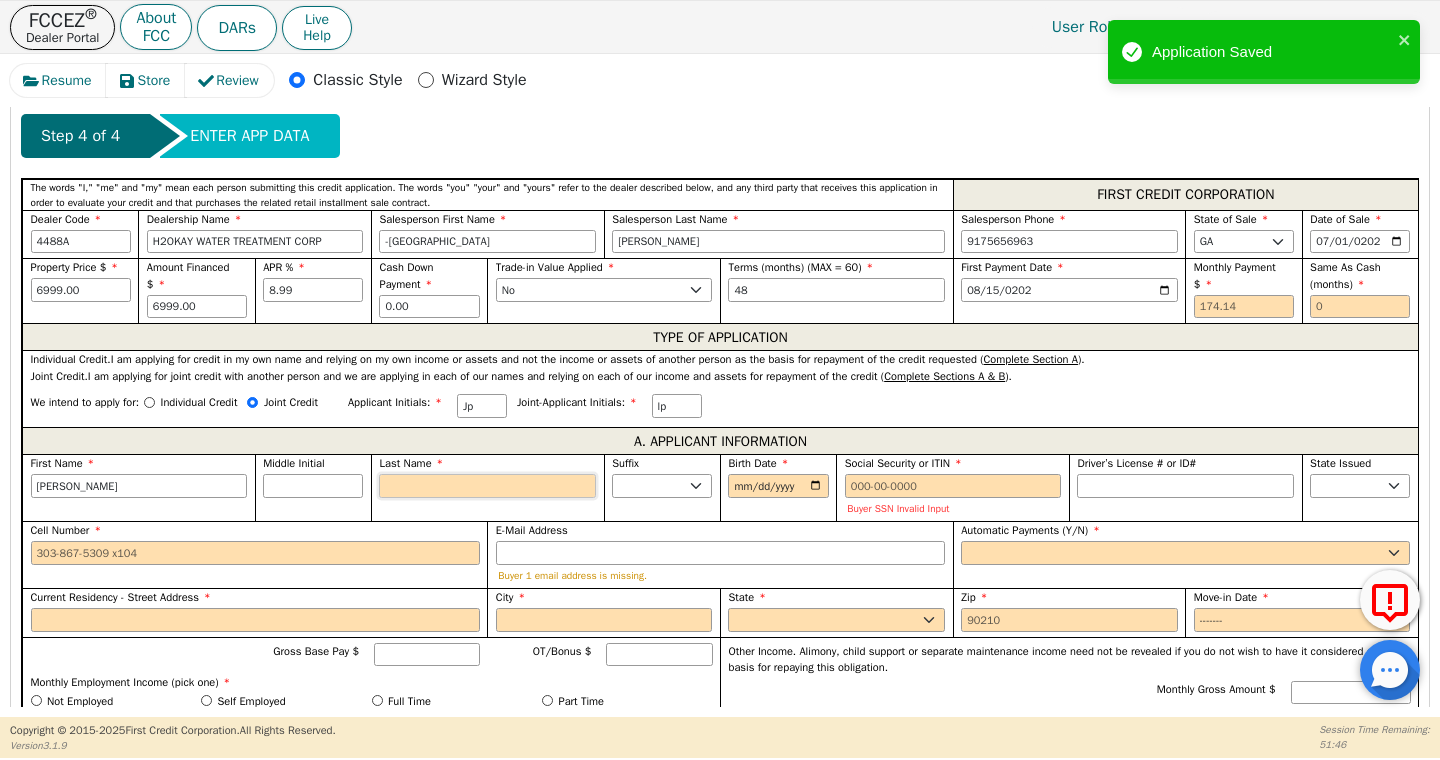 type on "JP" 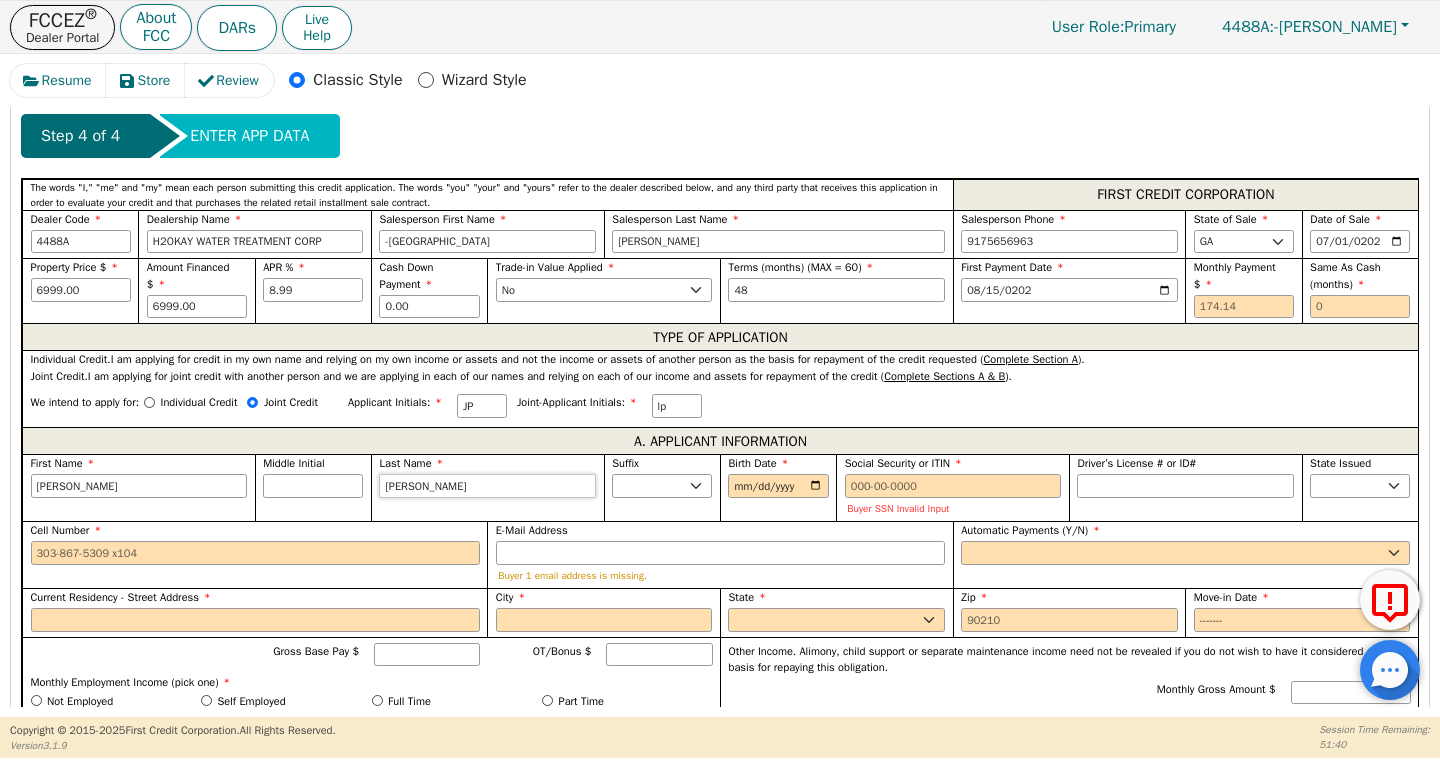 type on "[PERSON_NAME]" 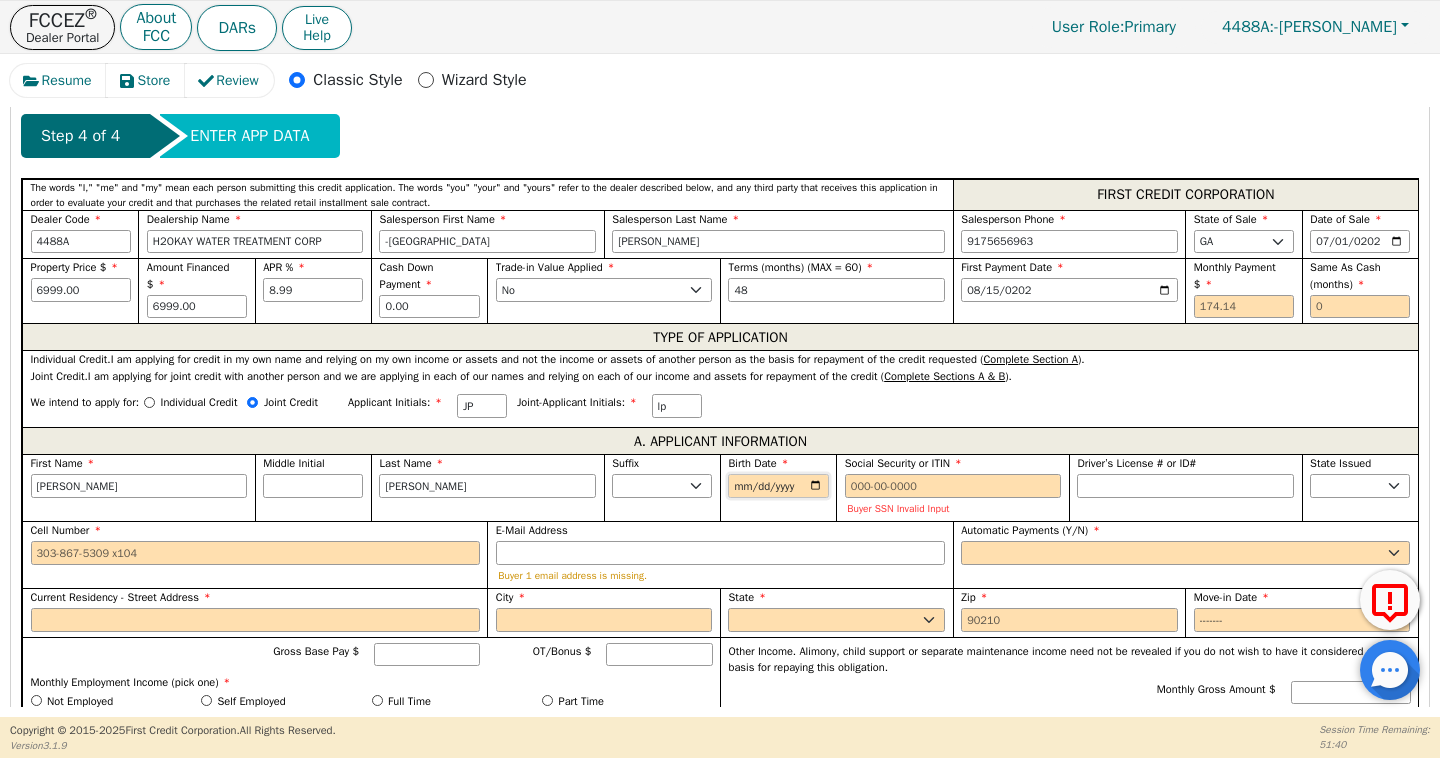 click on "Birth Date" at bounding box center [778, 486] 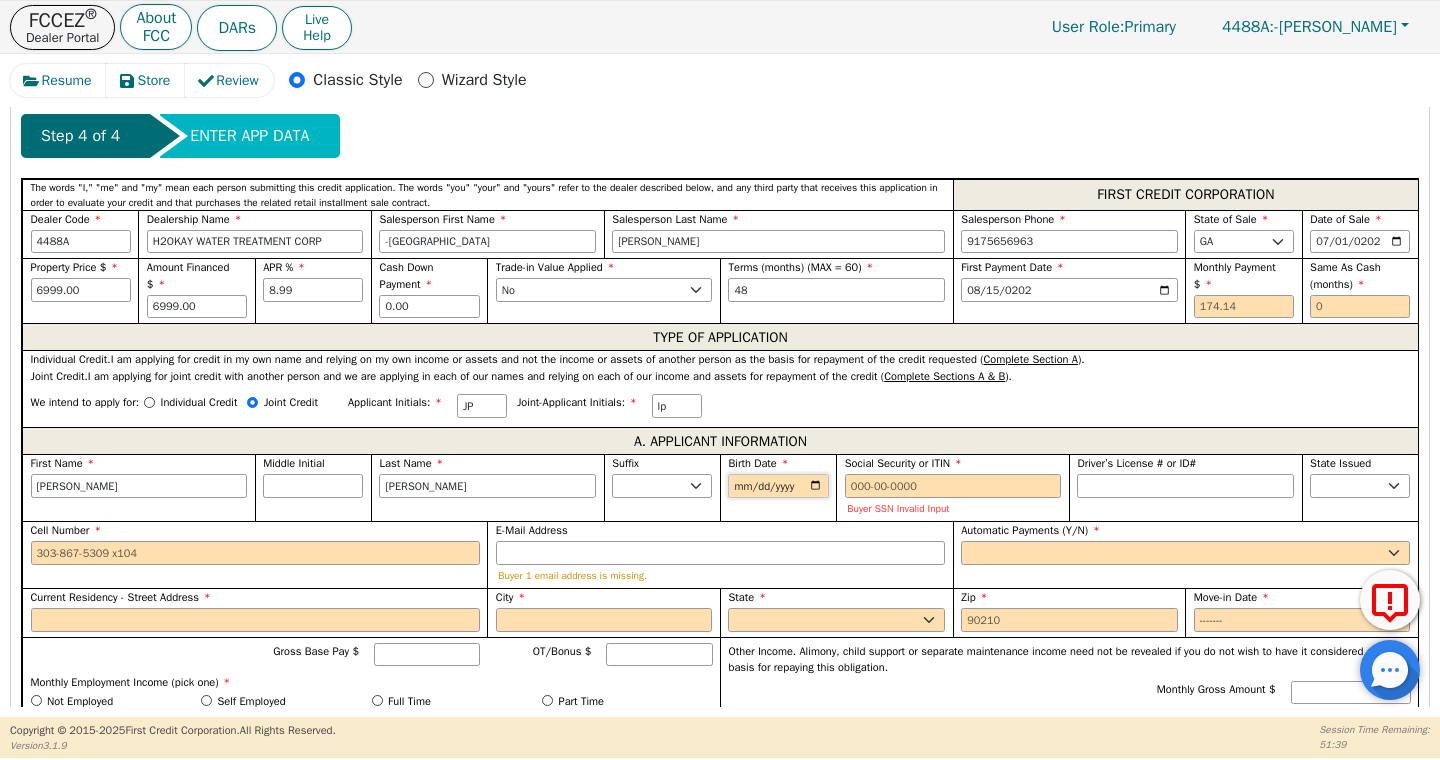 click on "Birth Date" at bounding box center [778, 486] 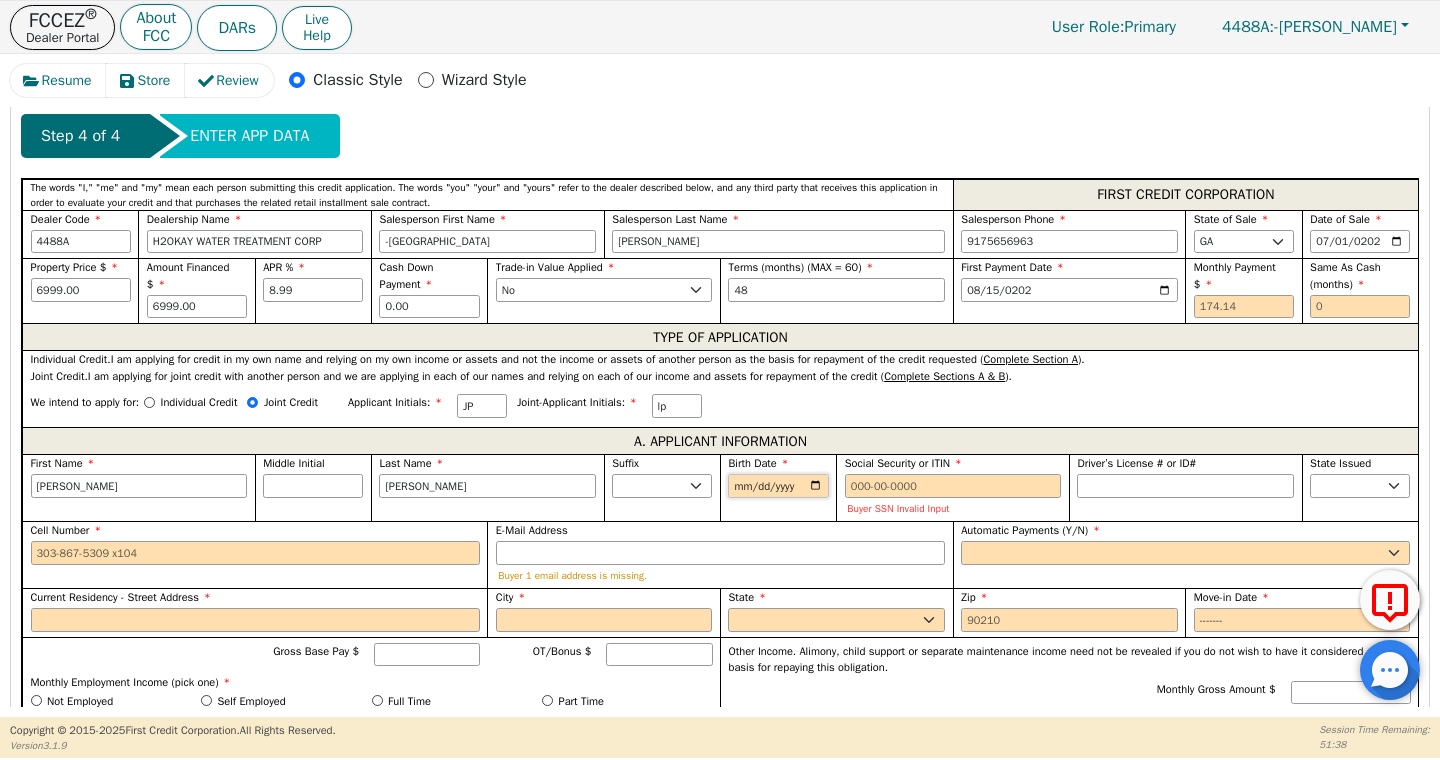 click on "Birth Date" at bounding box center [778, 486] 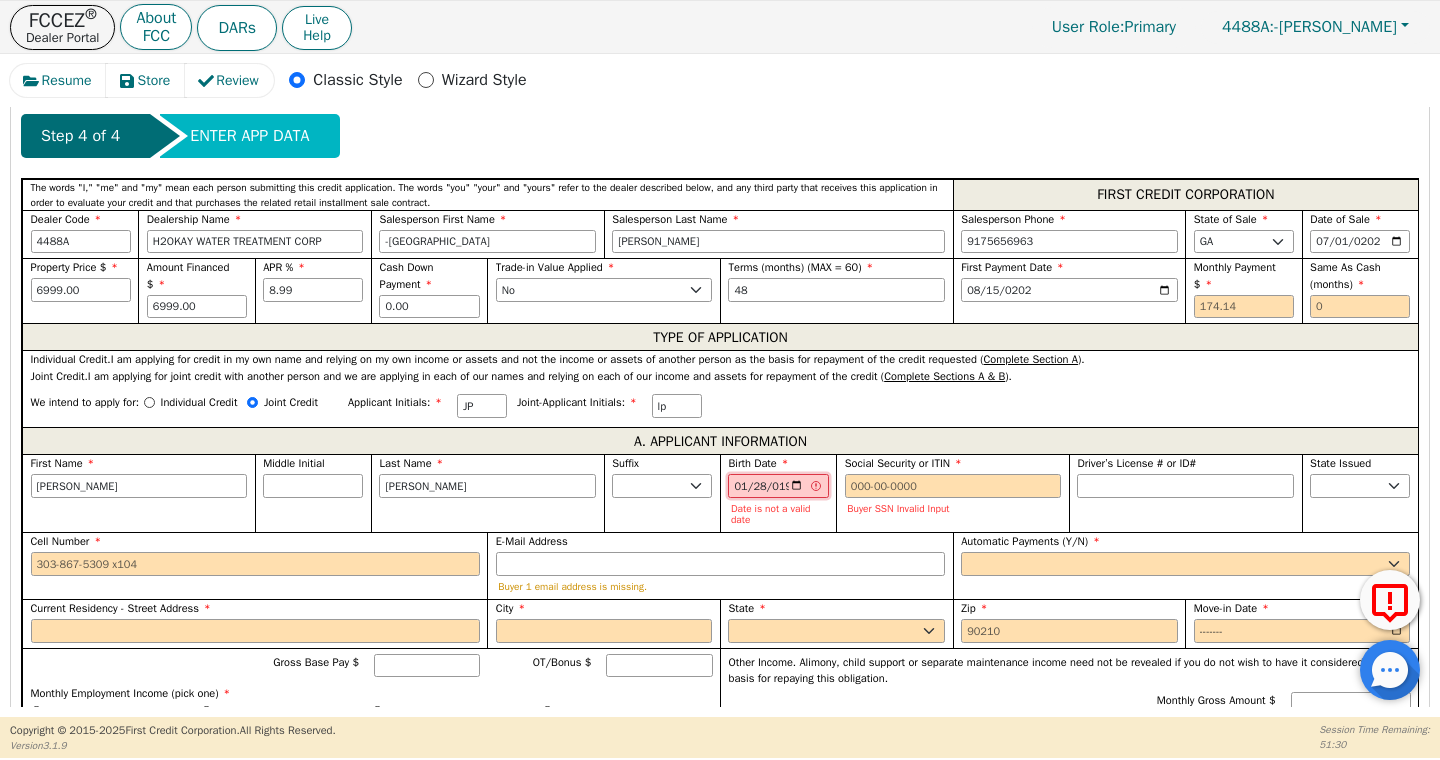 type on "[DATE]" 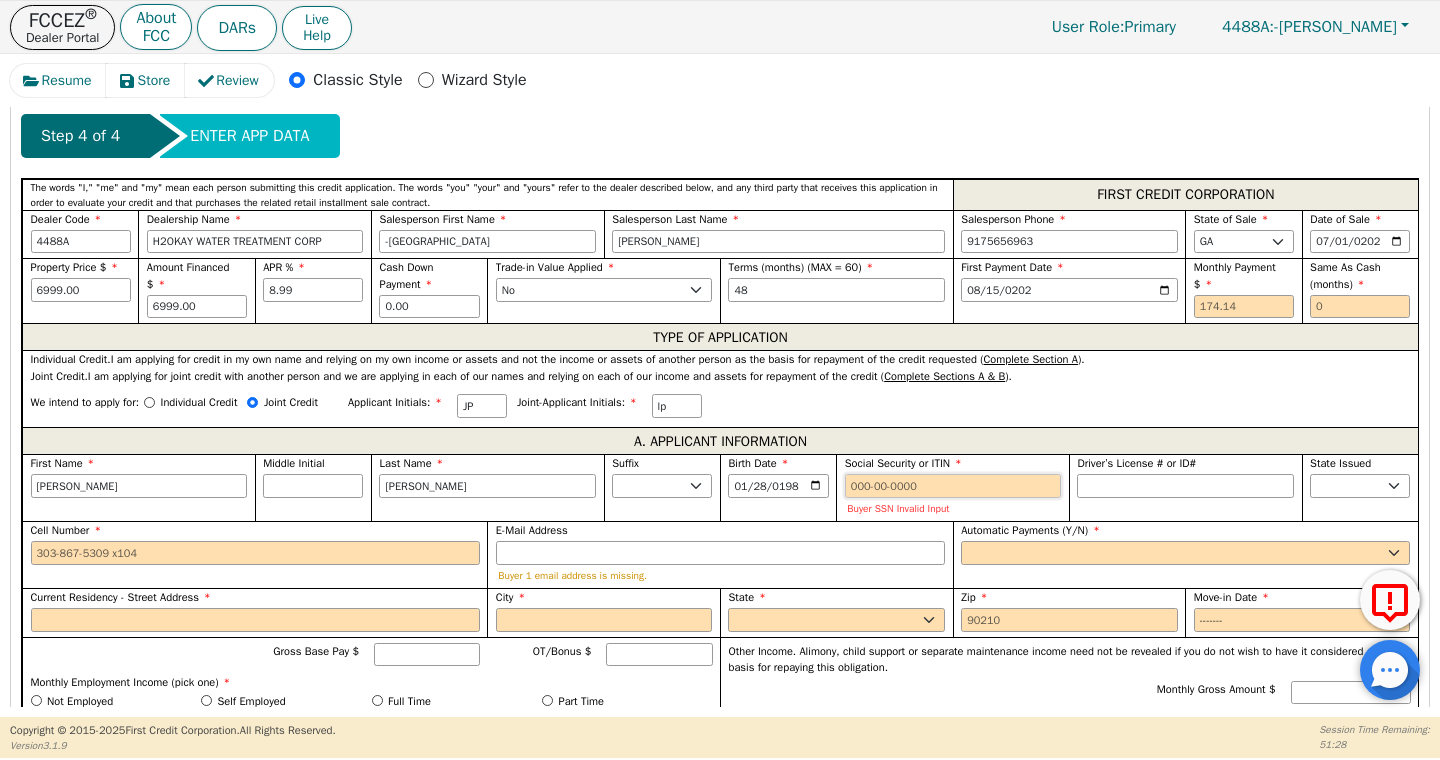 click on "Social Security or ITIN" at bounding box center [953, 486] 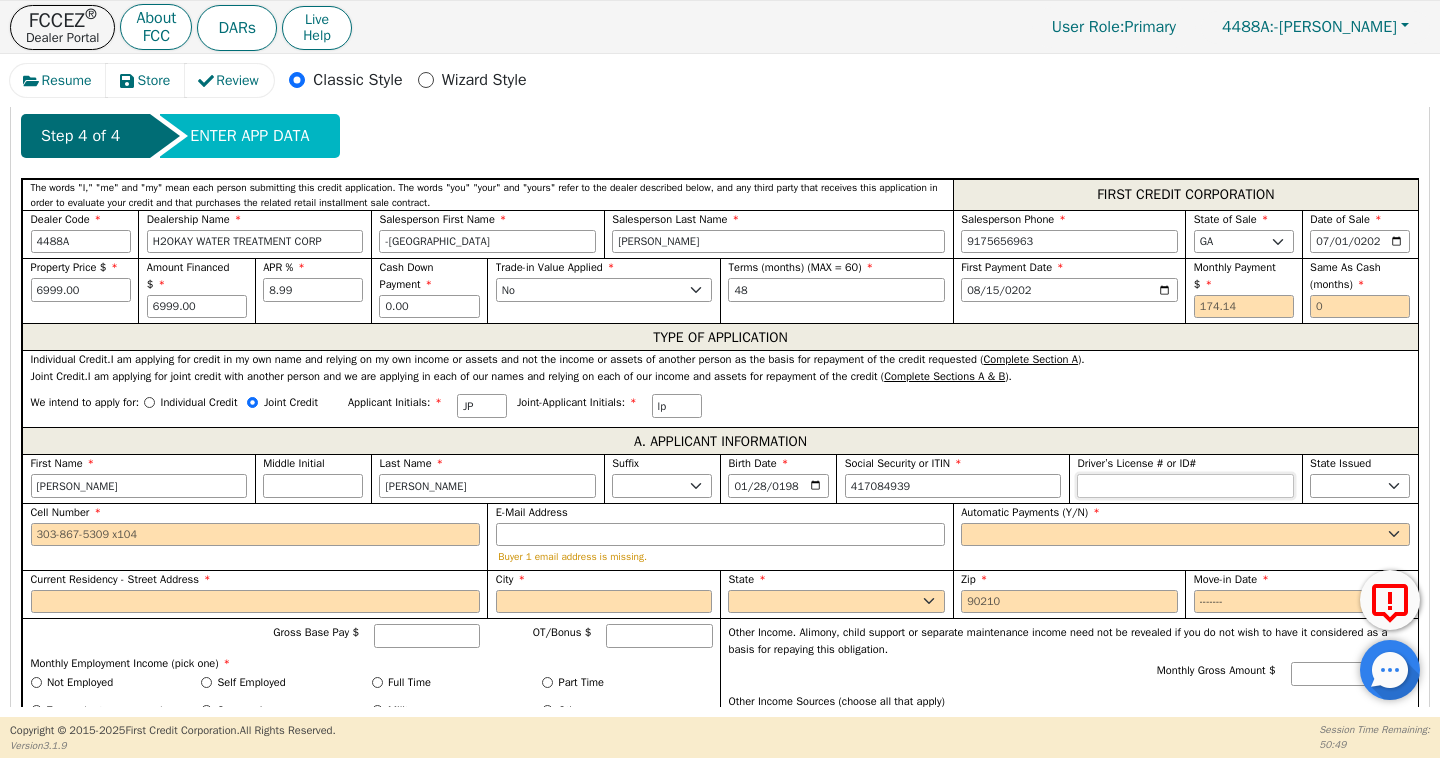 type on "***-**-4939" 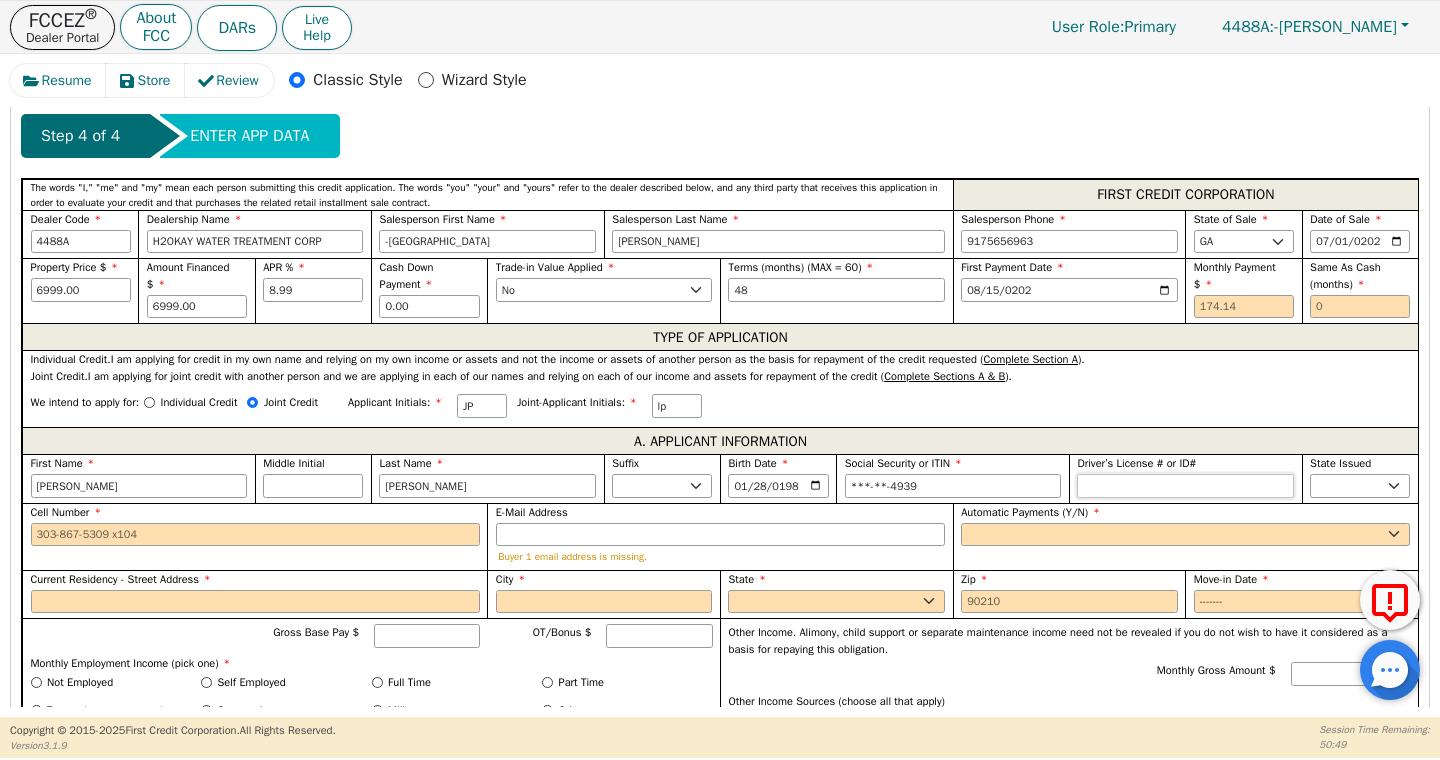 click on "Driver’s License # or ID#" at bounding box center (1185, 486) 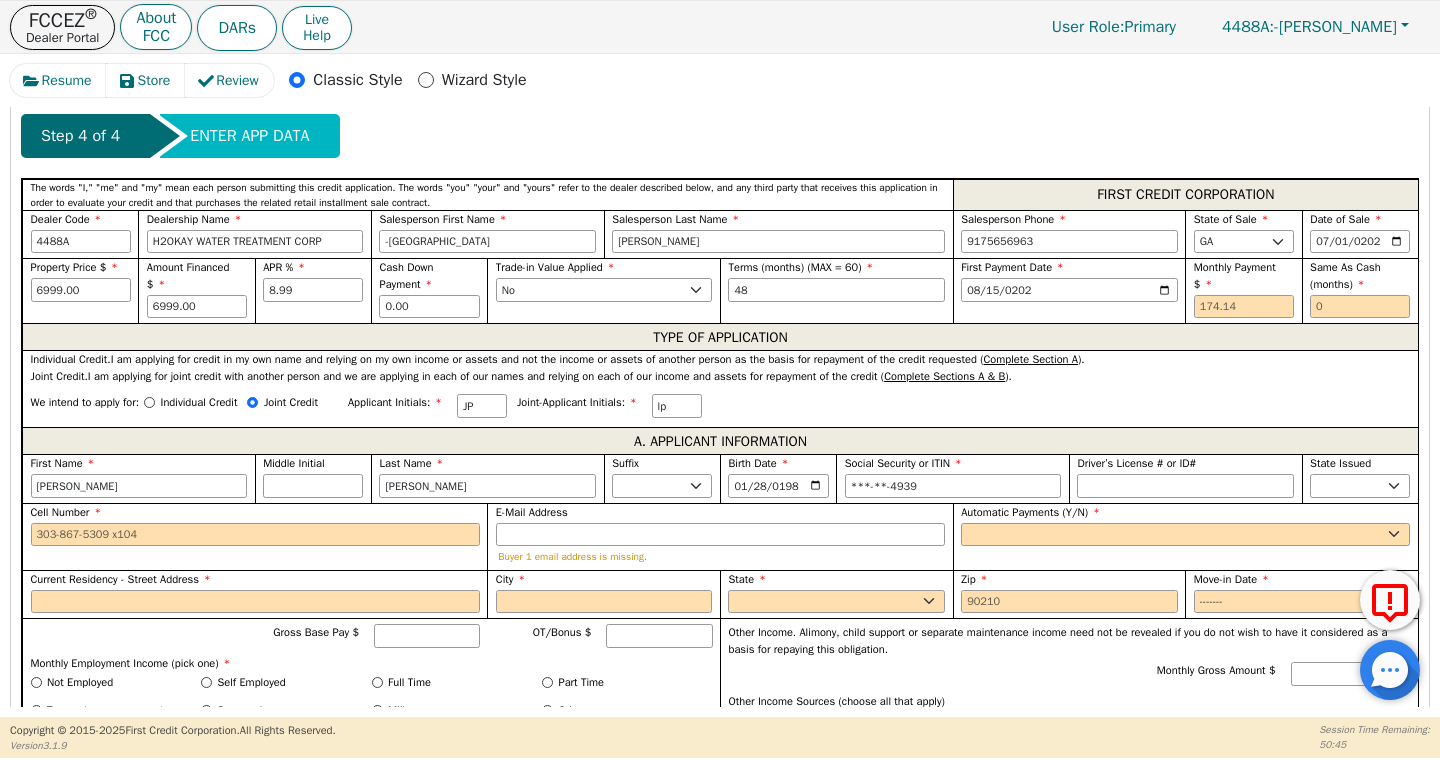 click on "Automatic Payments (Y/N) Yes No" at bounding box center (1185, 536) 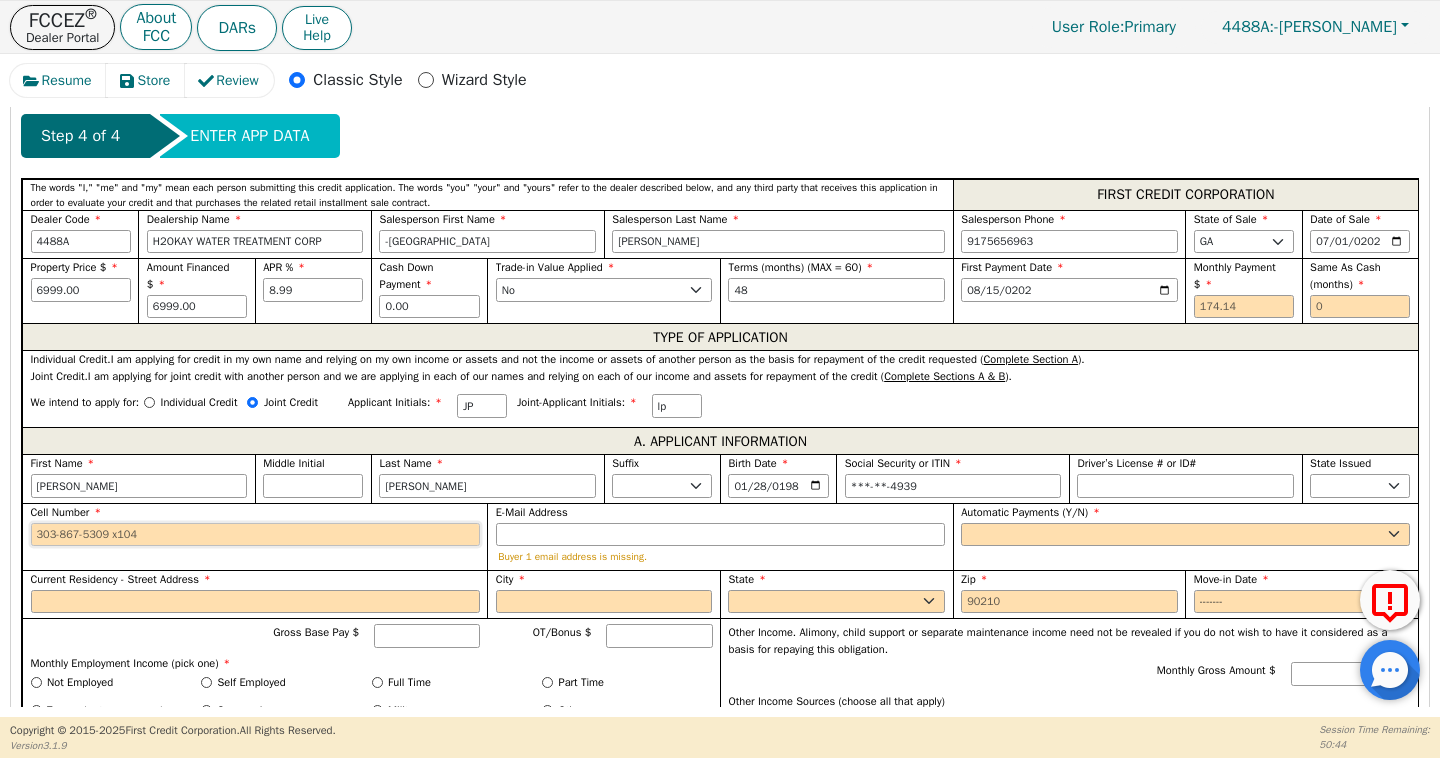 click on "Cell Number" at bounding box center (255, 535) 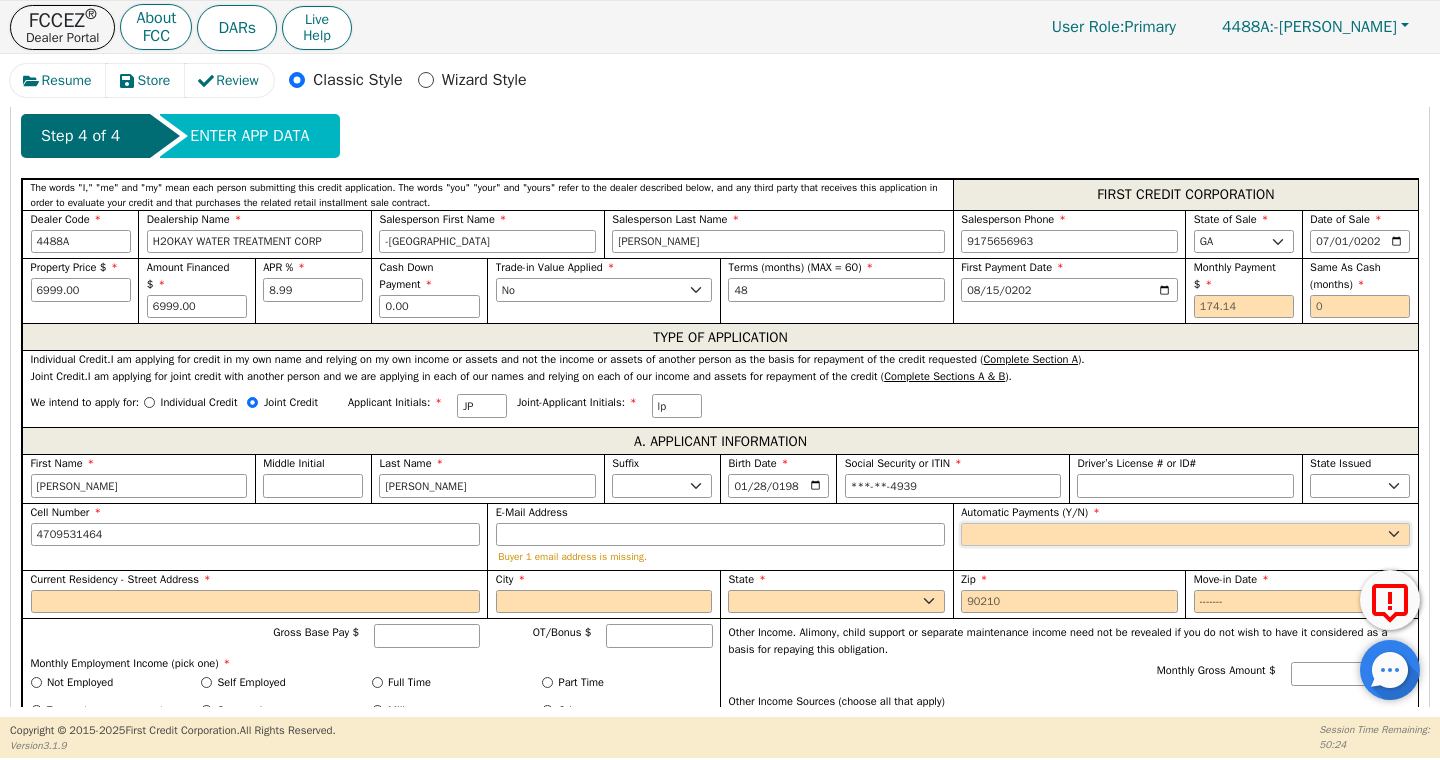 type on "[PHONE_NUMBER]" 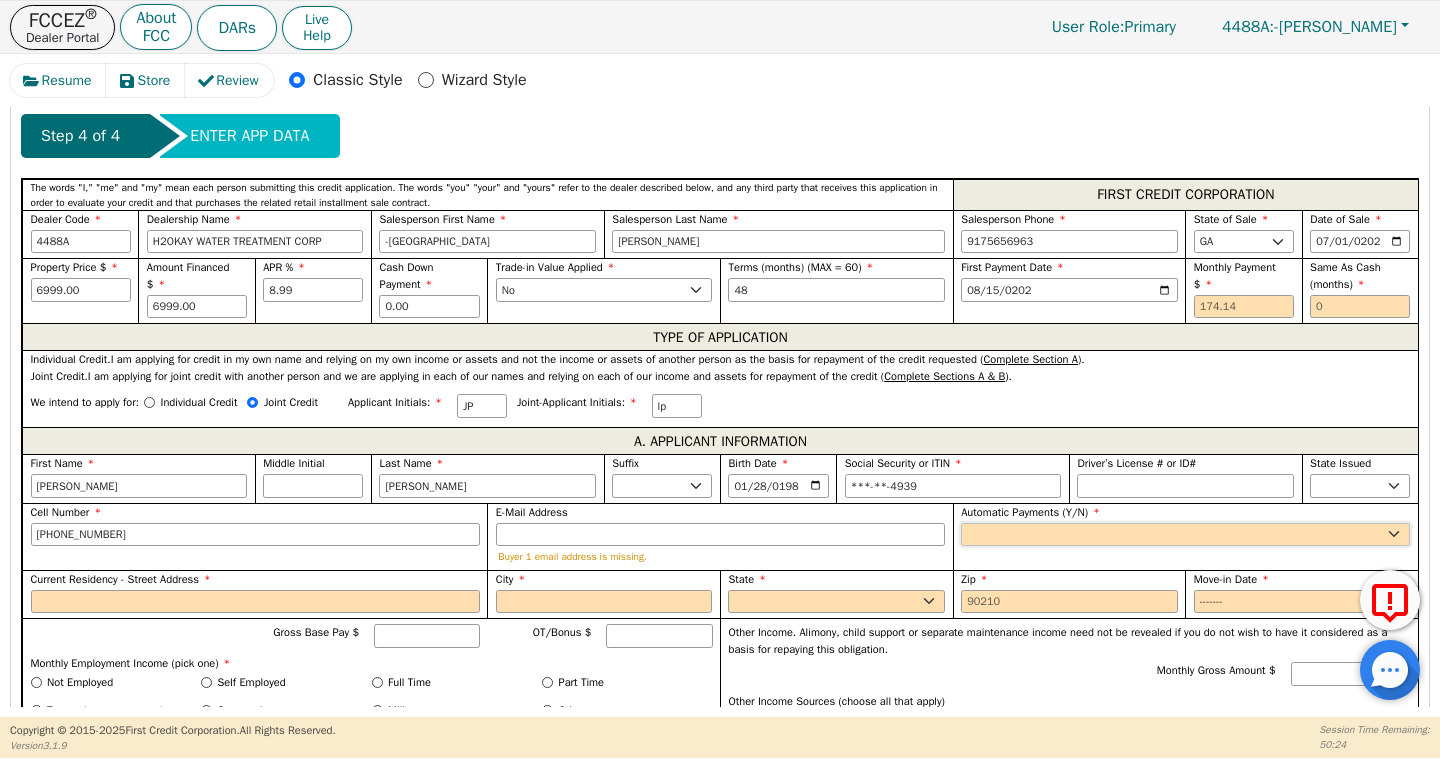 click on "Yes No" at bounding box center [1185, 535] 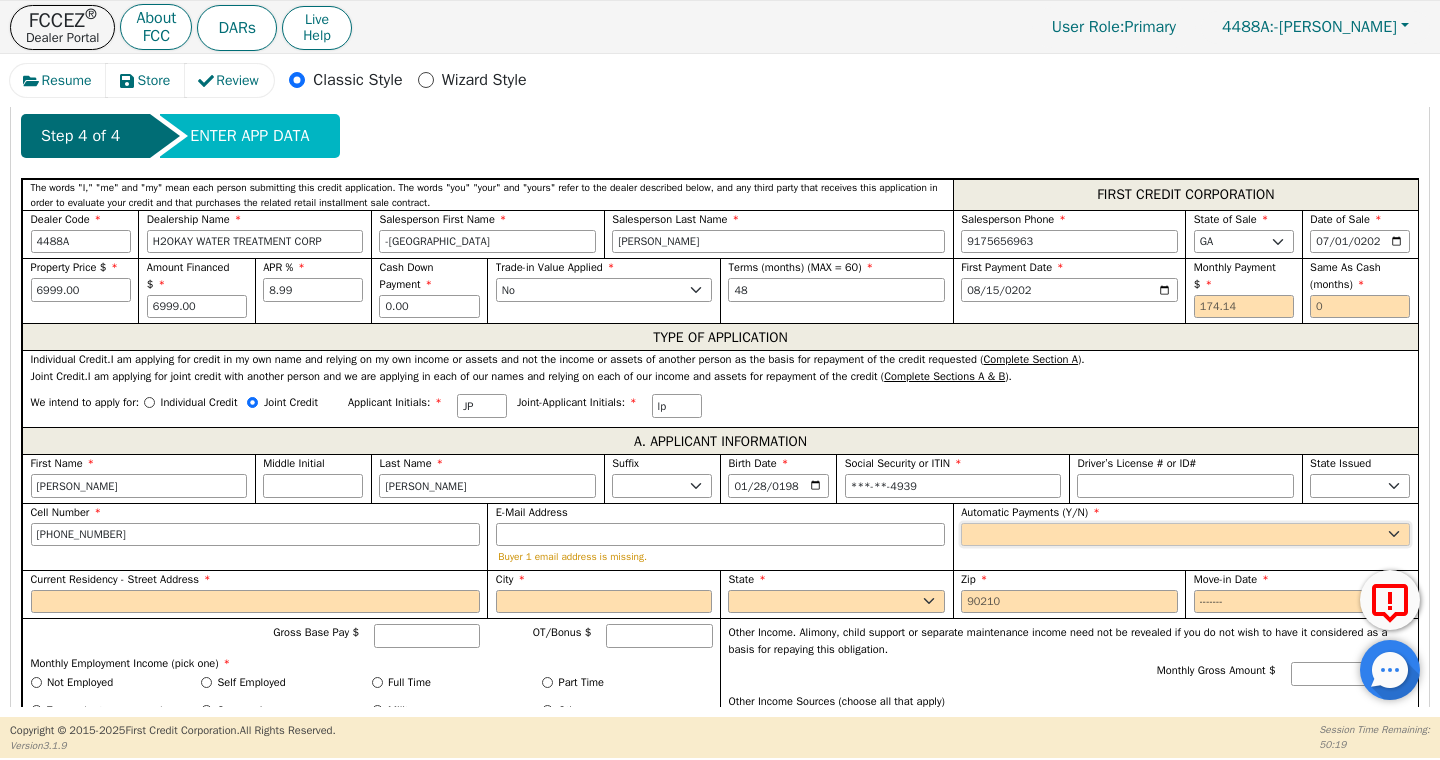 select on "y" 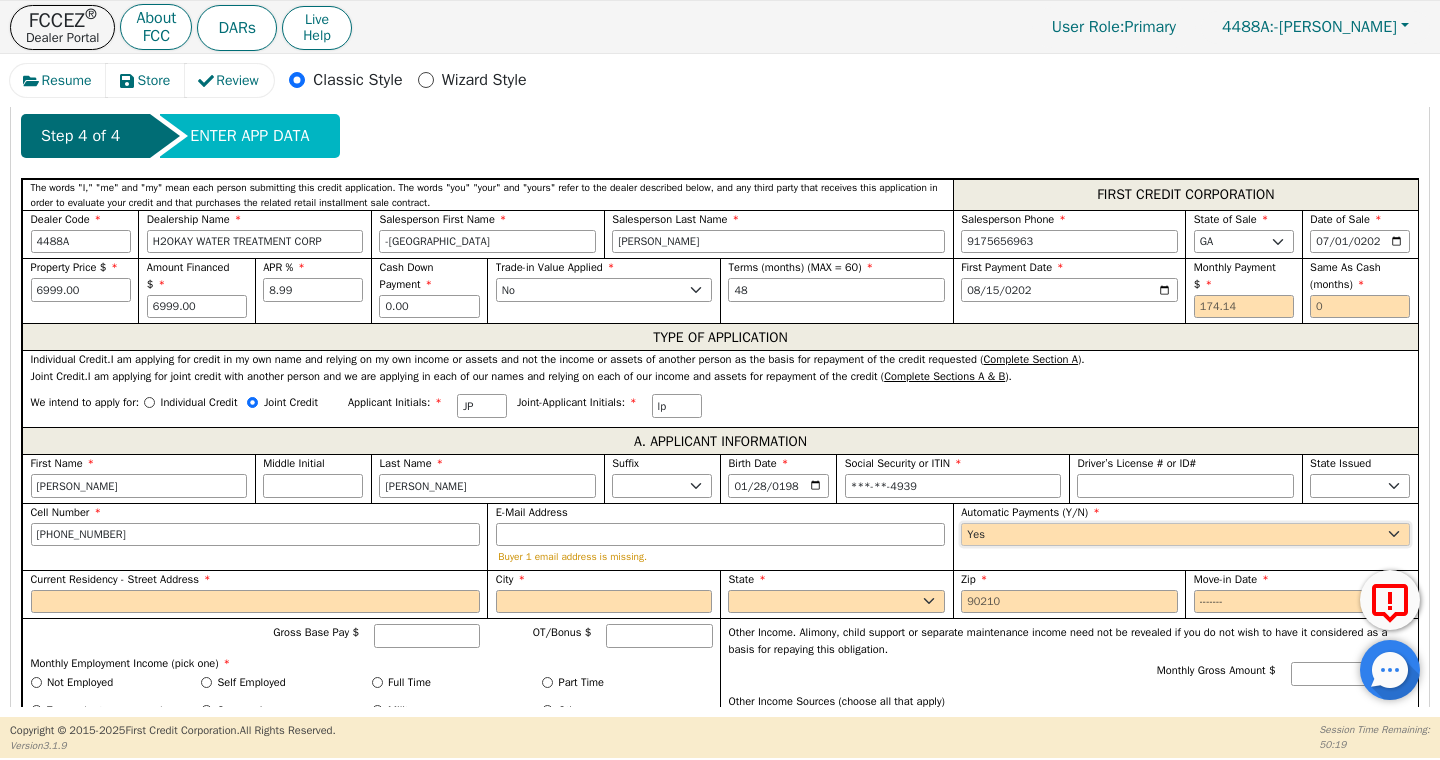 type on "[PERSON_NAME]" 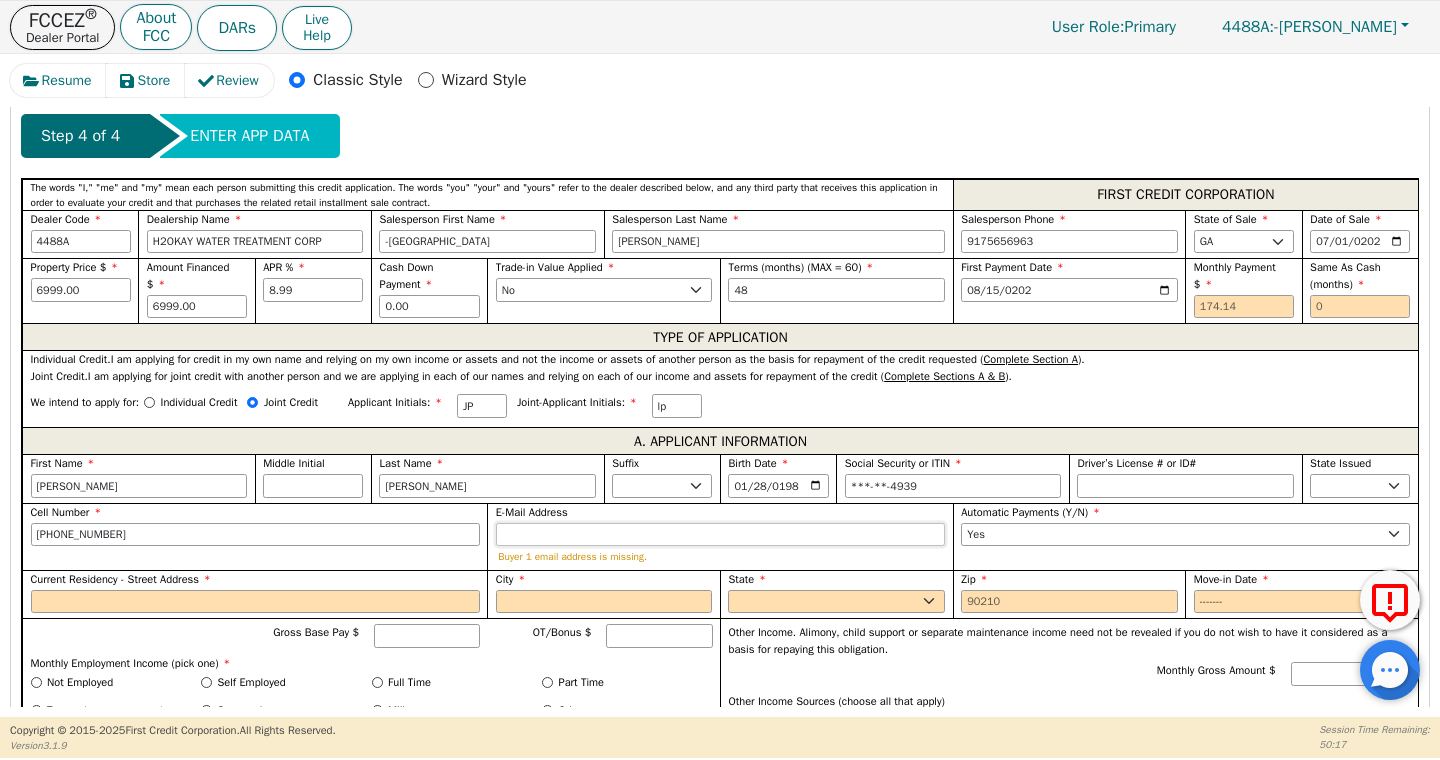 click on "E-Mail Address" at bounding box center (720, 535) 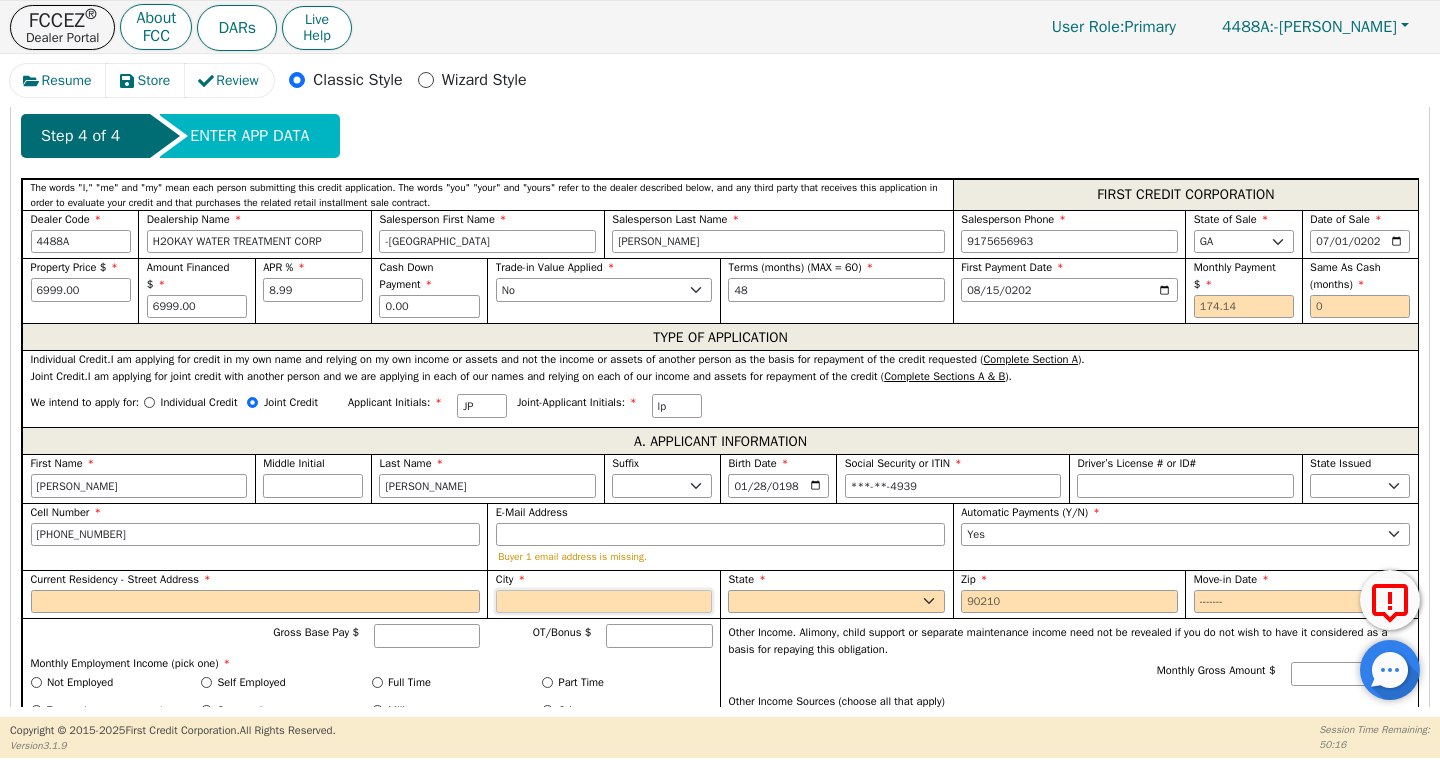 click on "City" at bounding box center [604, 602] 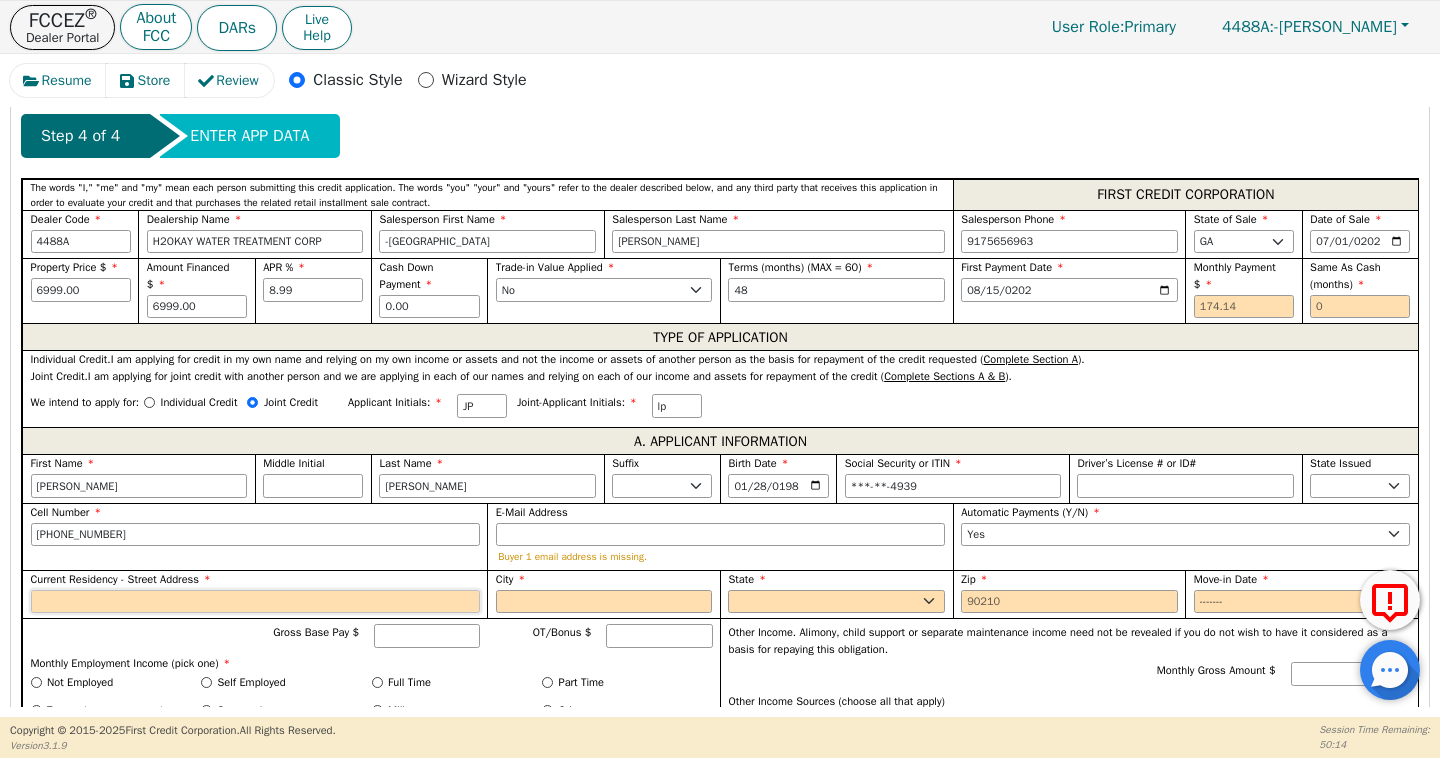 click on "Current Residency - Street Address" at bounding box center (255, 602) 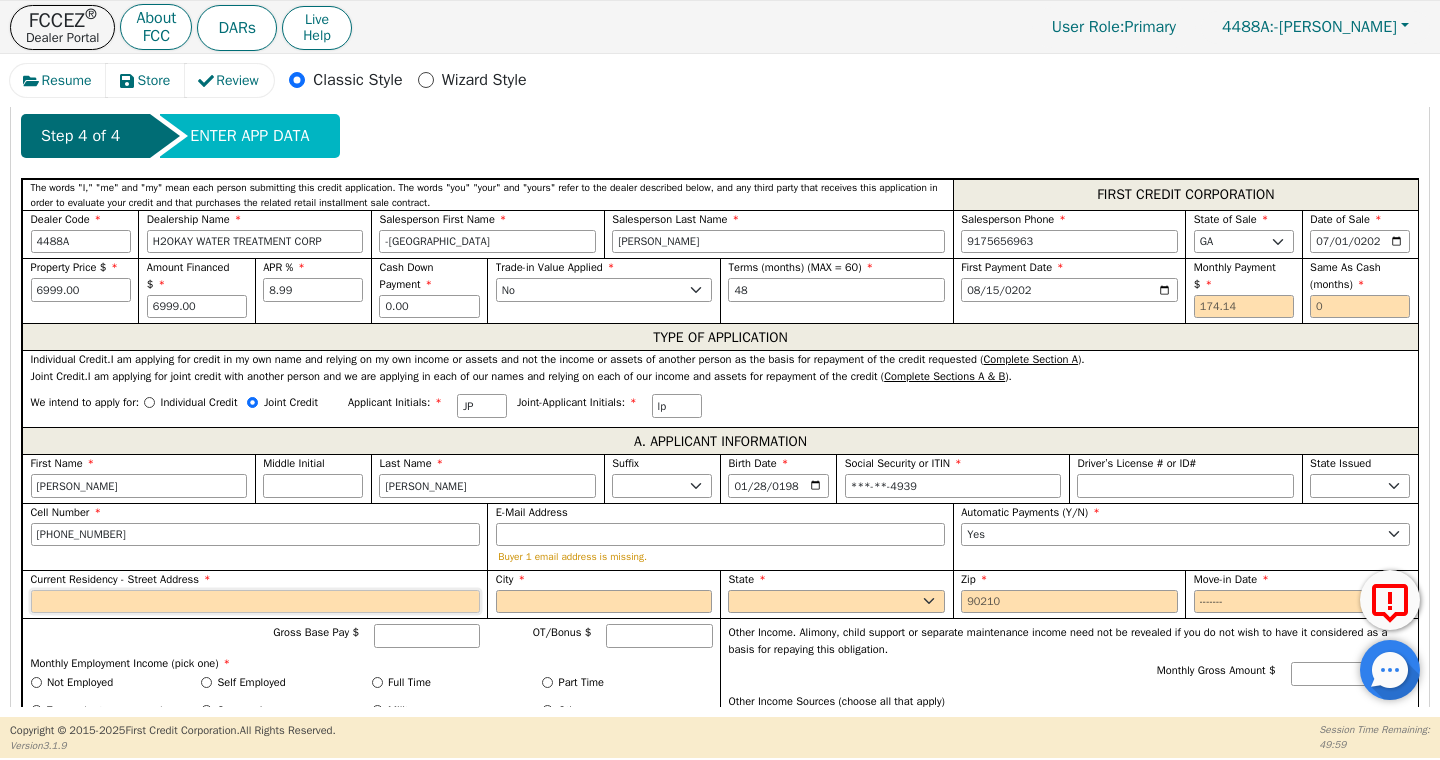 paste on "12020 [PERSON_NAME]" 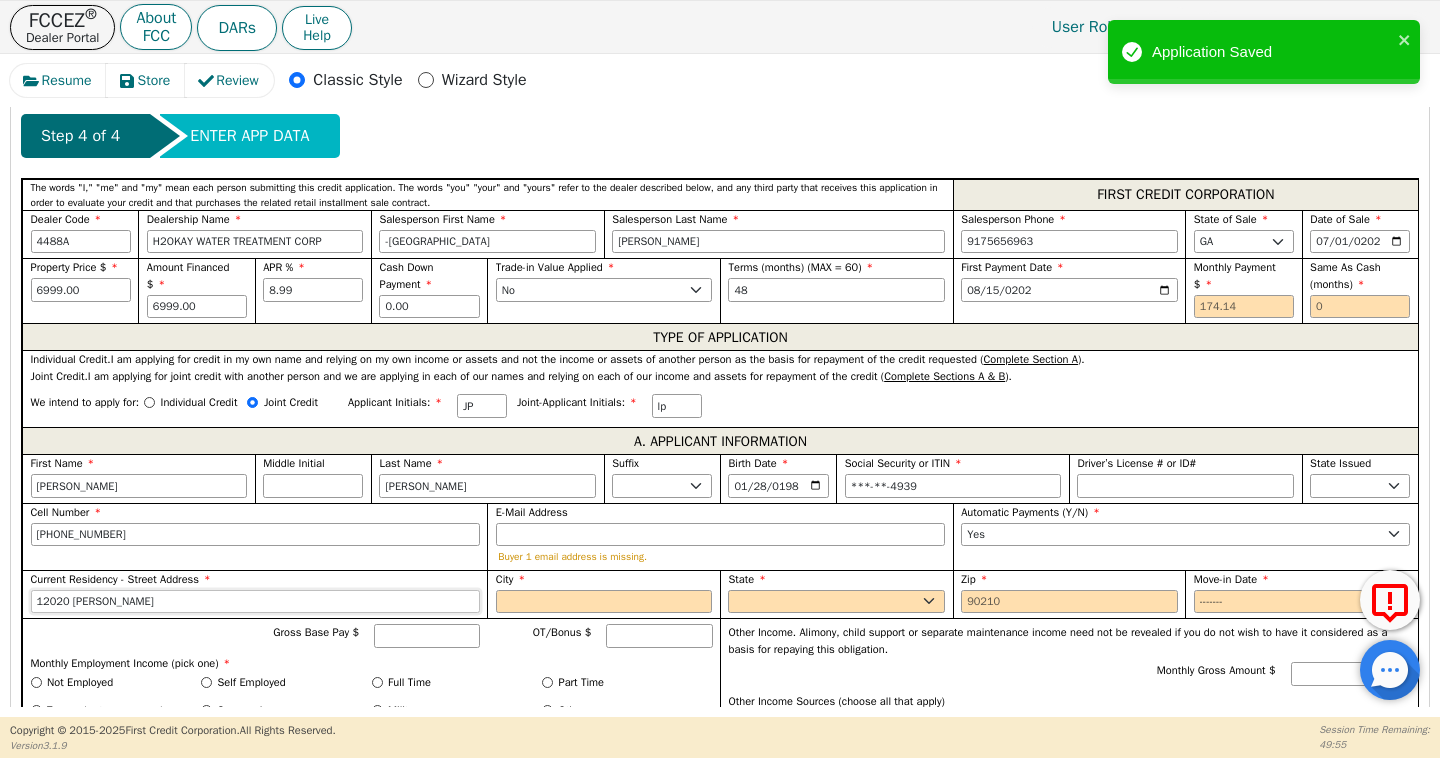 type on "12020 [PERSON_NAME]" 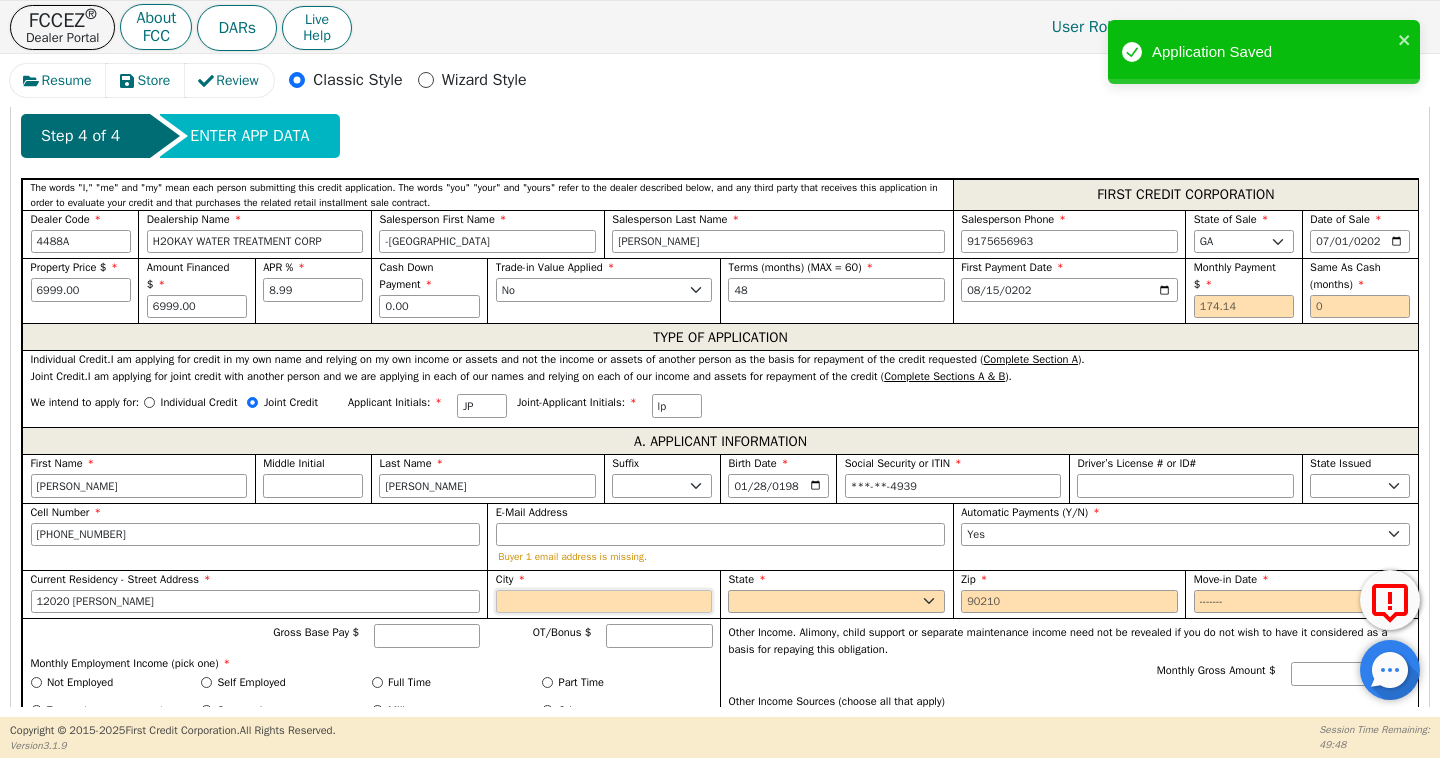 click on "City" at bounding box center (604, 602) 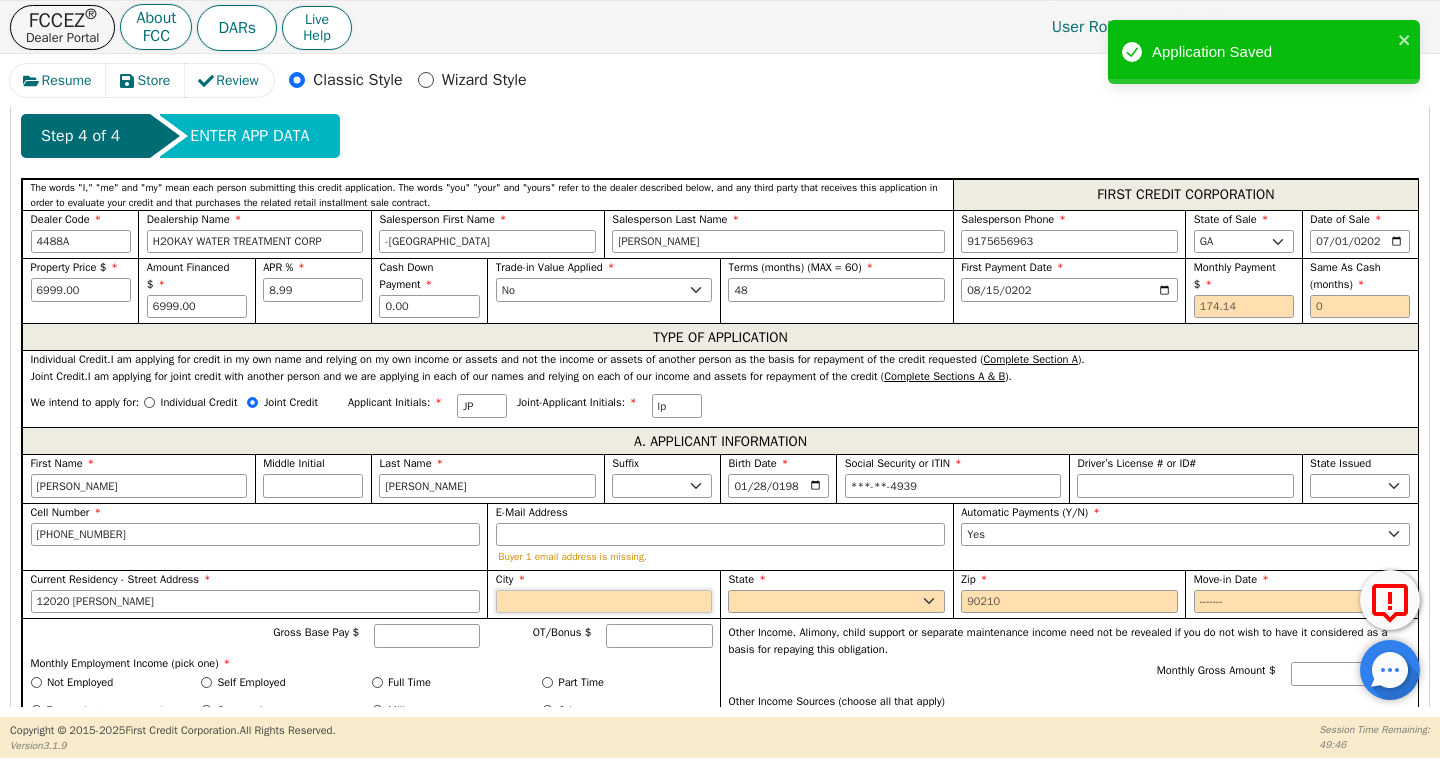 paste on "[GEOGRAPHIC_DATA]" 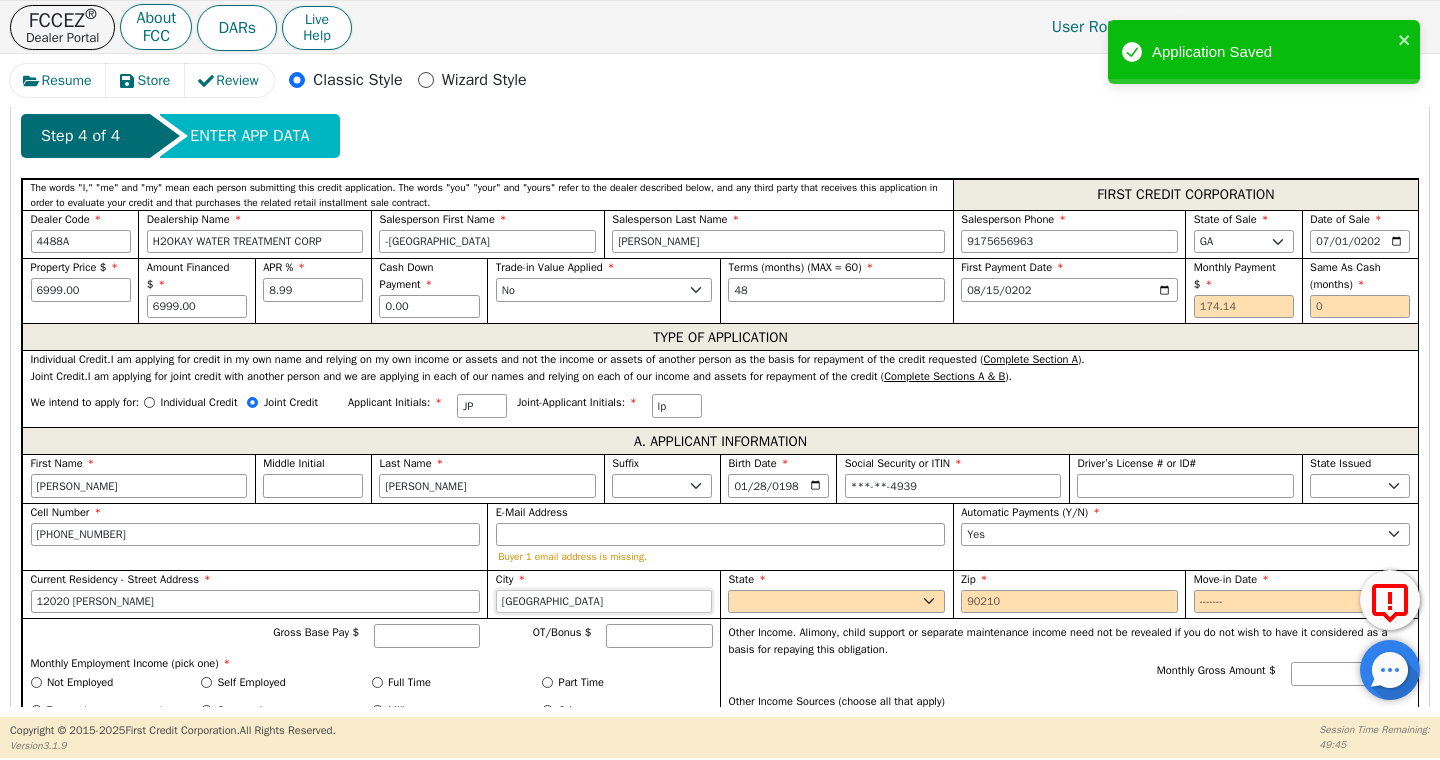 type on "[GEOGRAPHIC_DATA]" 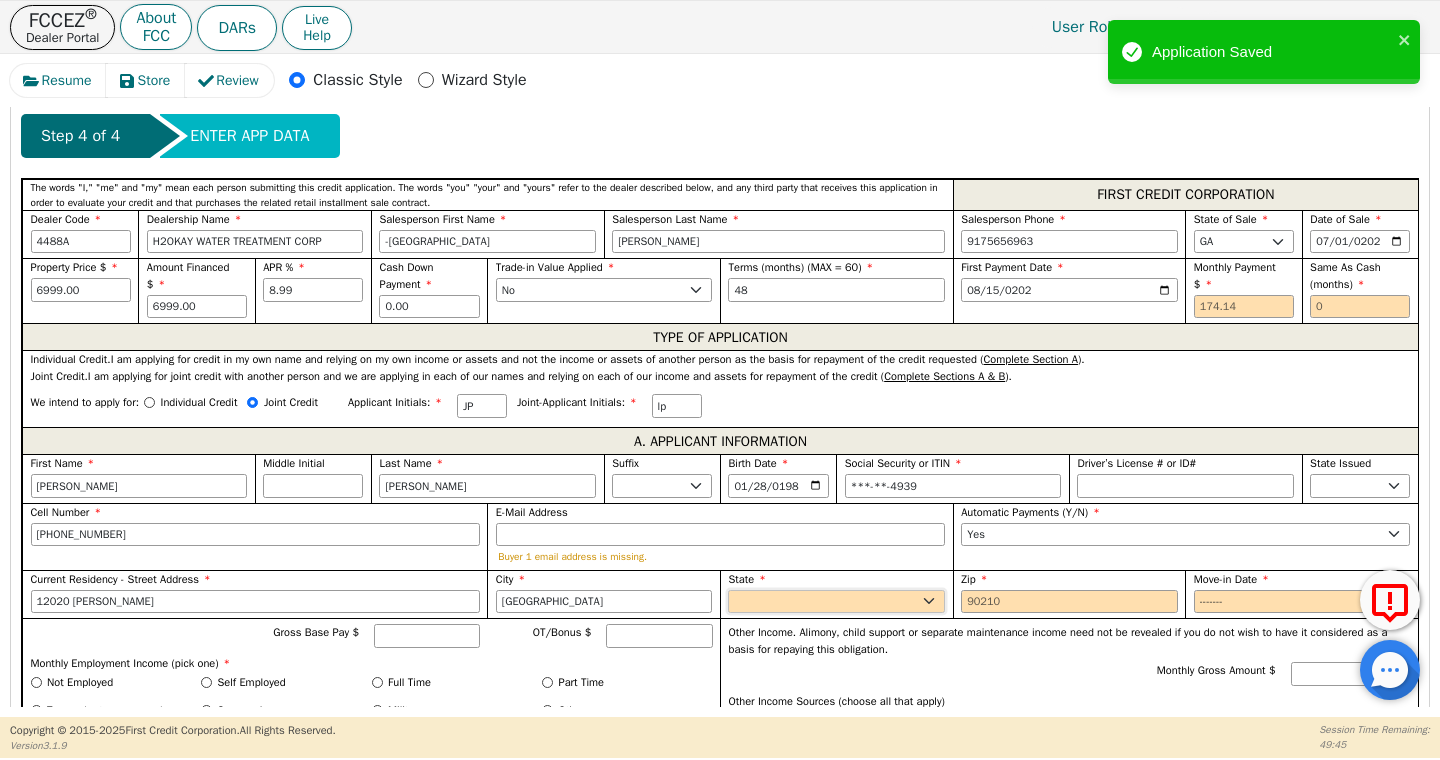 click on "AK AL AR AZ CA CO CT DC DE FL [GEOGRAPHIC_DATA] HI IA ID IL IN KS [GEOGRAPHIC_DATA] LA MA MD [GEOGRAPHIC_DATA] [GEOGRAPHIC_DATA] [GEOGRAPHIC_DATA] [GEOGRAPHIC_DATA] [GEOGRAPHIC_DATA] MT NC [GEOGRAPHIC_DATA] [GEOGRAPHIC_DATA] NH [GEOGRAPHIC_DATA] [GEOGRAPHIC_DATA] [GEOGRAPHIC_DATA] [GEOGRAPHIC_DATA] [GEOGRAPHIC_DATA] [GEOGRAPHIC_DATA] OR [GEOGRAPHIC_DATA] SC SD [GEOGRAPHIC_DATA] [GEOGRAPHIC_DATA] [GEOGRAPHIC_DATA] [GEOGRAPHIC_DATA] [GEOGRAPHIC_DATA] [GEOGRAPHIC_DATA] [GEOGRAPHIC_DATA] WY" at bounding box center [836, 602] 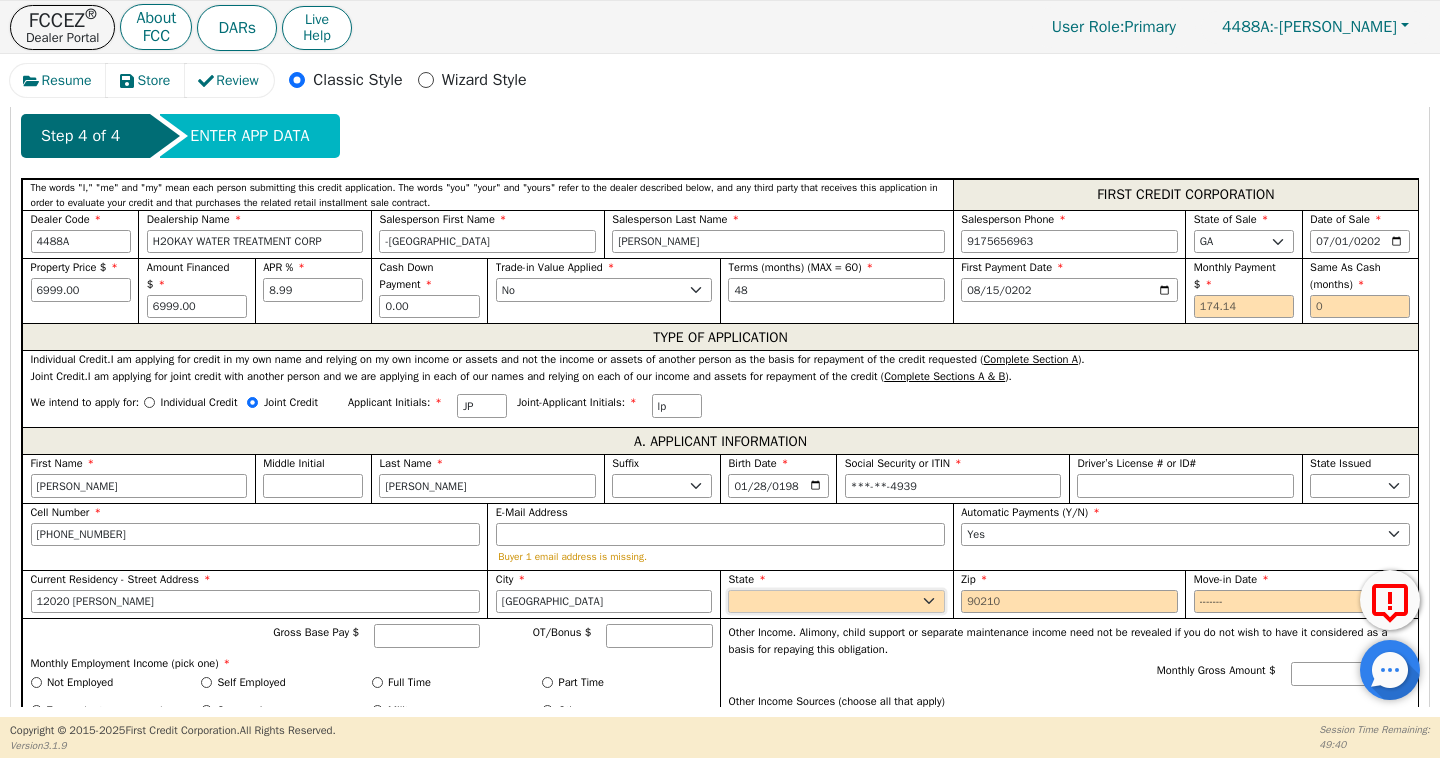 select on "GA" 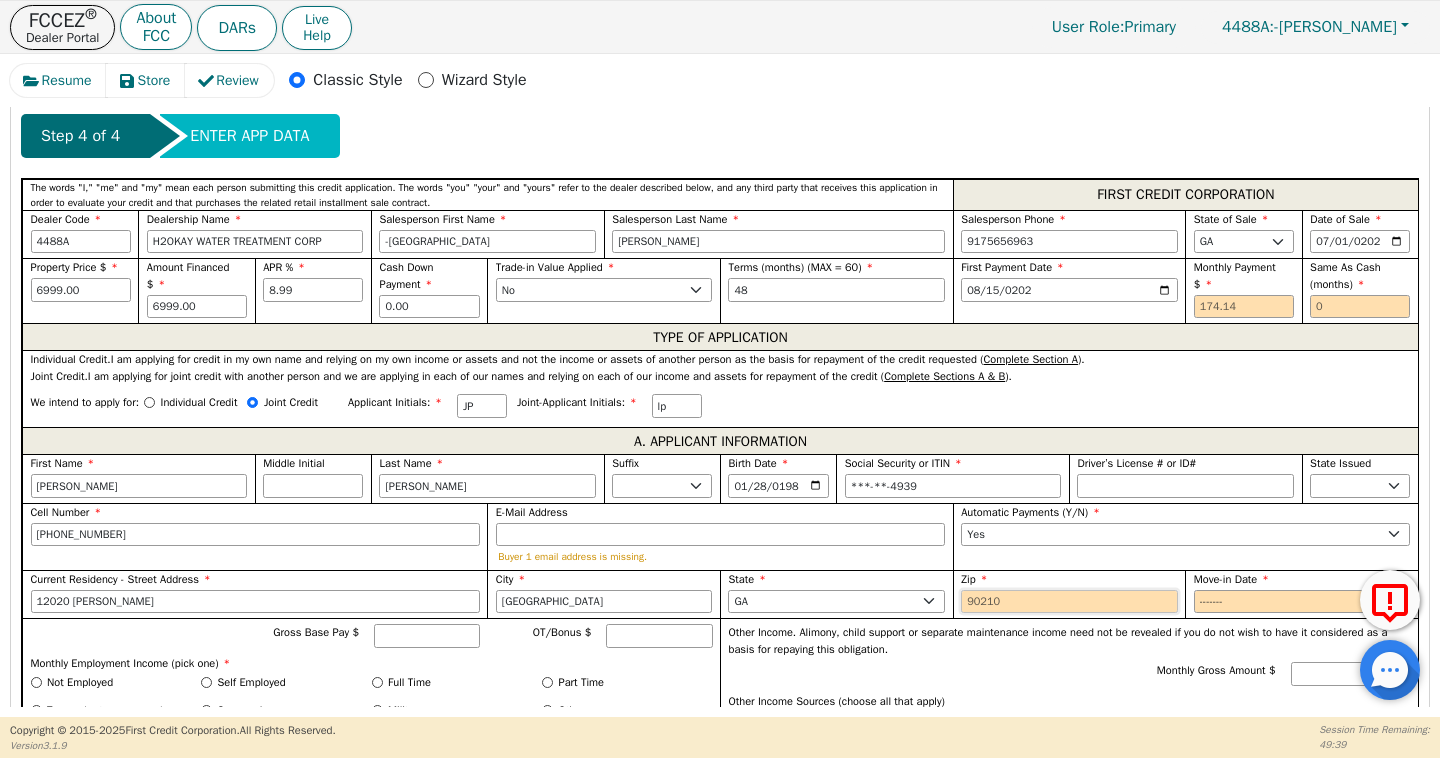 click on "Zip" at bounding box center (1069, 602) 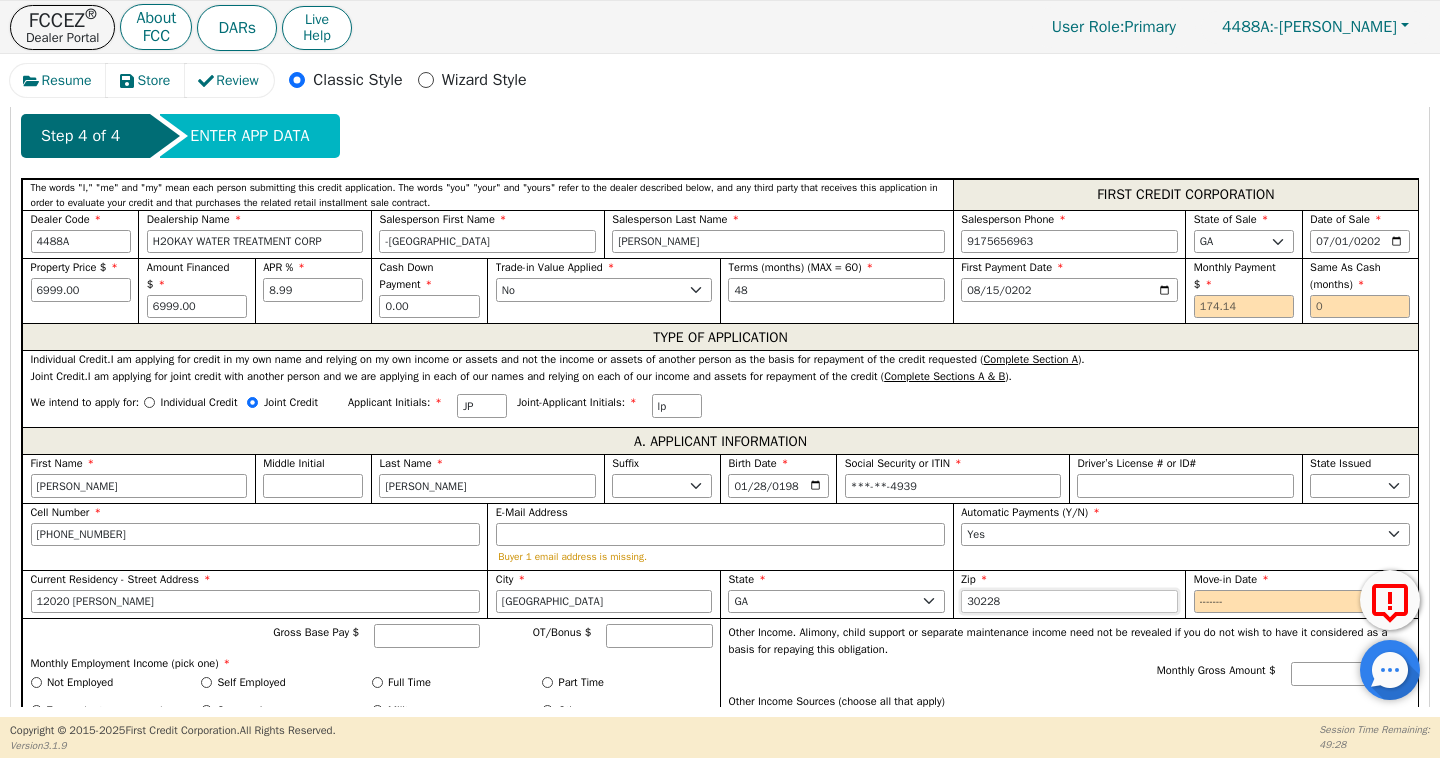 type on "30228" 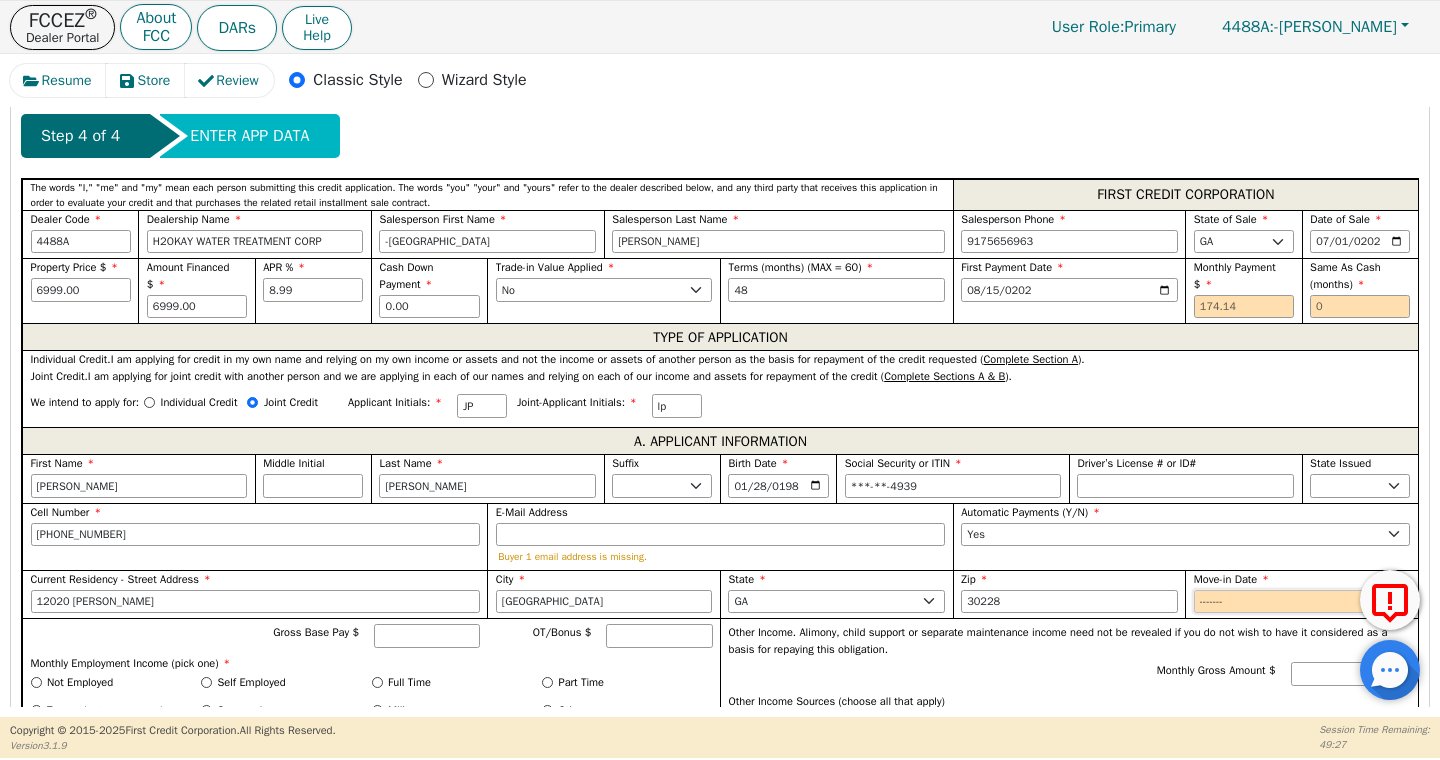 click on "Move-in Date" at bounding box center (1302, 602) 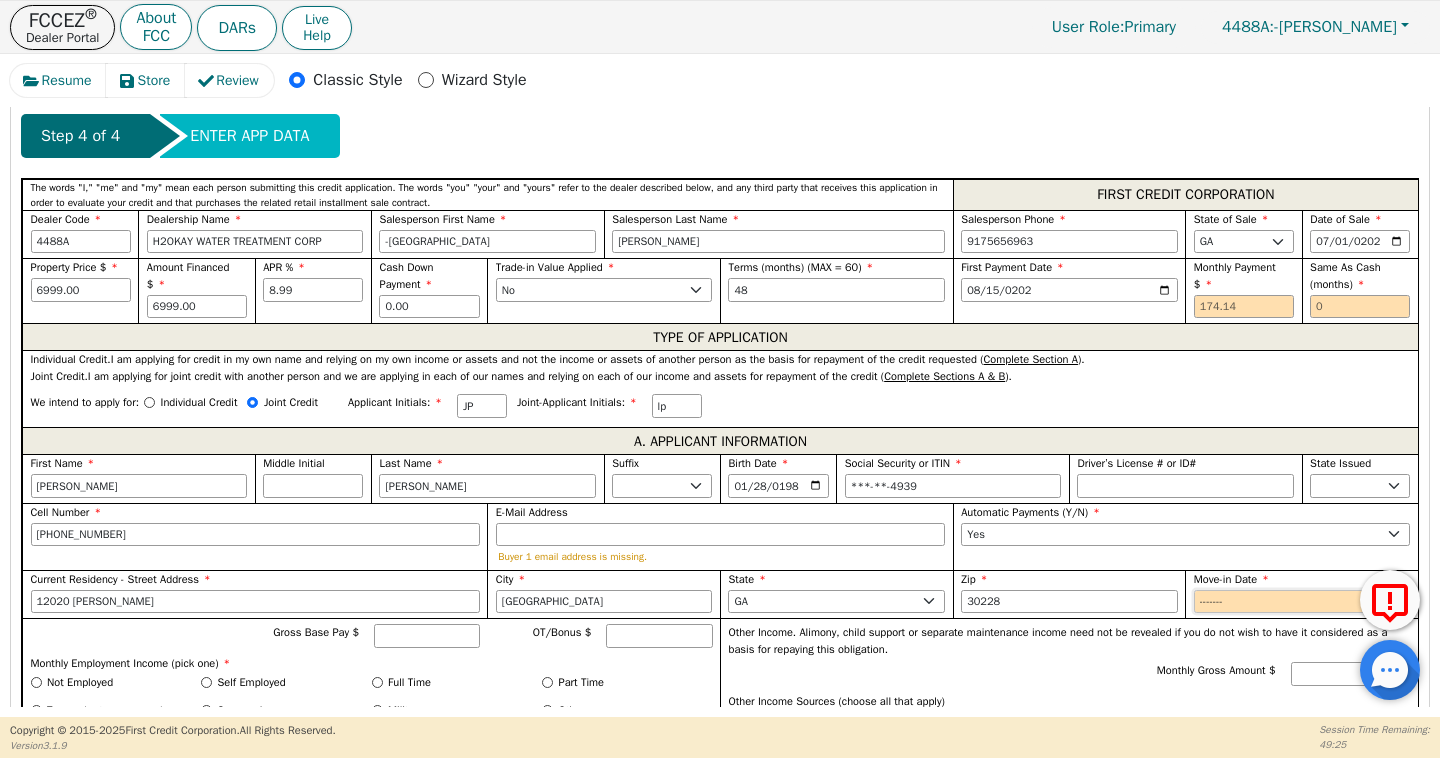 click on "Move-in Date" at bounding box center [1302, 602] 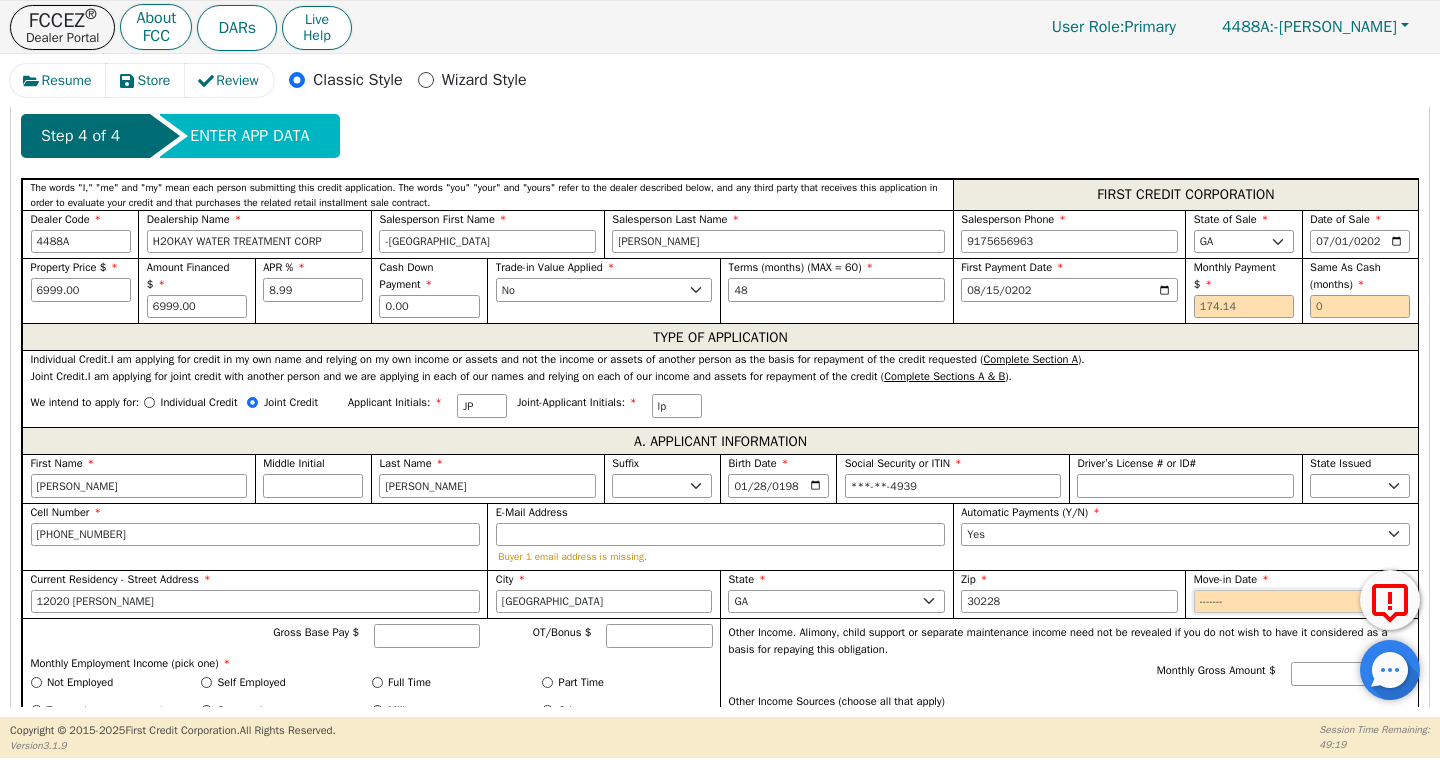 click on "Move-in Date" at bounding box center [1302, 602] 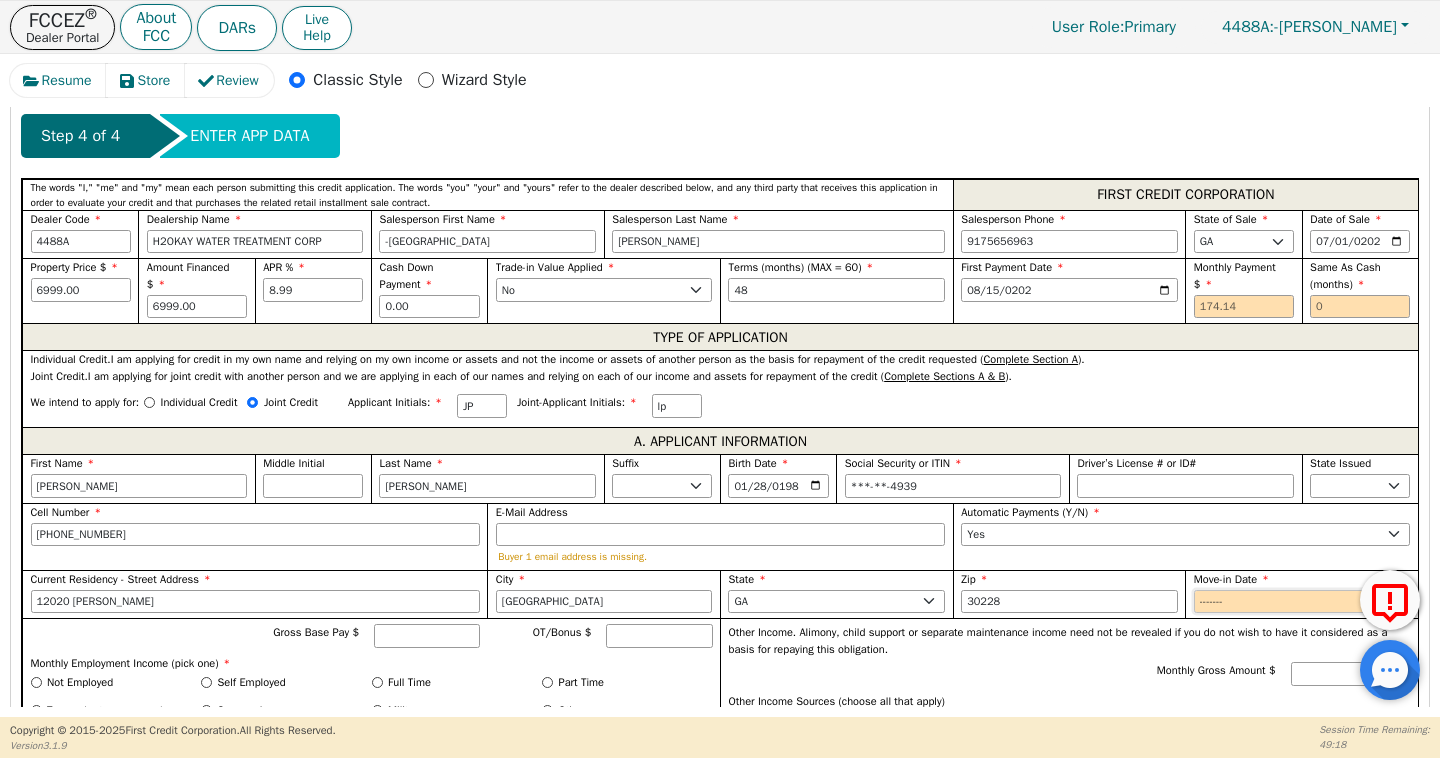 click on "Move-in Date" at bounding box center (1302, 602) 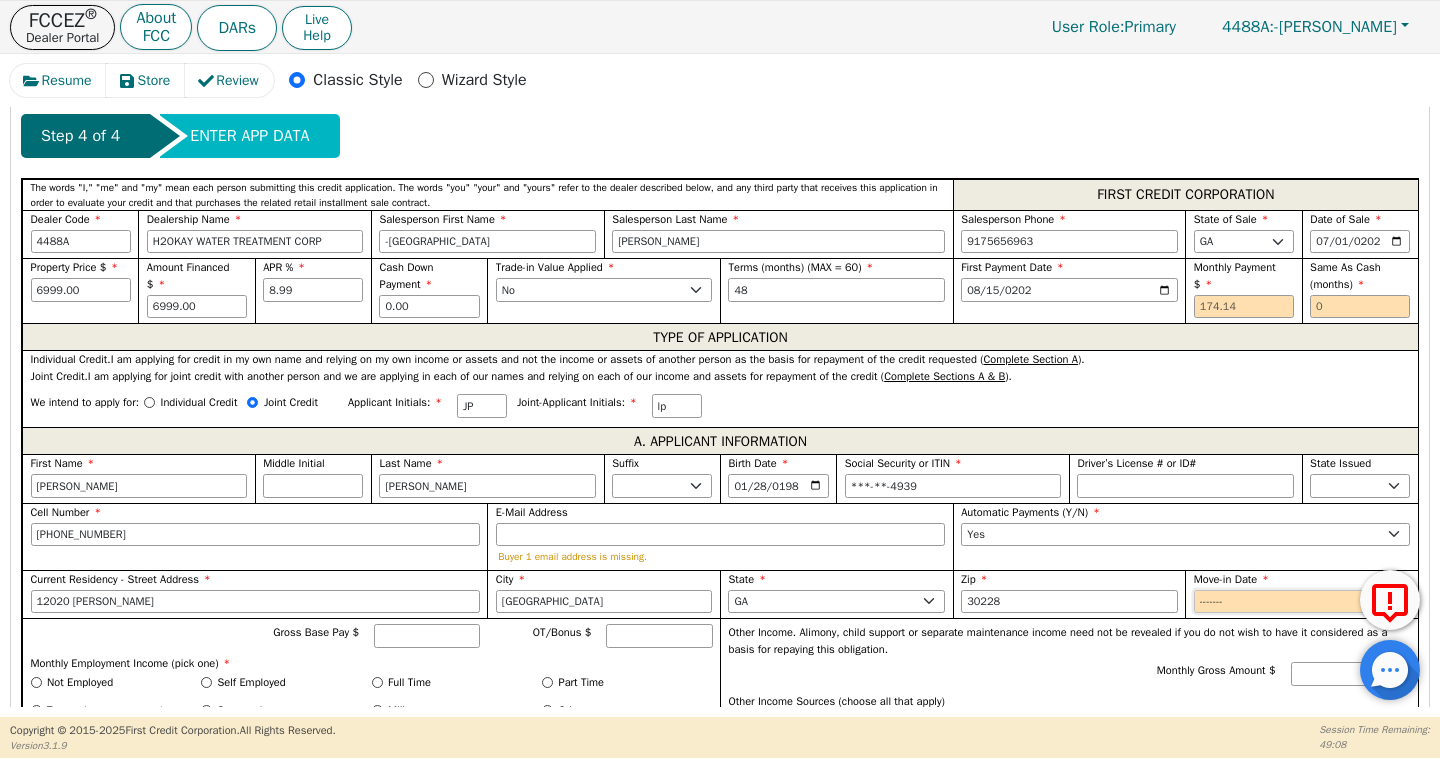 click on "Move-in Date" at bounding box center [1302, 602] 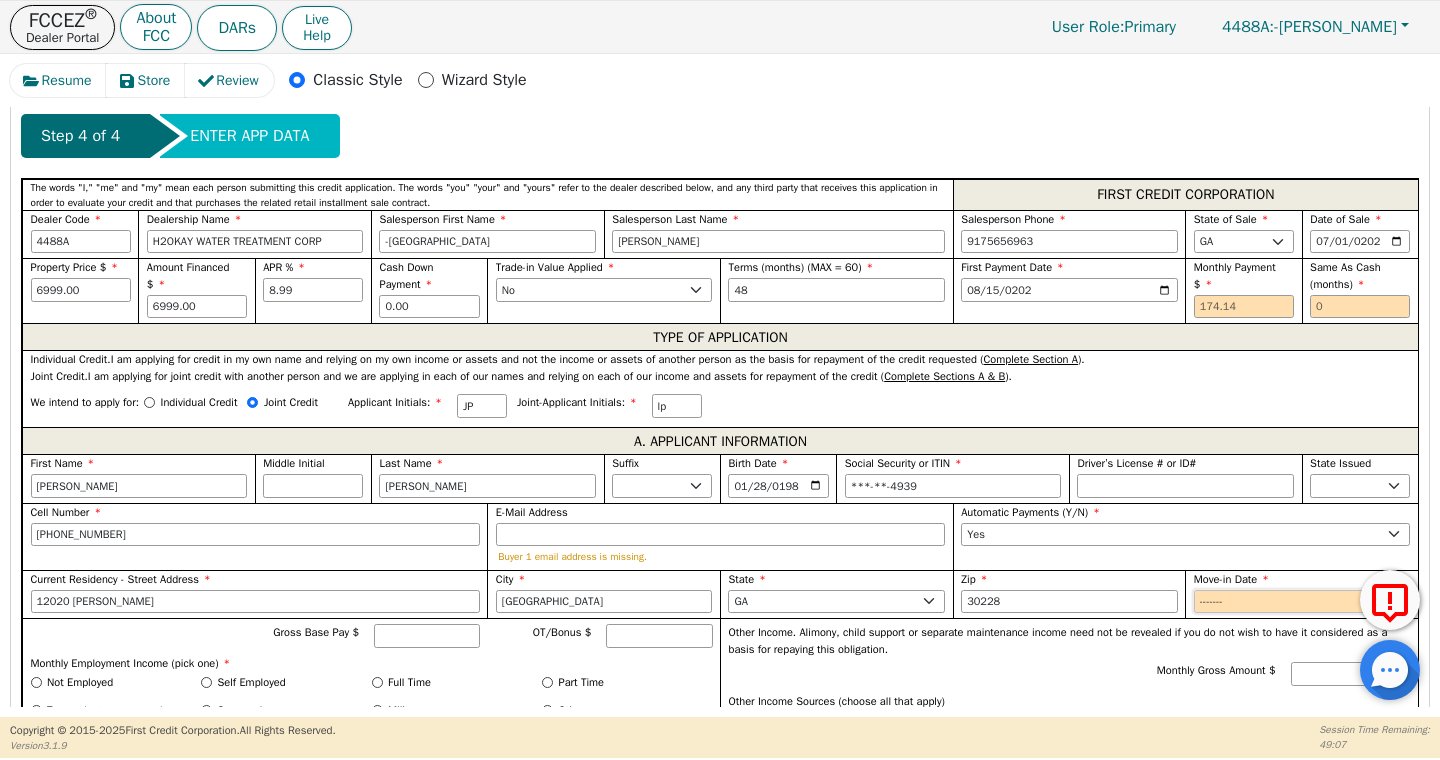 click on "Move-in Date" at bounding box center [1302, 602] 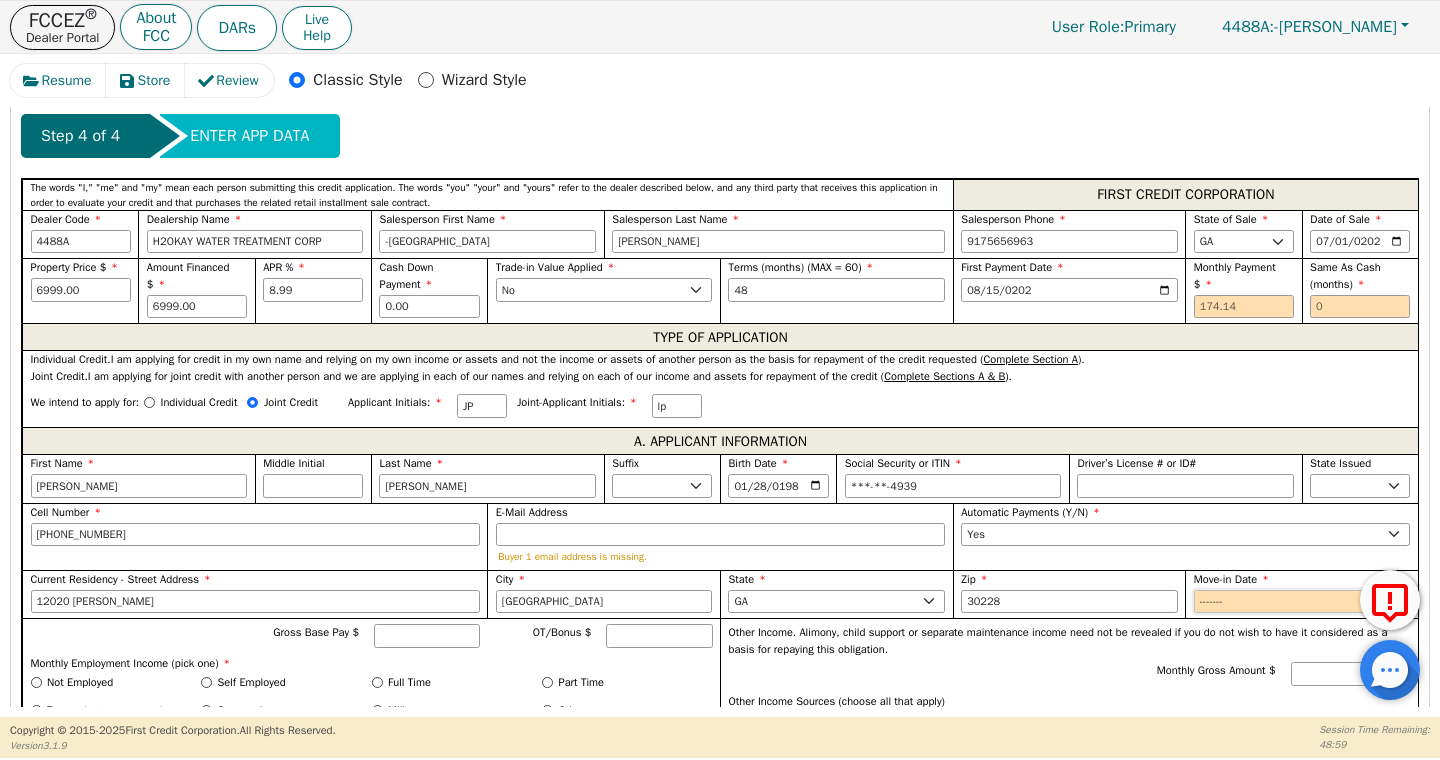 type on "0002-07" 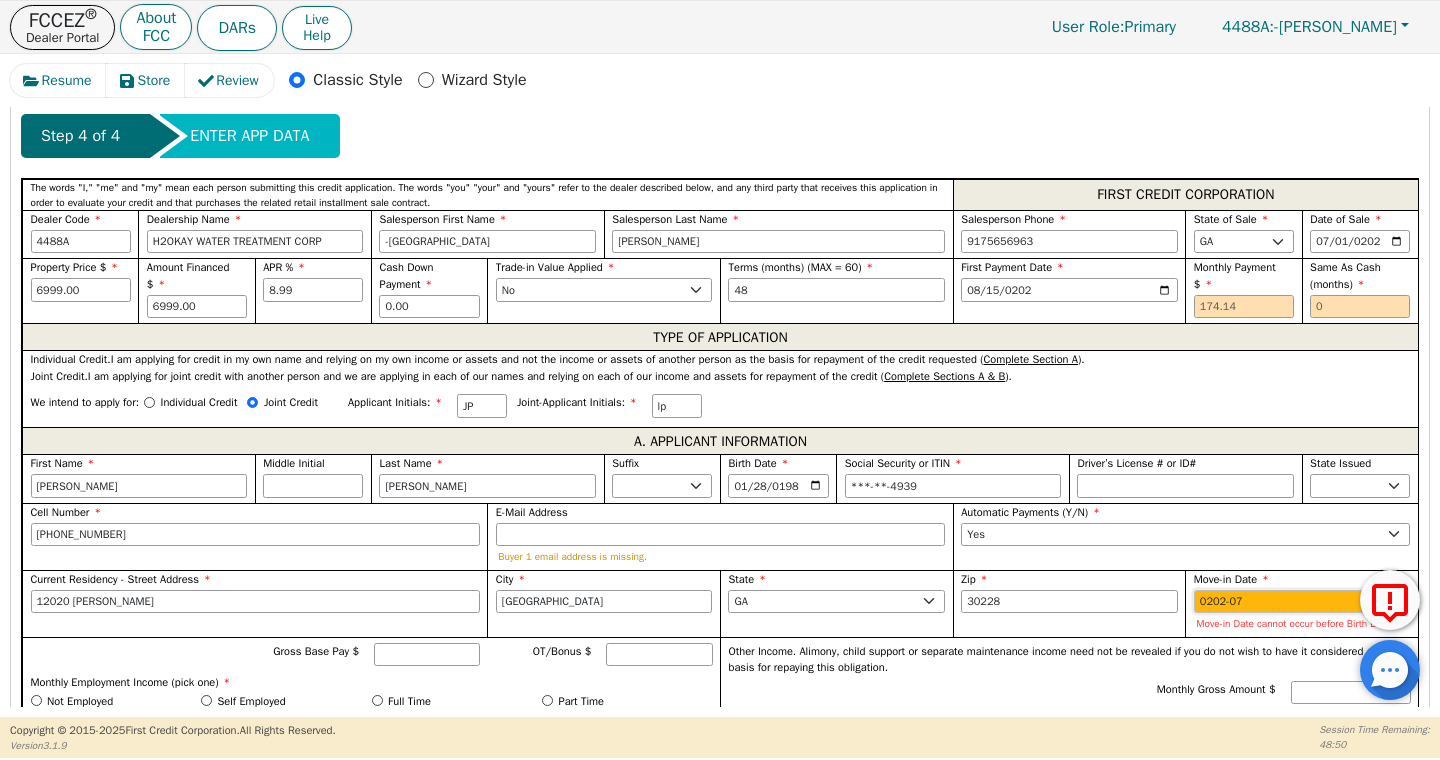 type on "2024-07" 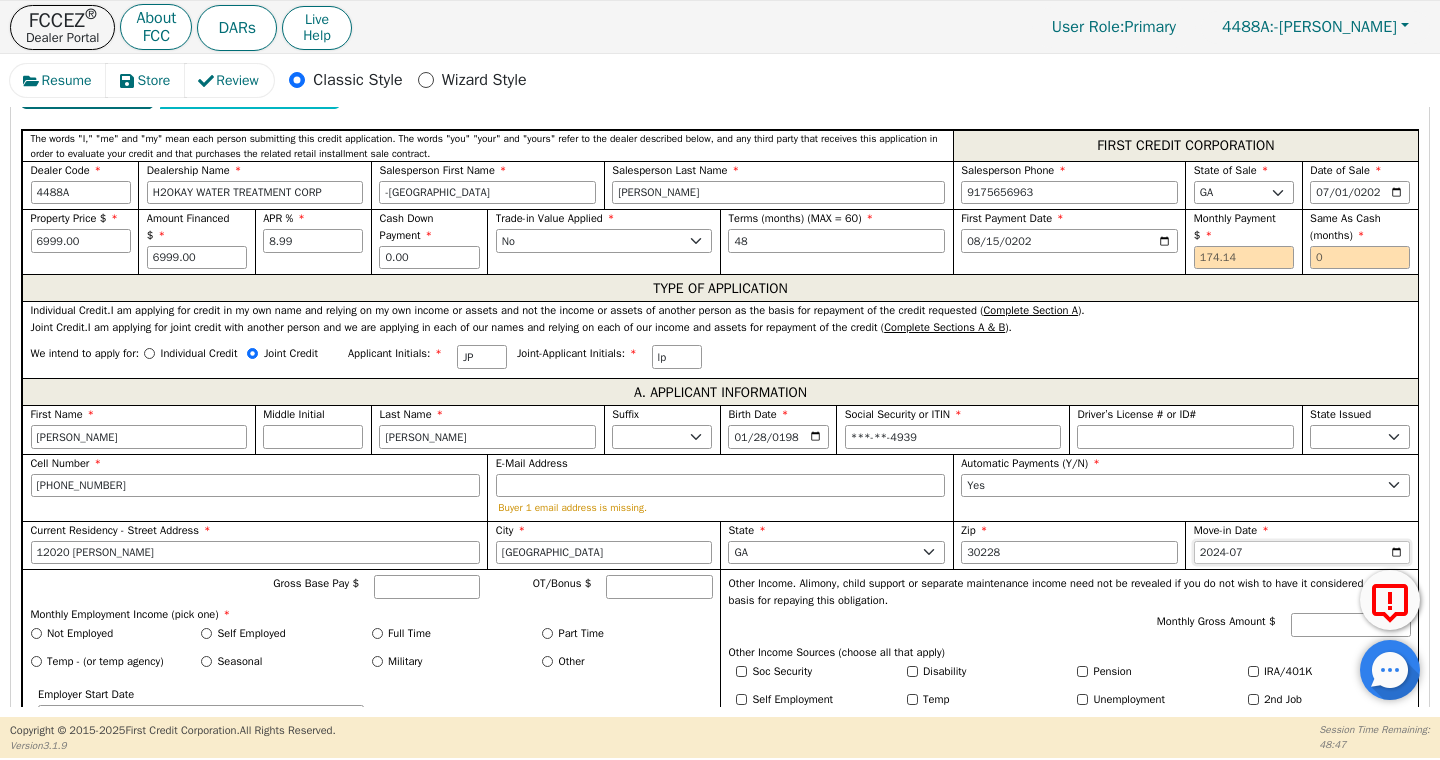 scroll, scrollTop: 979, scrollLeft: 0, axis: vertical 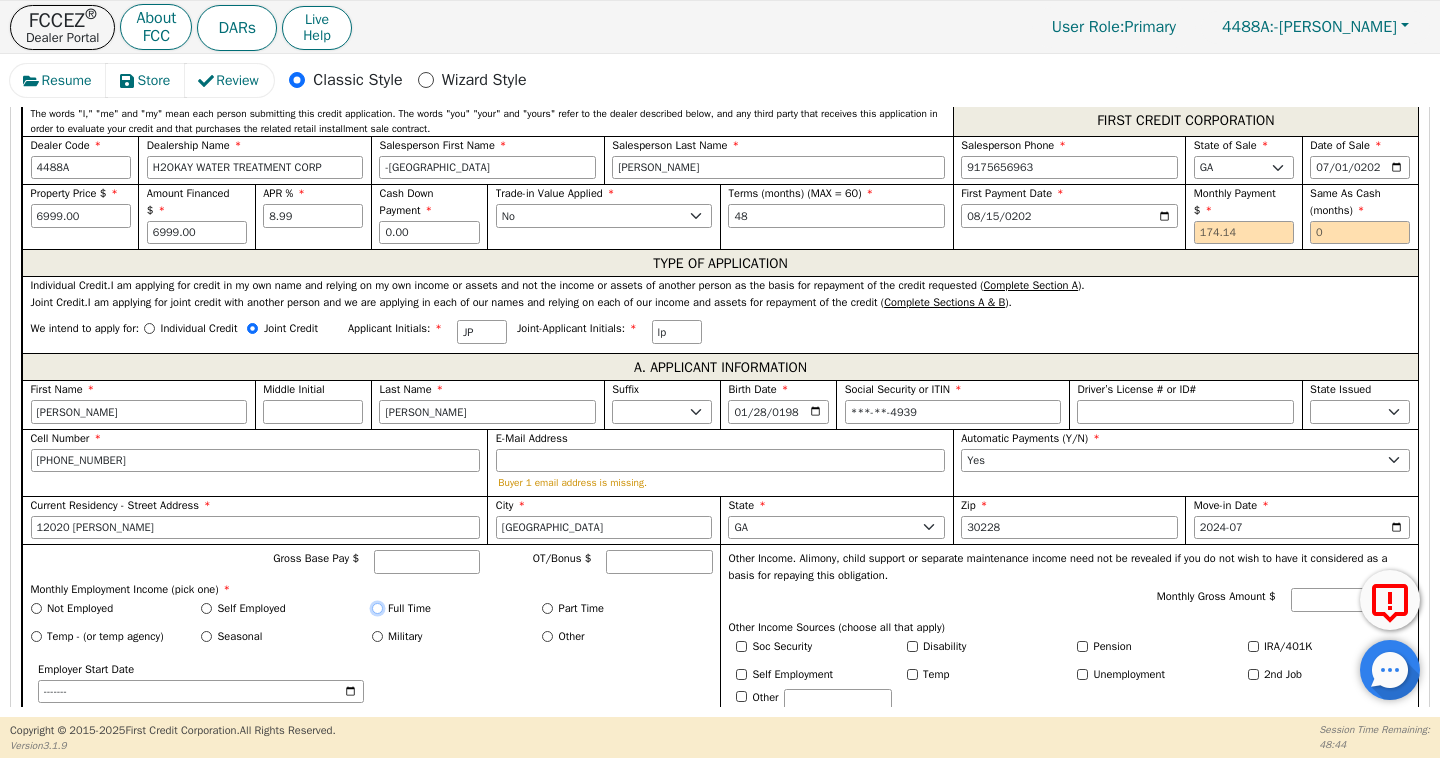 click on "Full Time" at bounding box center [377, 608] 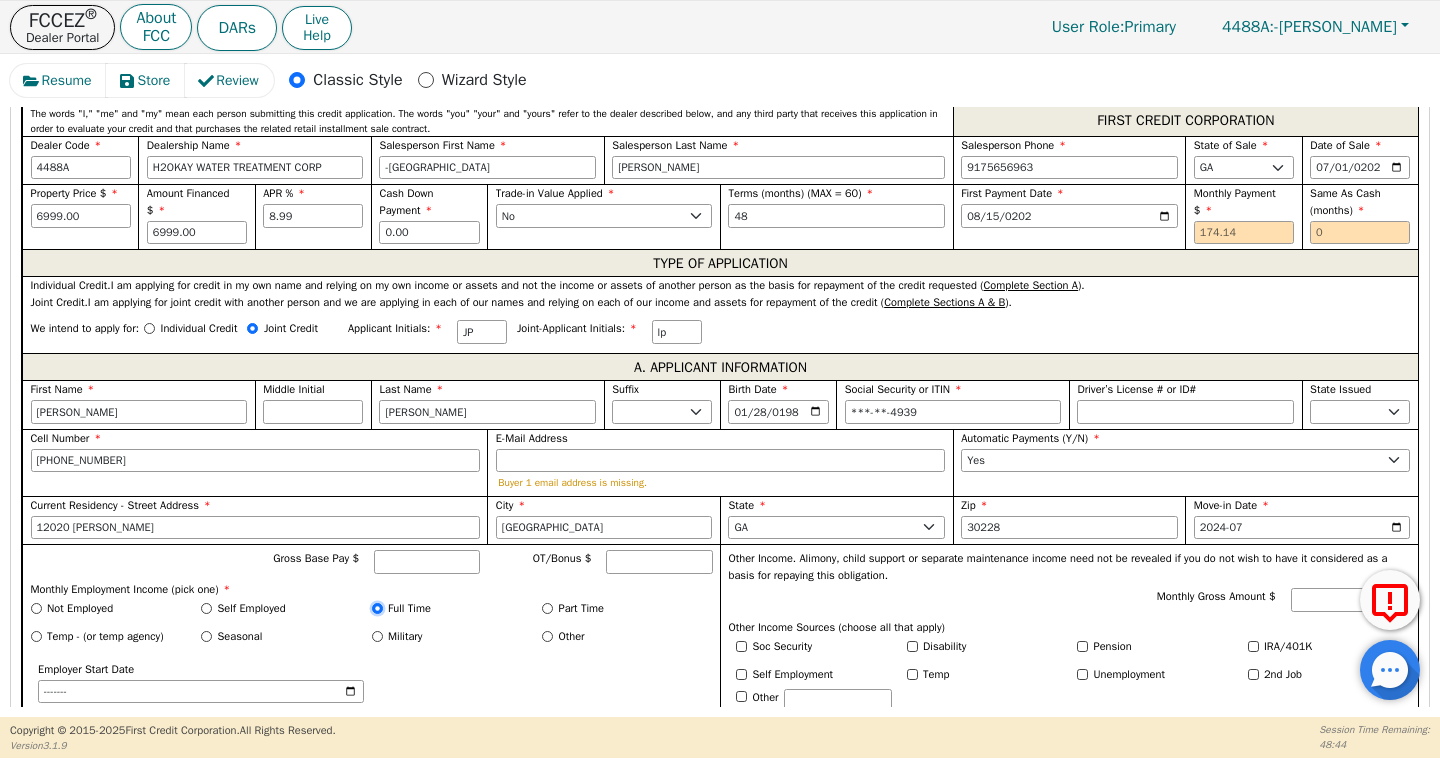 radio on "true" 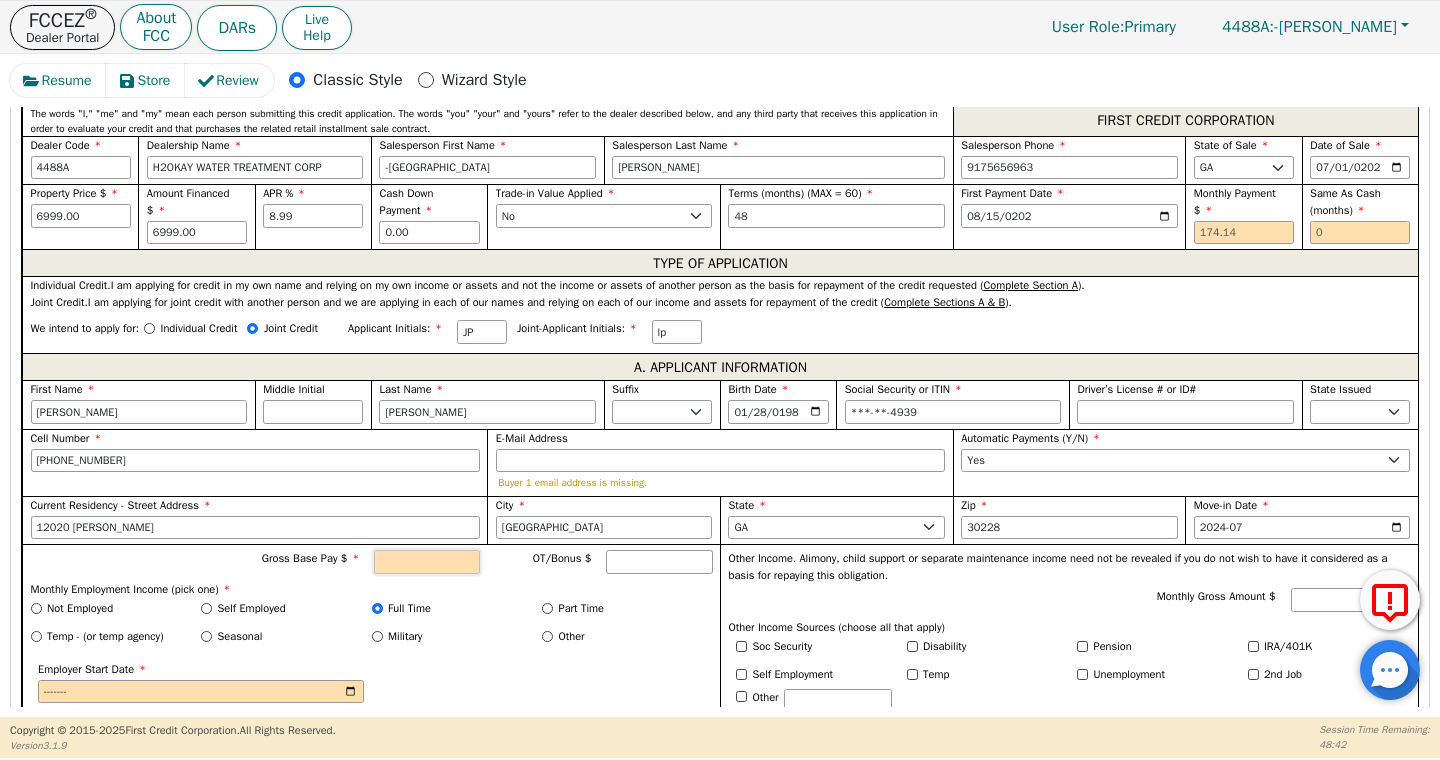 click on "Gross Base Pay $" at bounding box center [427, 562] 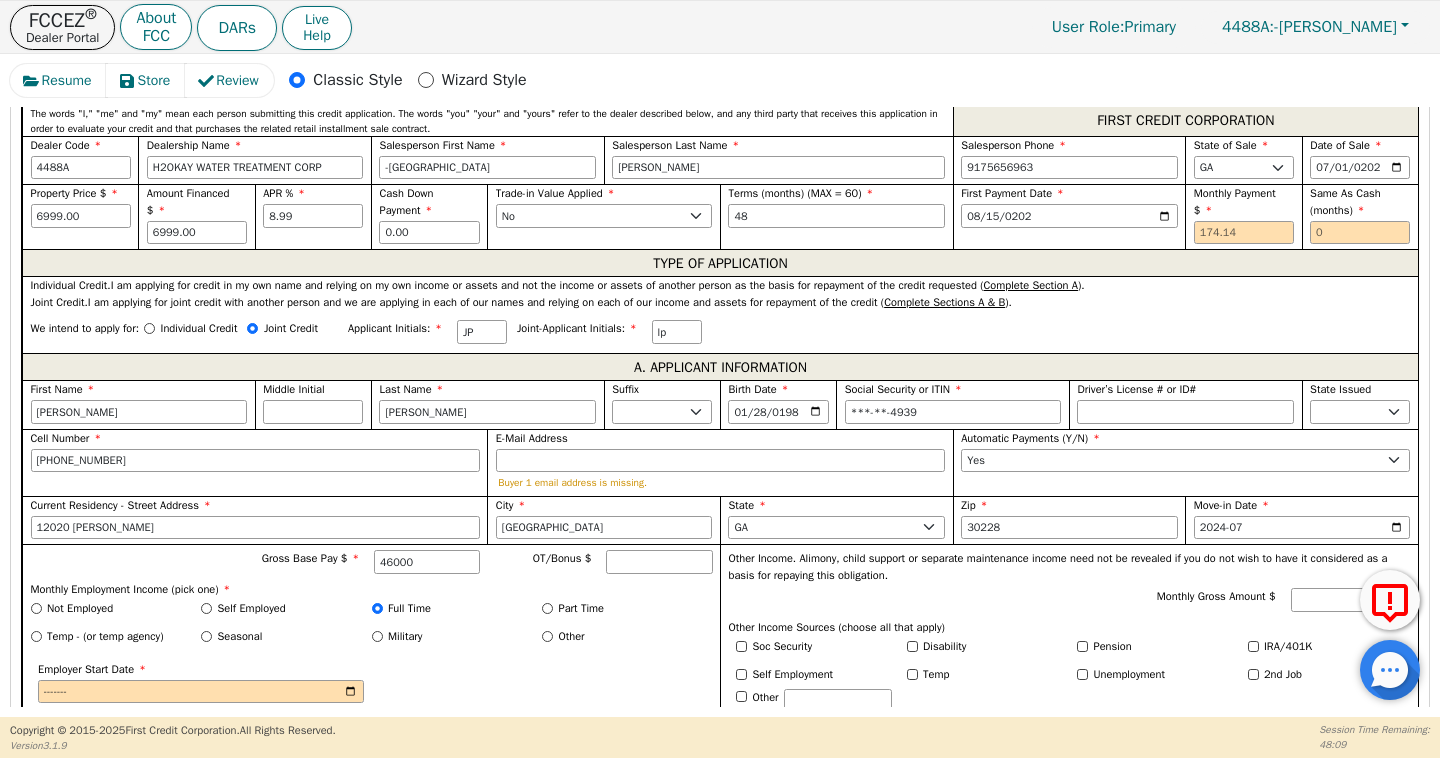 type on "46000.00" 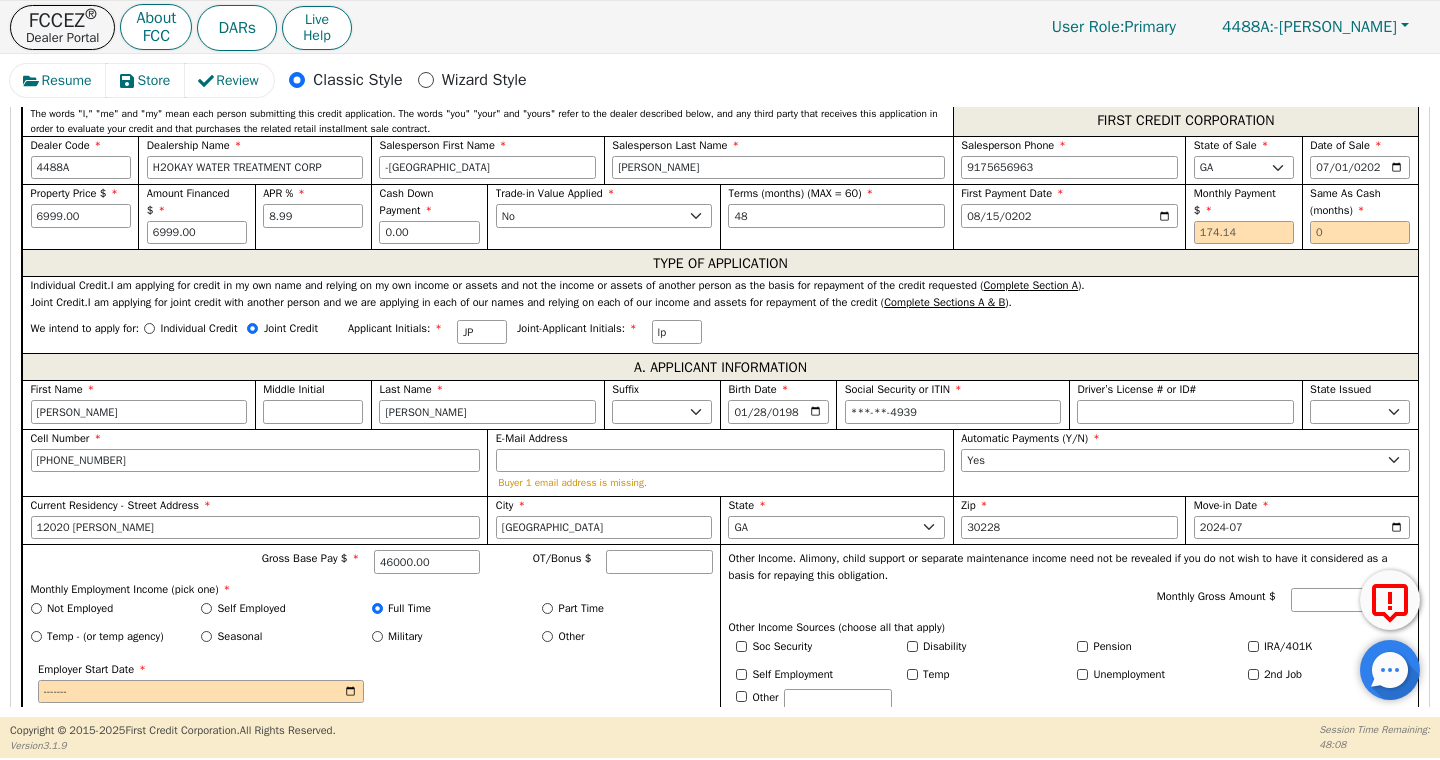click on "Pension" at bounding box center [1155, 649] 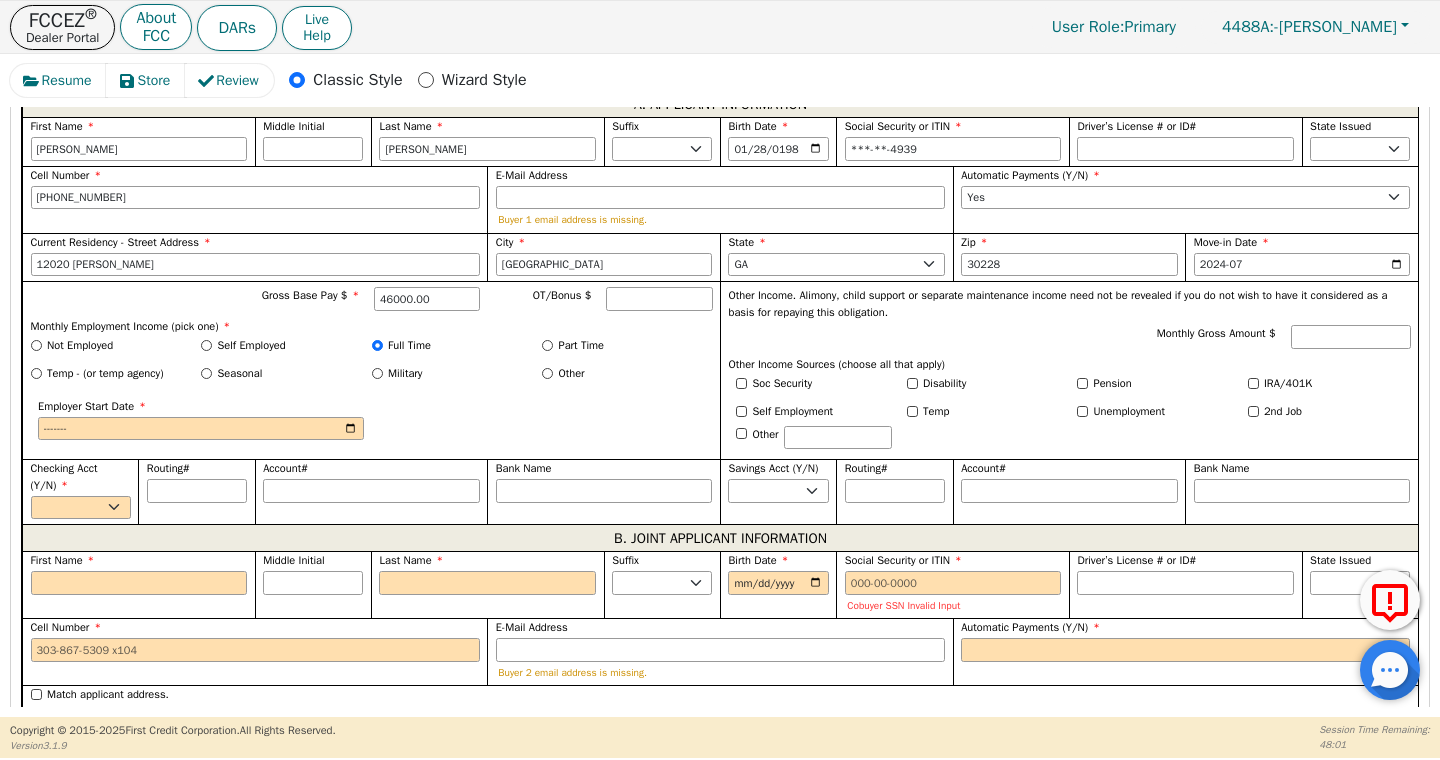 scroll, scrollTop: 1246, scrollLeft: 0, axis: vertical 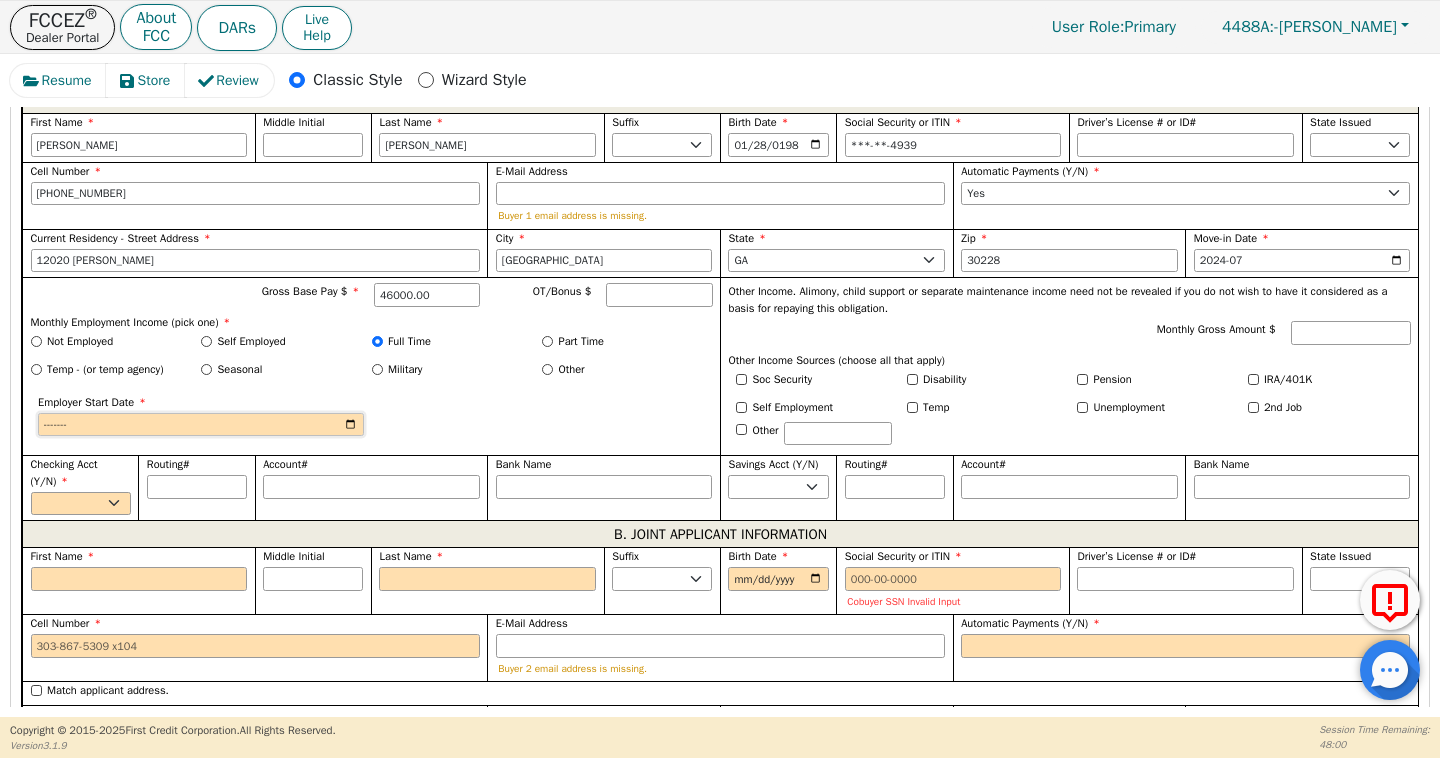 click on "Employer Start Date" at bounding box center (201, 425) 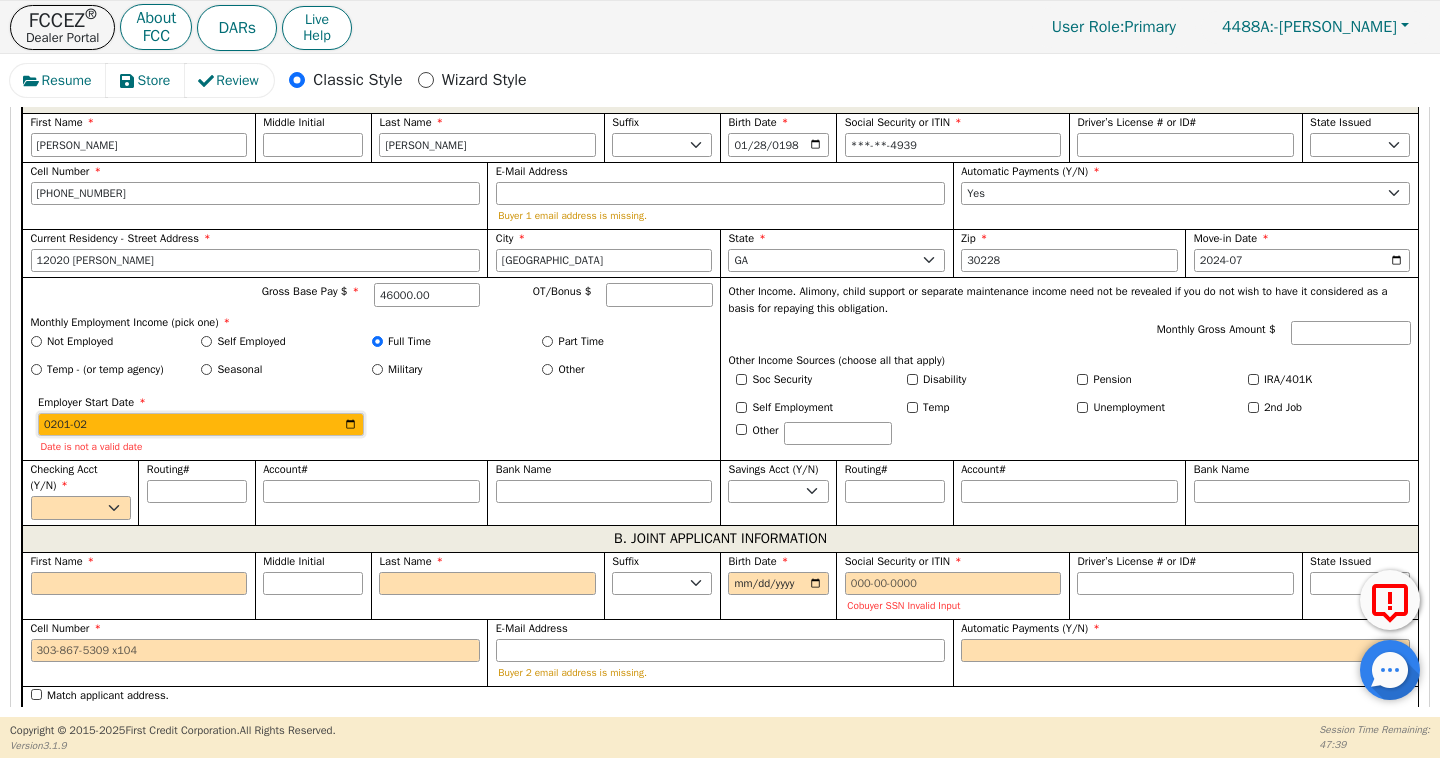 type on "2014-02" 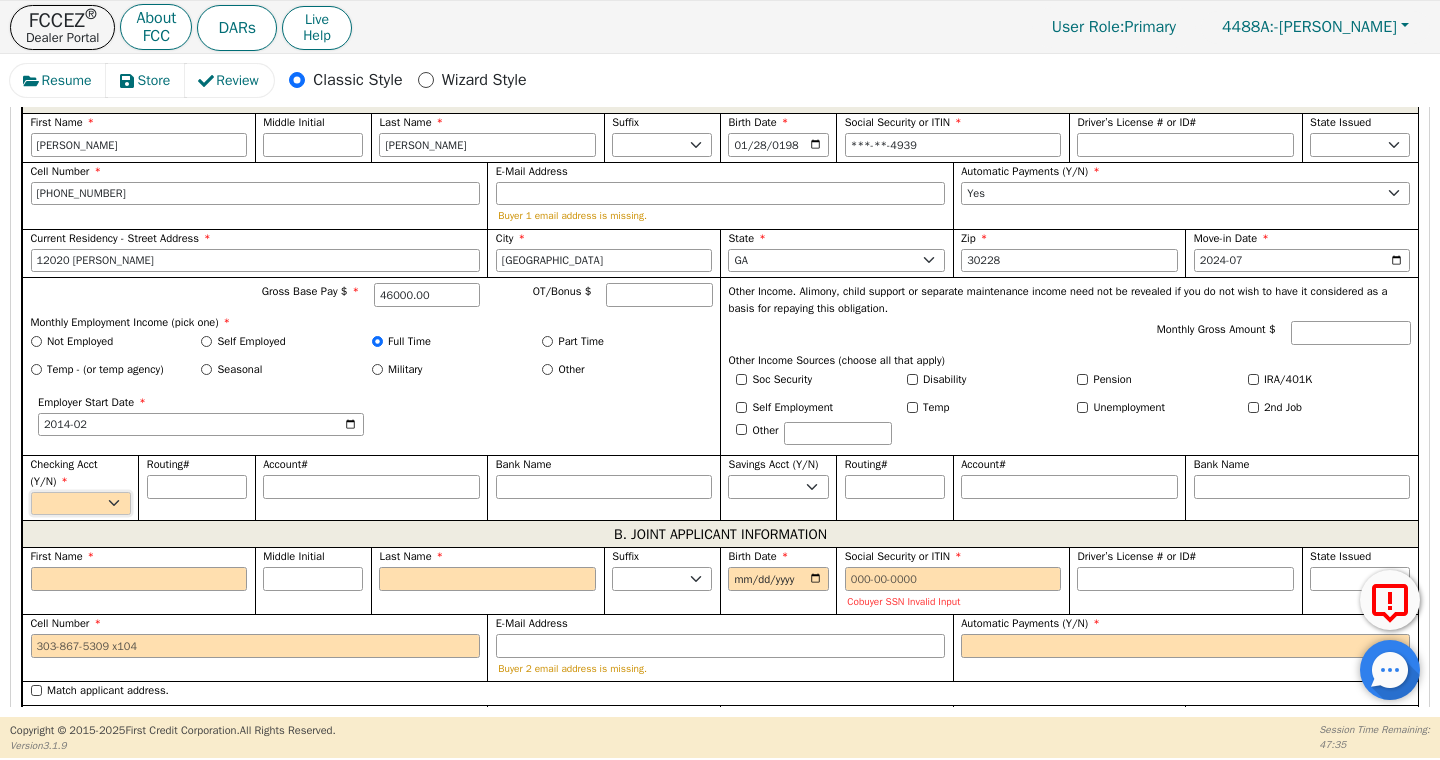 click on "Yes No" at bounding box center (81, 504) 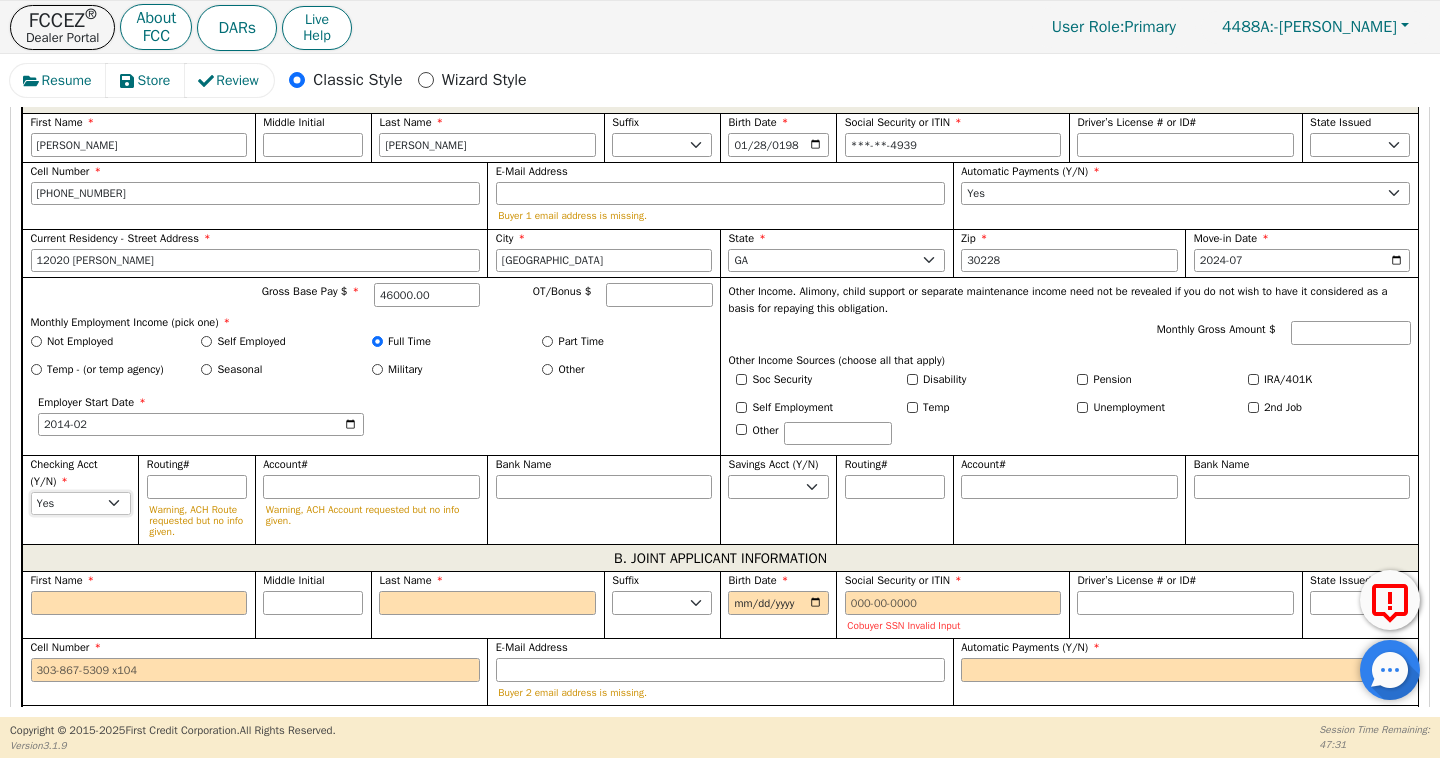 click on "Yes No" at bounding box center (81, 504) 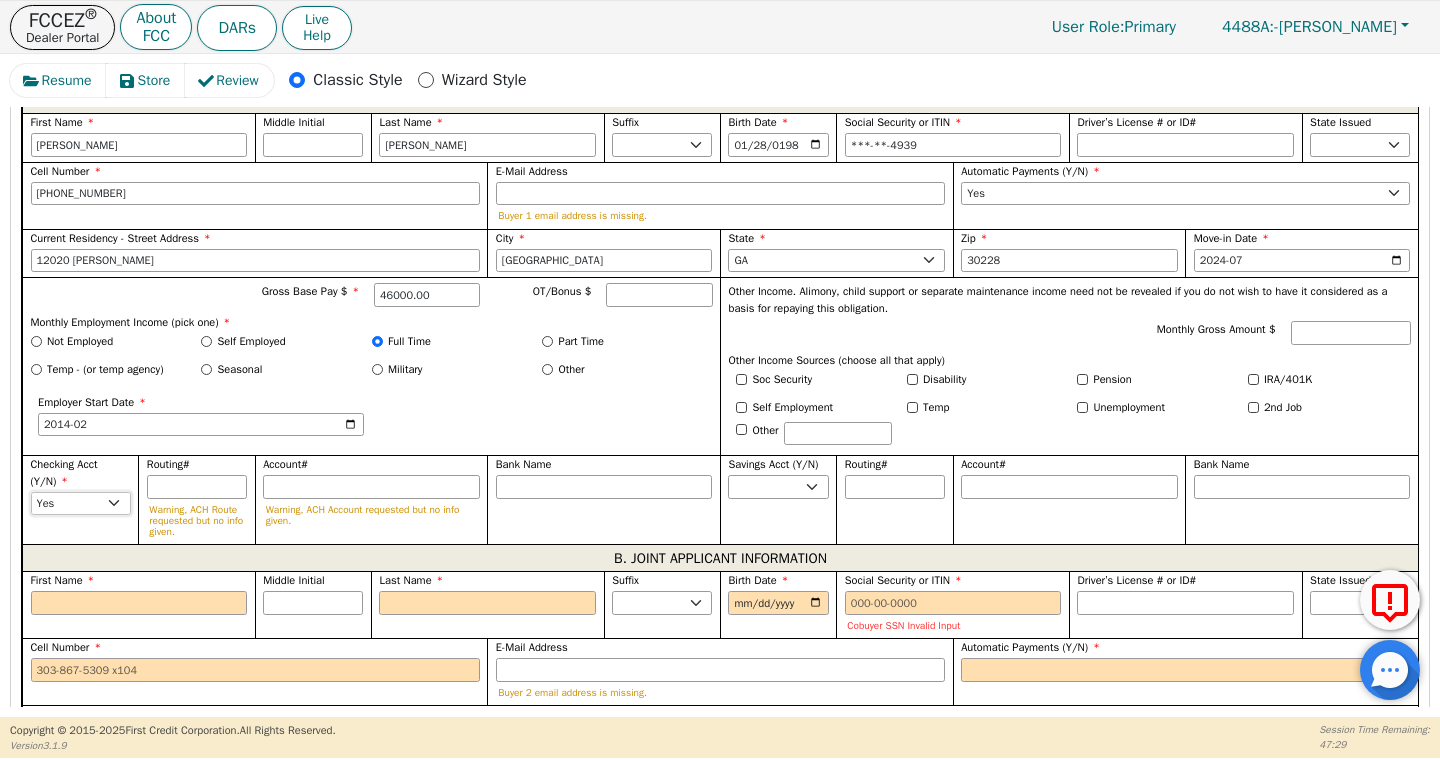 select on "n" 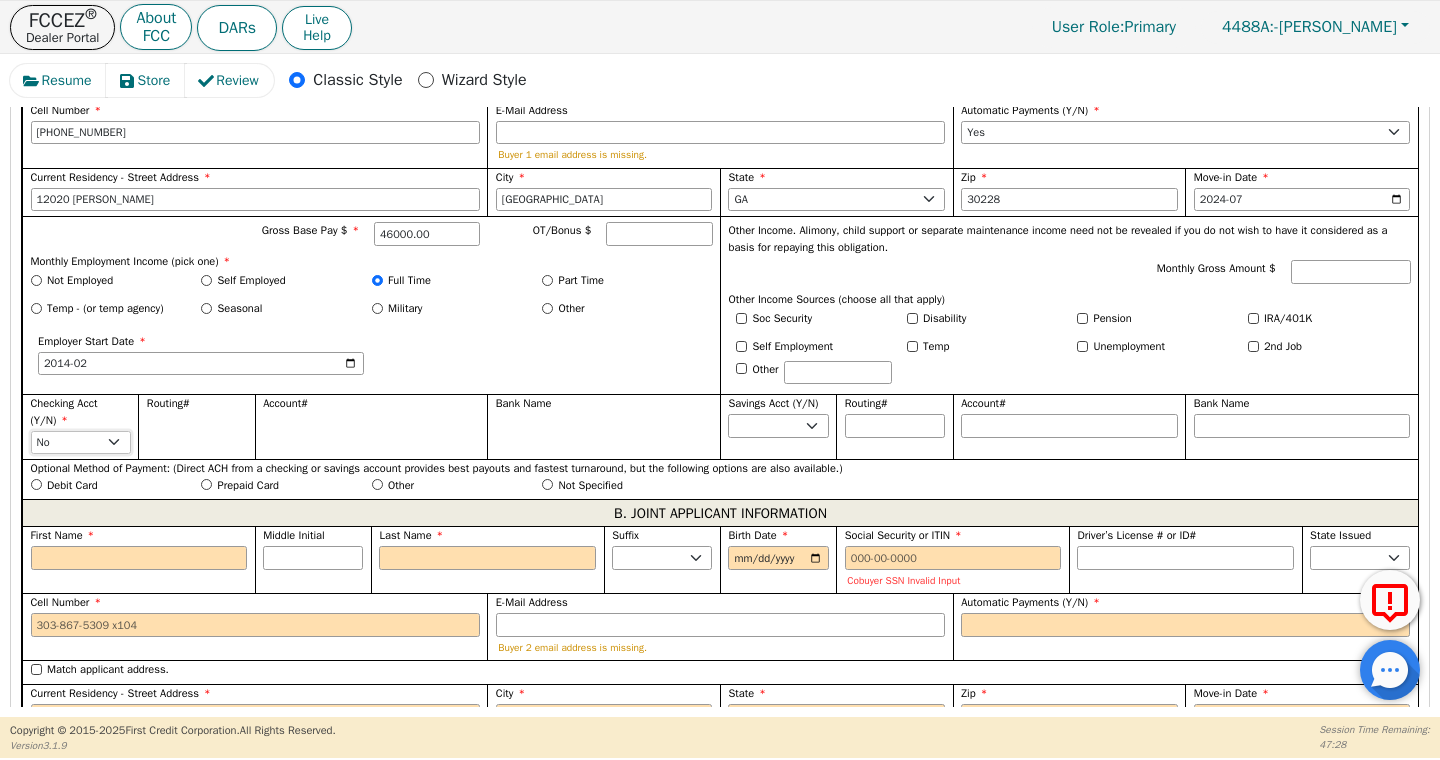 scroll, scrollTop: 1306, scrollLeft: 0, axis: vertical 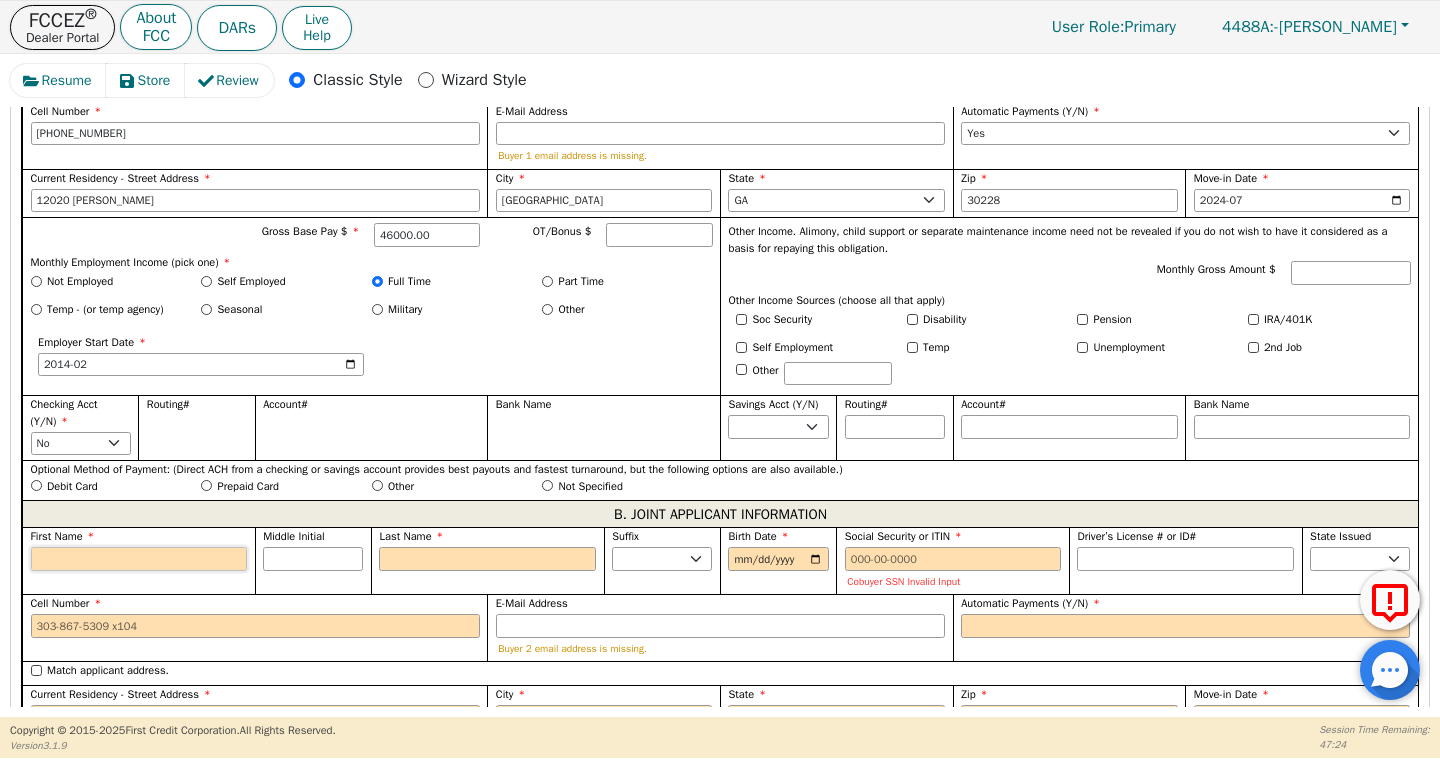click on "First Name" at bounding box center [139, 559] 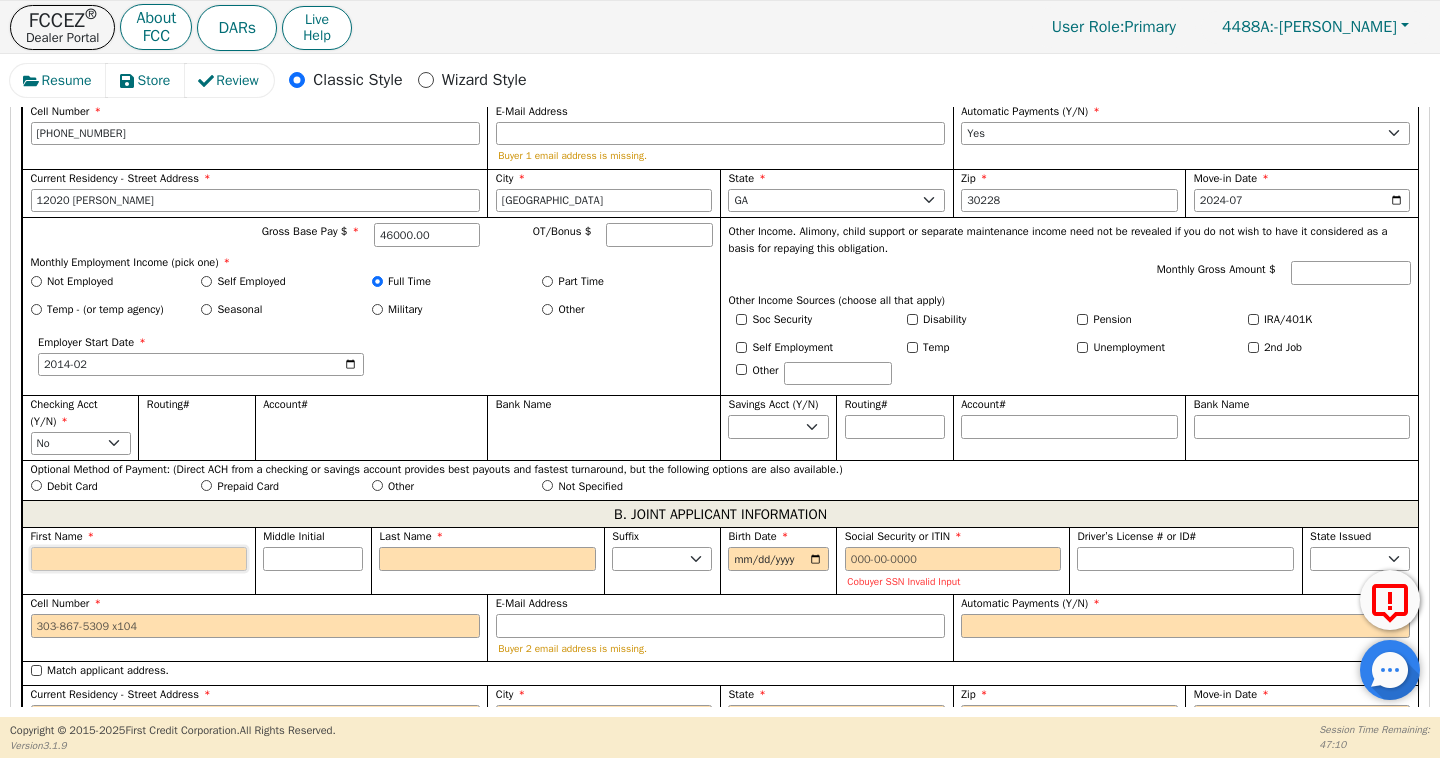paste on "LAQUONDRIA" 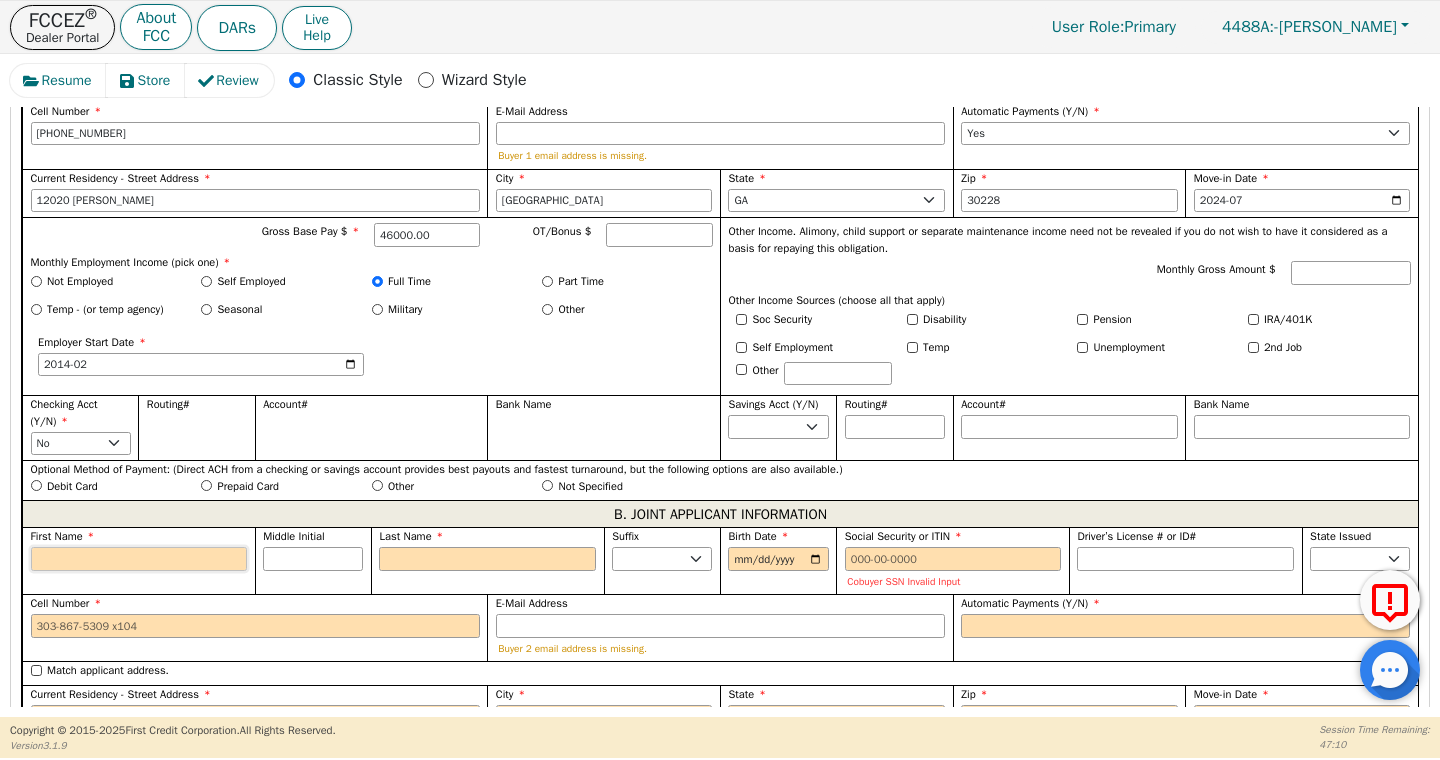 type on "LAQUONDRIA" 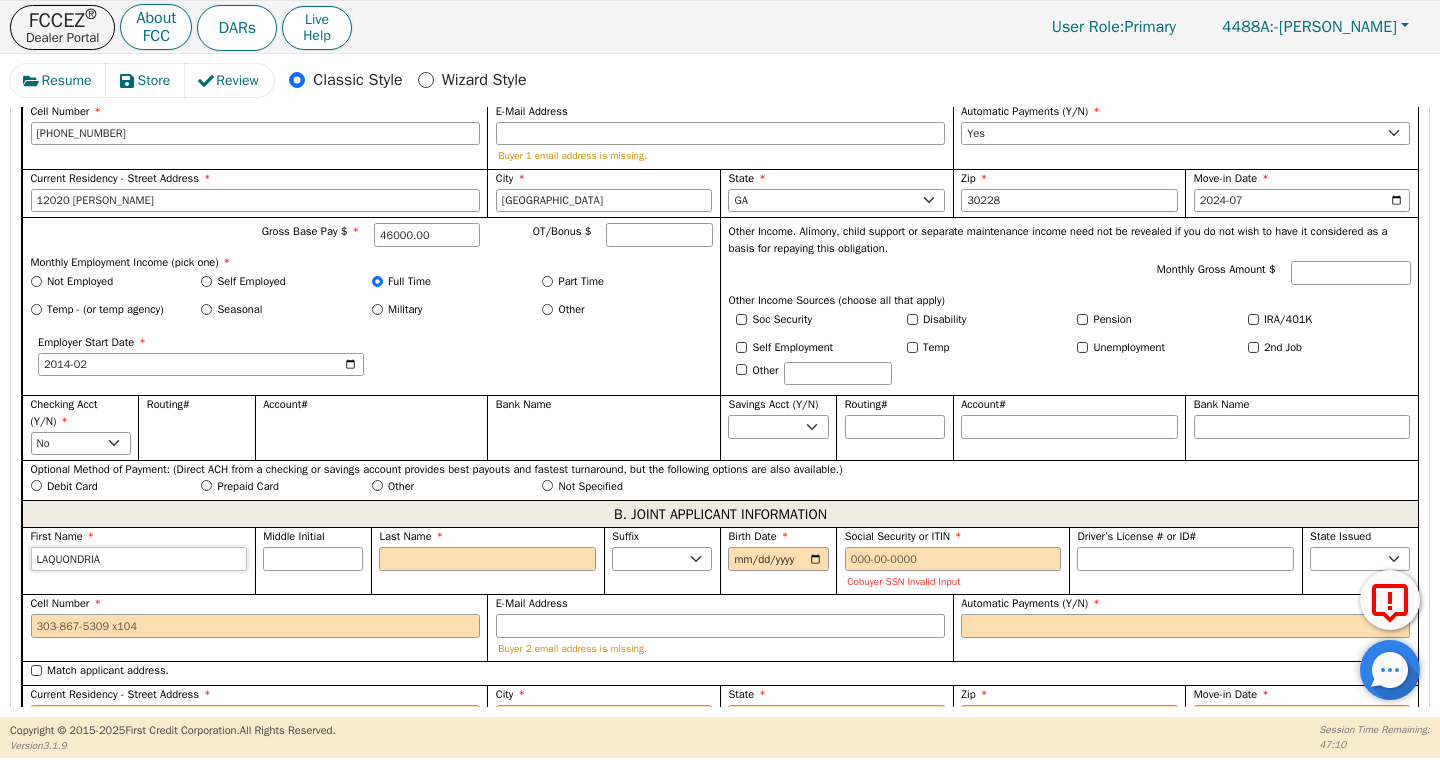 scroll, scrollTop: 1321, scrollLeft: 0, axis: vertical 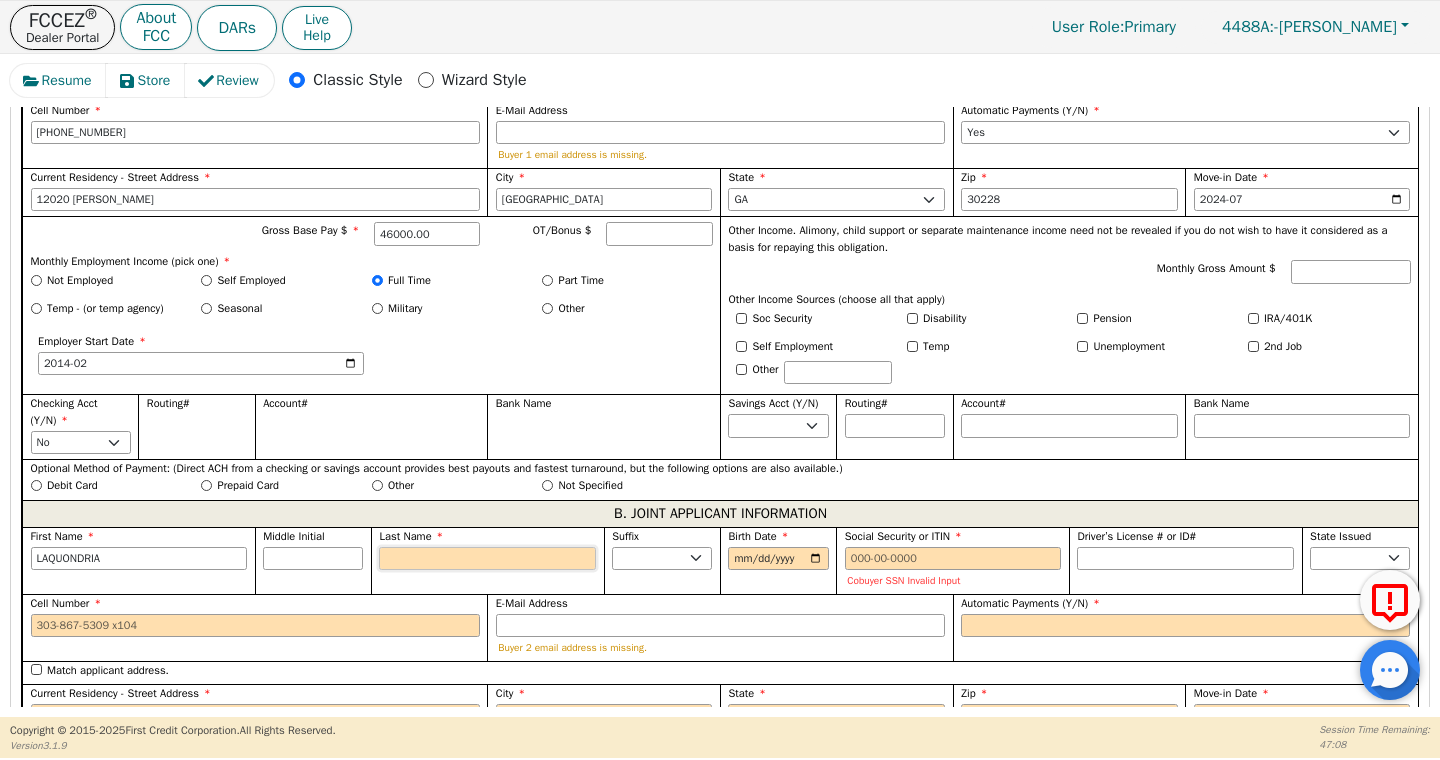 type on "LAQUONDRIA" 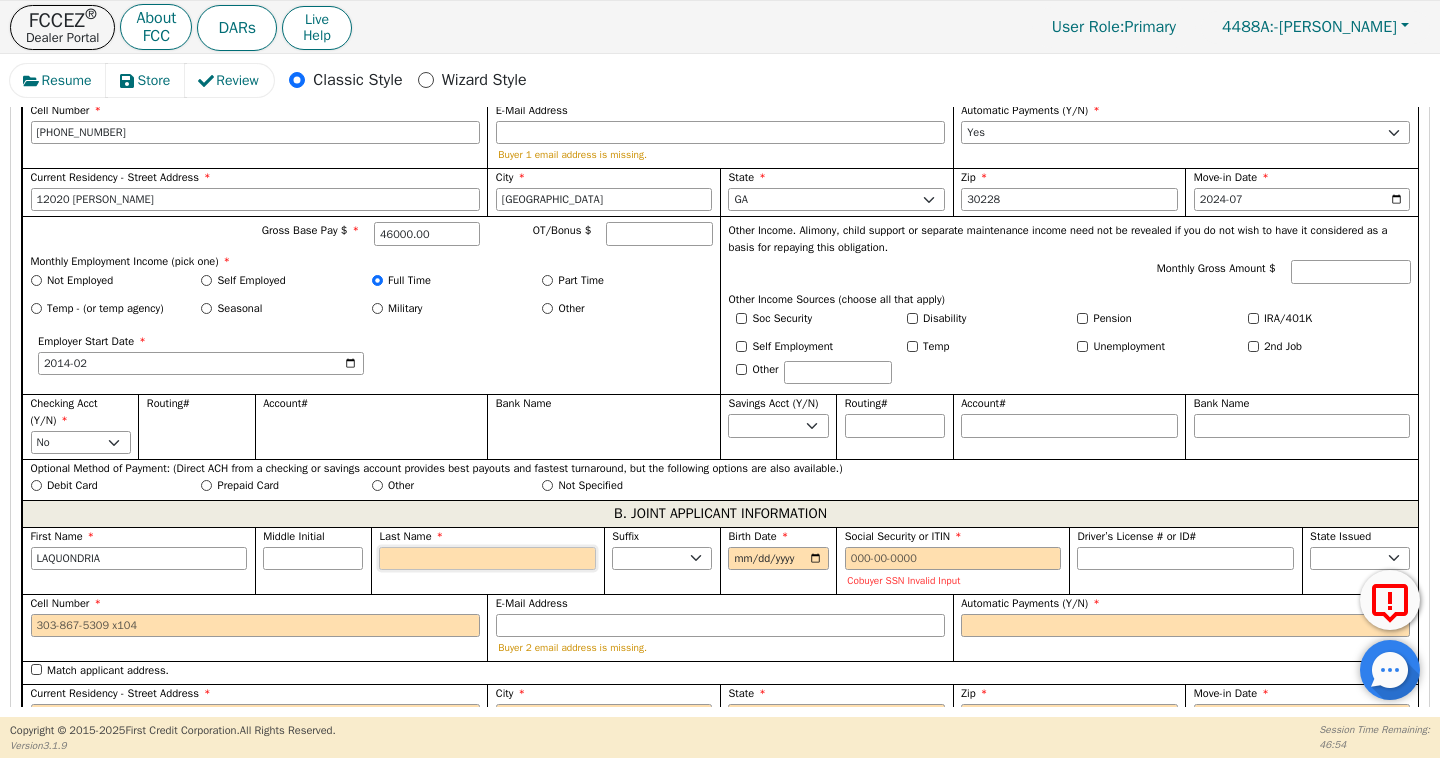 paste on "[PERSON_NAME]" 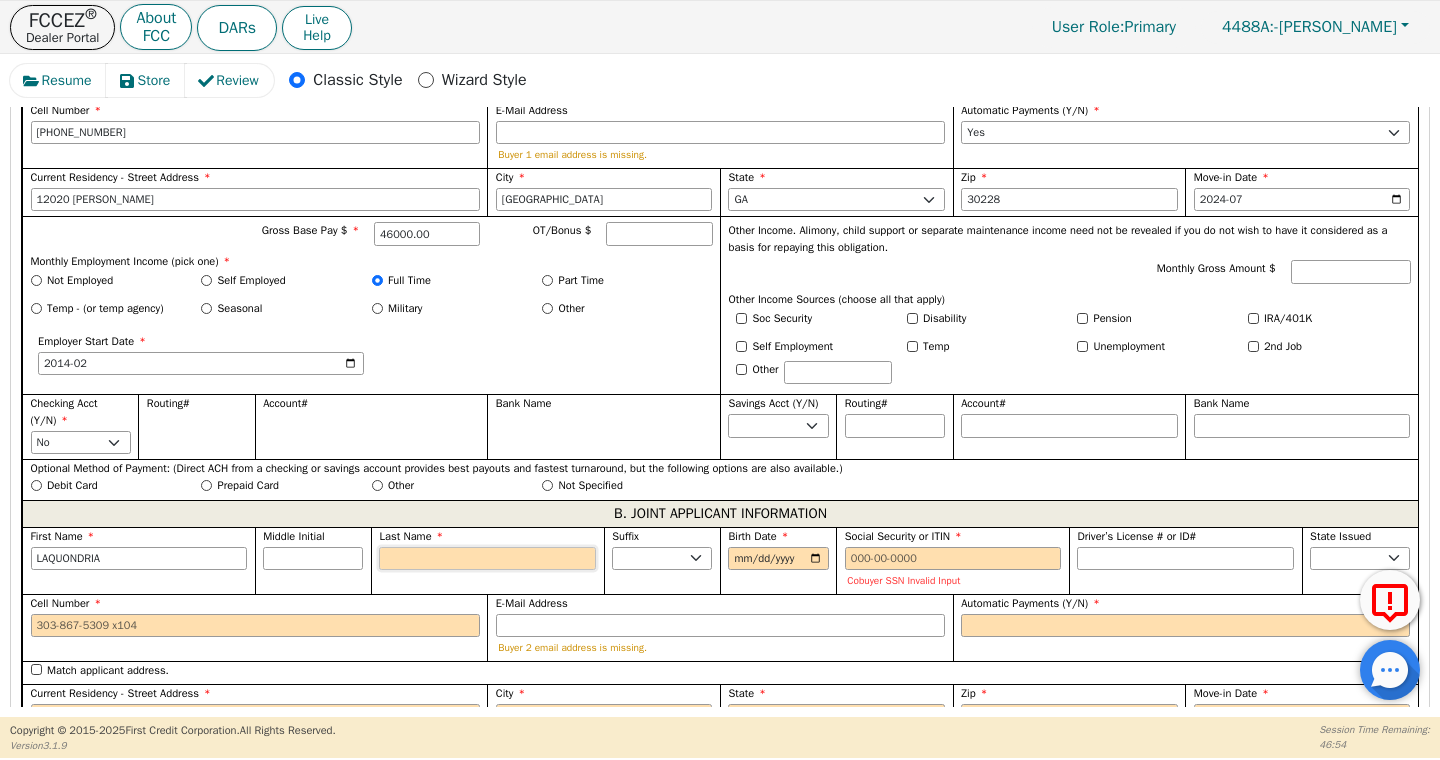 type on "[PERSON_NAME]" 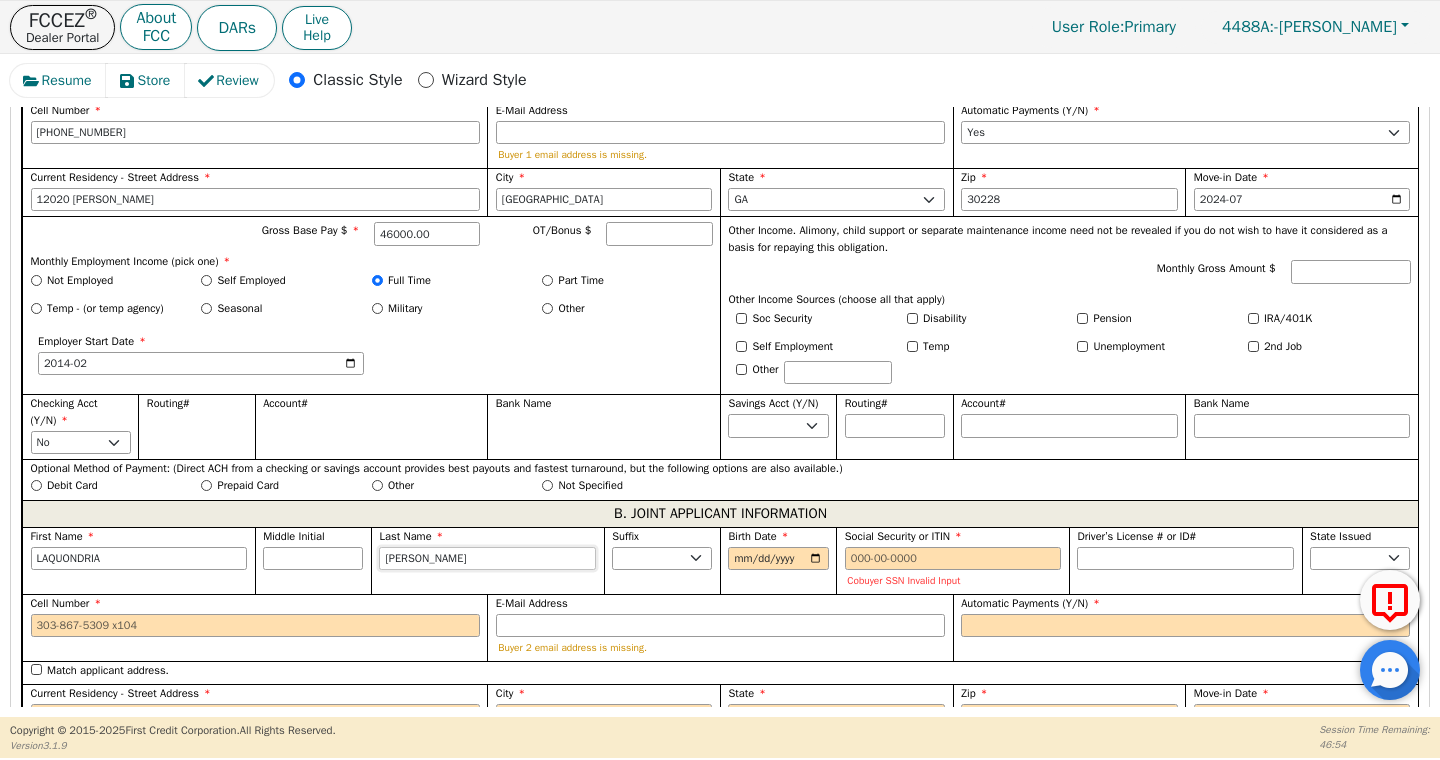 scroll, scrollTop: 1306, scrollLeft: 0, axis: vertical 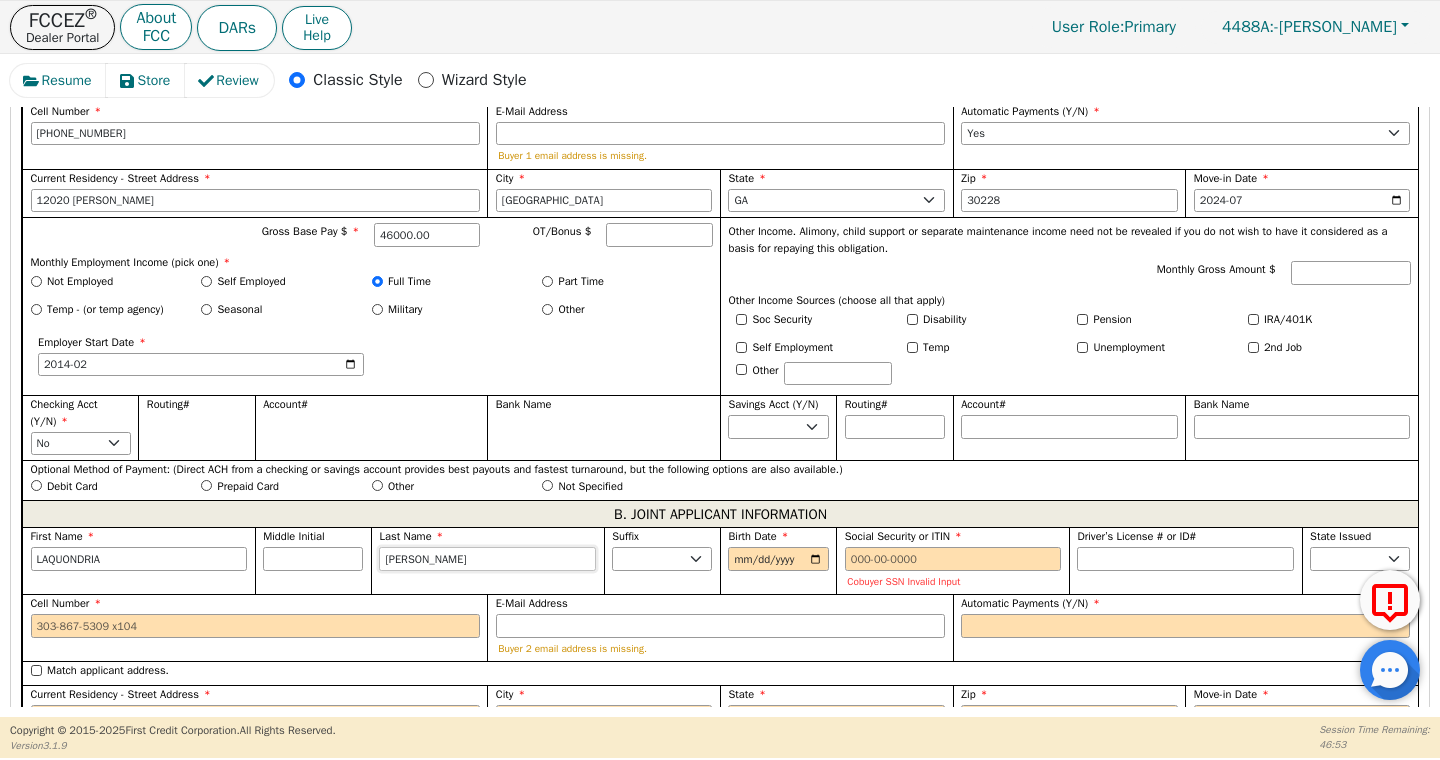 type on "[PERSON_NAME]" 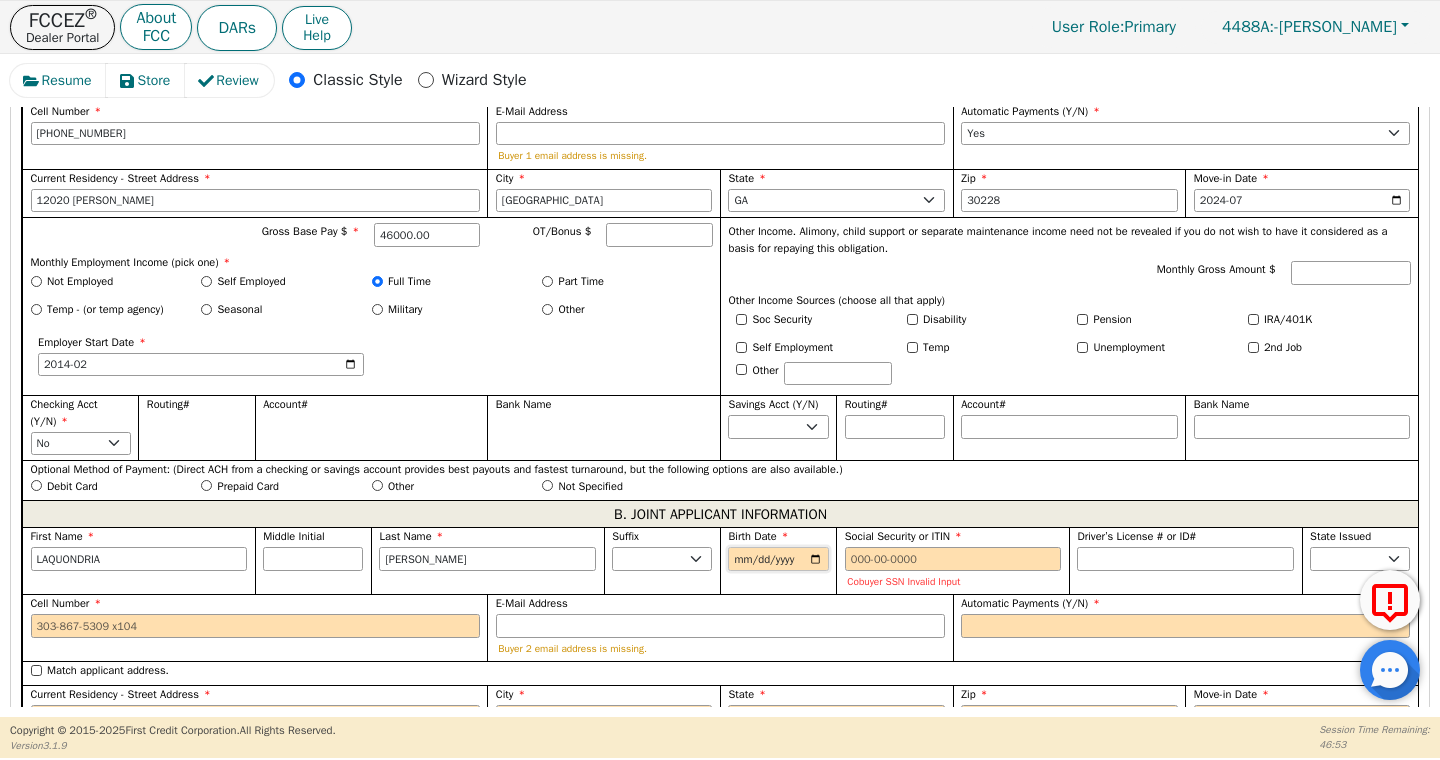 click on "Birth Date" at bounding box center (778, 559) 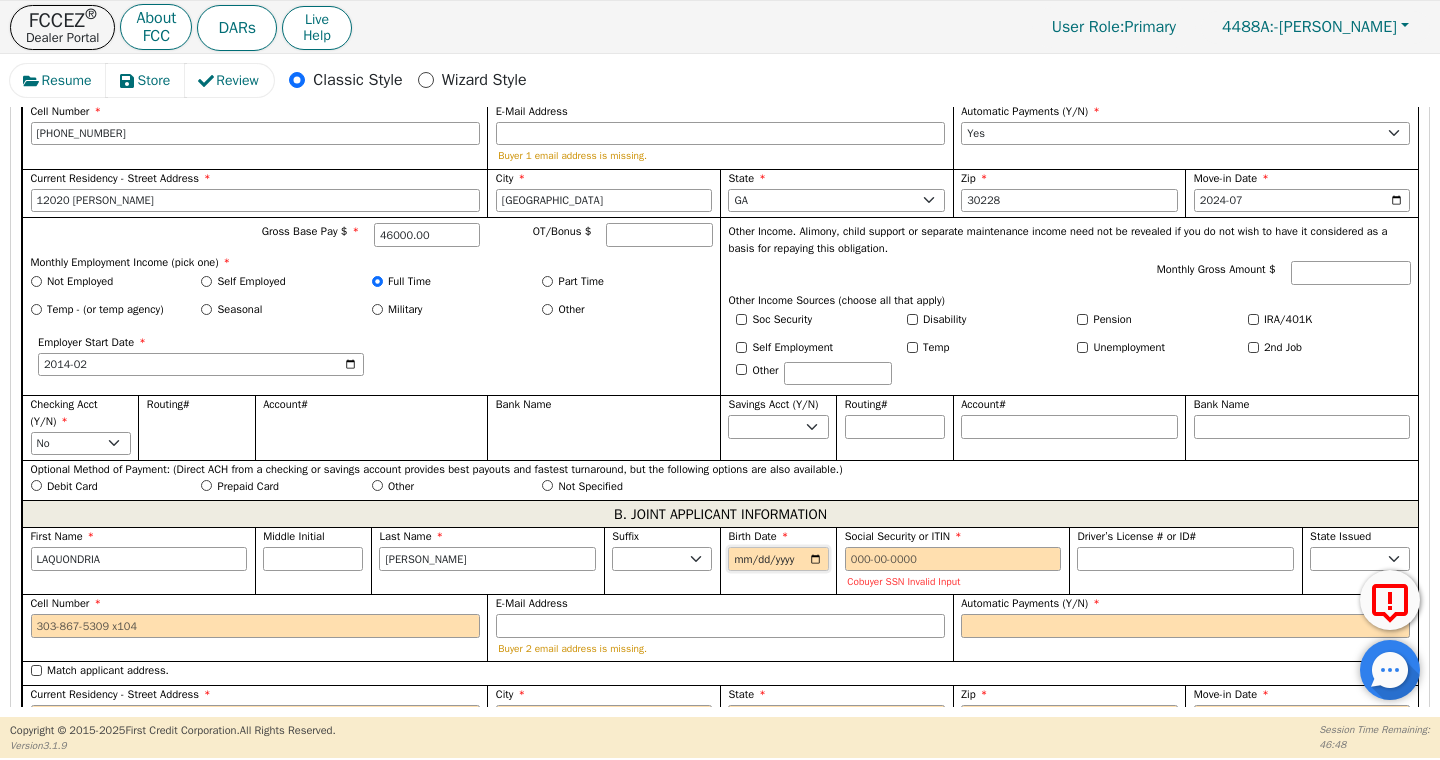 click on "Birth Date" at bounding box center [778, 559] 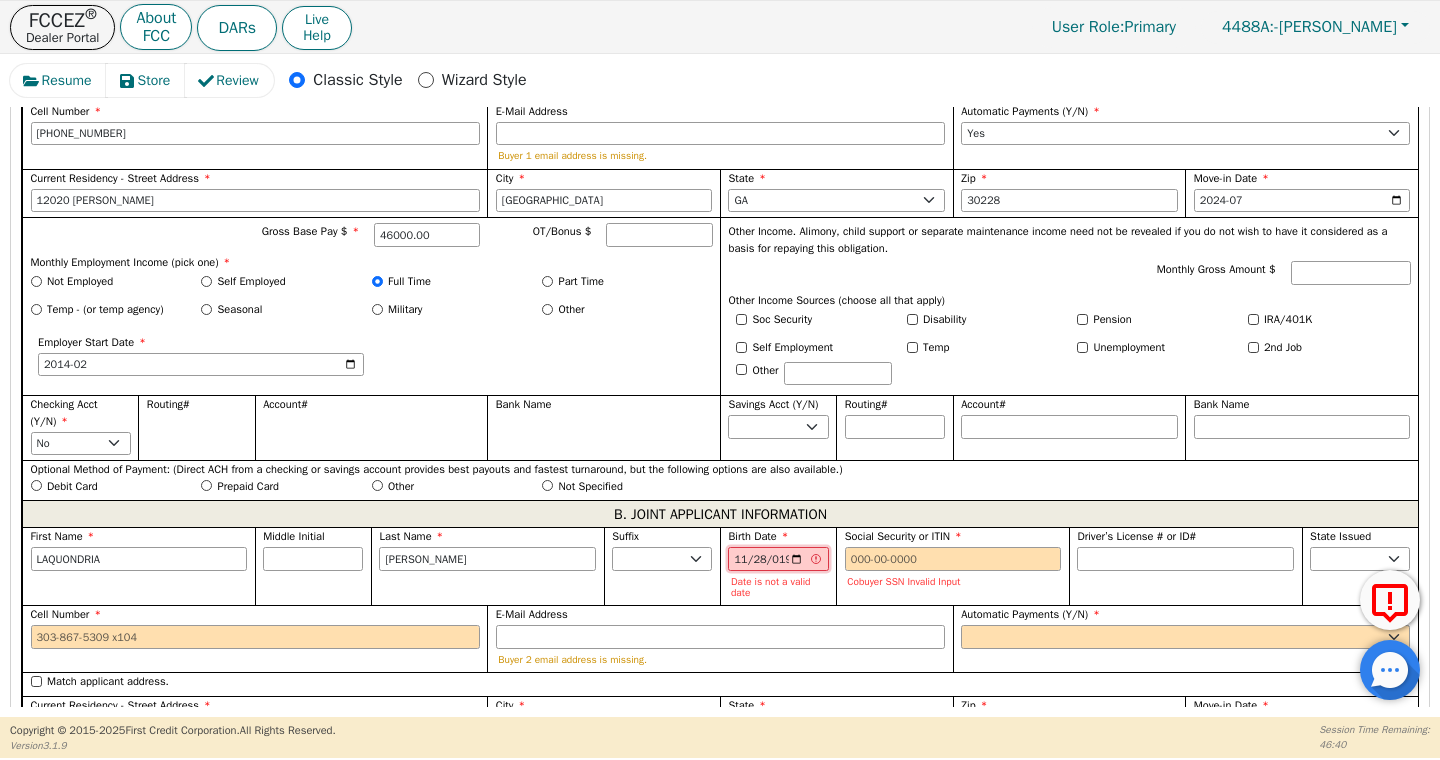 type on "[DATE]" 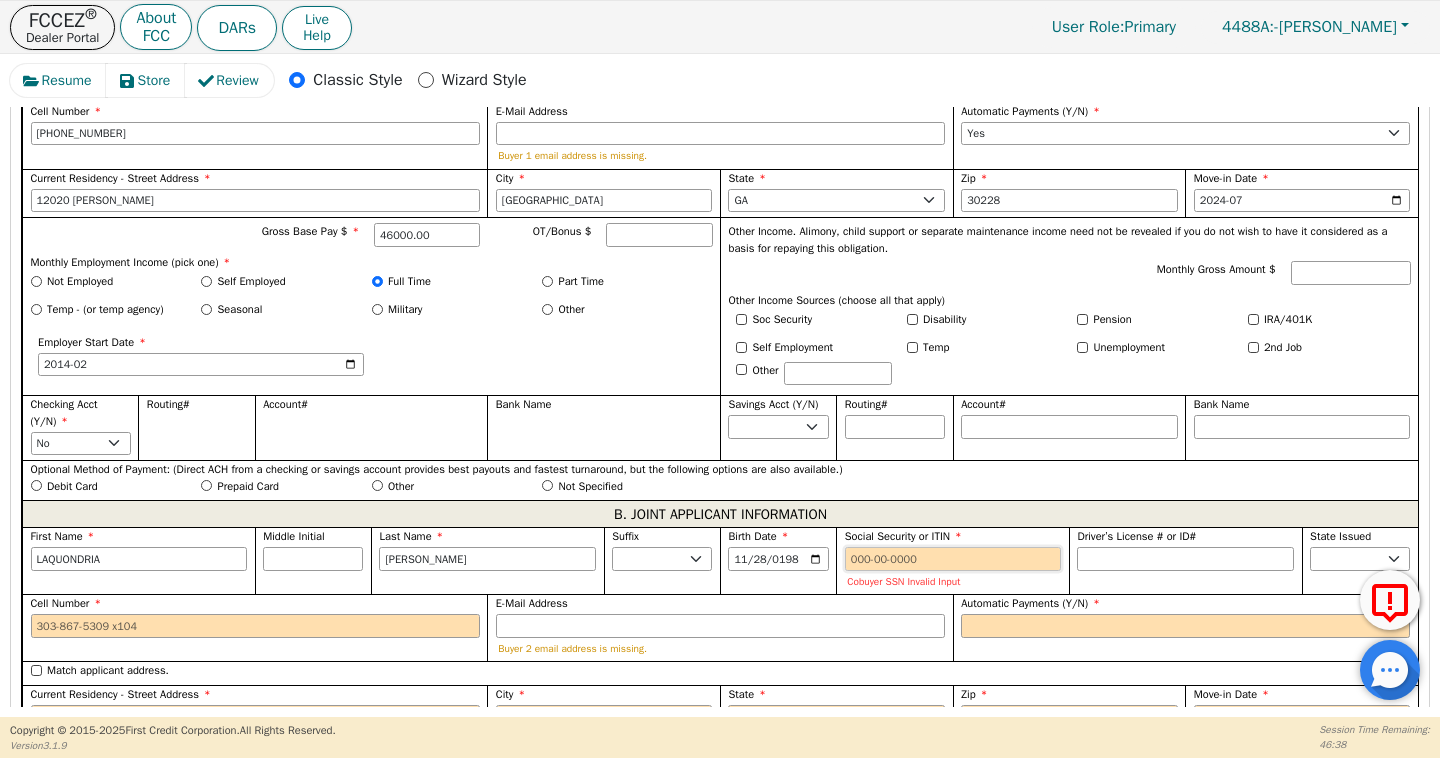 click on "Social Security or ITIN" at bounding box center [953, 559] 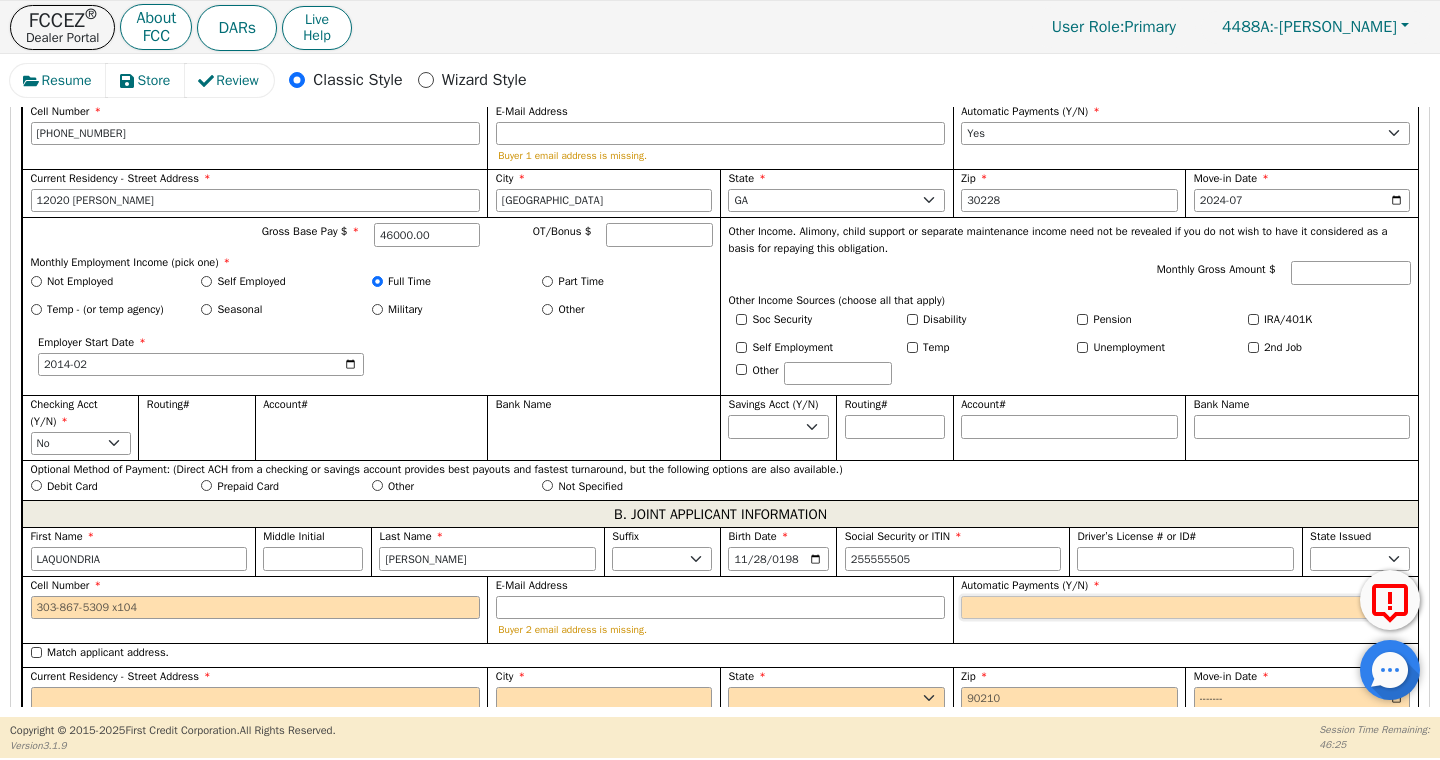 type on "***-**-5505" 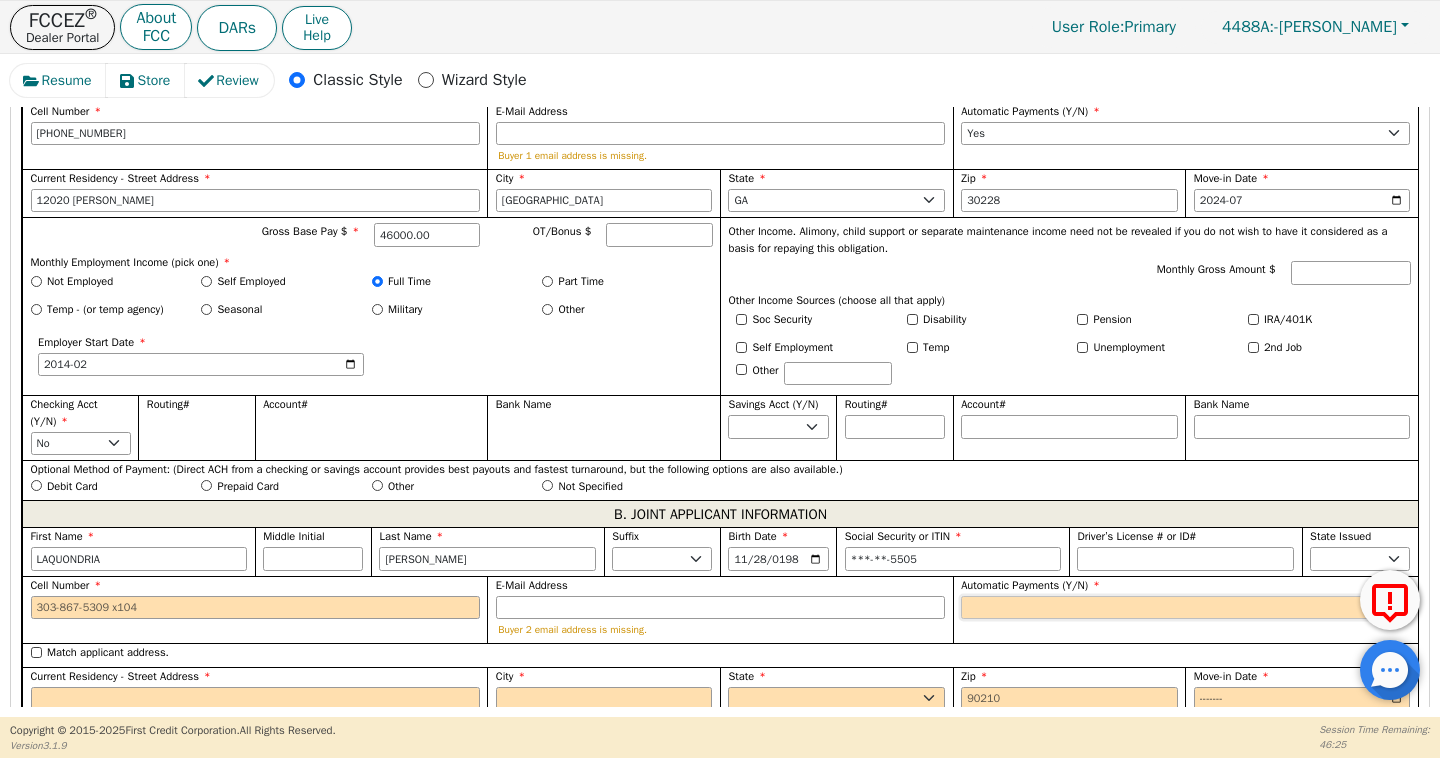 click on "Yes No" at bounding box center (1185, 608) 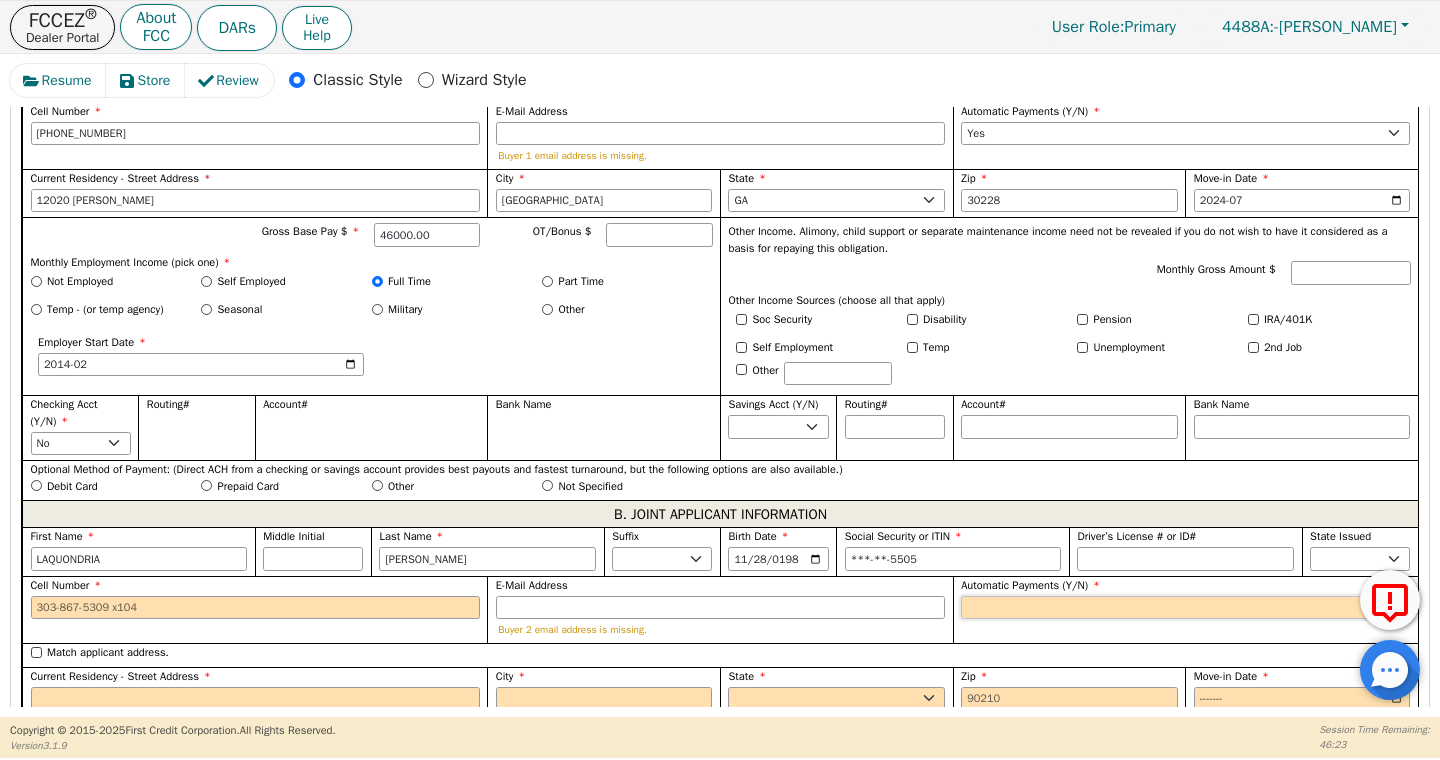 select on "y" 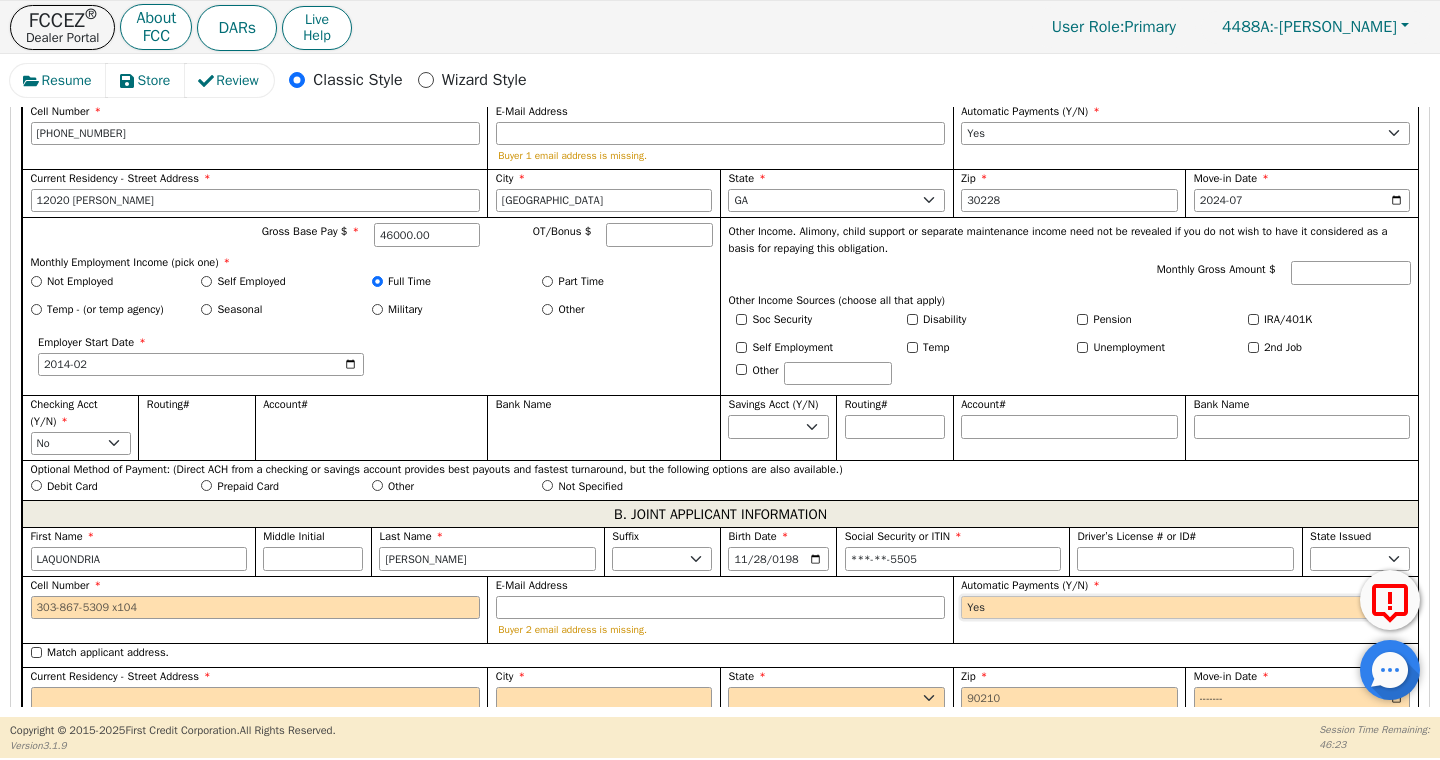 type on "LAQUONDRIA [PERSON_NAME]" 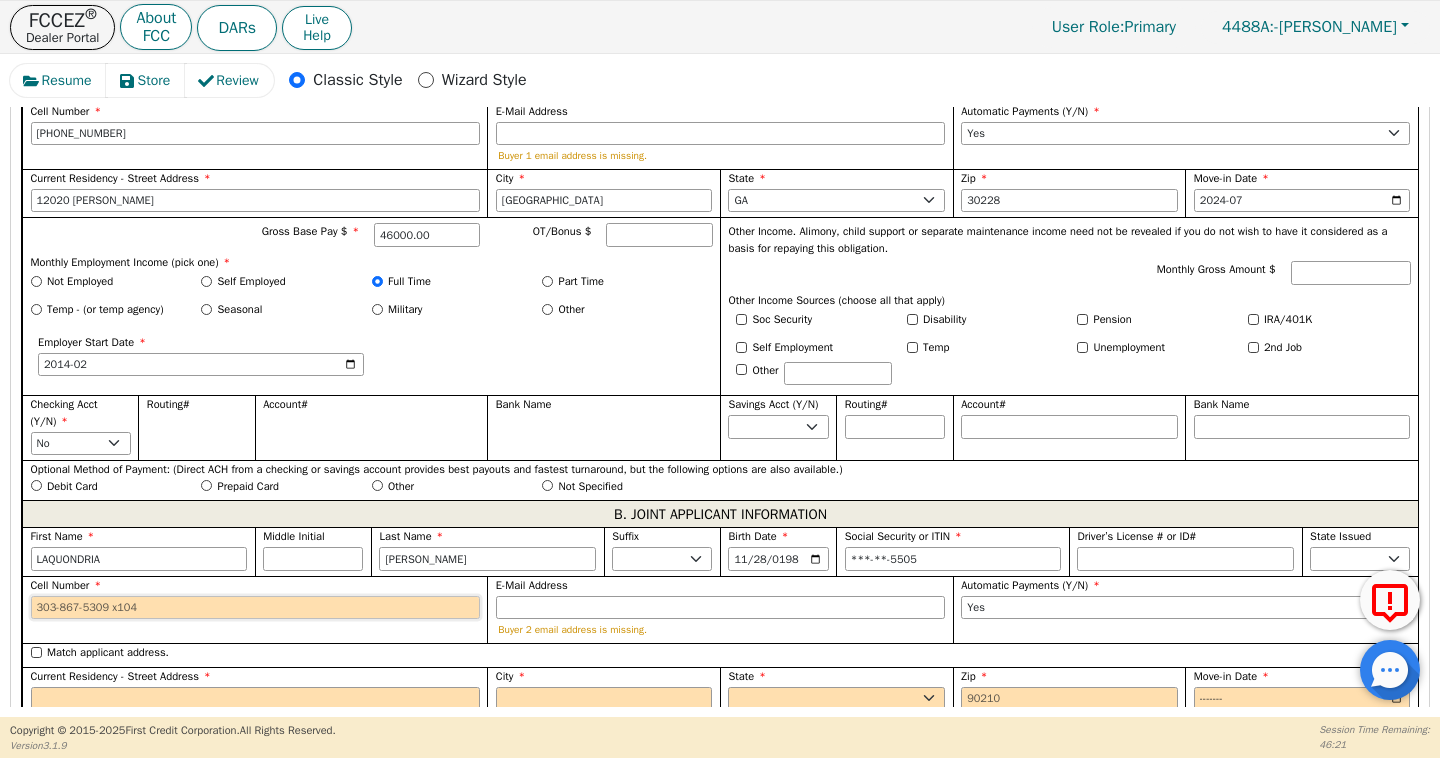 click on "Cell Number" at bounding box center (255, 608) 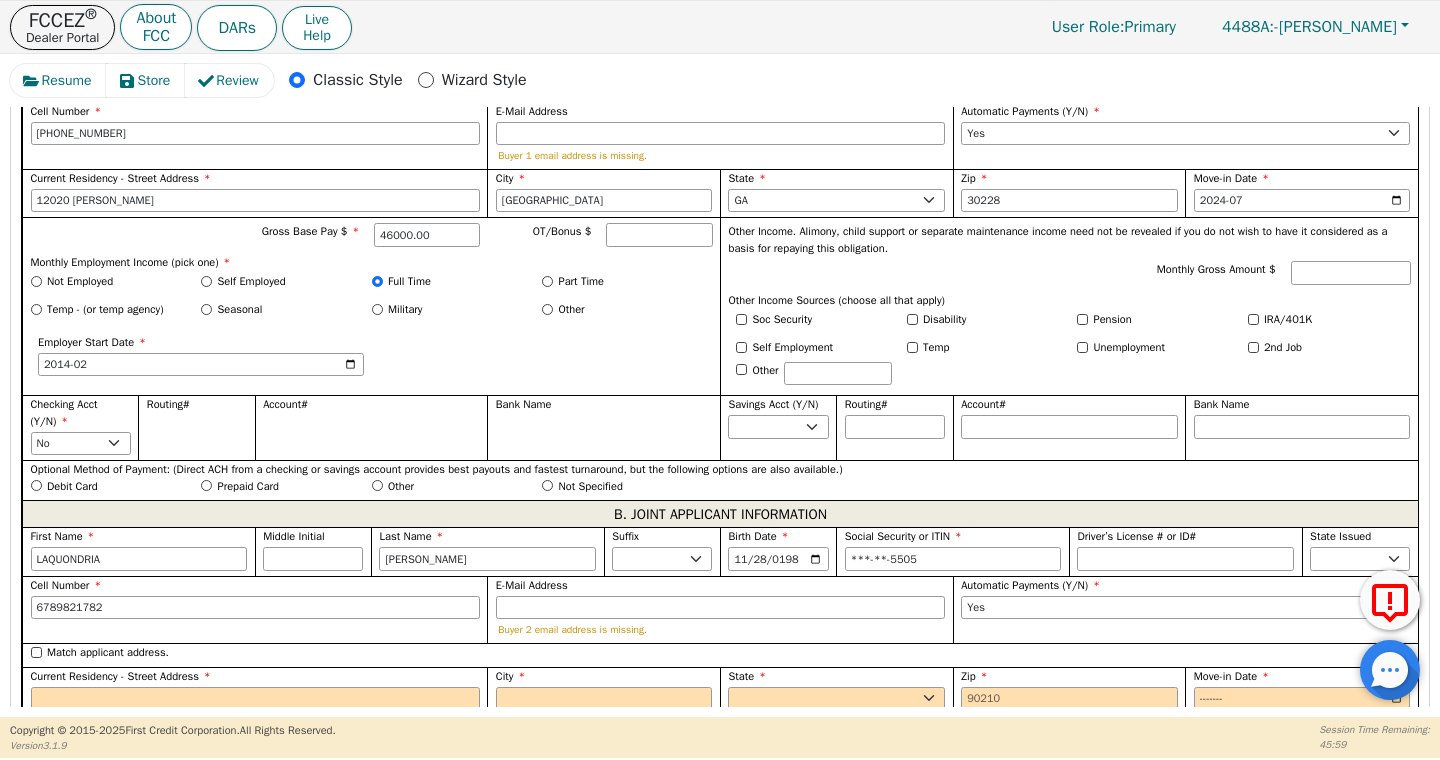type on "[PHONE_NUMBER]" 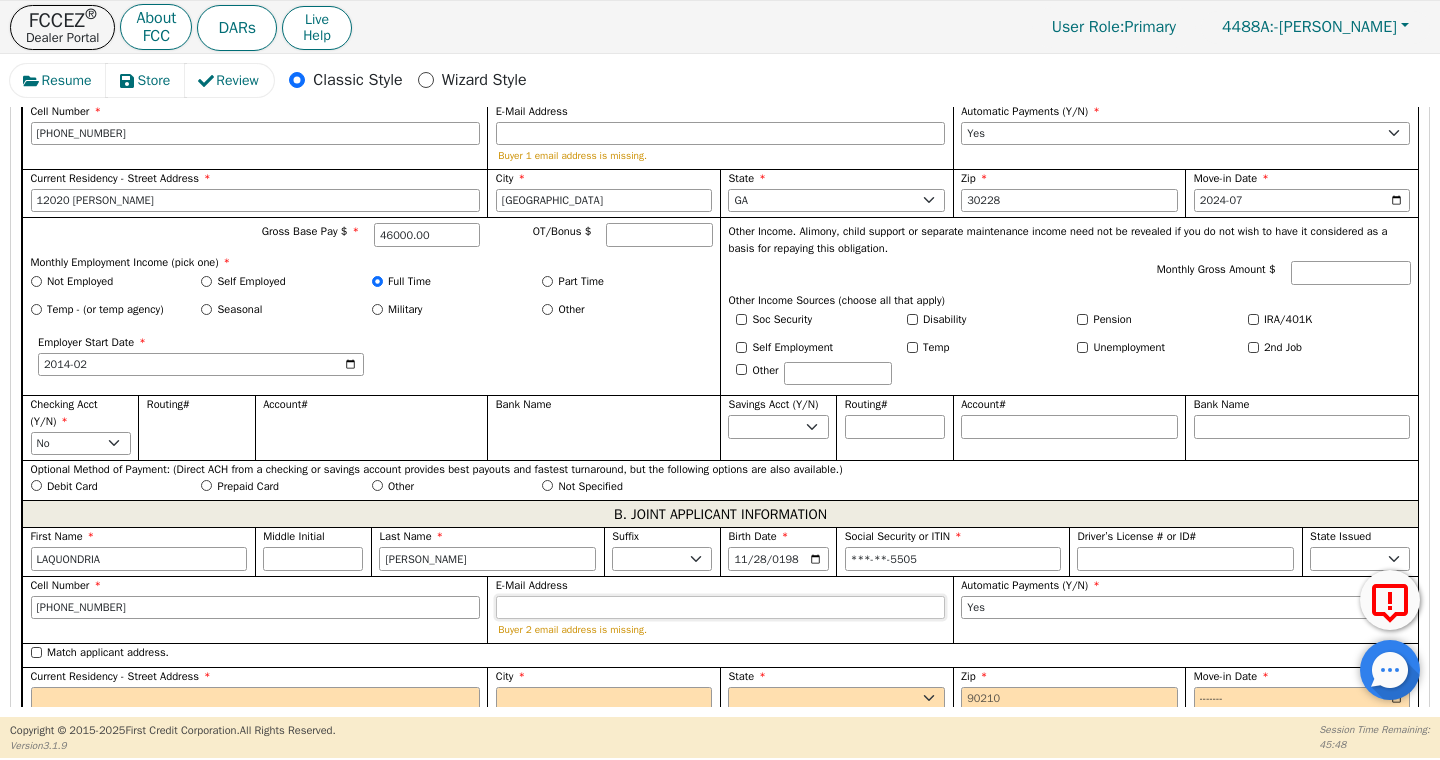 click on "E-Mail Address" at bounding box center (720, 608) 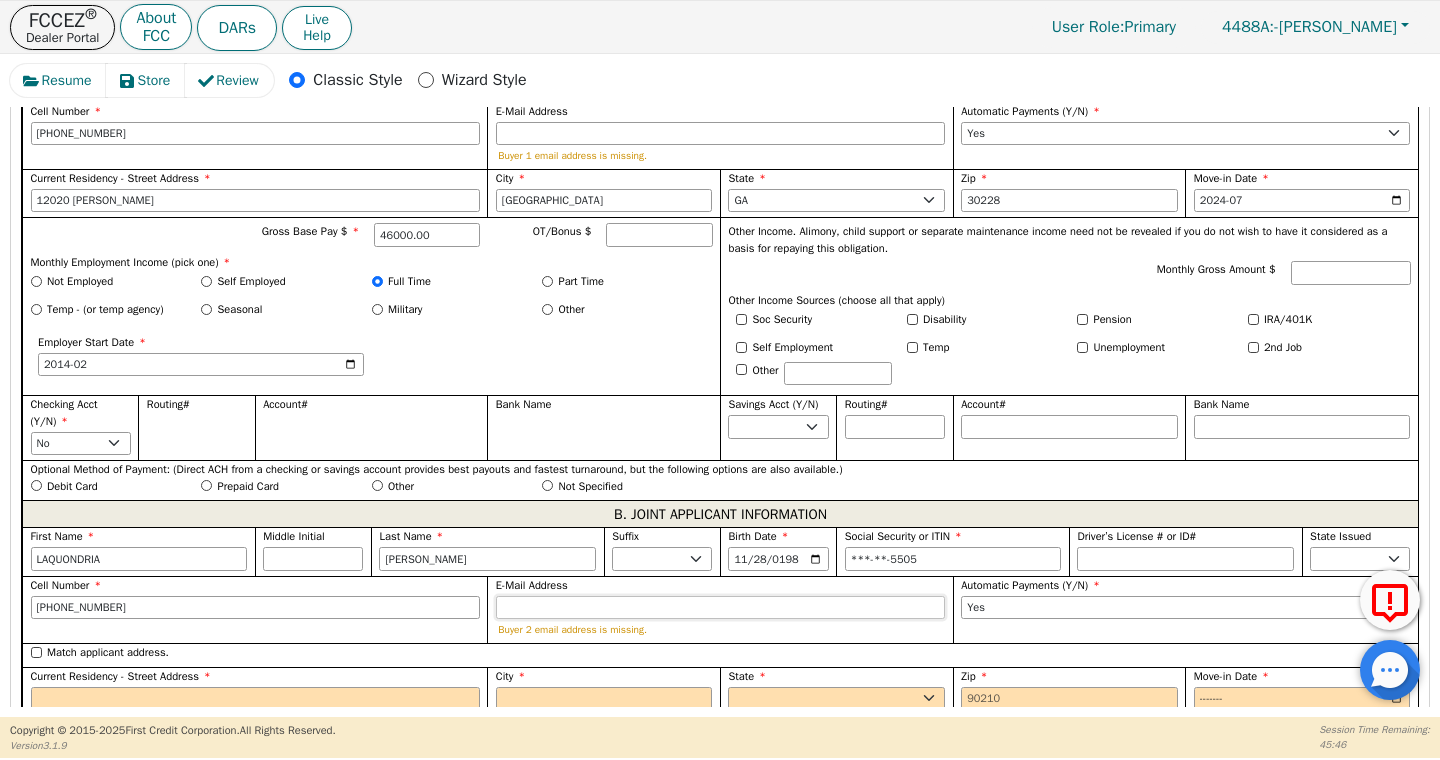 paste on "[EMAIL_ADDRESS][DOMAIN_NAME]" 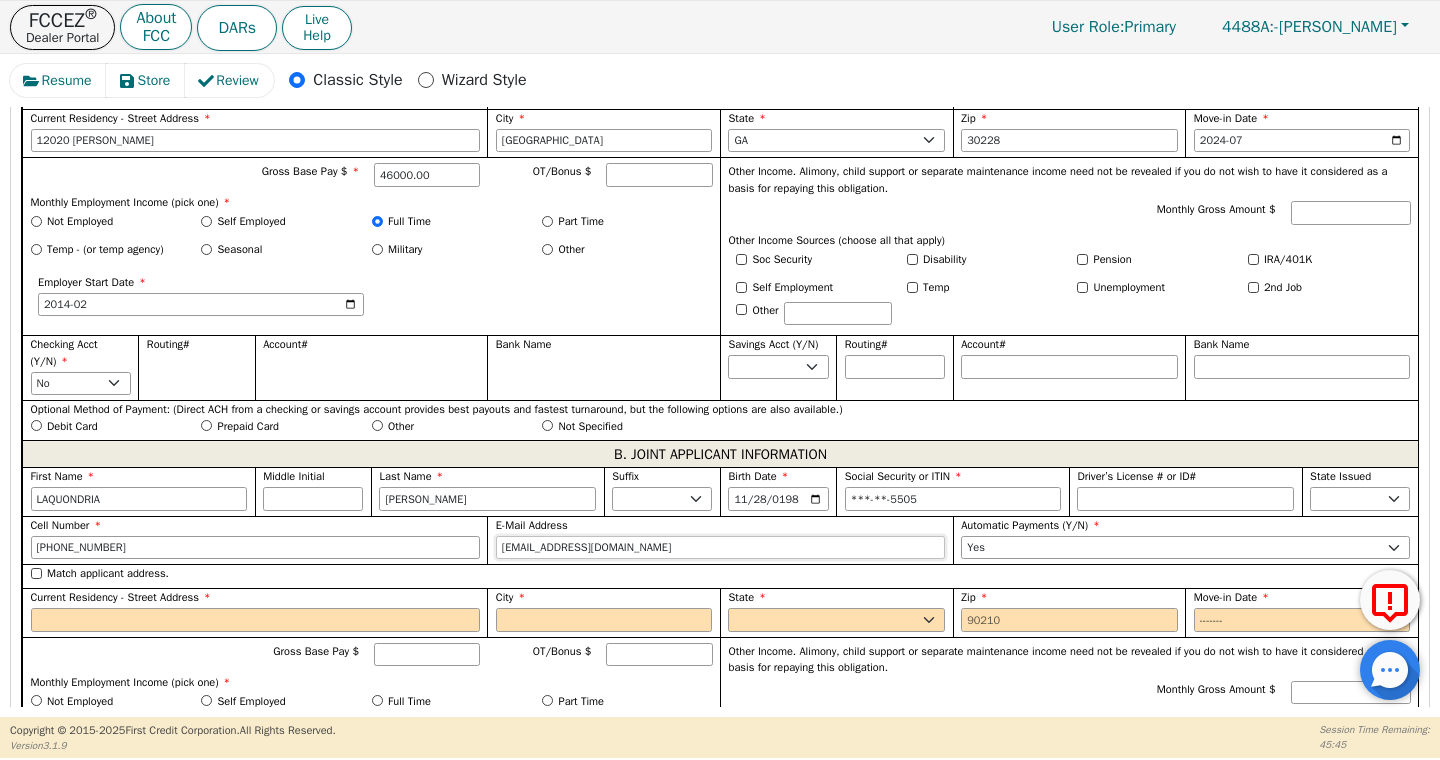 scroll, scrollTop: 1373, scrollLeft: 0, axis: vertical 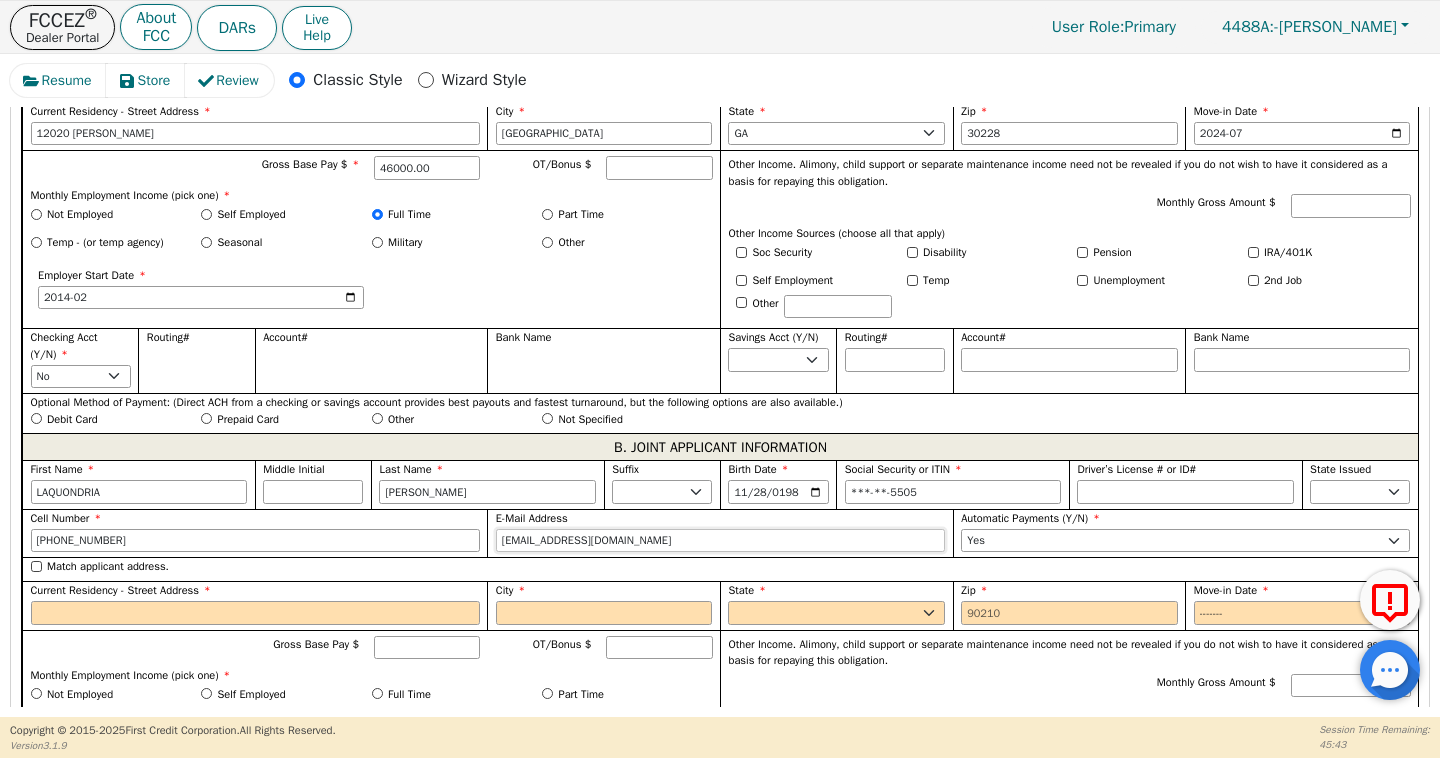 type on "[EMAIL_ADDRESS][DOMAIN_NAME]" 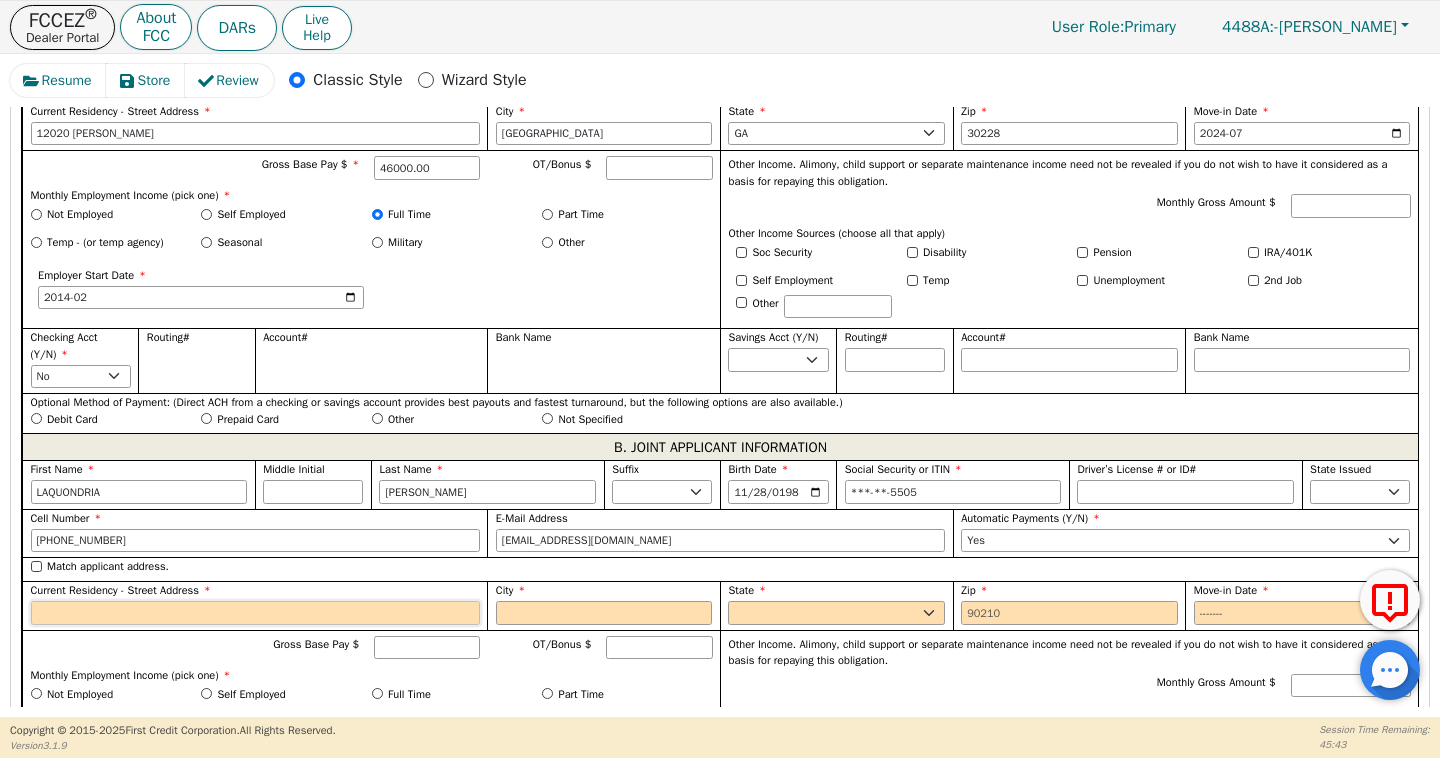 click on "Current Residency - Street Address" at bounding box center (255, 613) 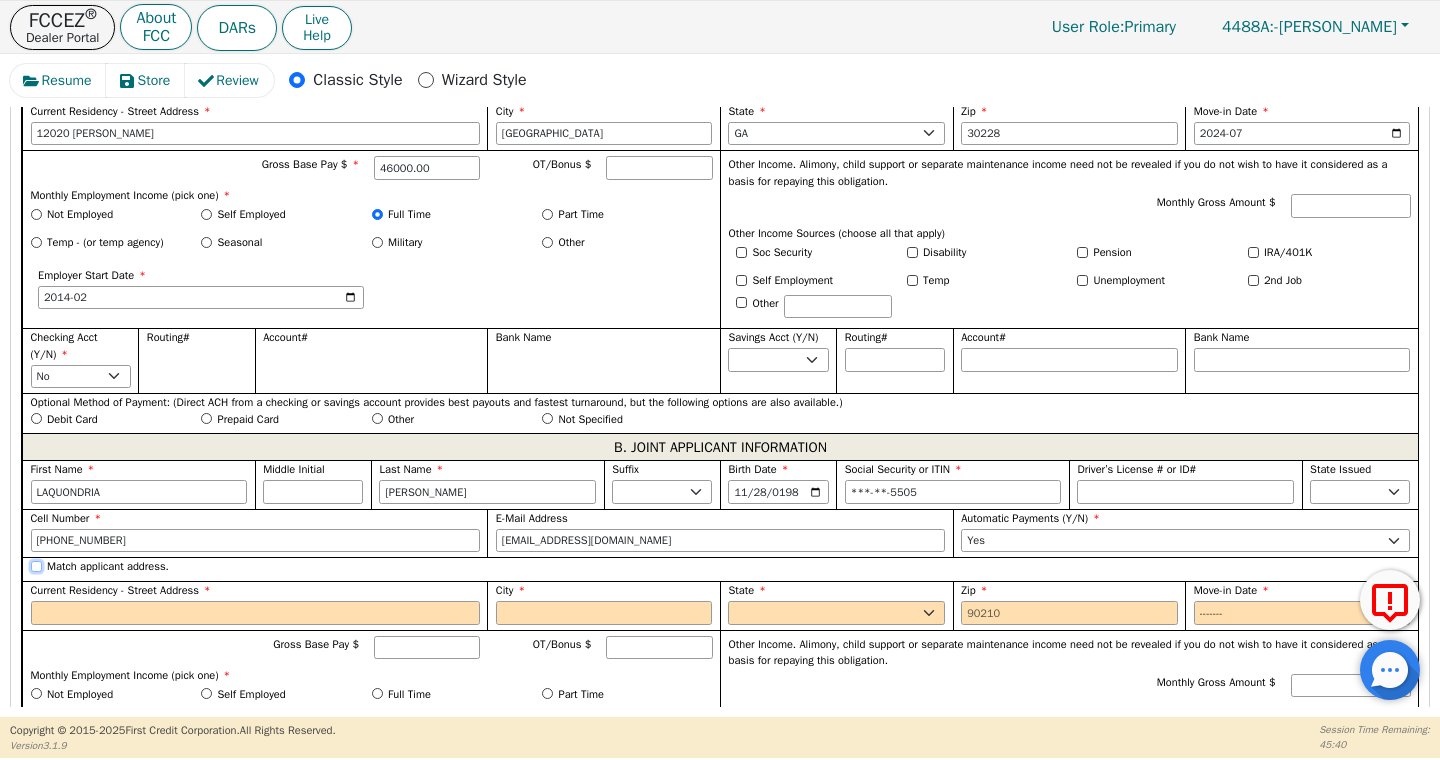click on "Match applicant address." at bounding box center [36, 566] 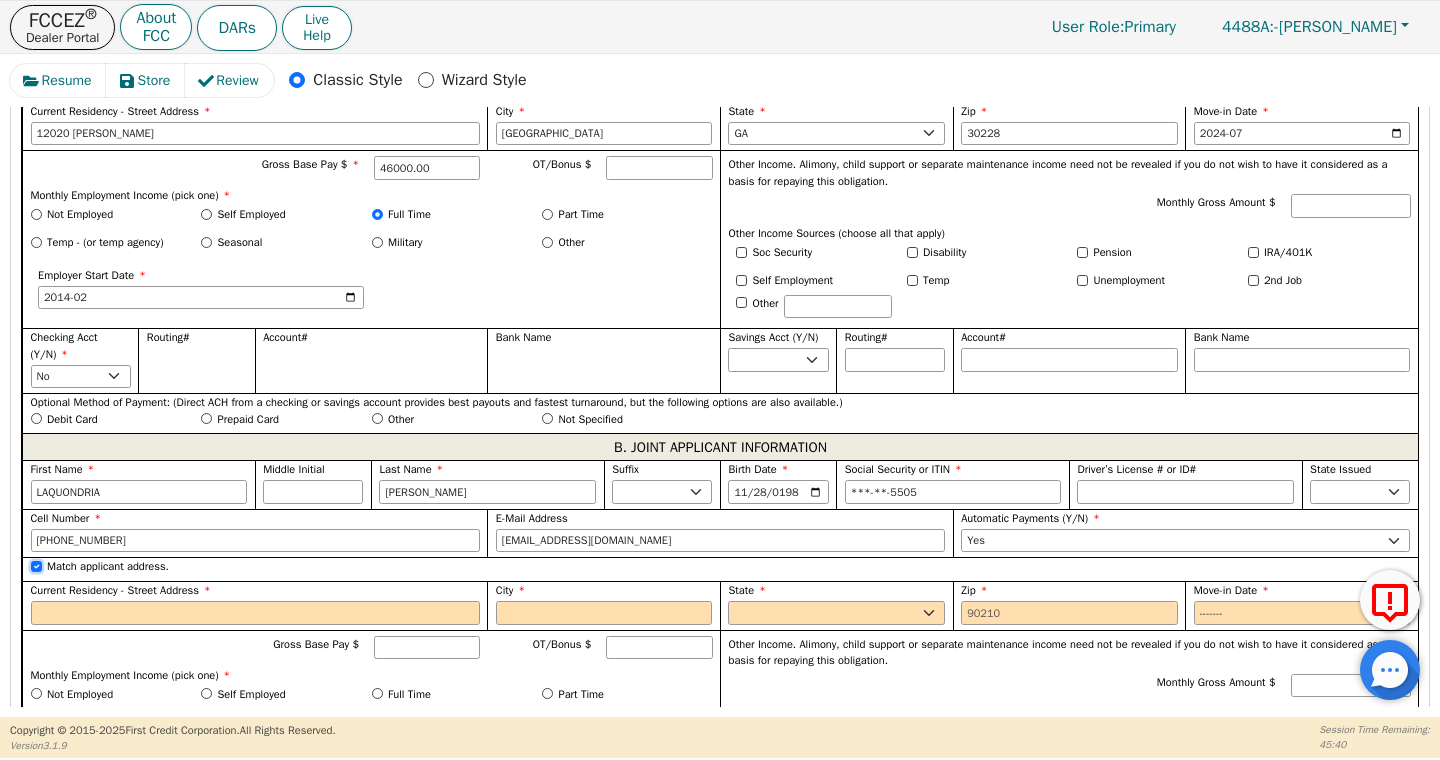checkbox on "true" 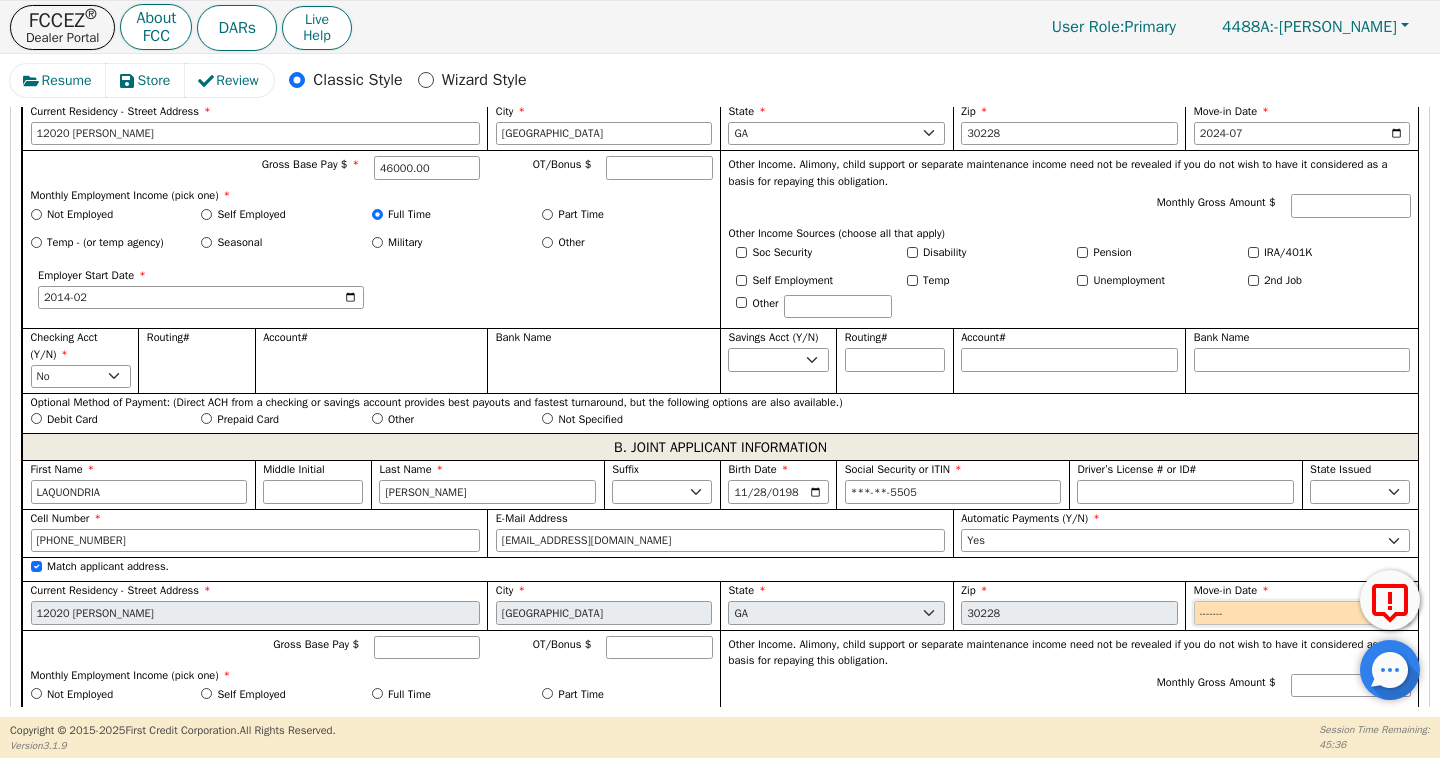 click on "Move-in Date" at bounding box center (1302, 613) 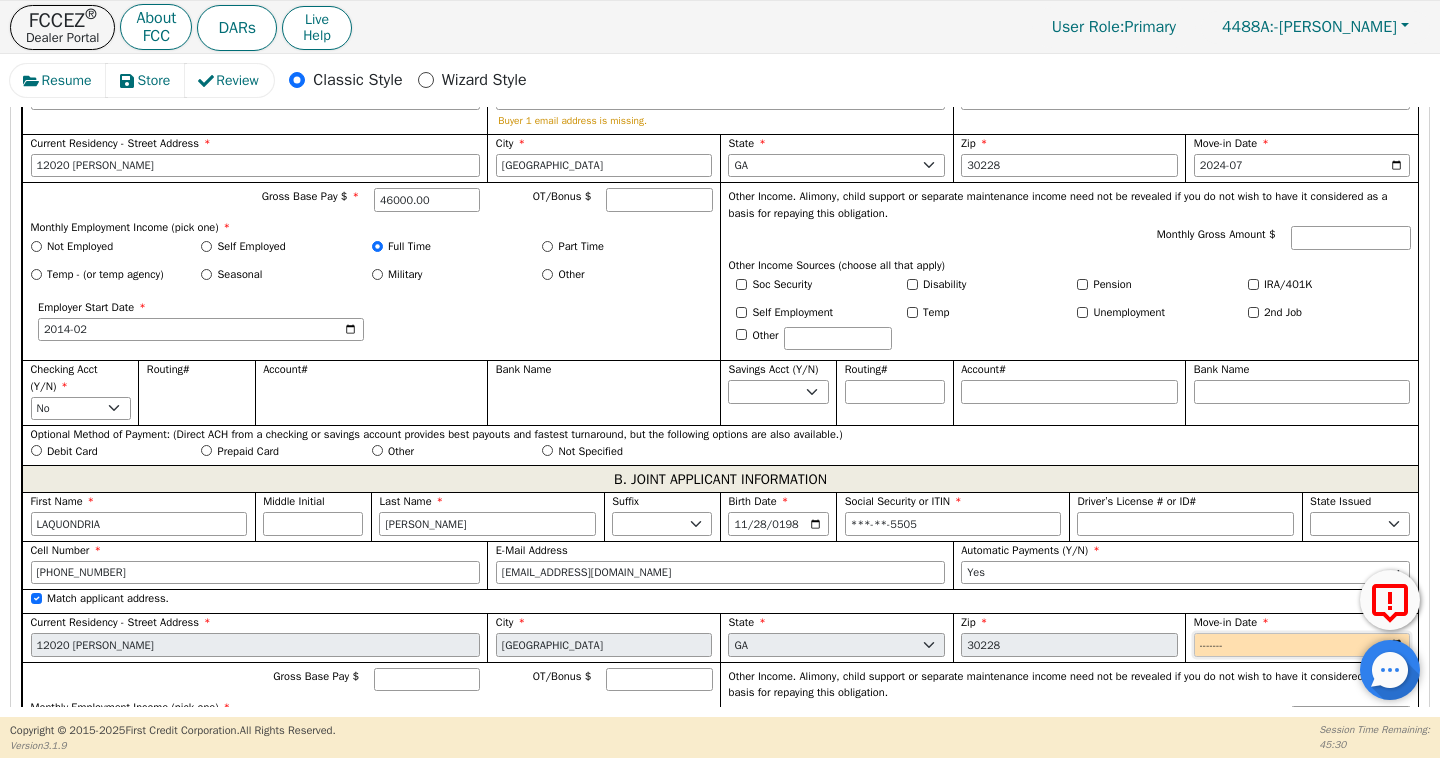 scroll, scrollTop: 1382, scrollLeft: 0, axis: vertical 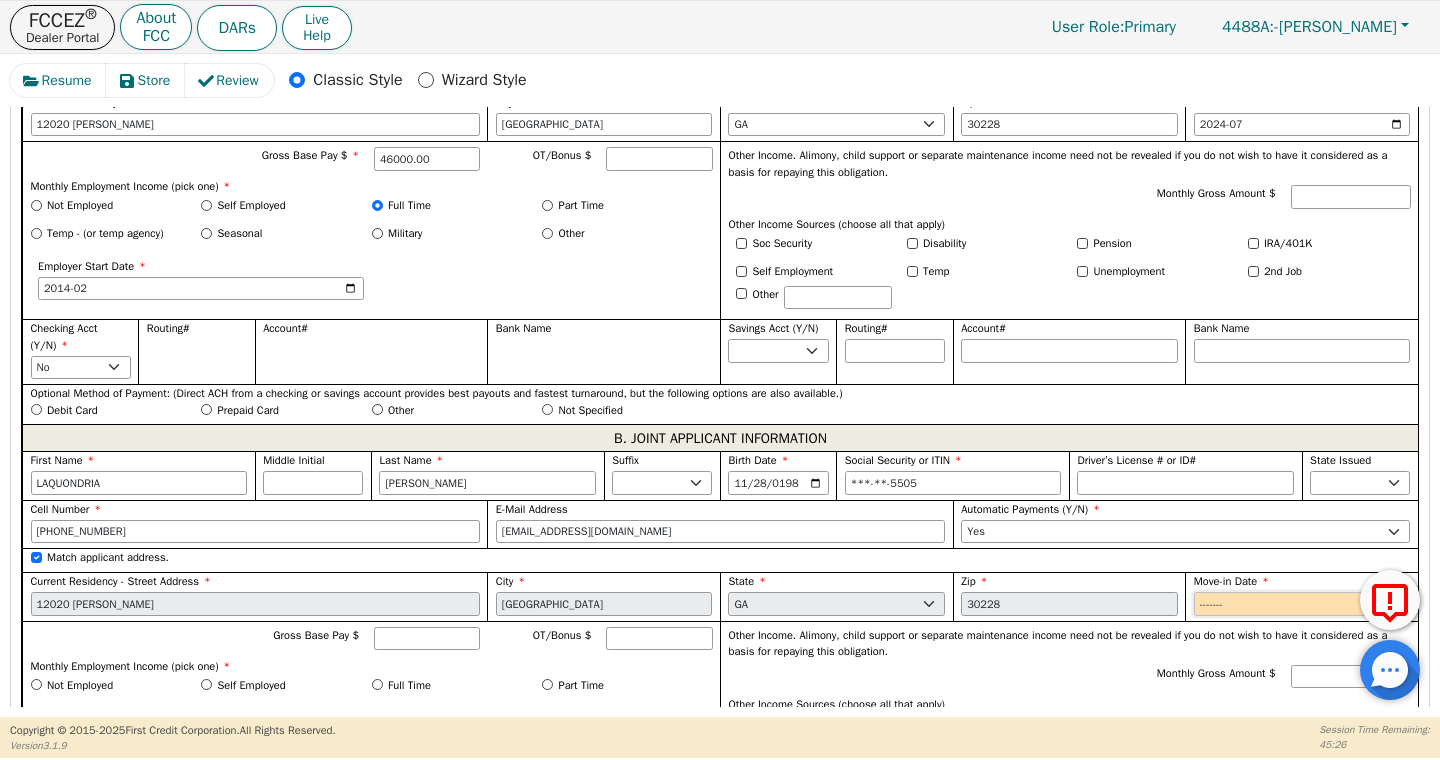 click on "Move-in Date" at bounding box center [1302, 604] 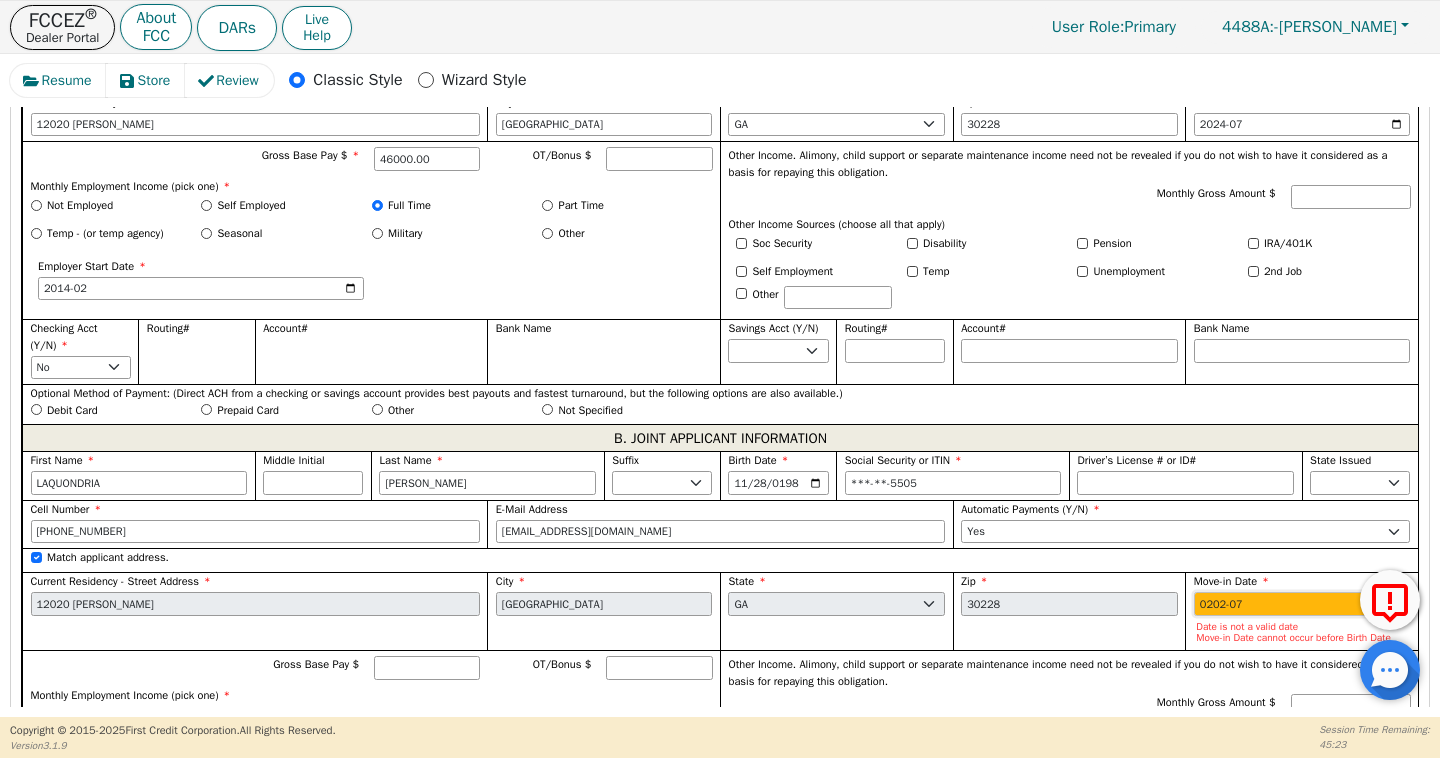 type on "2024-07" 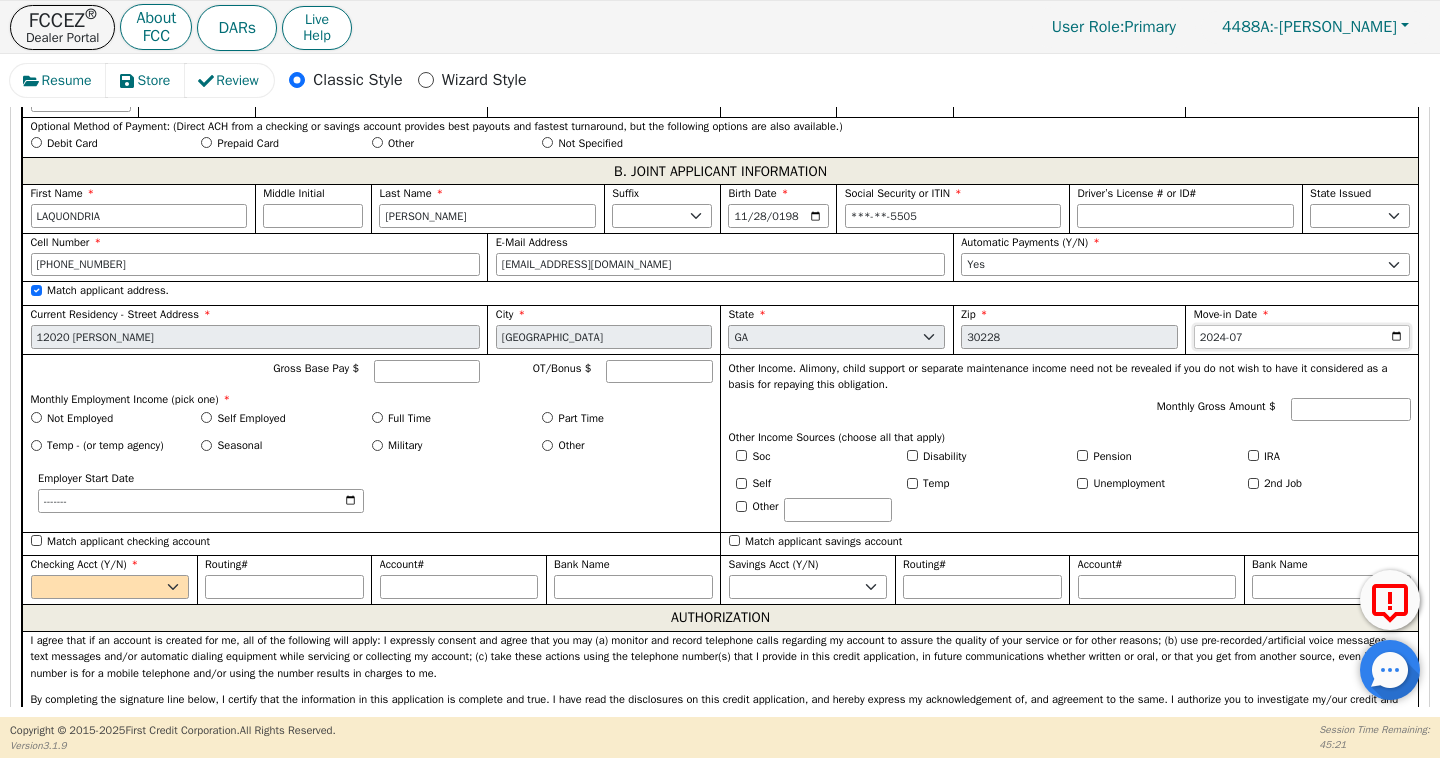 scroll, scrollTop: 1651, scrollLeft: 0, axis: vertical 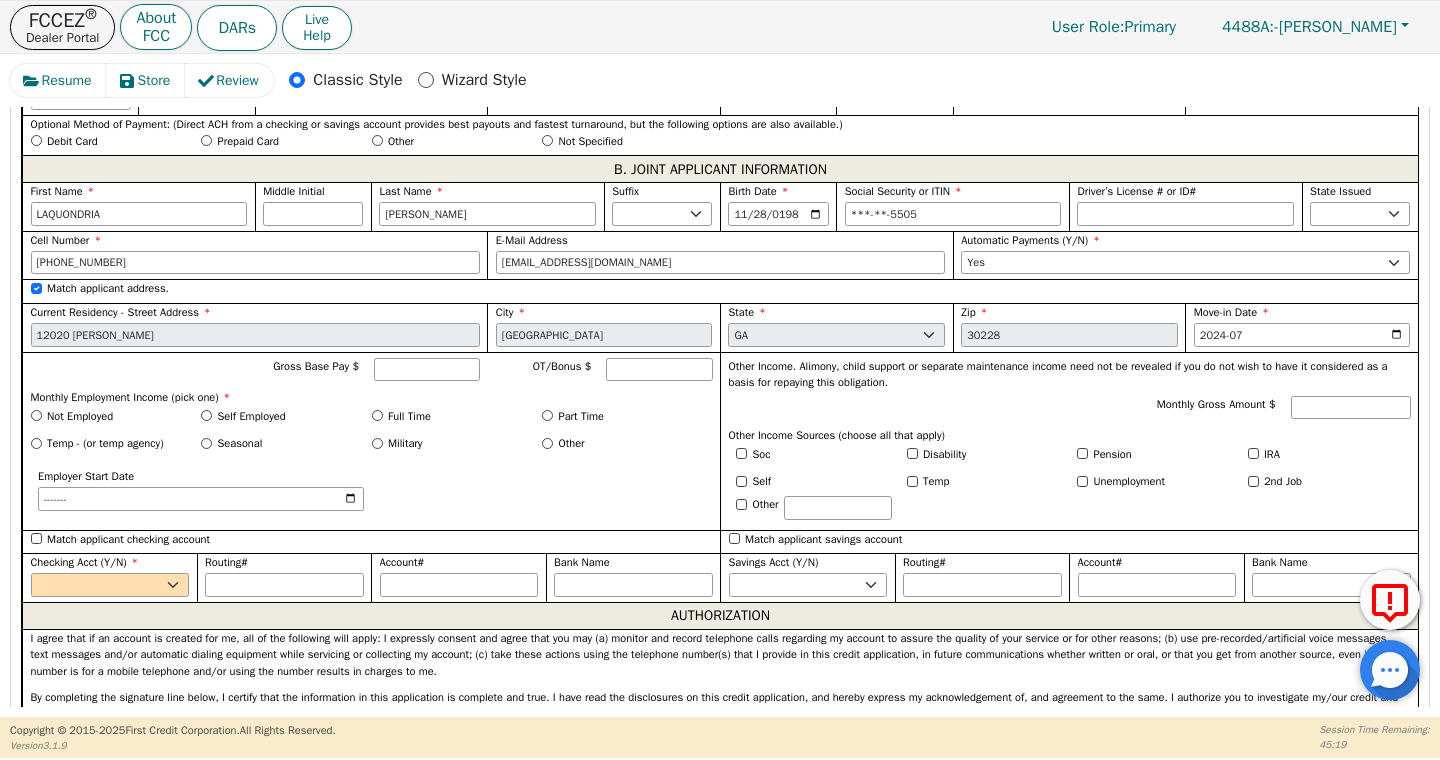click on "Self Employed" at bounding box center (286, 416) 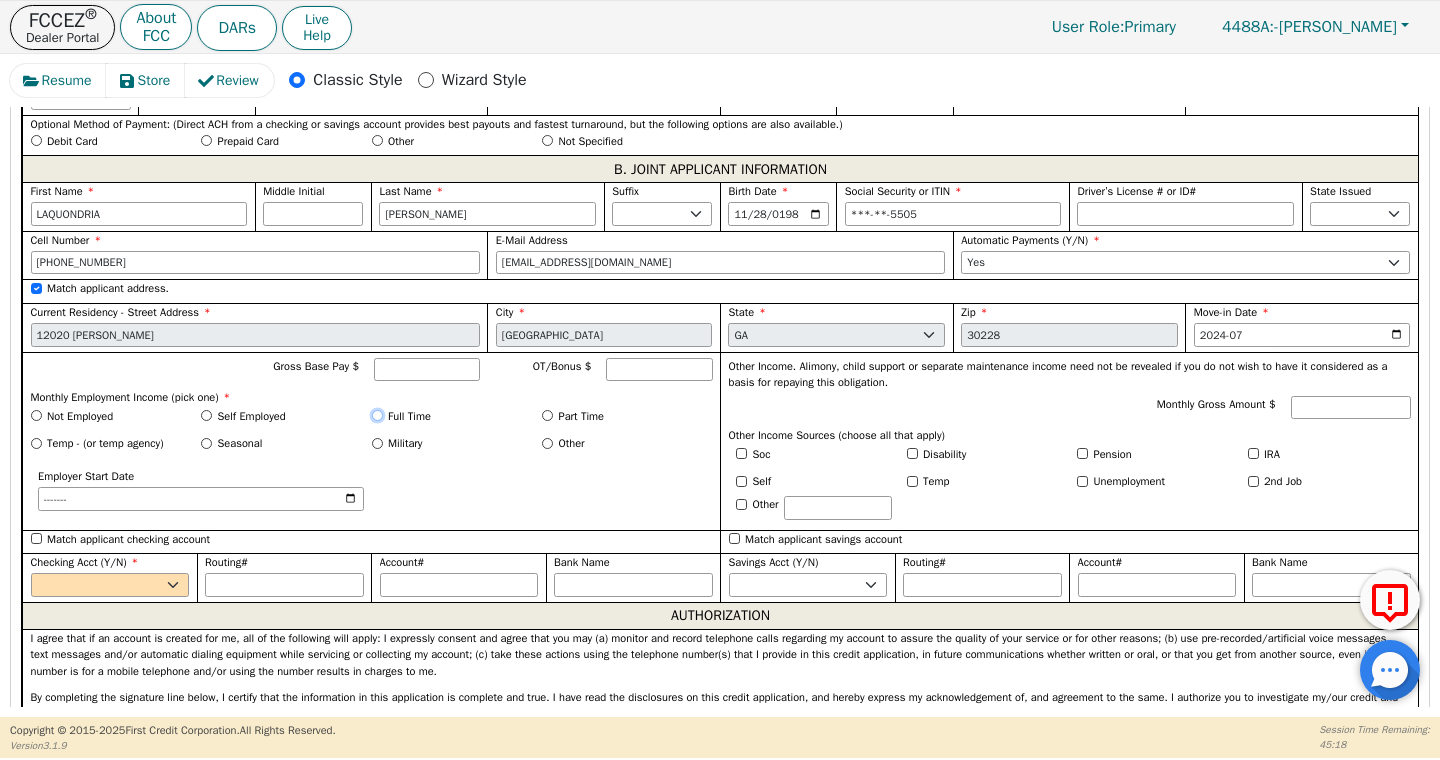 click on "Full Time" at bounding box center (377, 415) 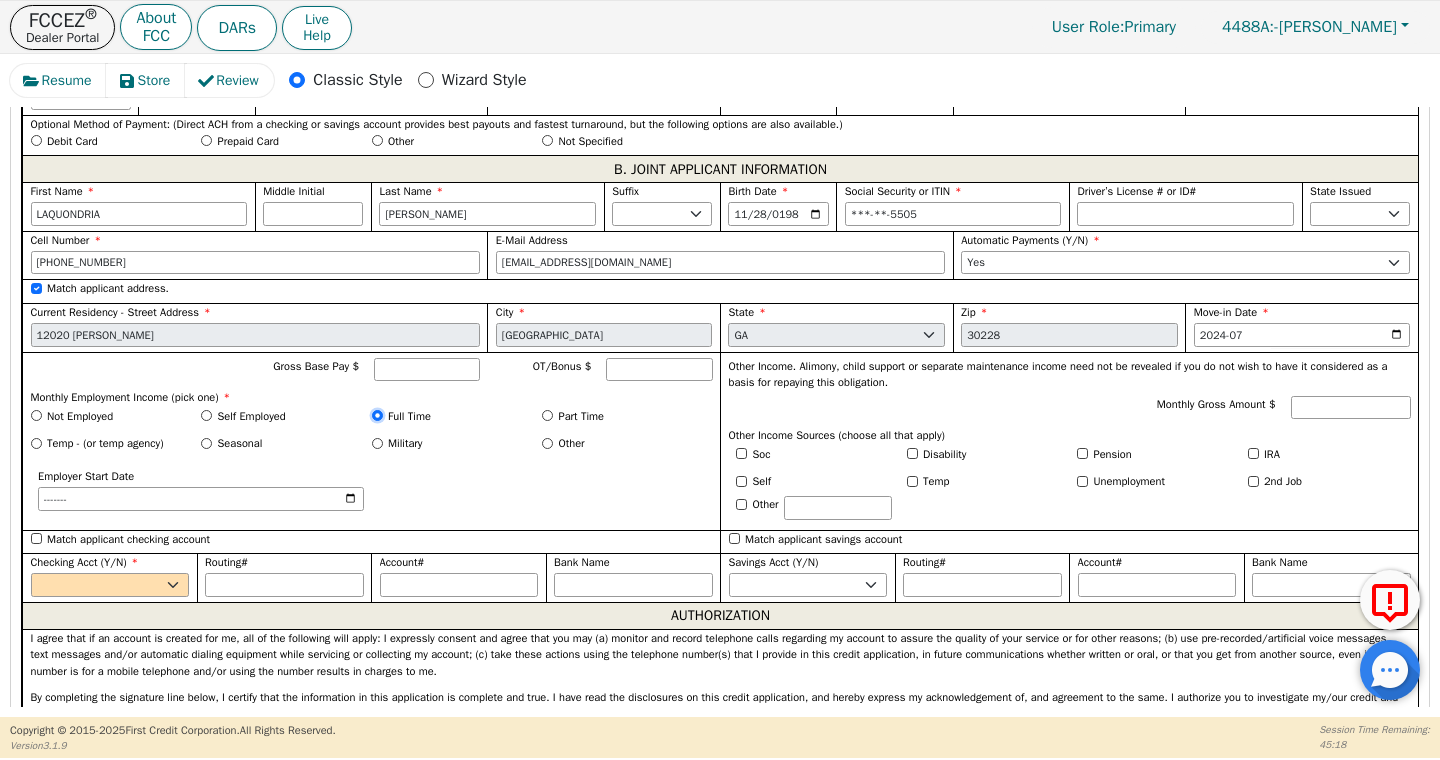 radio on "true" 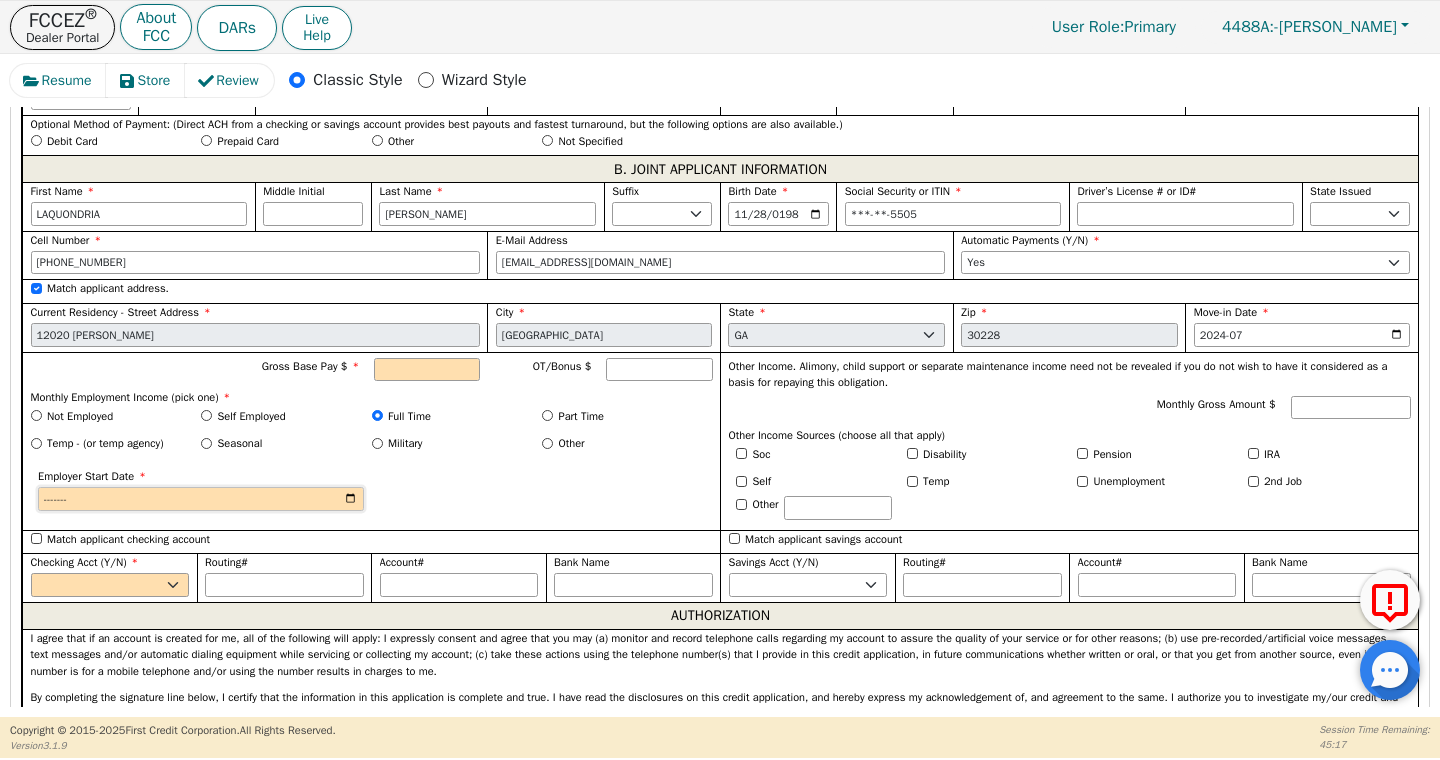 click on "Employer Start Date" at bounding box center [201, 499] 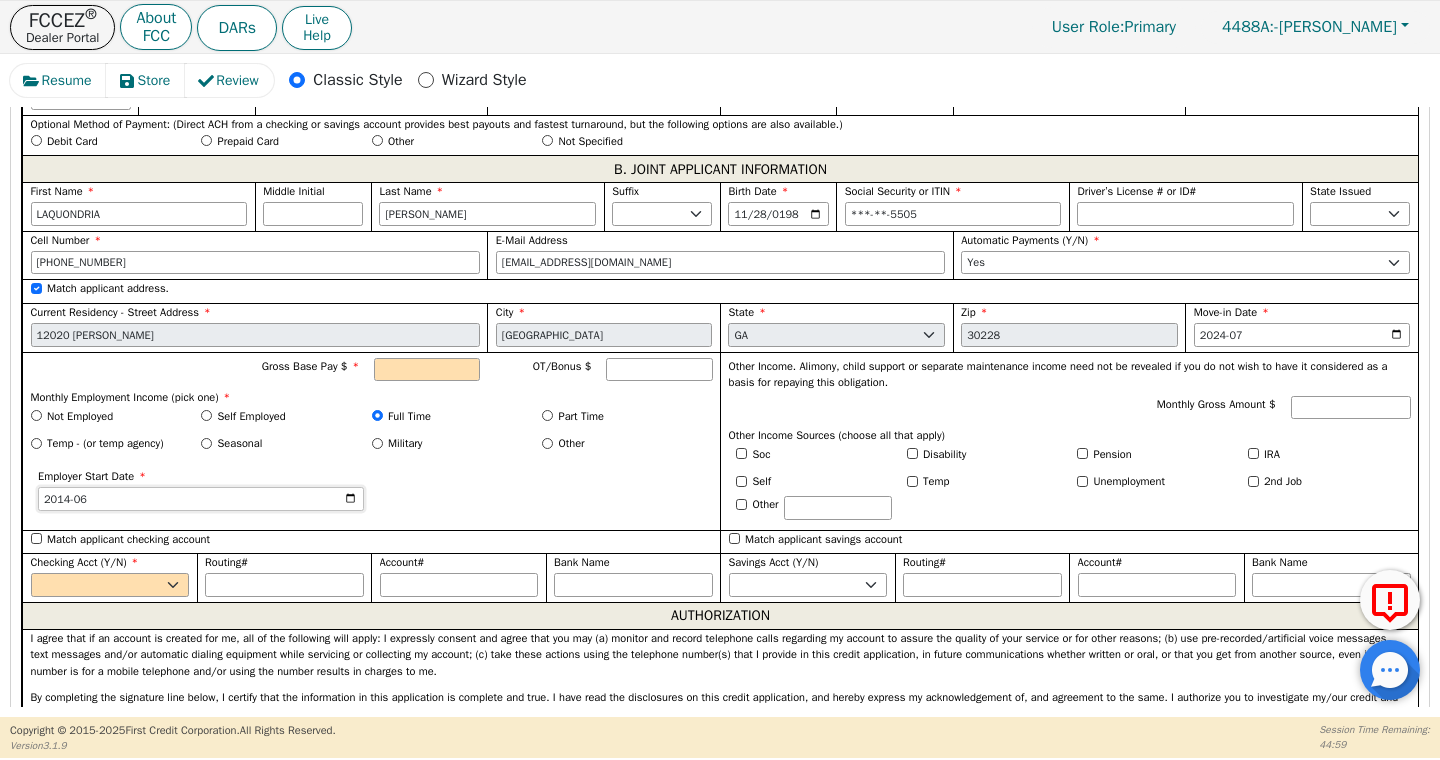 click on "2014-06" at bounding box center (201, 499) 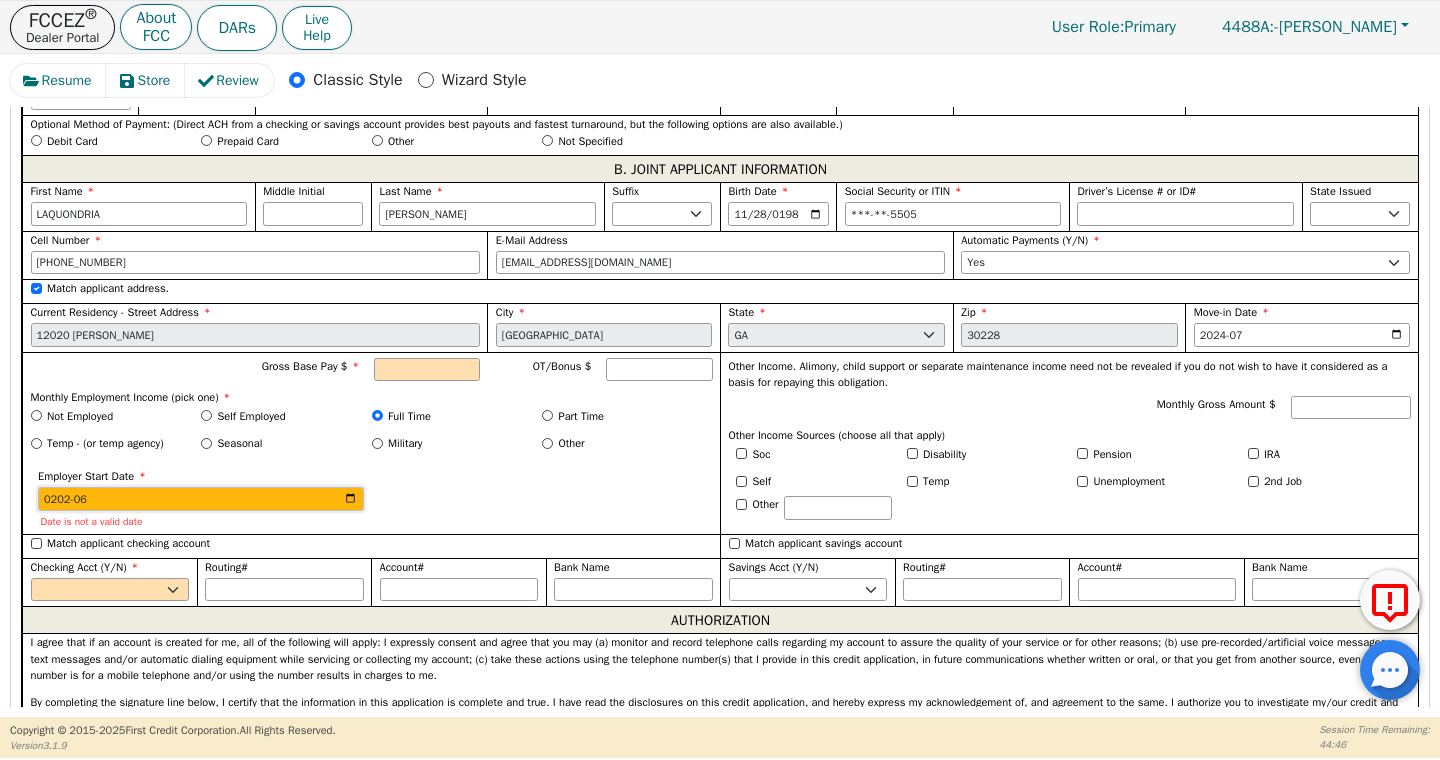 type on "2023-06" 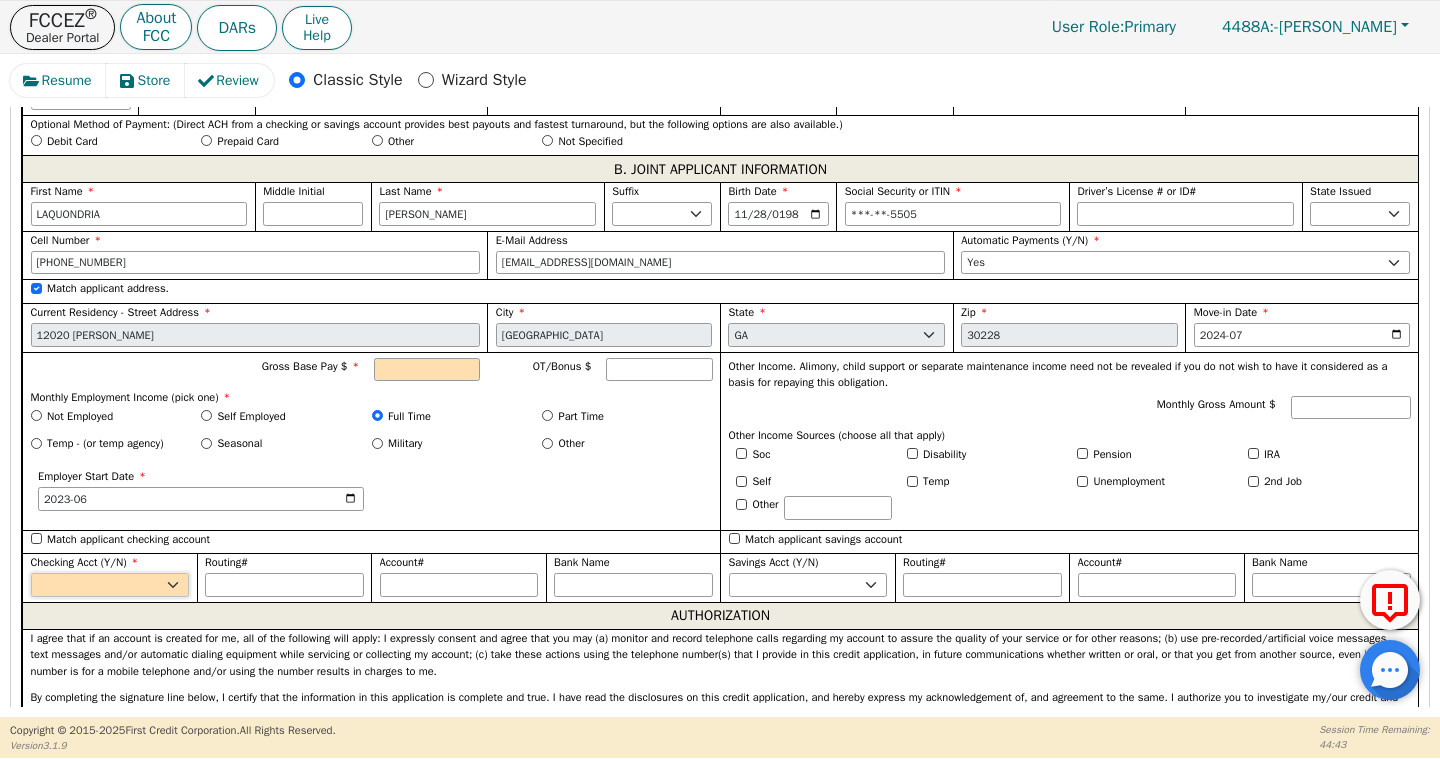 click on "Yes No" at bounding box center (110, 585) 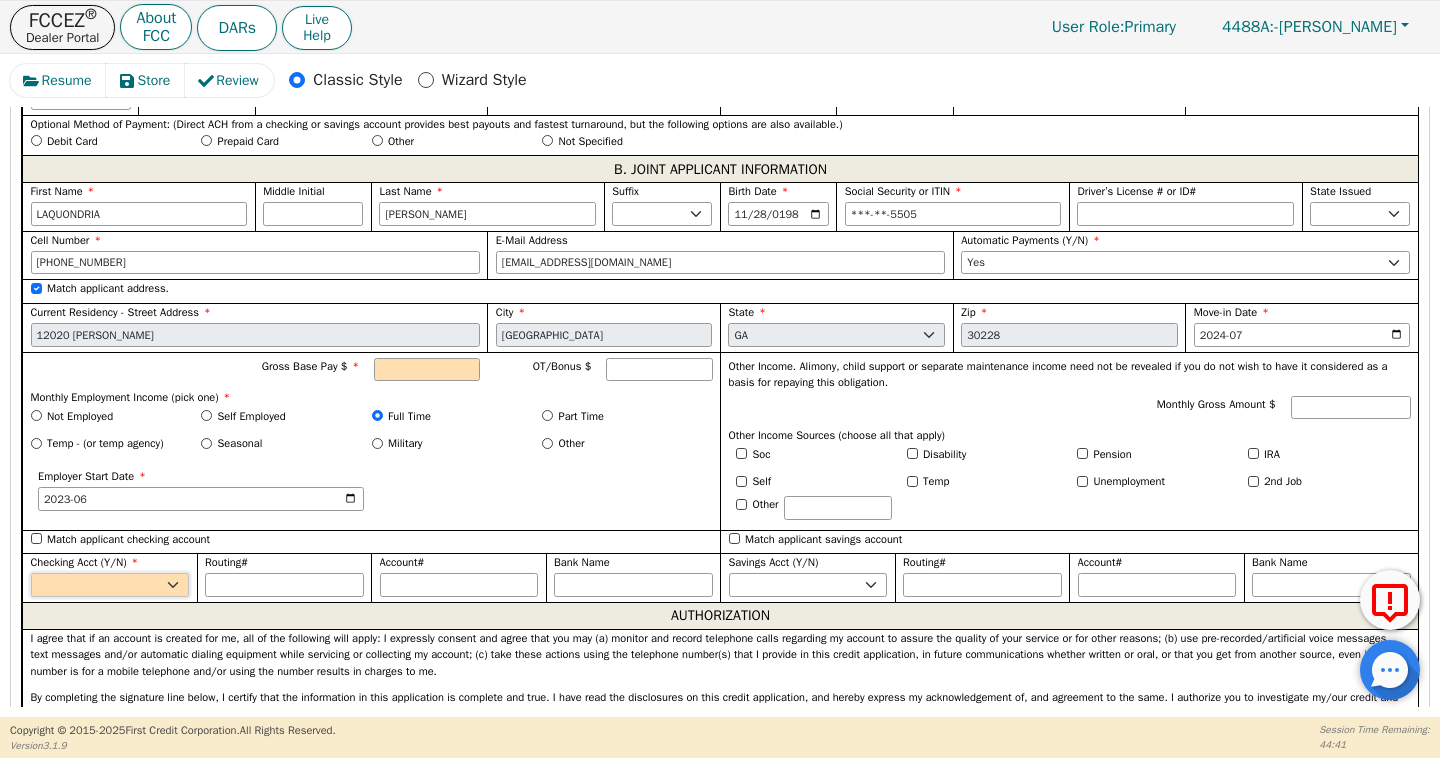 select on "n" 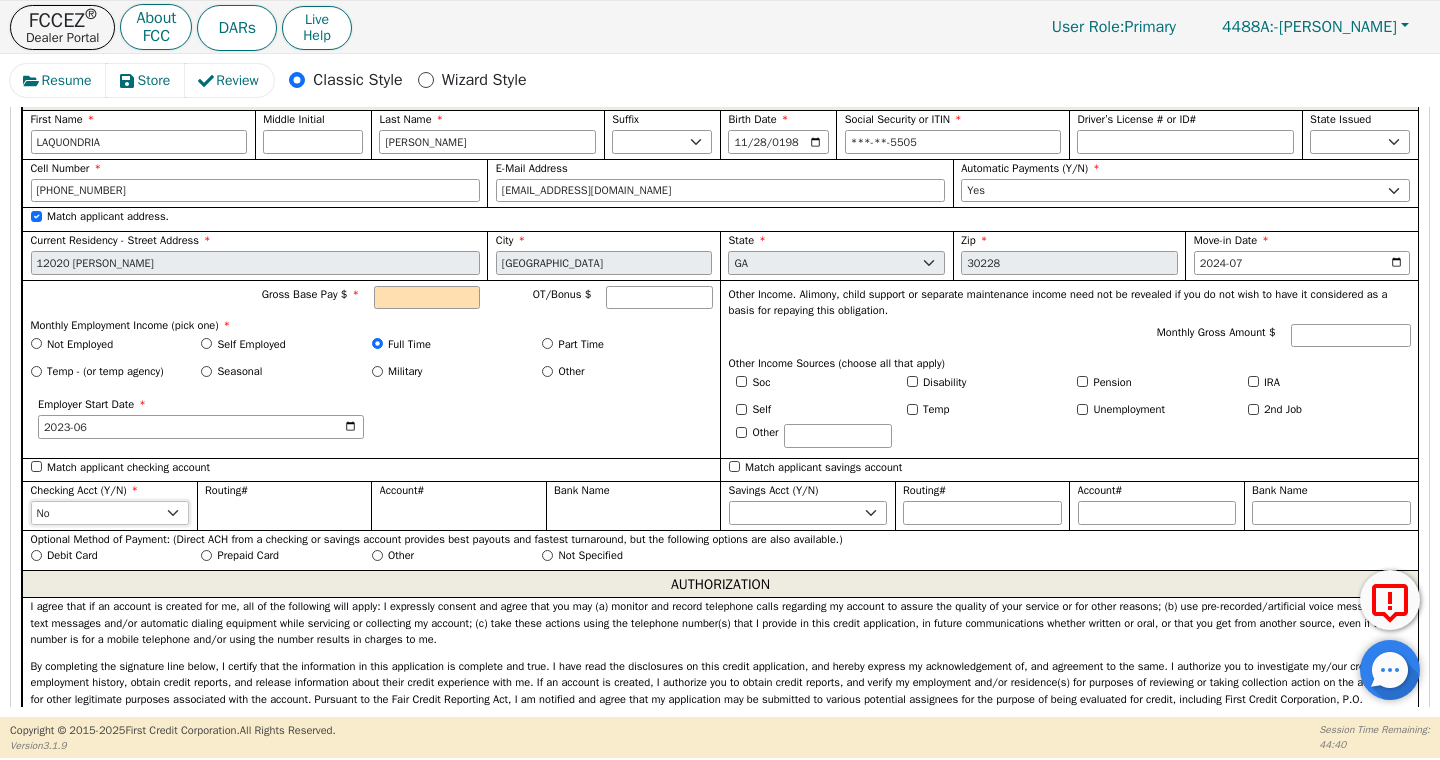 scroll, scrollTop: 1725, scrollLeft: 0, axis: vertical 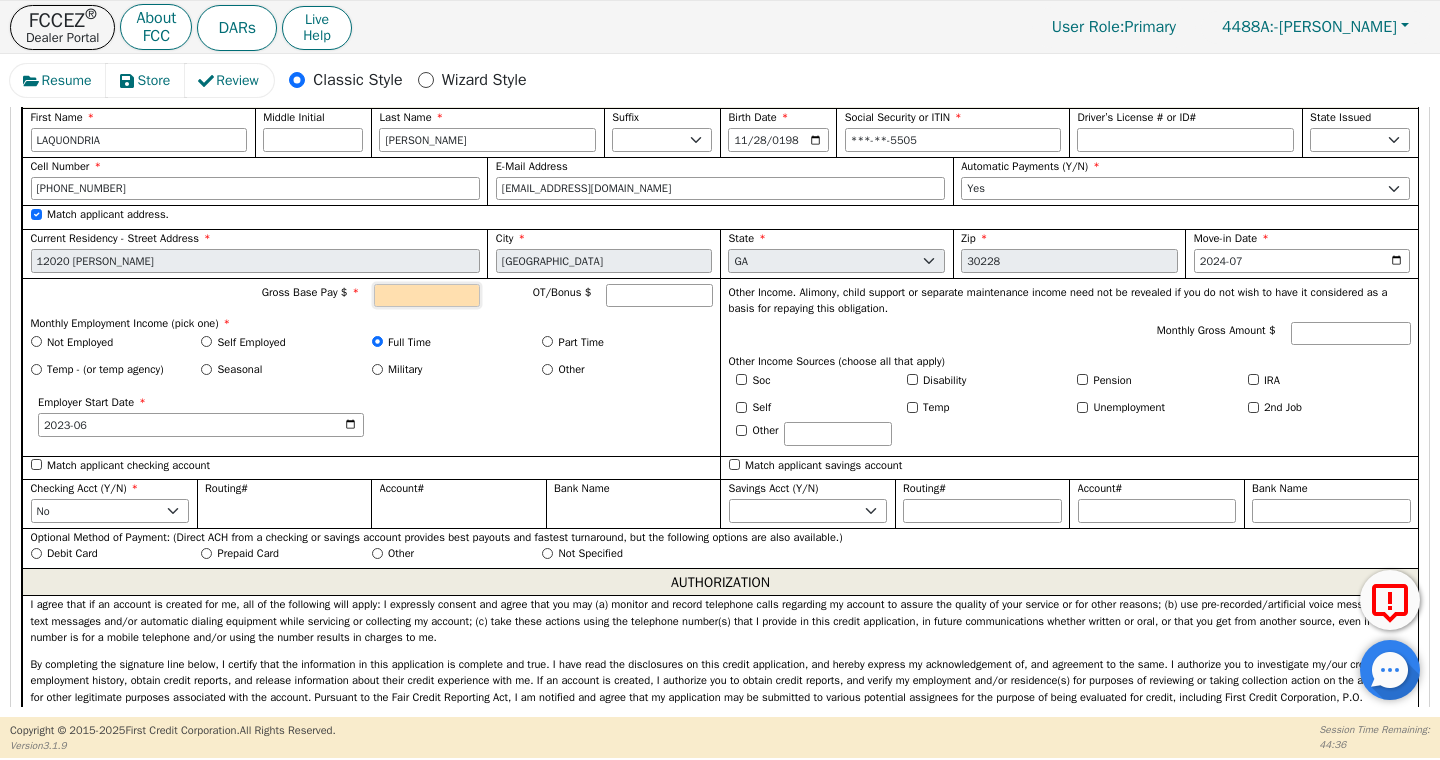 click on "Gross Base Pay $" at bounding box center [427, 296] 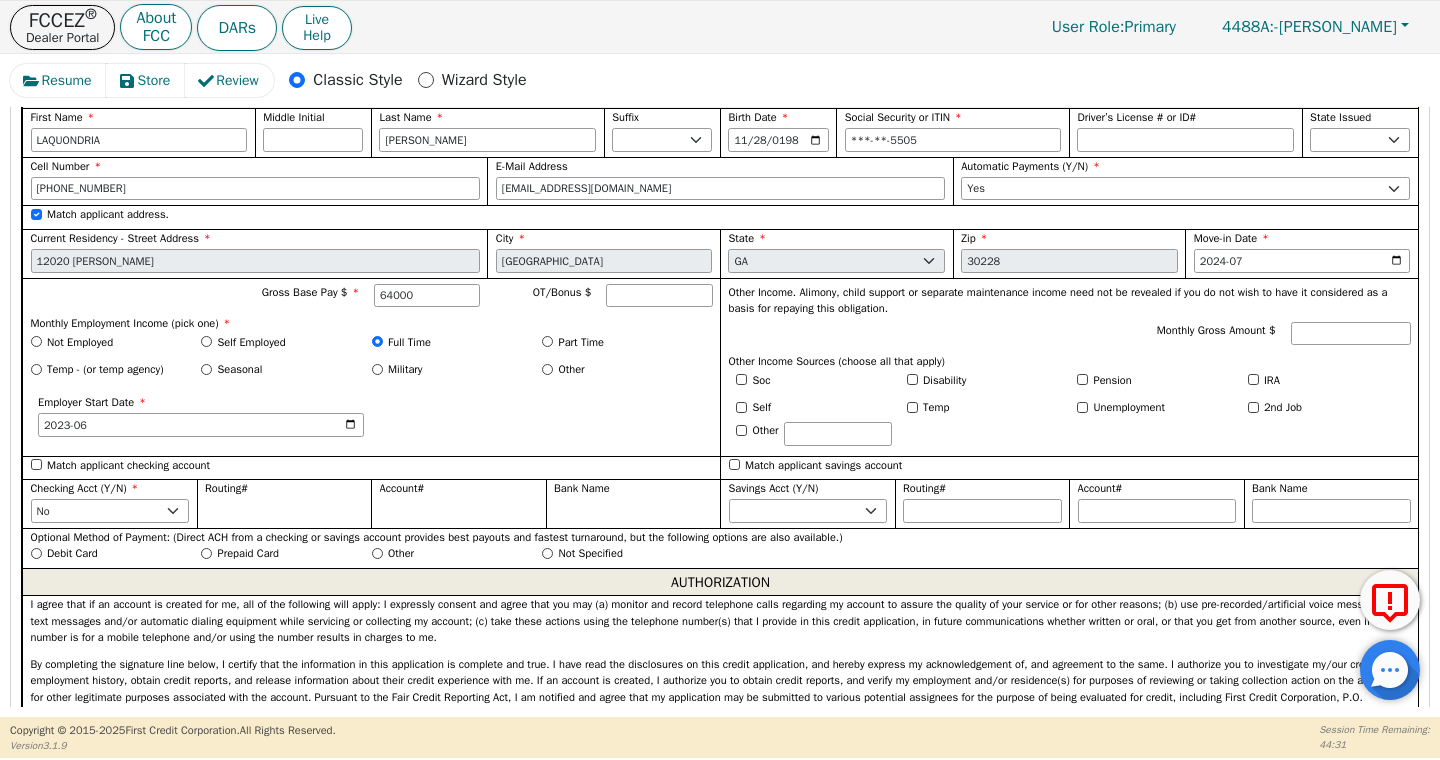 type on "64000.00" 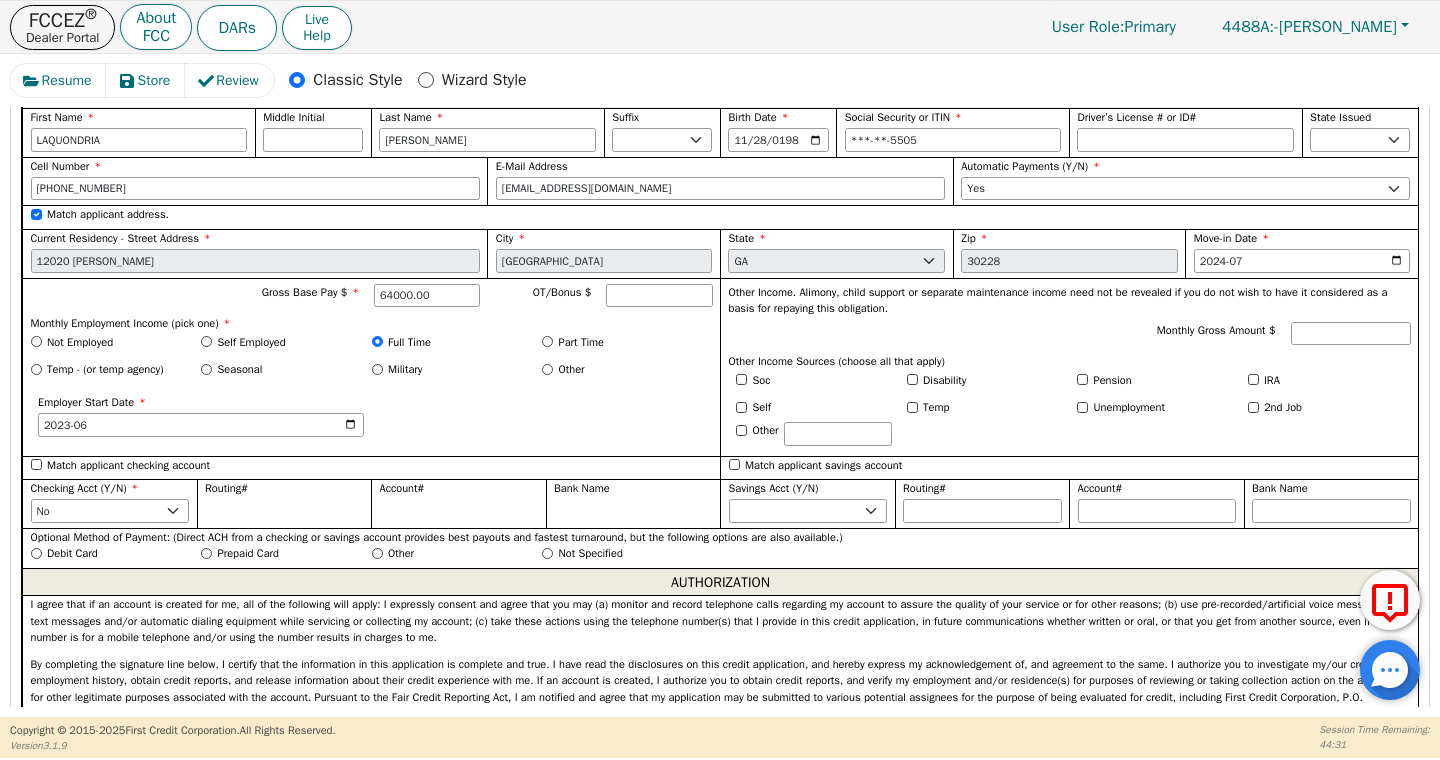 click on "OT/Bonus $" at bounding box center (598, 298) 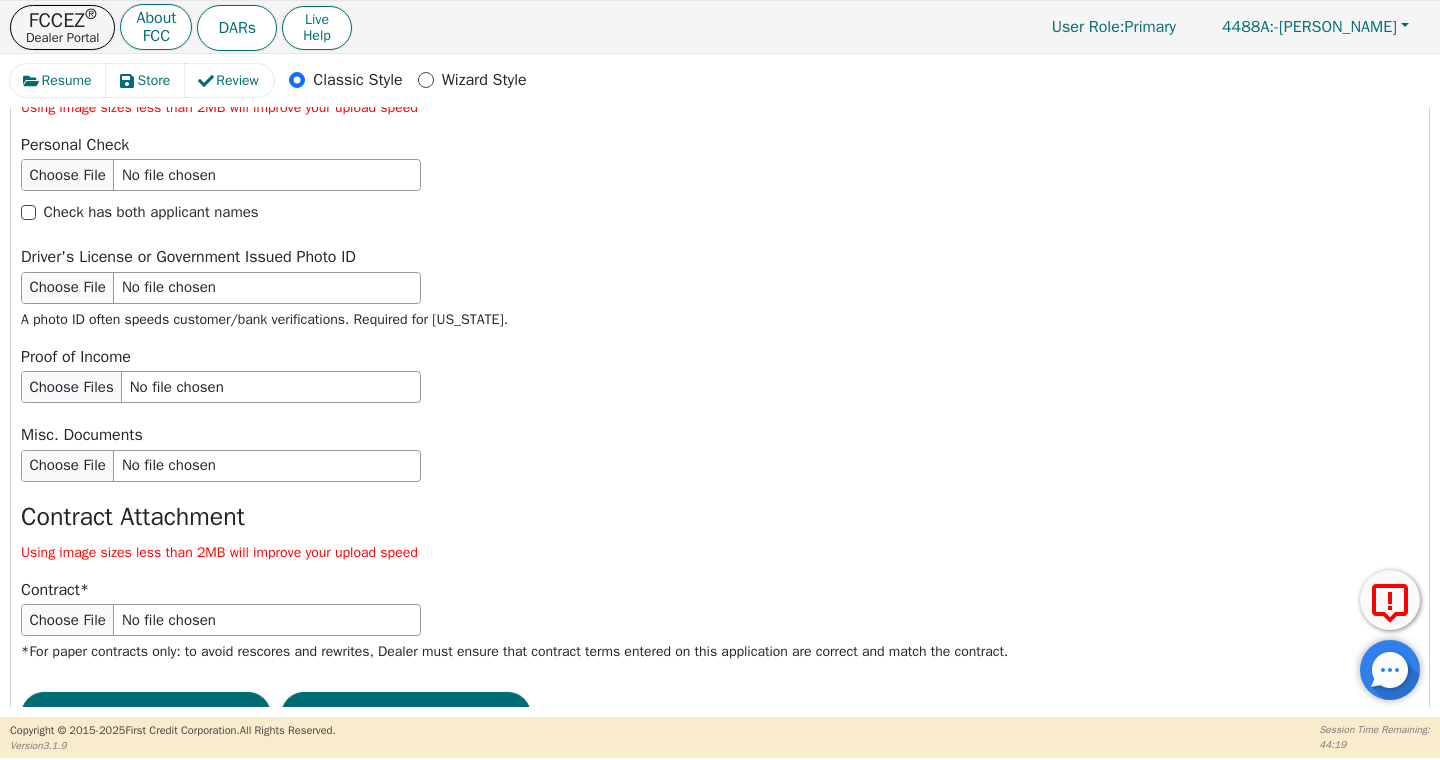 scroll, scrollTop: 3395, scrollLeft: 0, axis: vertical 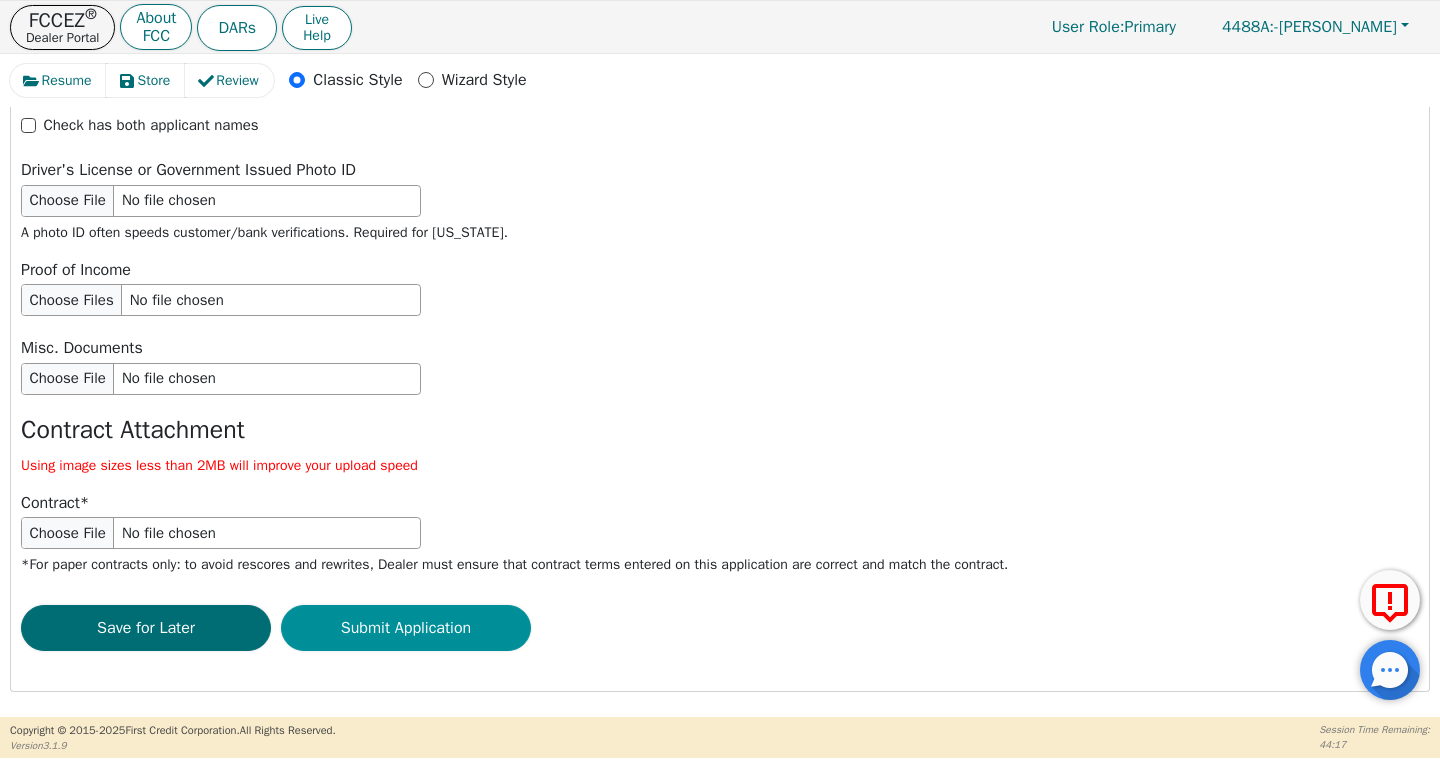click on "Submit Application" at bounding box center (406, 628) 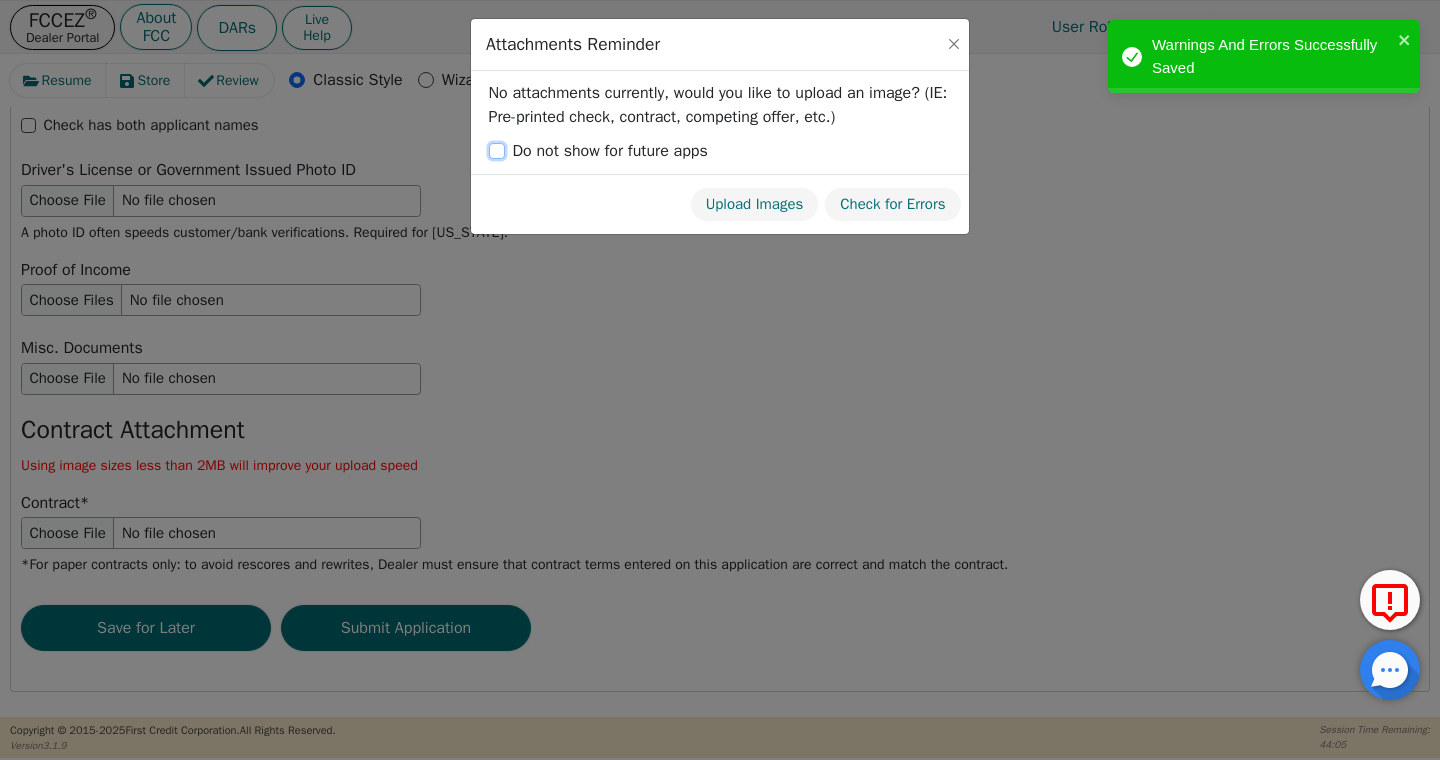 click on "Do not show for future apps" at bounding box center [497, 151] 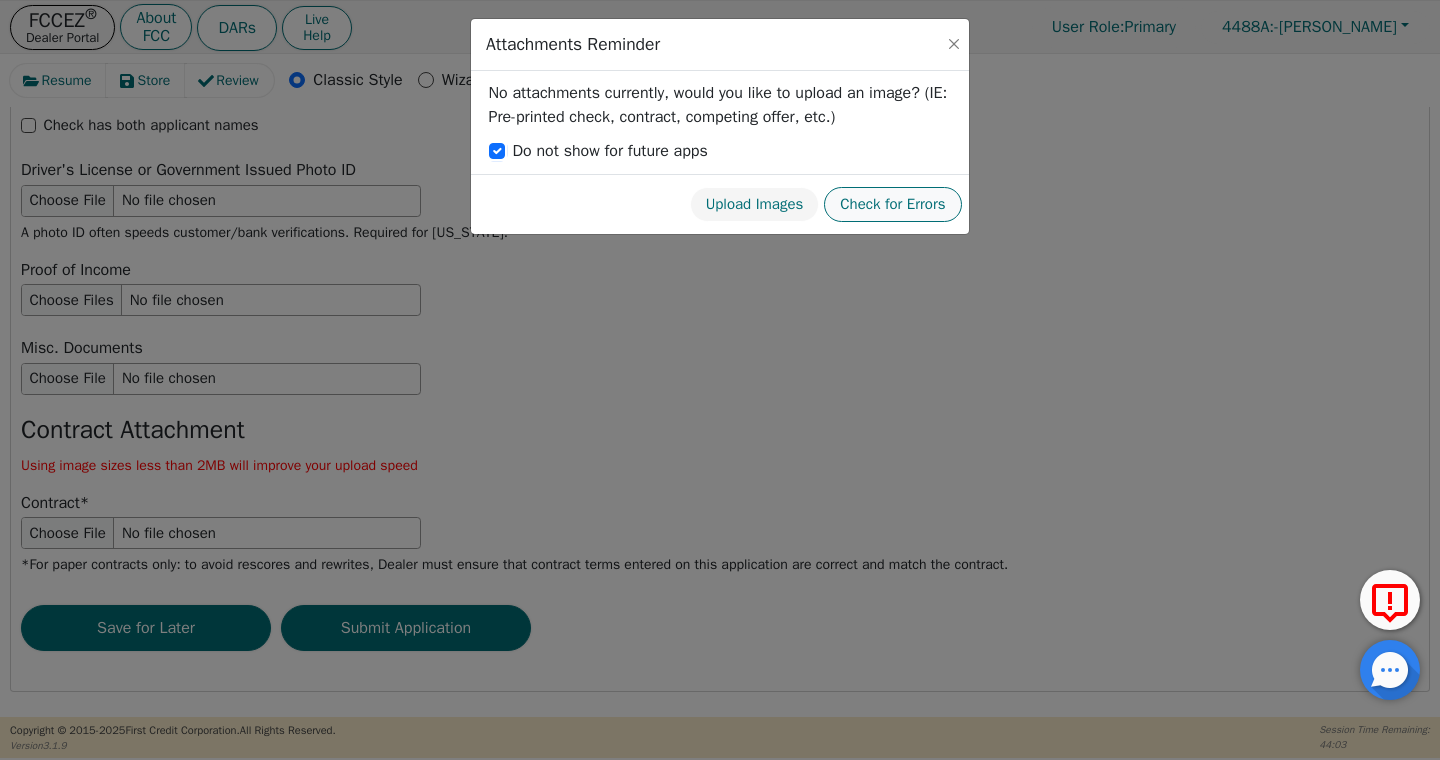 click on "Check for Errors" at bounding box center (892, 204) 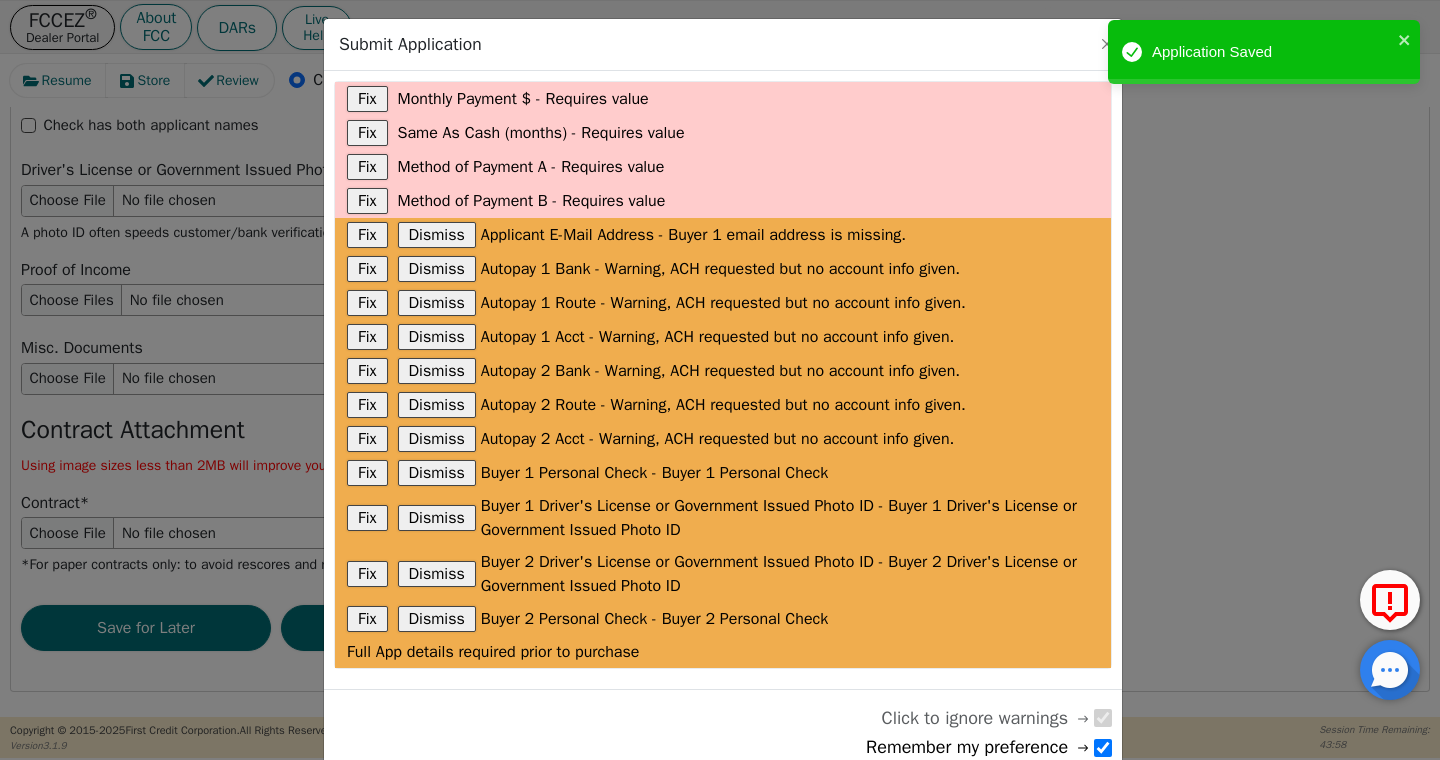click on "Submit Application Fix  Monthly Payment $ - Requires value Fix  Same As Cash (months) - Requires value Fix  Method of Payment A - Requires value Fix  Method of Payment B - Requires value Fix Dismiss  Applicant E-Mail Address - Buyer 1 email address is missing. Fix Dismiss  Autopay 1 Bank - Warning, ACH requested but no account info given. Fix Dismiss  Autopay 1 Route - Warning, ACH requested but no account info given. Fix Dismiss  Autopay 1 Acct - Warning, ACH requested but no account info given. Fix Dismiss  Autopay 2 Bank - Warning, ACH requested but no account info given. Fix Dismiss  Autopay 2 Route - Warning, ACH requested but no account info given. Fix Dismiss  Autopay 2 Acct - Warning, ACH requested but no account info given. Fix Dismiss  Buyer 1 Personal Check - Buyer 1 Personal Check Fix Dismiss  Buyer 1 Driver's License or Government Issued Photo ID - Buyer 1 Driver's License or Government Issued Photo ID Fix Dismiss Fix Dismiss  Buyer 2 Personal Check - Buyer 2 Personal Check     Make Corrections" at bounding box center [720, 380] 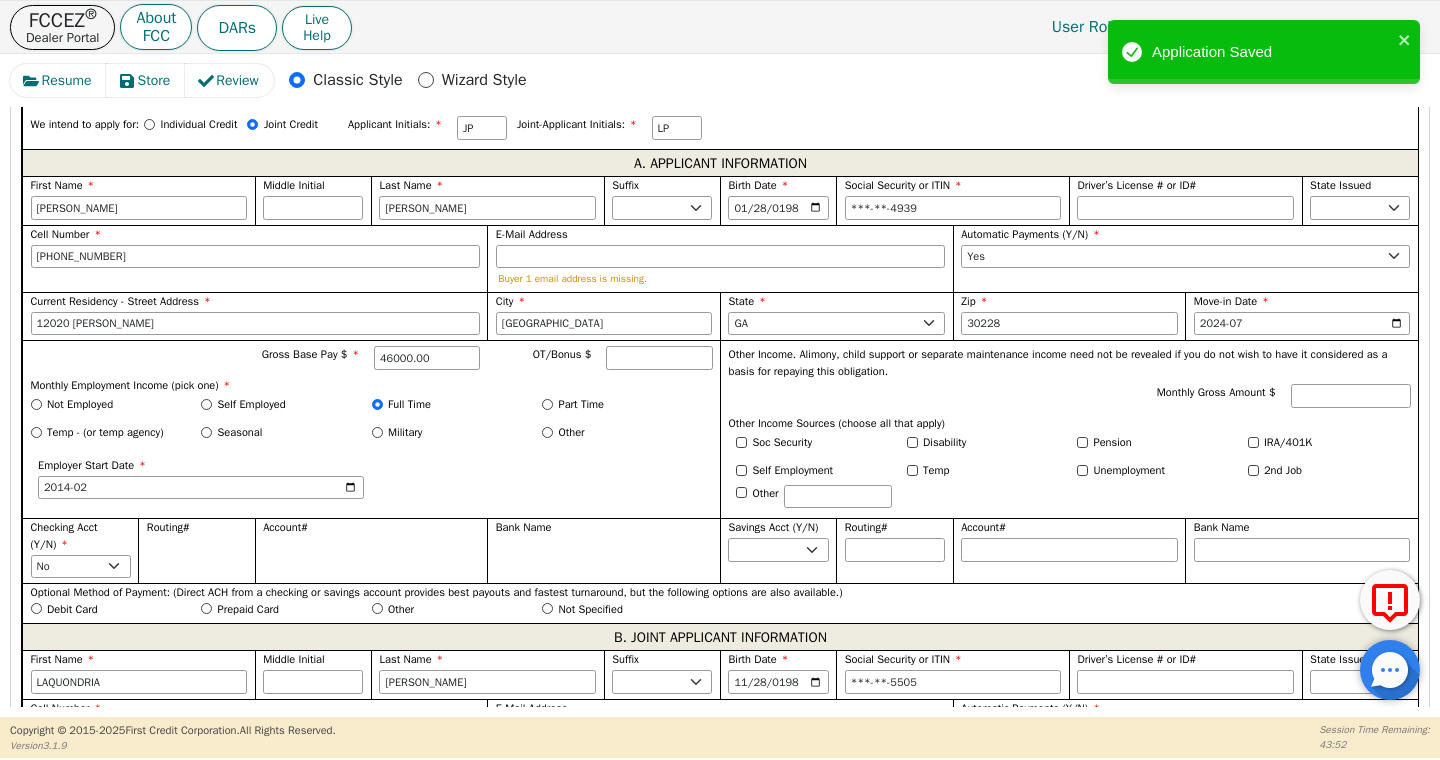 scroll, scrollTop: 1144, scrollLeft: 0, axis: vertical 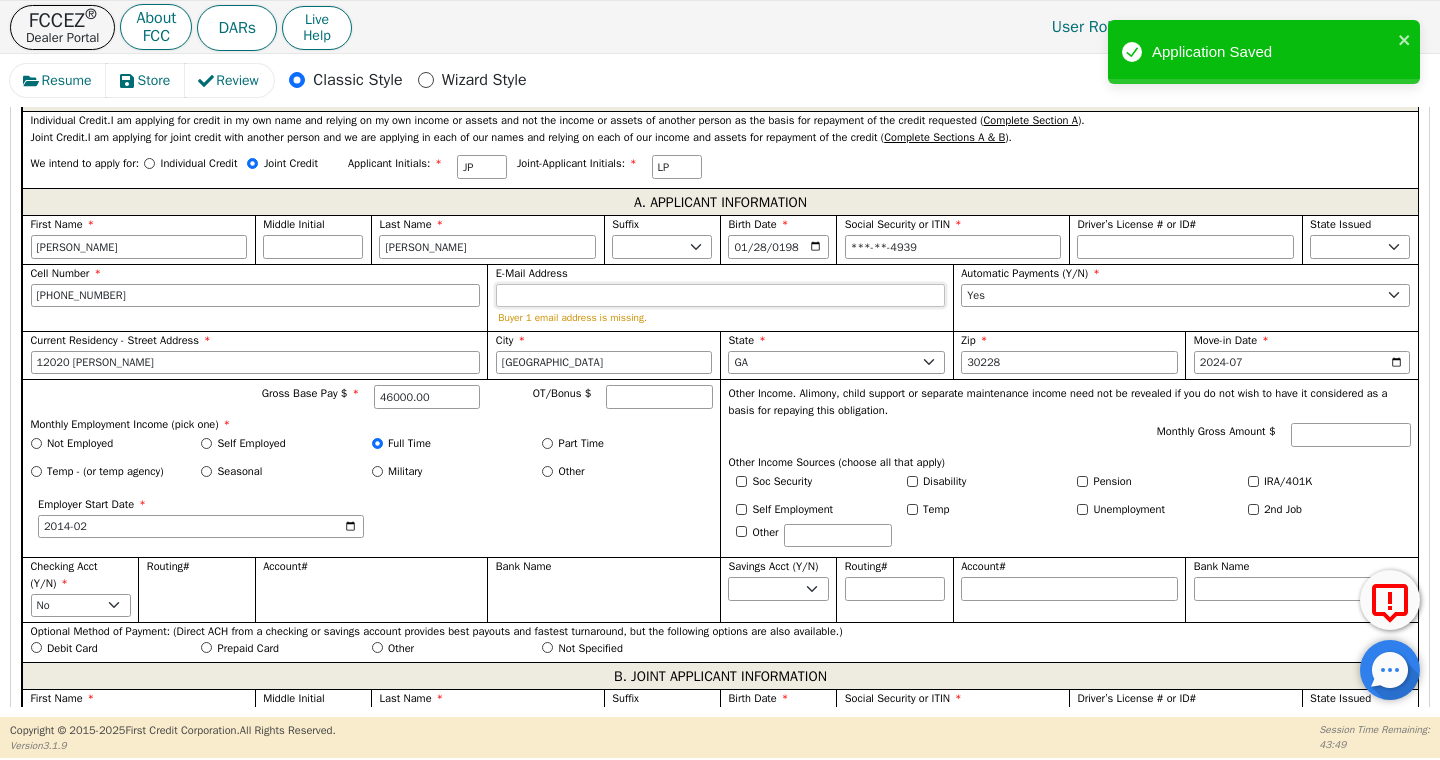 click on "E-Mail Address" at bounding box center [720, 296] 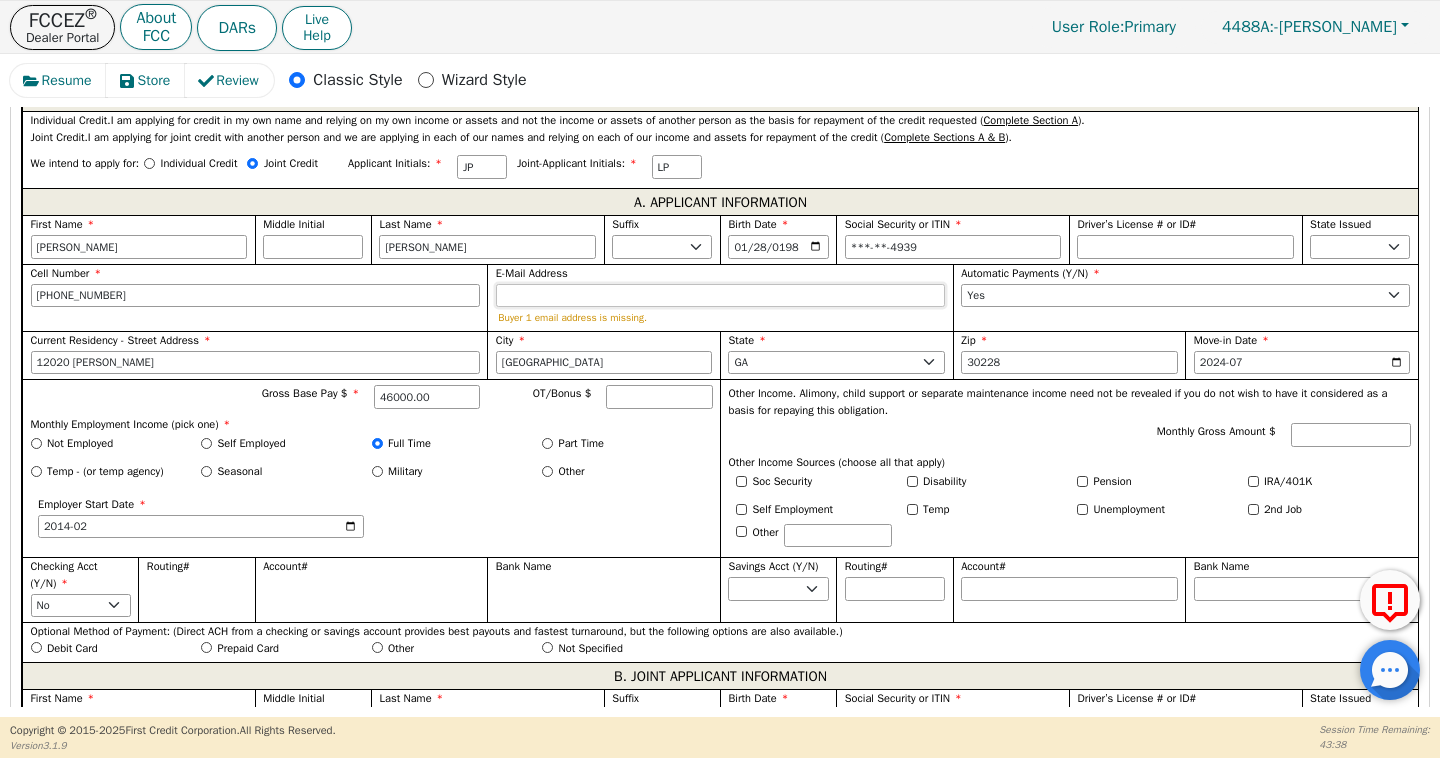 paste on "[EMAIL_ADDRESS][DOMAIN_NAME]" 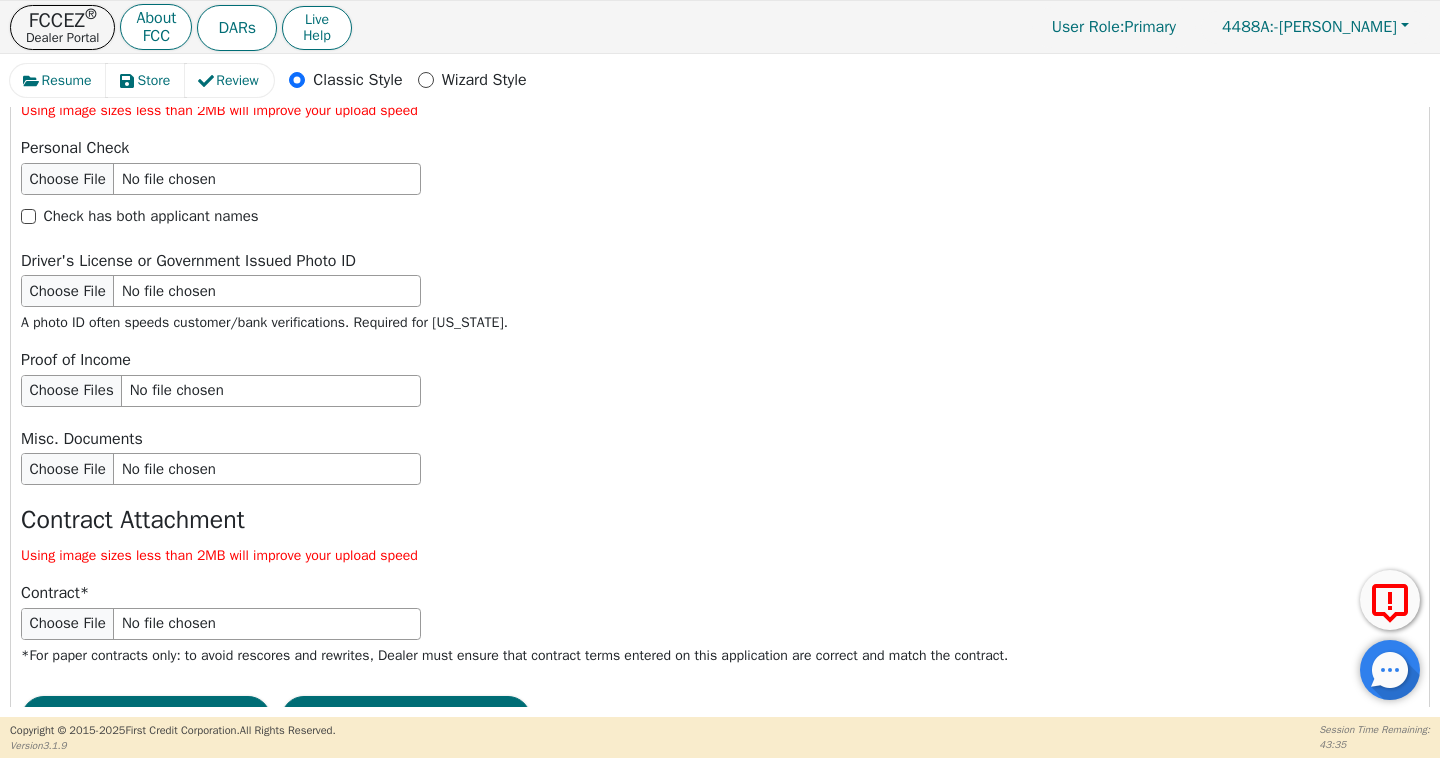 scroll, scrollTop: 3377, scrollLeft: 0, axis: vertical 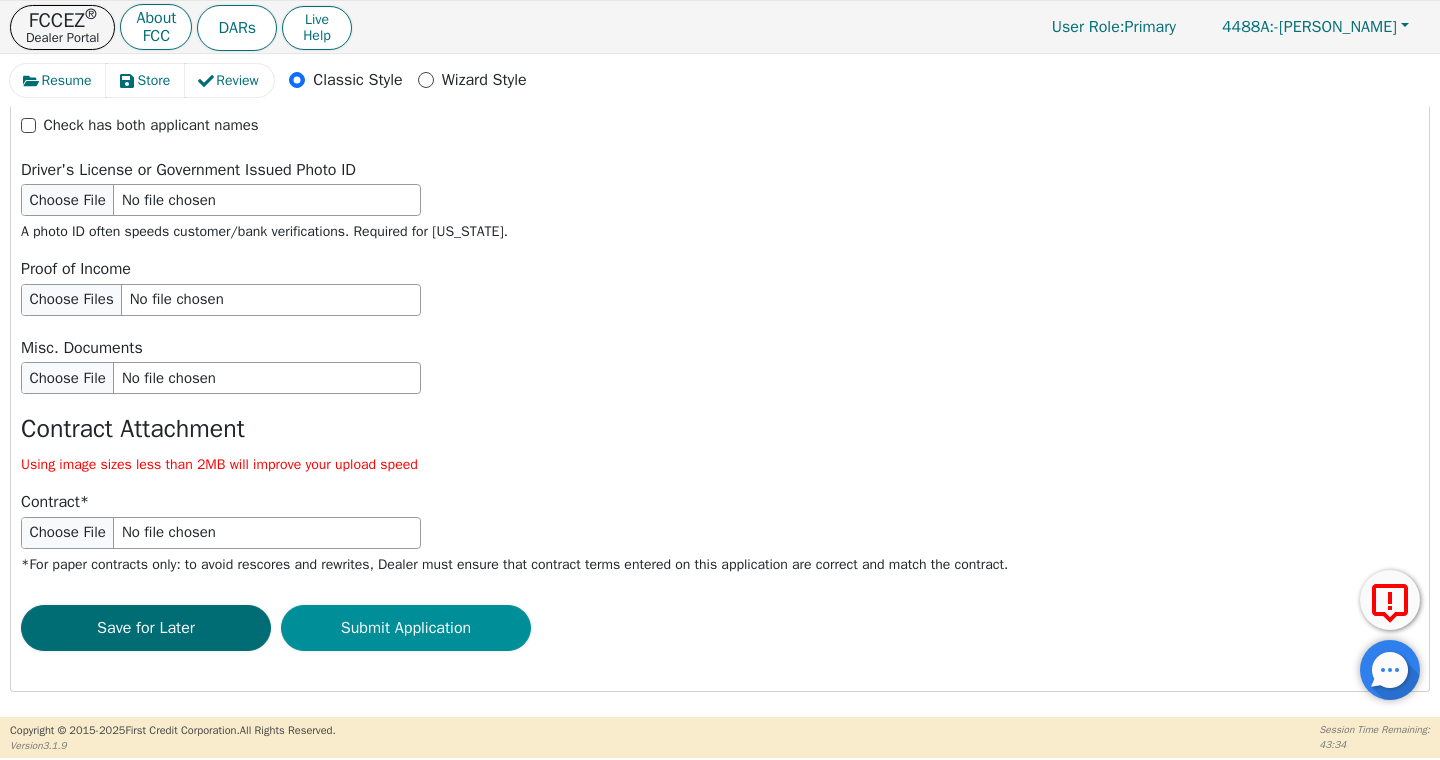 type on "[EMAIL_ADDRESS][DOMAIN_NAME]" 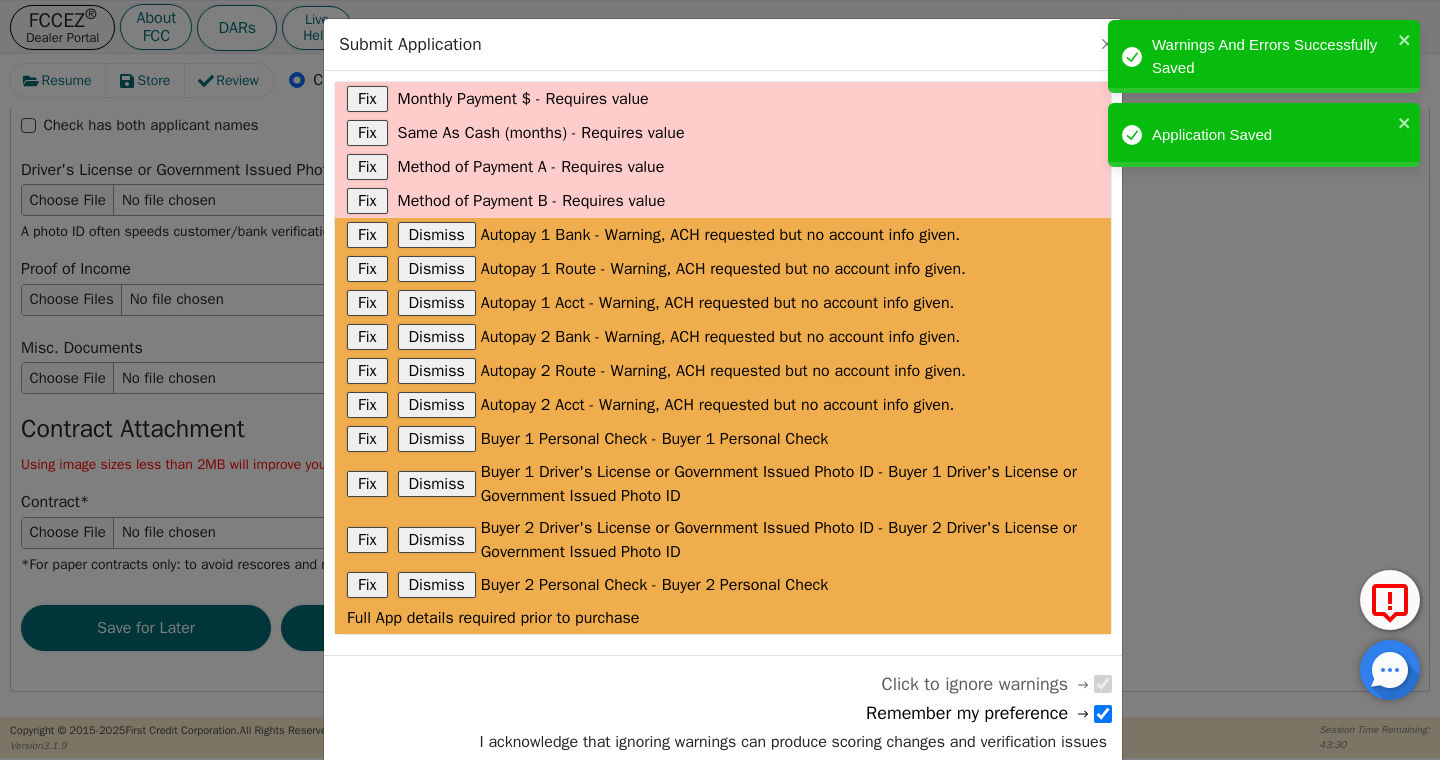 scroll, scrollTop: 71, scrollLeft: 0, axis: vertical 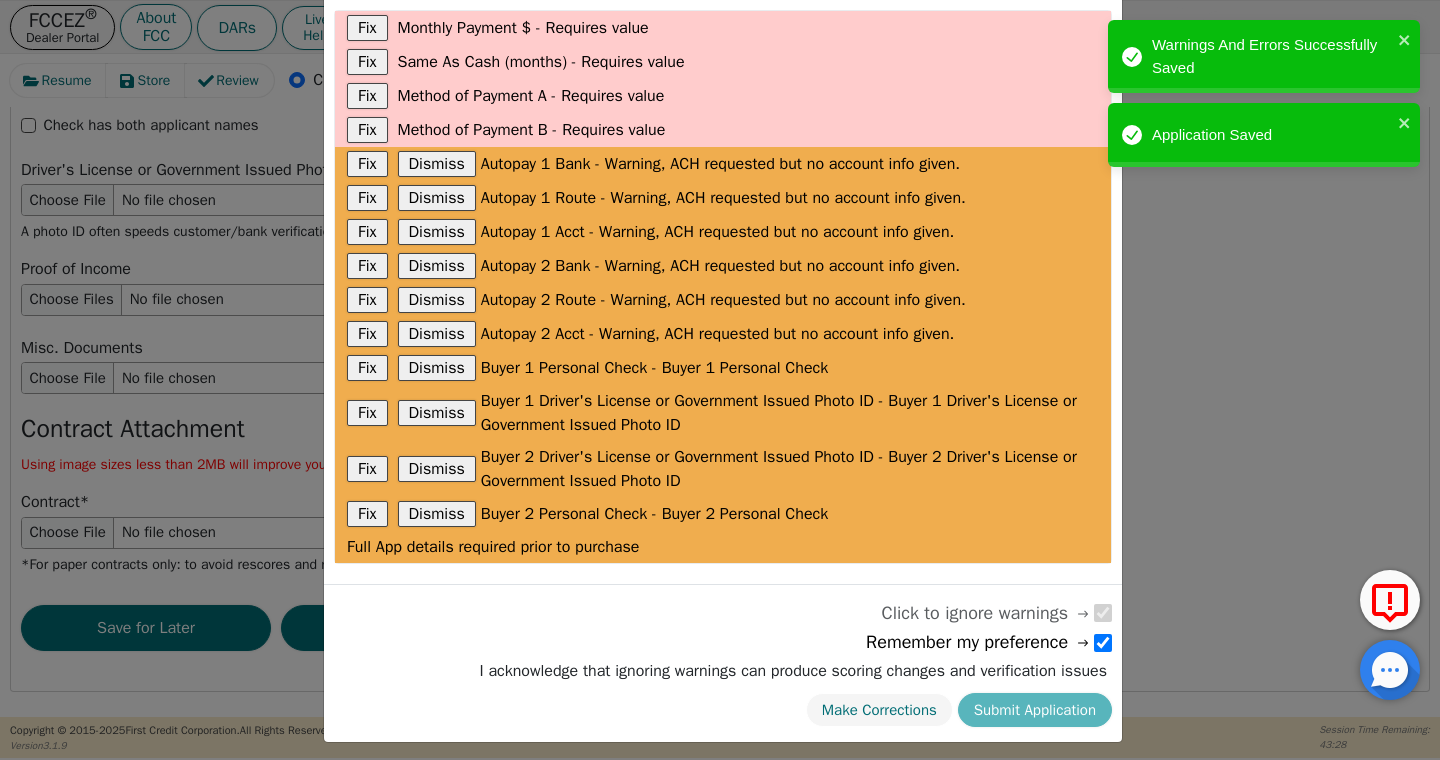 click on "Make Corrections Submit Application" at bounding box center (793, 710) 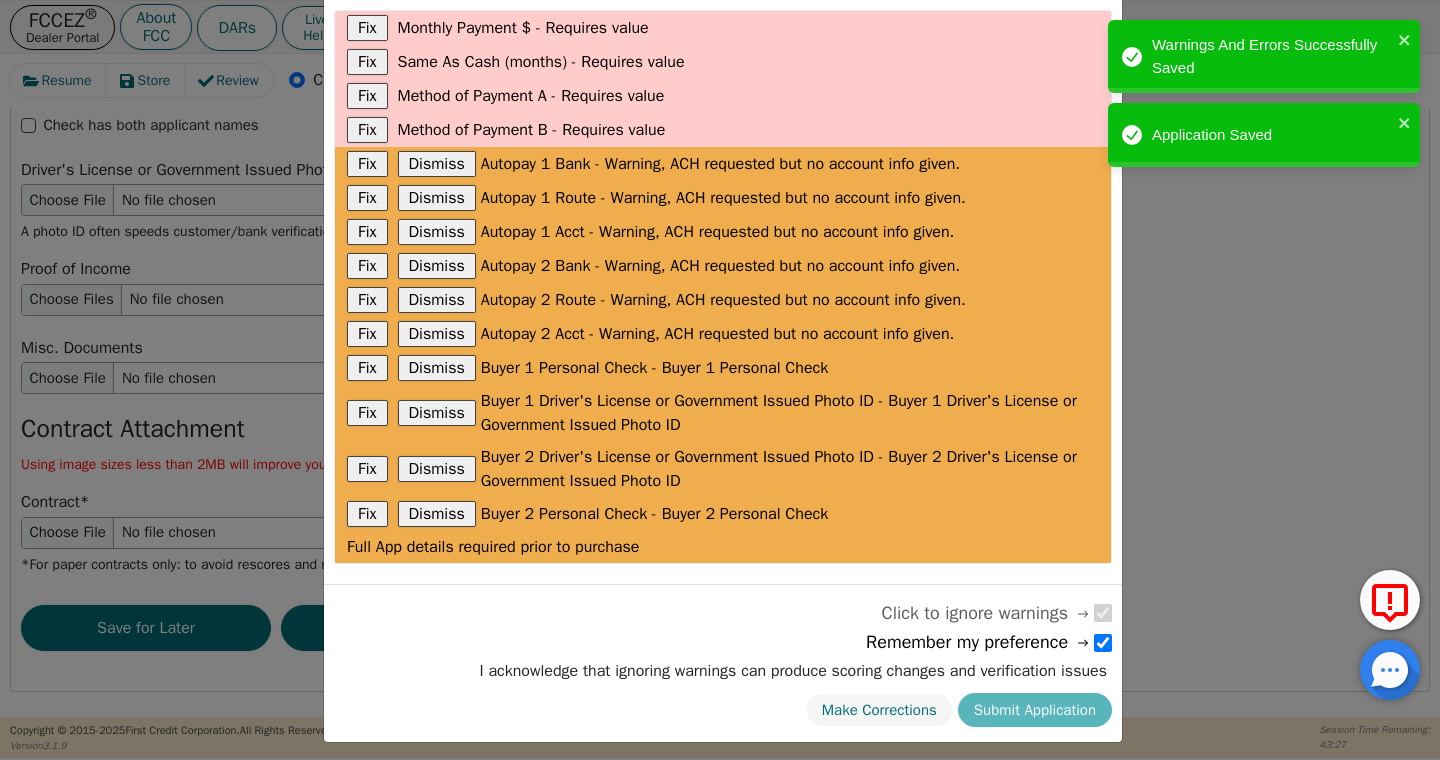 click on "Make Corrections Submit Application" at bounding box center (793, 710) 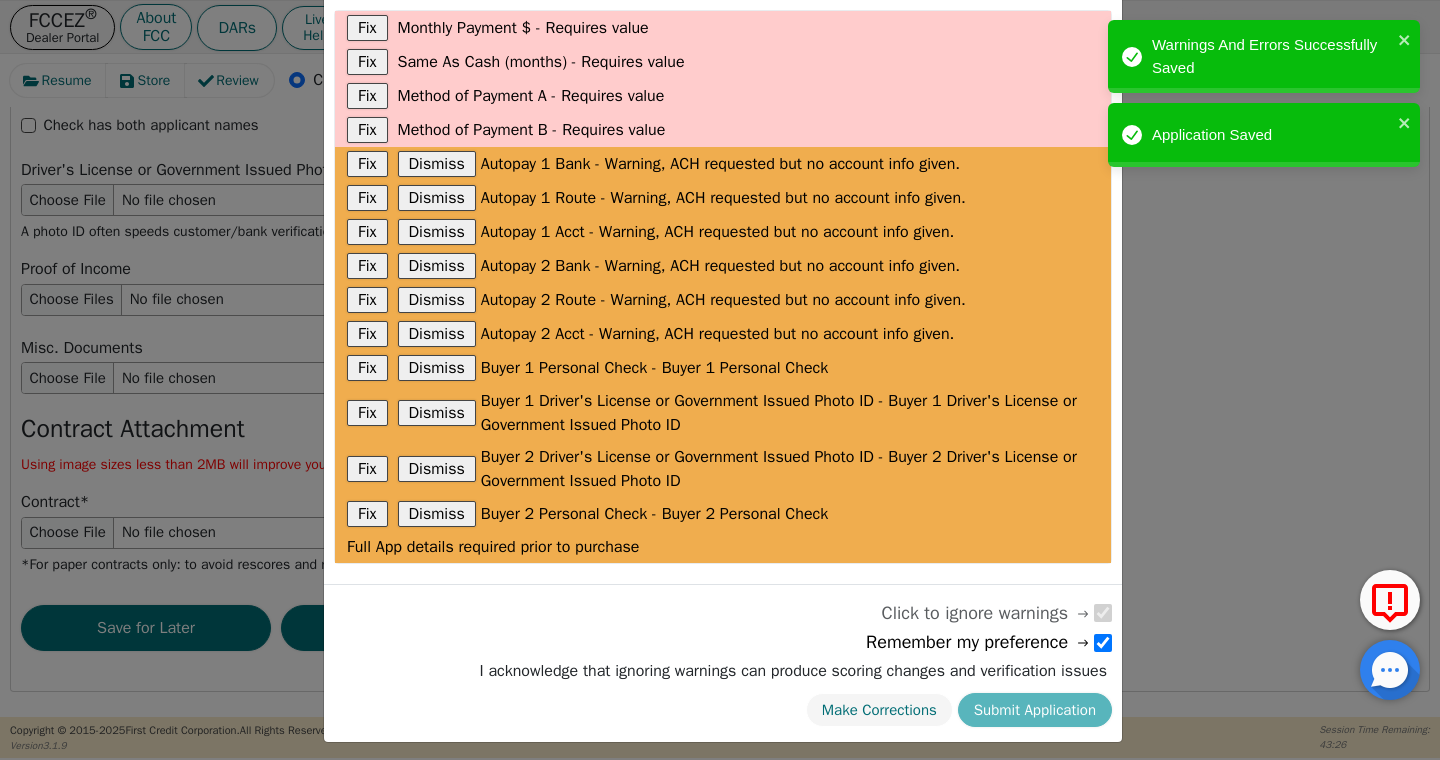 click at bounding box center (1103, 643) 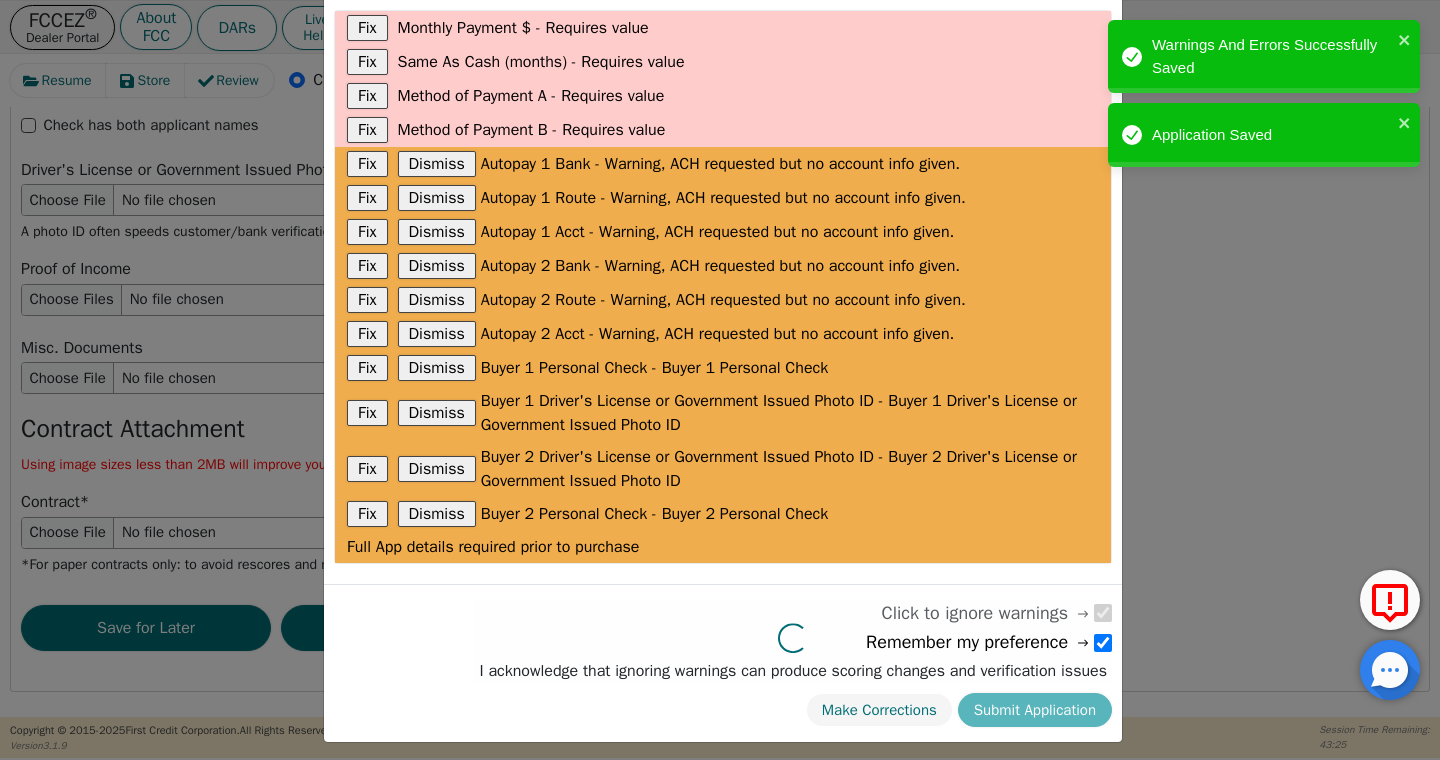 checkbox on "false" 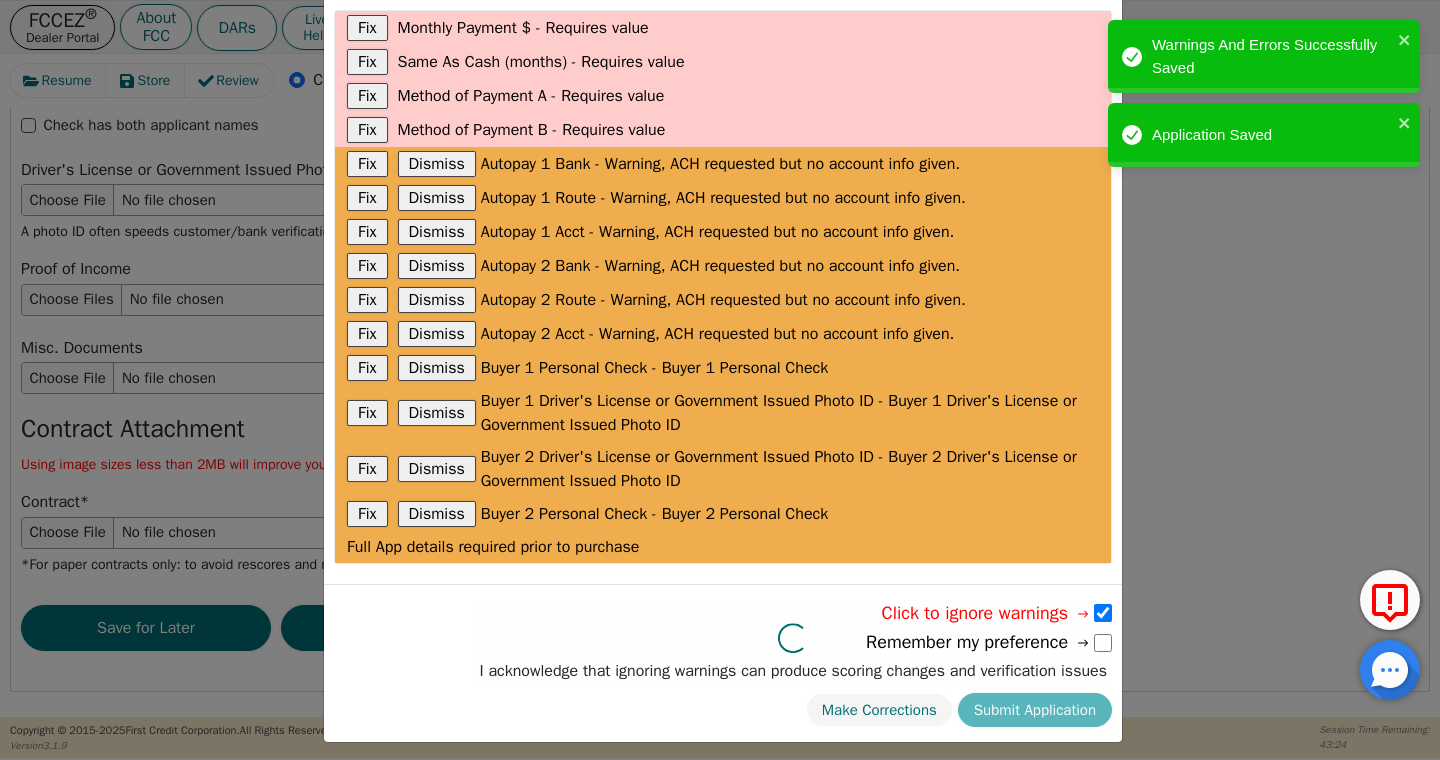 click on "Make Corrections Submit Application" at bounding box center [793, 710] 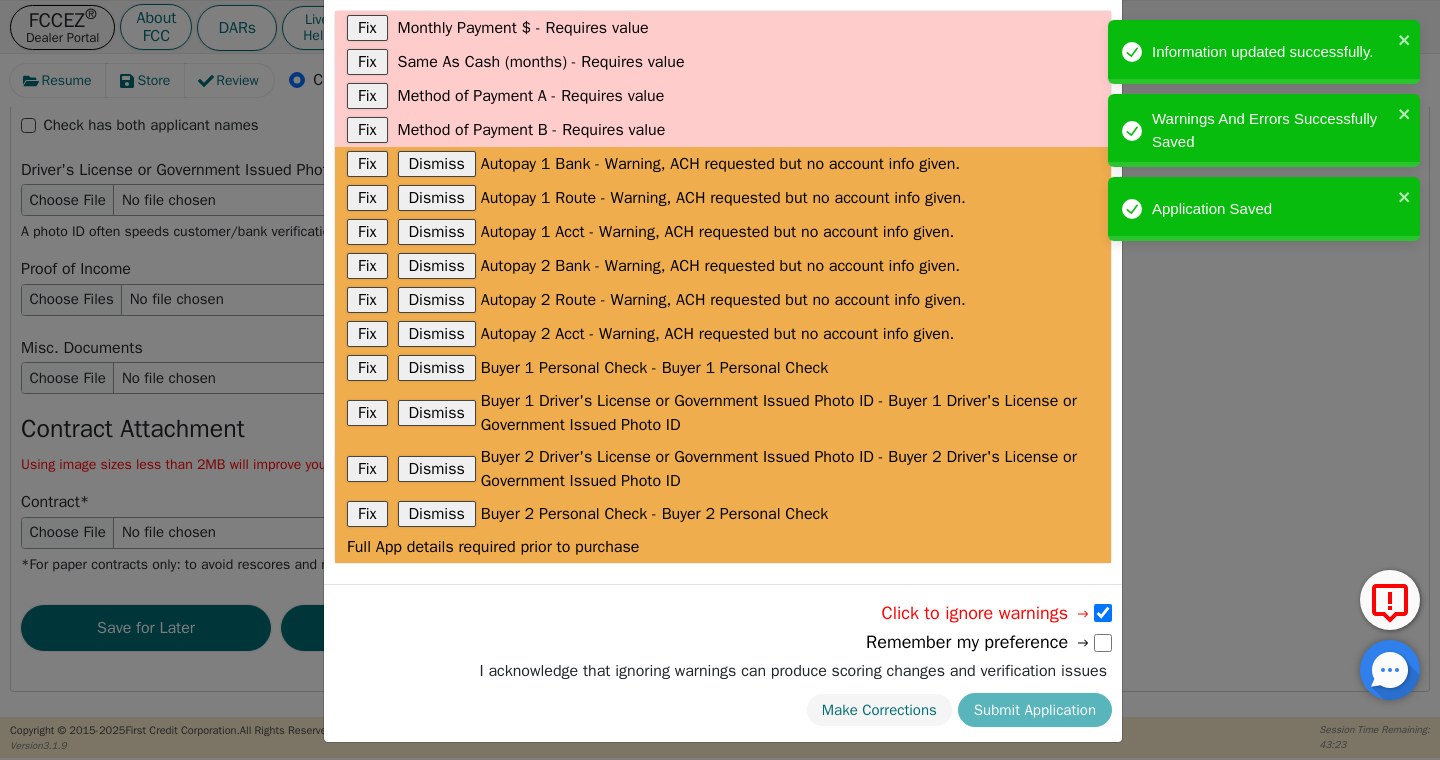 click on "Make Corrections Submit Application" at bounding box center [793, 710] 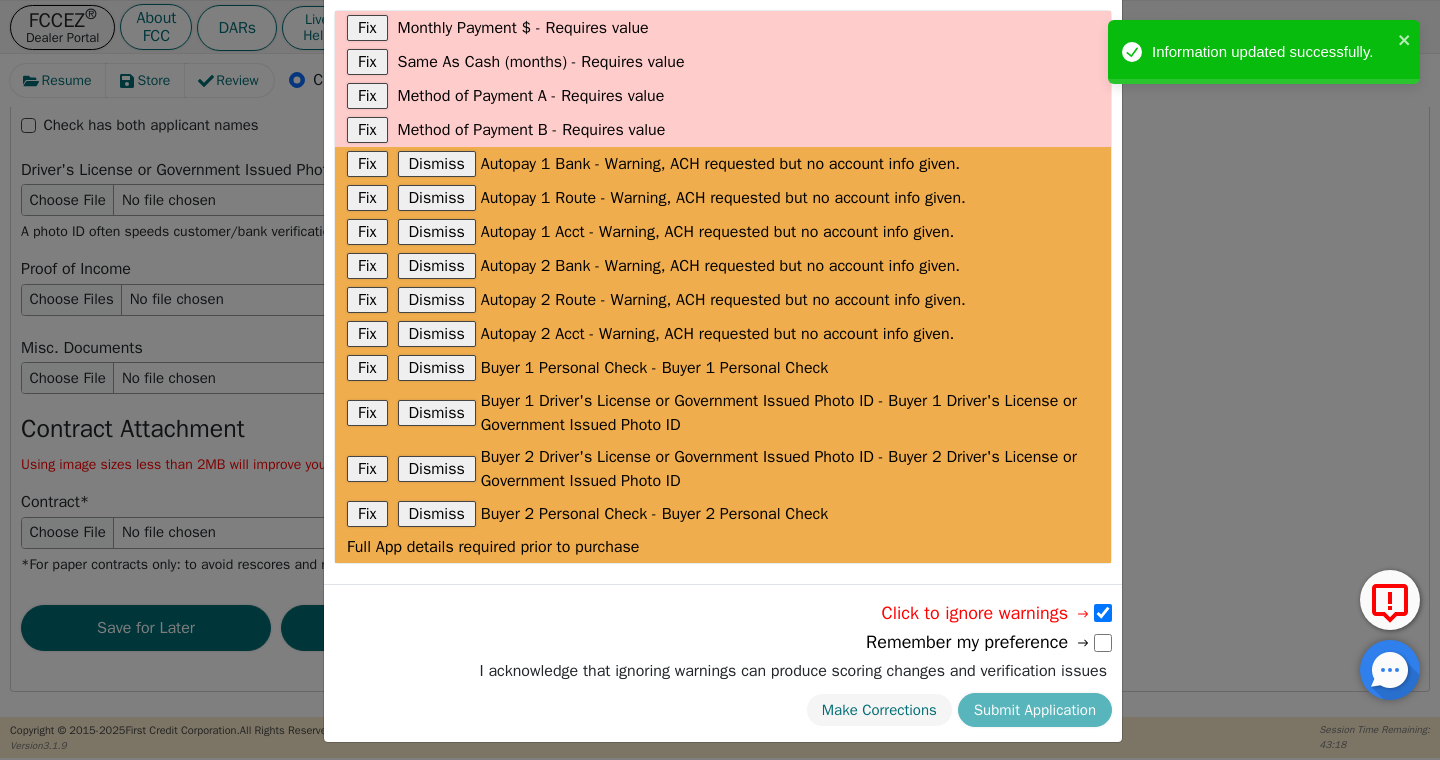 click on "Make Corrections Submit Application" at bounding box center (793, 710) 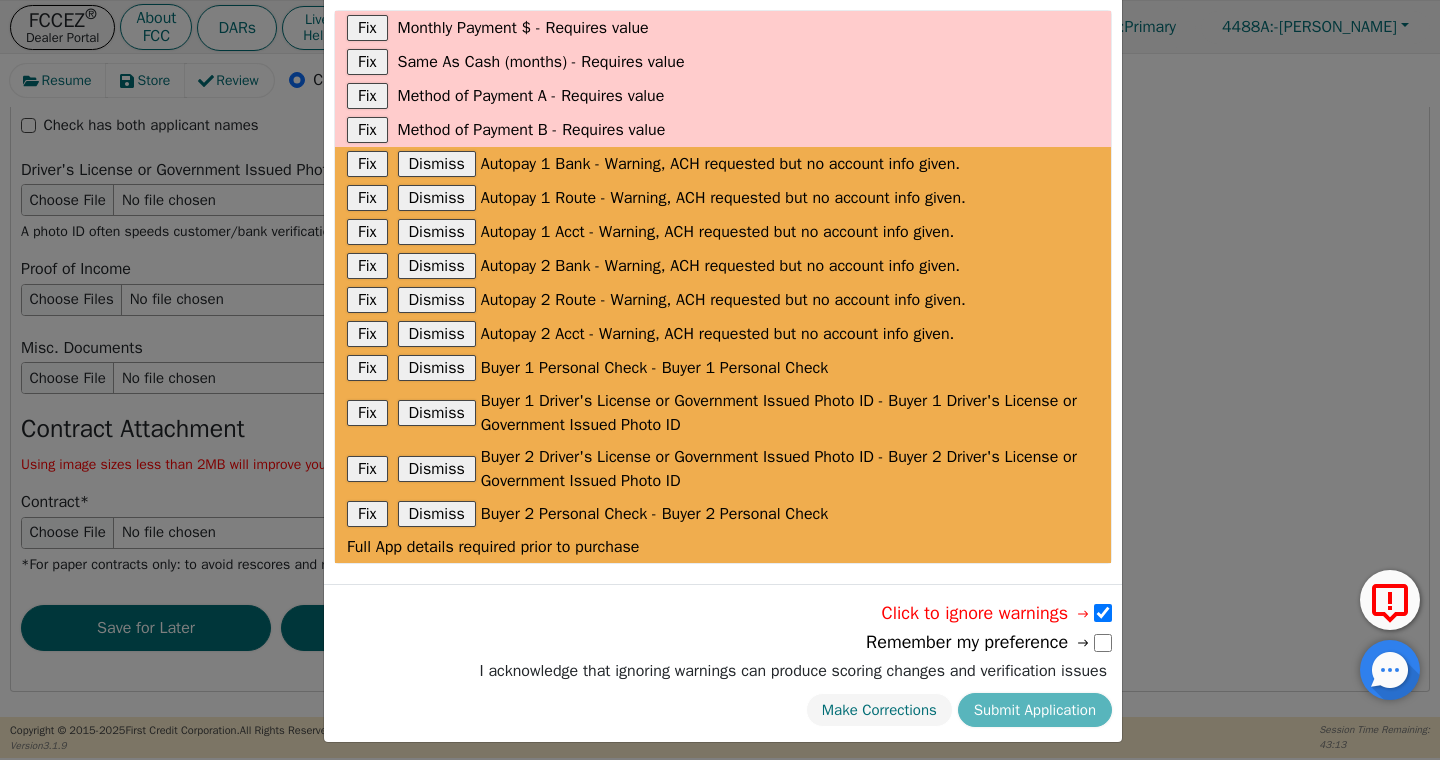 click on "Make Corrections Submit Application" at bounding box center [793, 710] 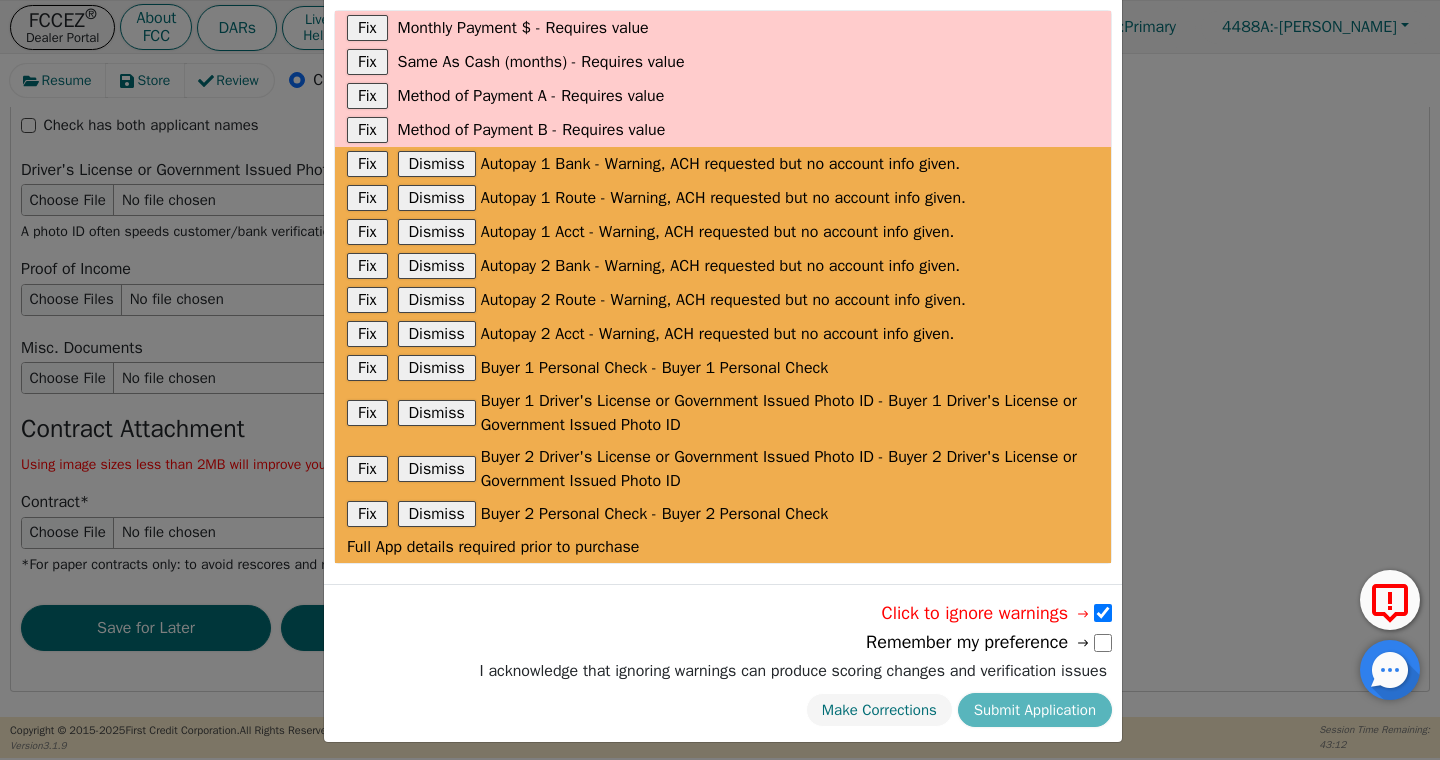 click on "Make Corrections Submit Application" at bounding box center (793, 710) 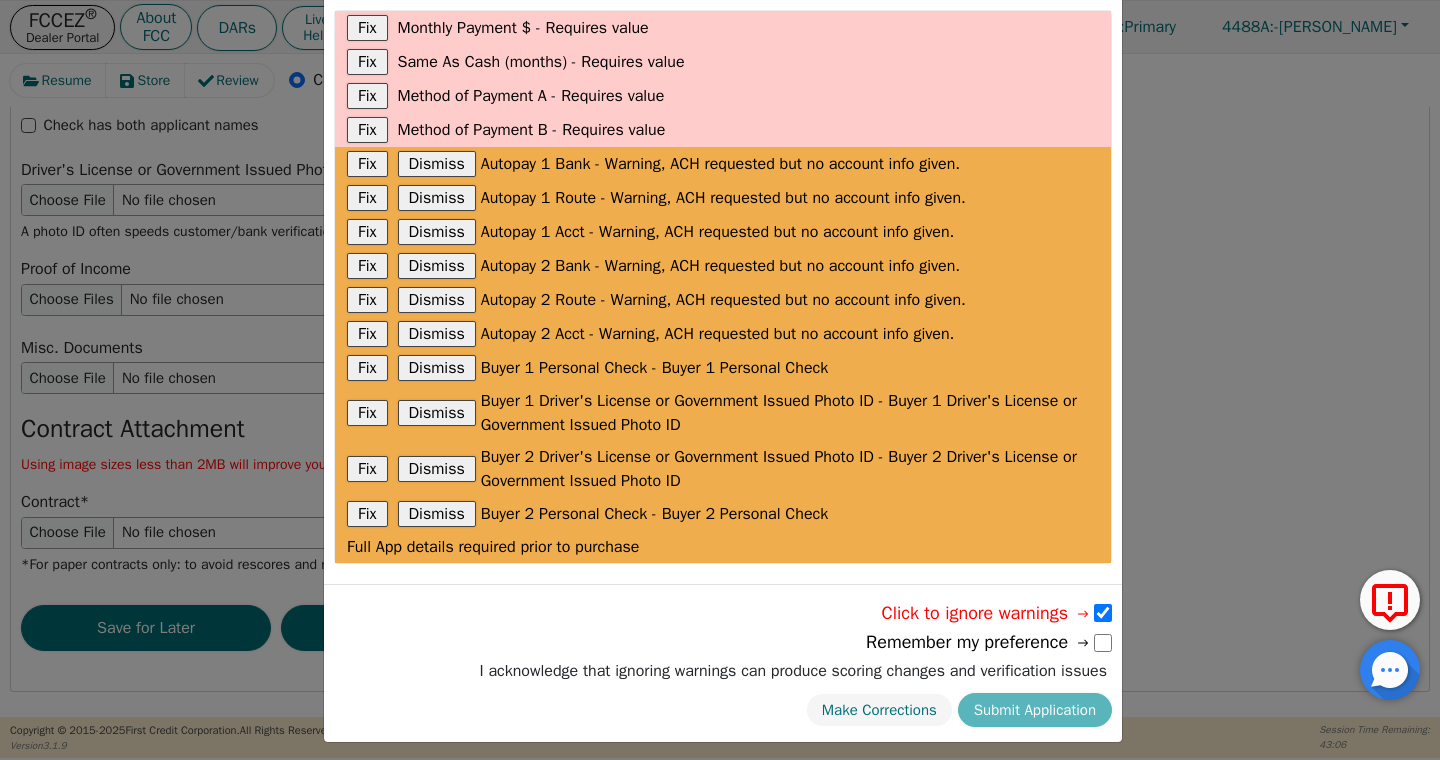 click at bounding box center [1103, 613] 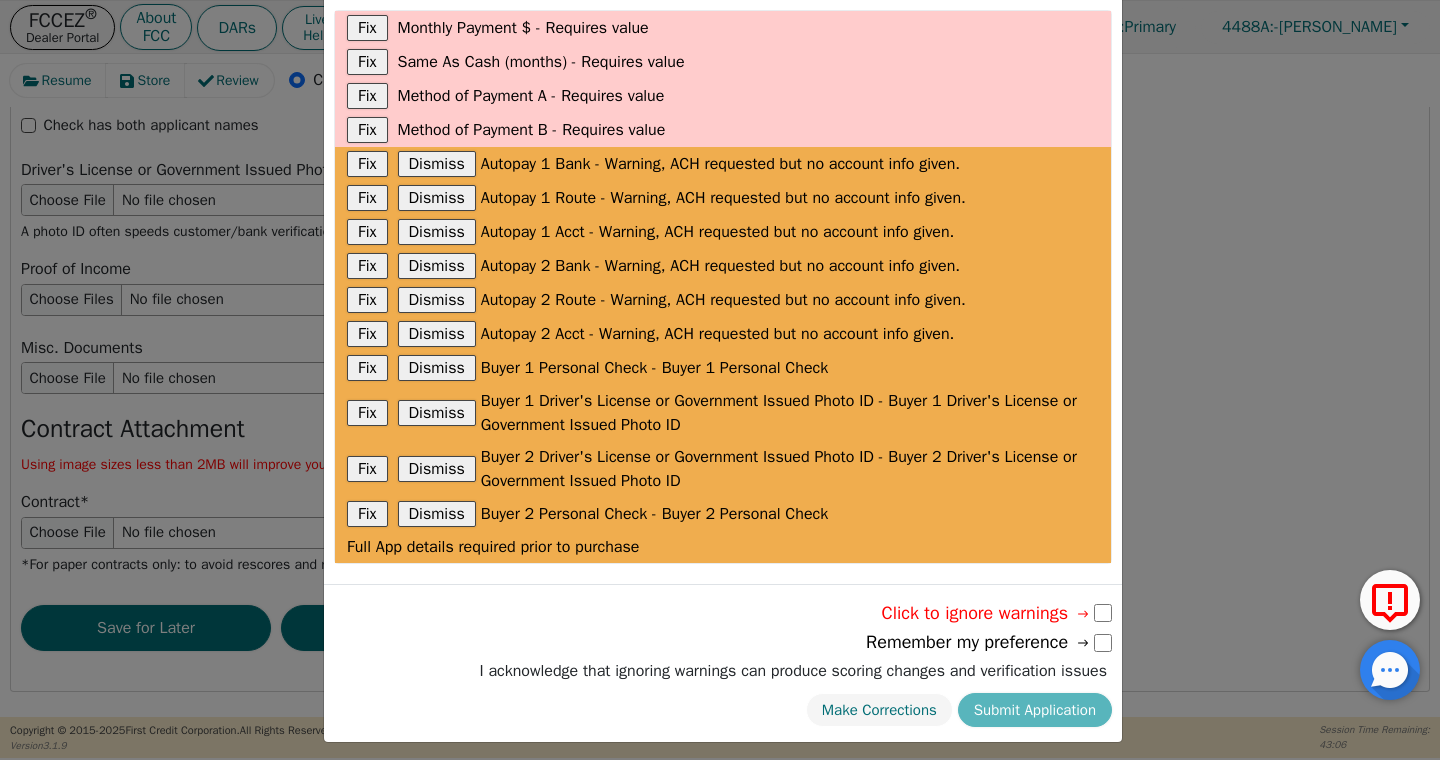 scroll, scrollTop: 42, scrollLeft: 0, axis: vertical 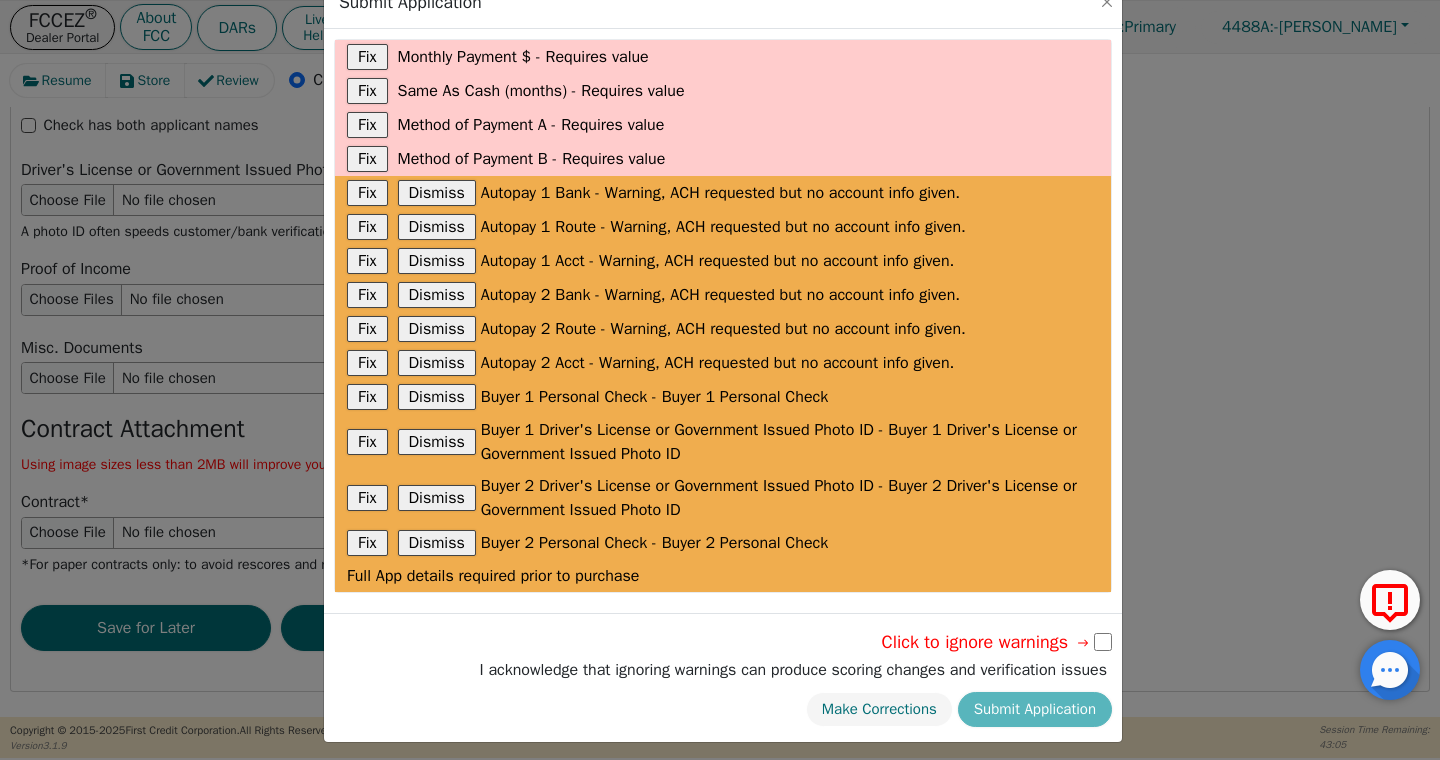 click at bounding box center (1103, 642) 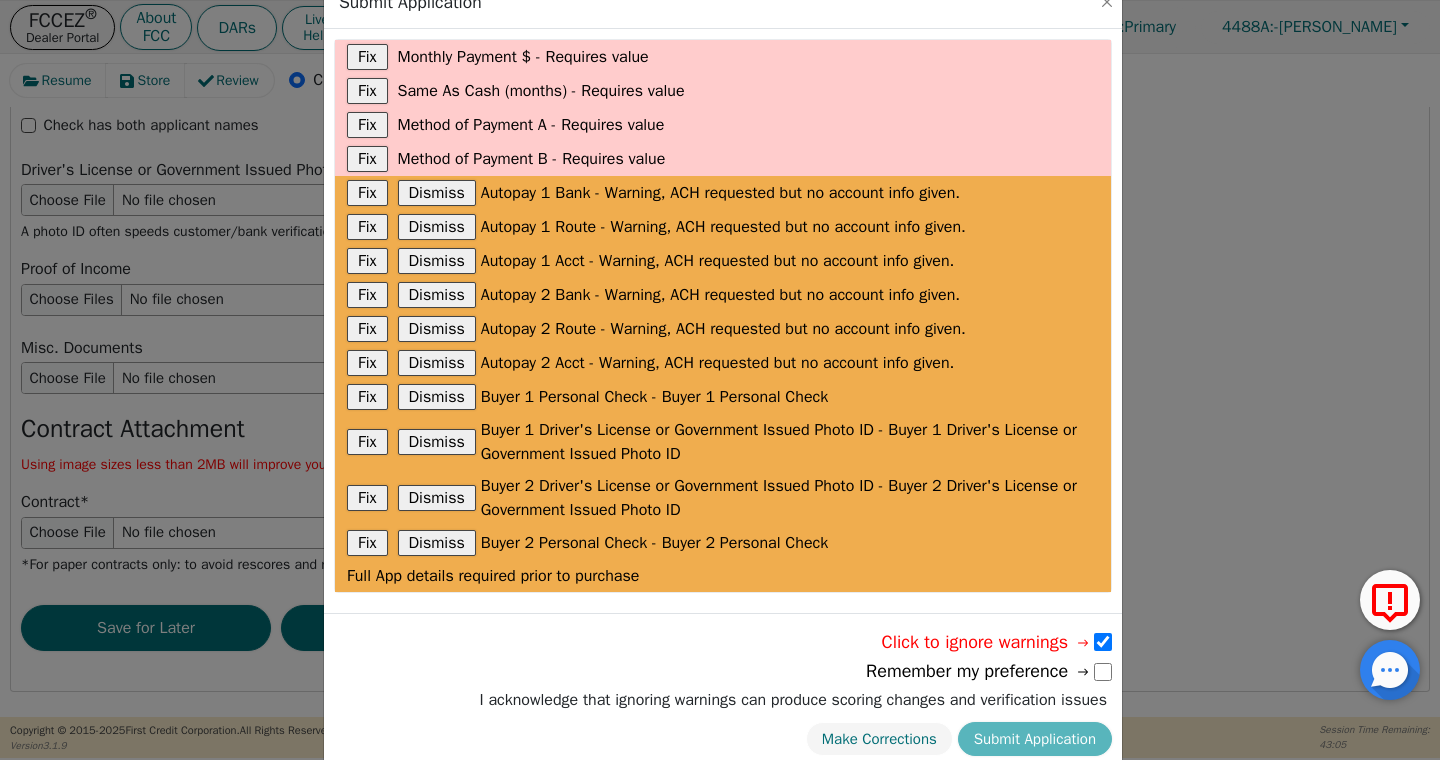 scroll, scrollTop: 71, scrollLeft: 0, axis: vertical 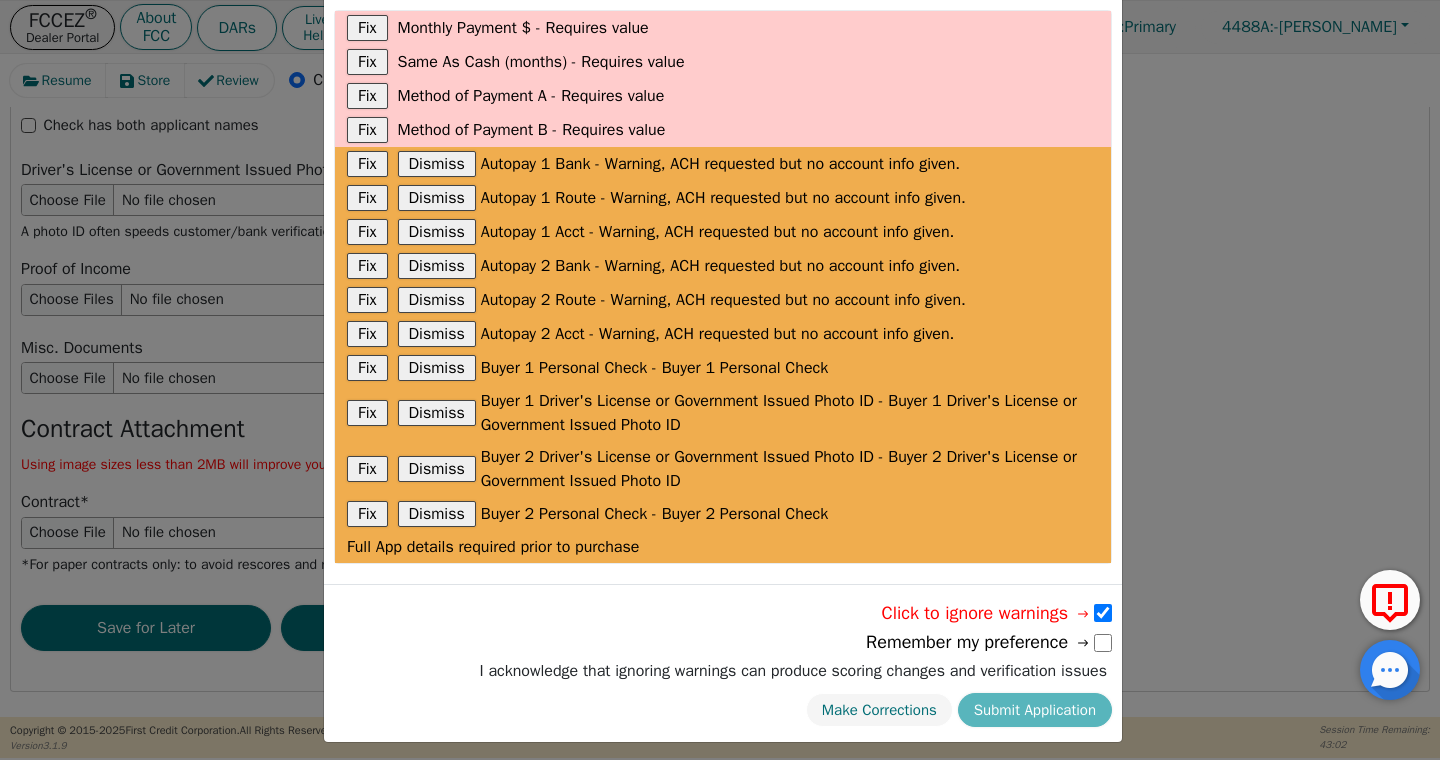 click at bounding box center [1103, 643] 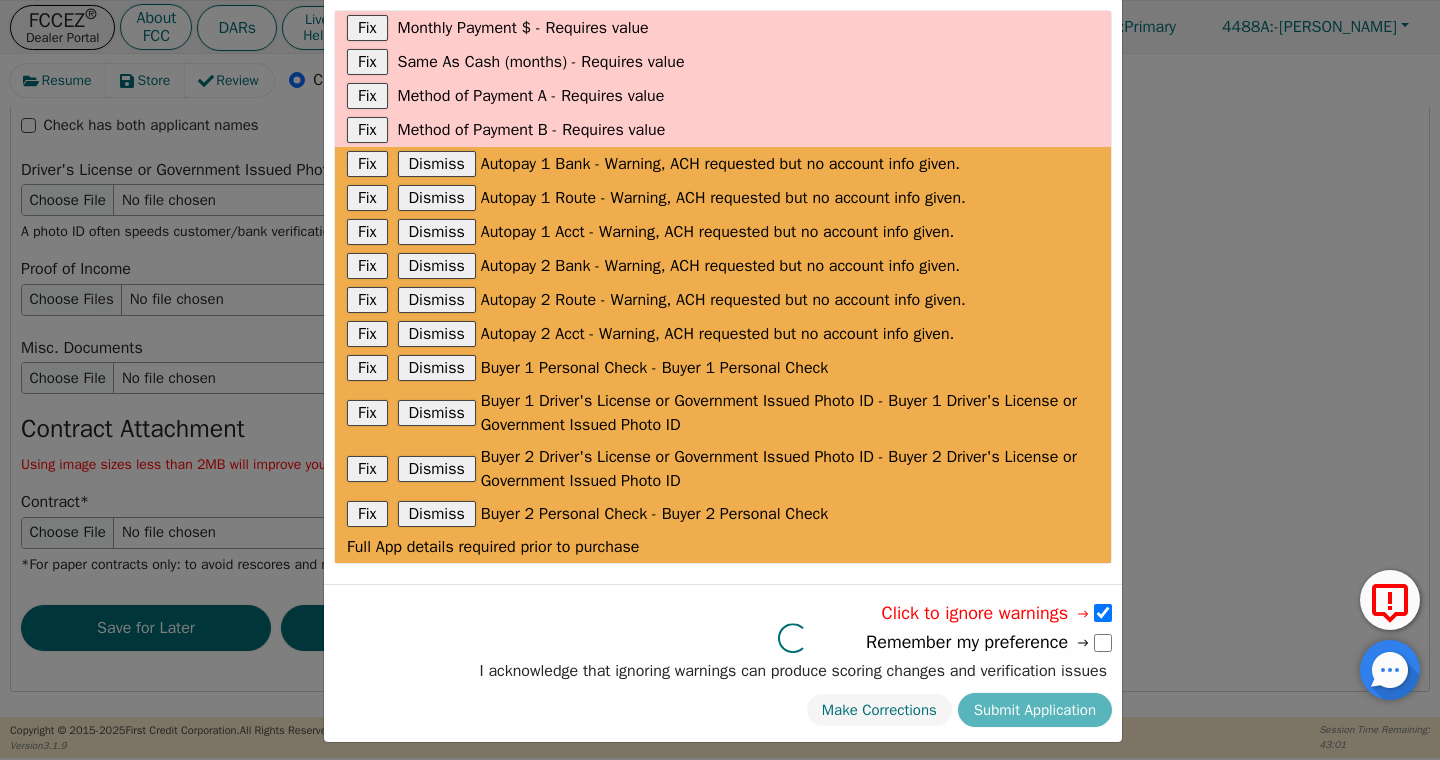 checkbox on "true" 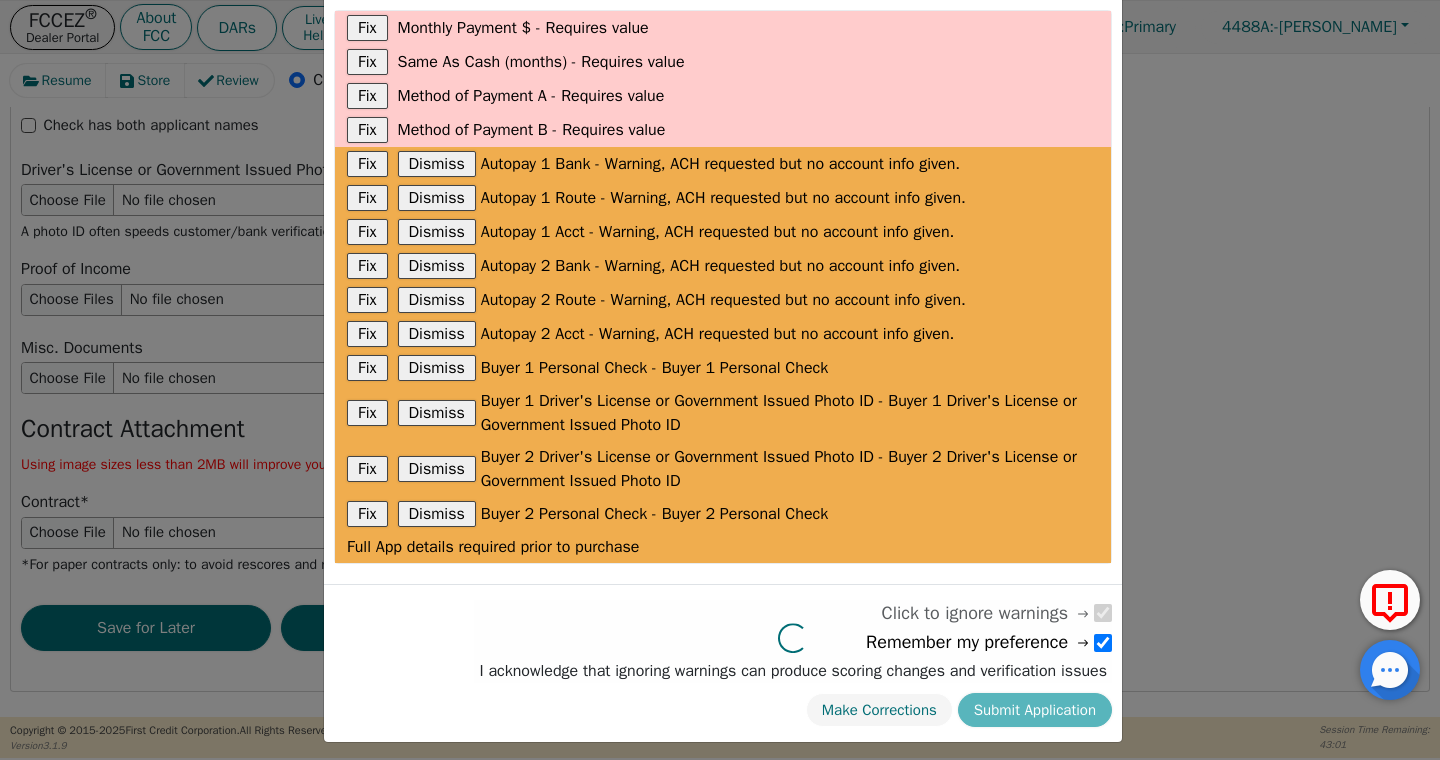 click on "Make Corrections Submit Application" at bounding box center [793, 710] 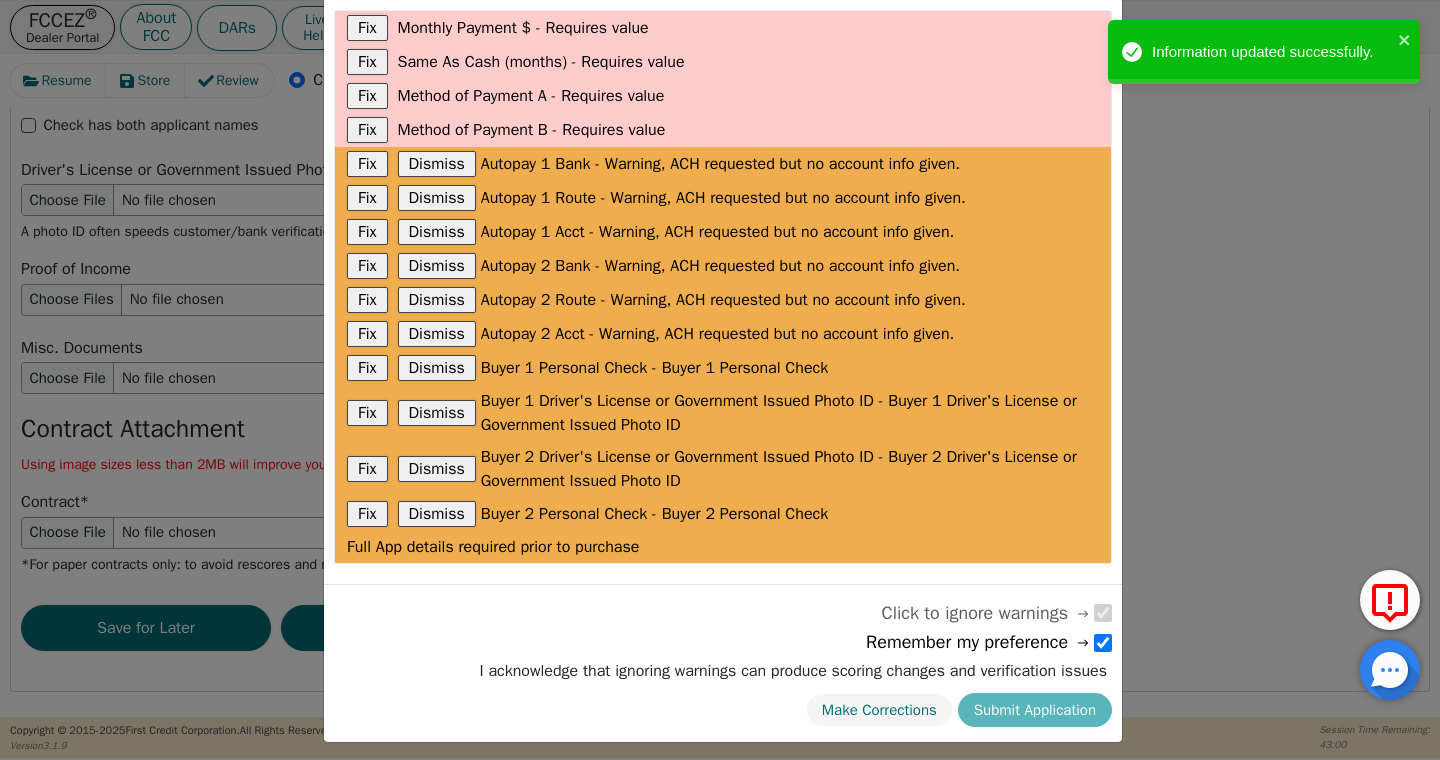 click on "Make Corrections Submit Application" at bounding box center [793, 710] 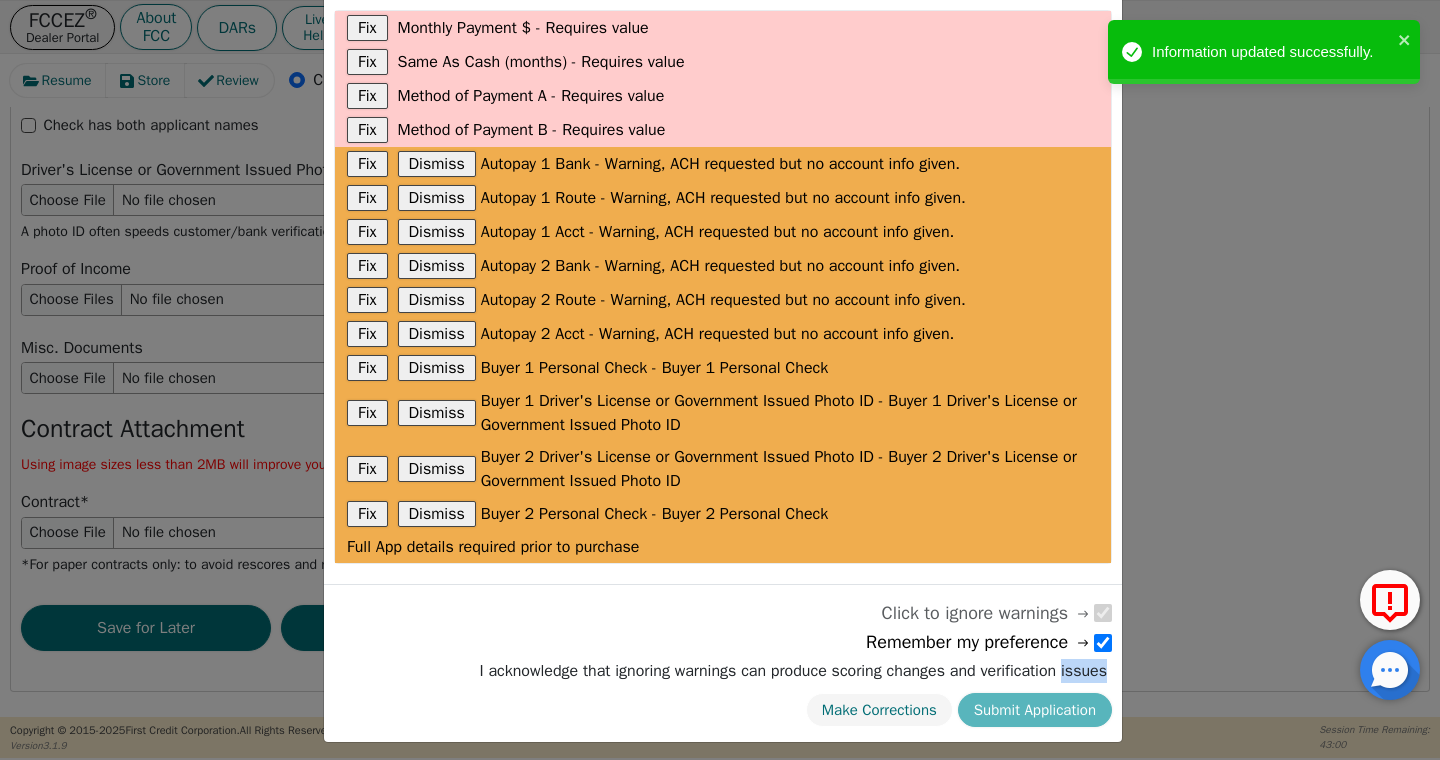 click on "Make Corrections Submit Application" at bounding box center [793, 710] 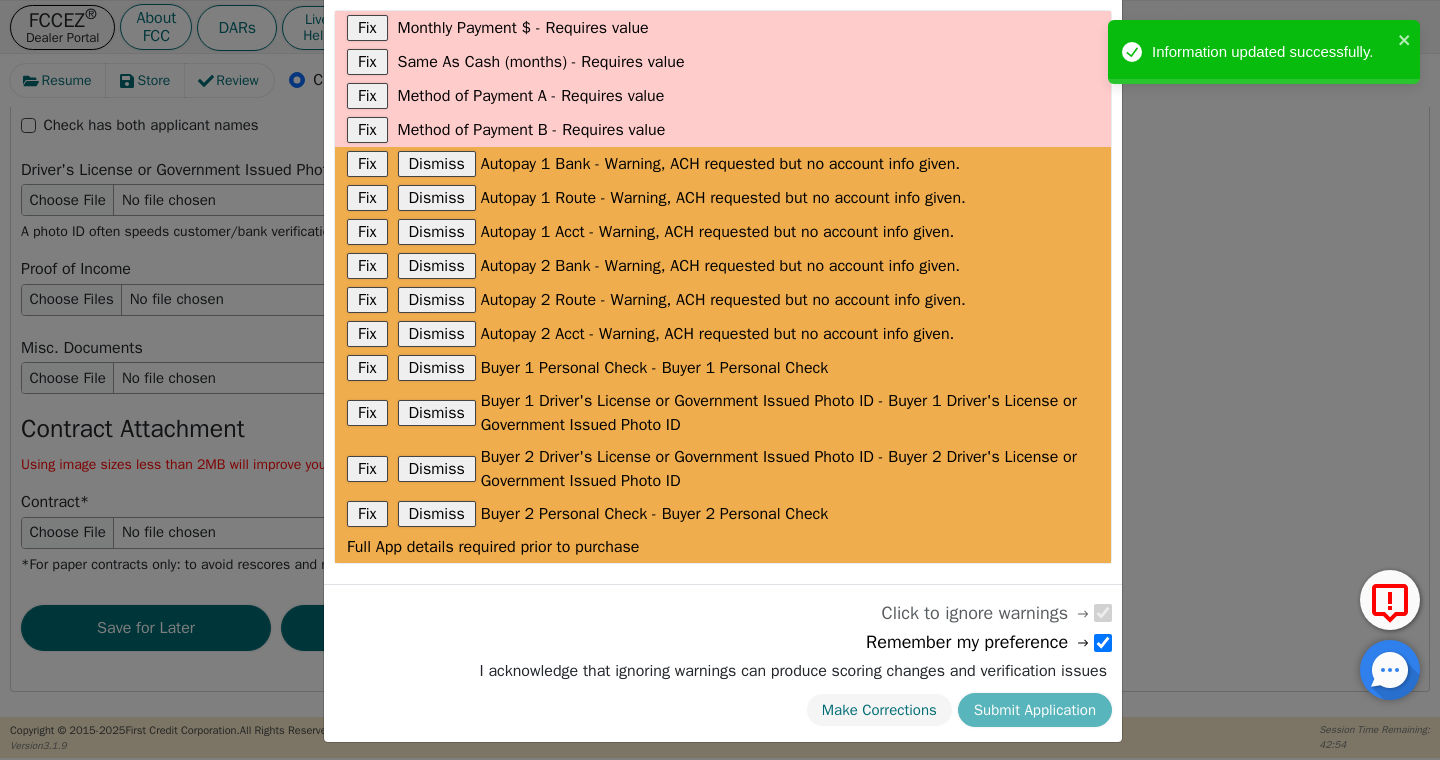 click on "Submit Application Fix  Monthly Payment $ - Requires value Fix  Same As Cash (months) - Requires value Fix  Method of Payment A - Requires value Fix  Method of Payment B - Requires value Fix Dismiss  Autopay 1 Bank - Warning, ACH requested but no account info given. Fix Dismiss  Autopay 1 Route - Warning, ACH requested but no account info given. Fix Dismiss  Autopay 1 Acct - Warning, ACH requested but no account info given. Fix Dismiss  Autopay 2 Bank - Warning, ACH requested but no account info given. Fix Dismiss  Autopay 2 Route - Warning, ACH requested but no account info given. Fix Dismiss  Autopay 2 Acct - Warning, ACH requested but no account info given. Fix Dismiss  Buyer 1 Personal Check - Buyer 1 Personal Check Fix Dismiss  Buyer 1 Driver's License or Government Issued Photo ID - Buyer 1 Driver's License or Government Issued Photo ID Fix Dismiss  Buyer 2 Driver's License or Government Issued Photo ID - Buyer 2 Driver's License or Government Issued Photo ID Fix Dismiss Click to ignore warnings" at bounding box center (720, 380) 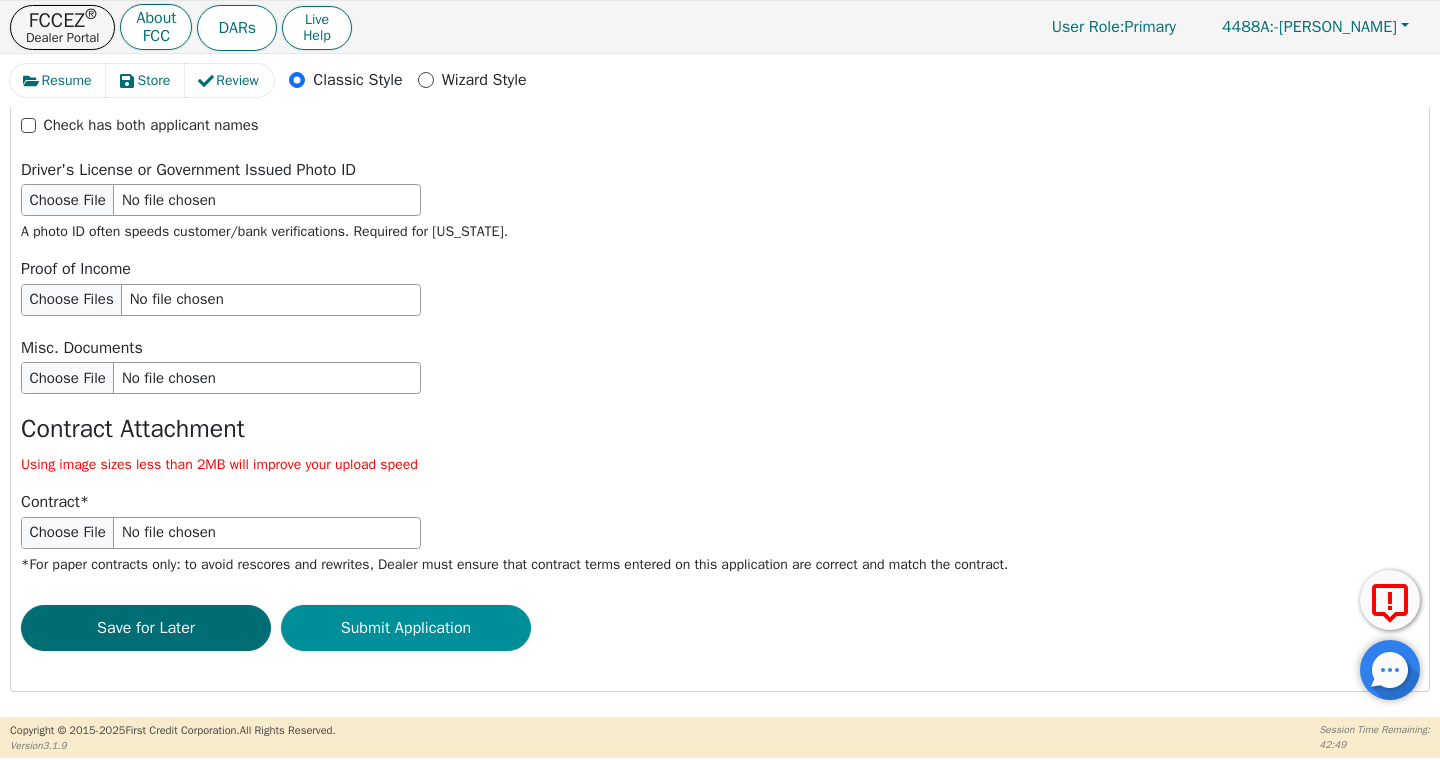 click on "Submit Application" at bounding box center (406, 628) 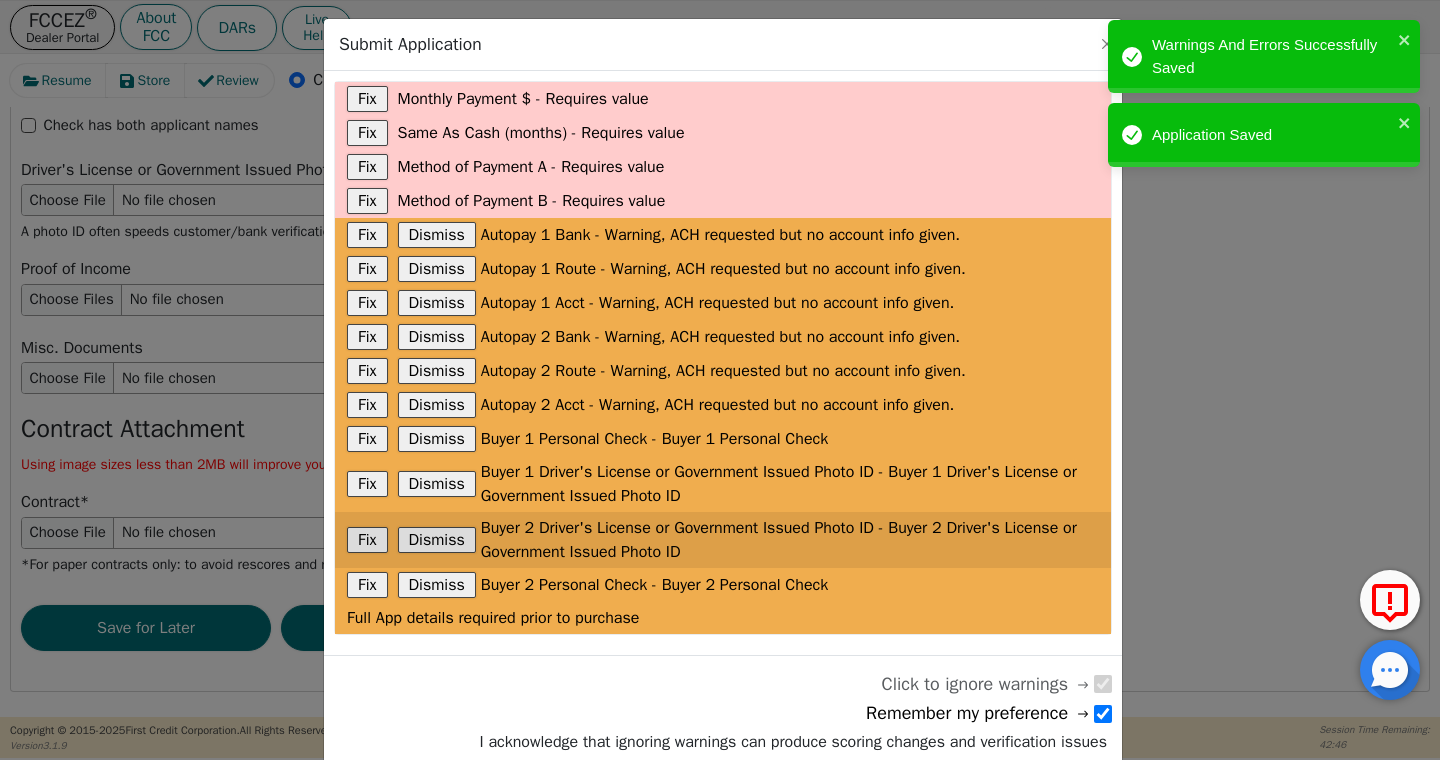 scroll, scrollTop: 71, scrollLeft: 0, axis: vertical 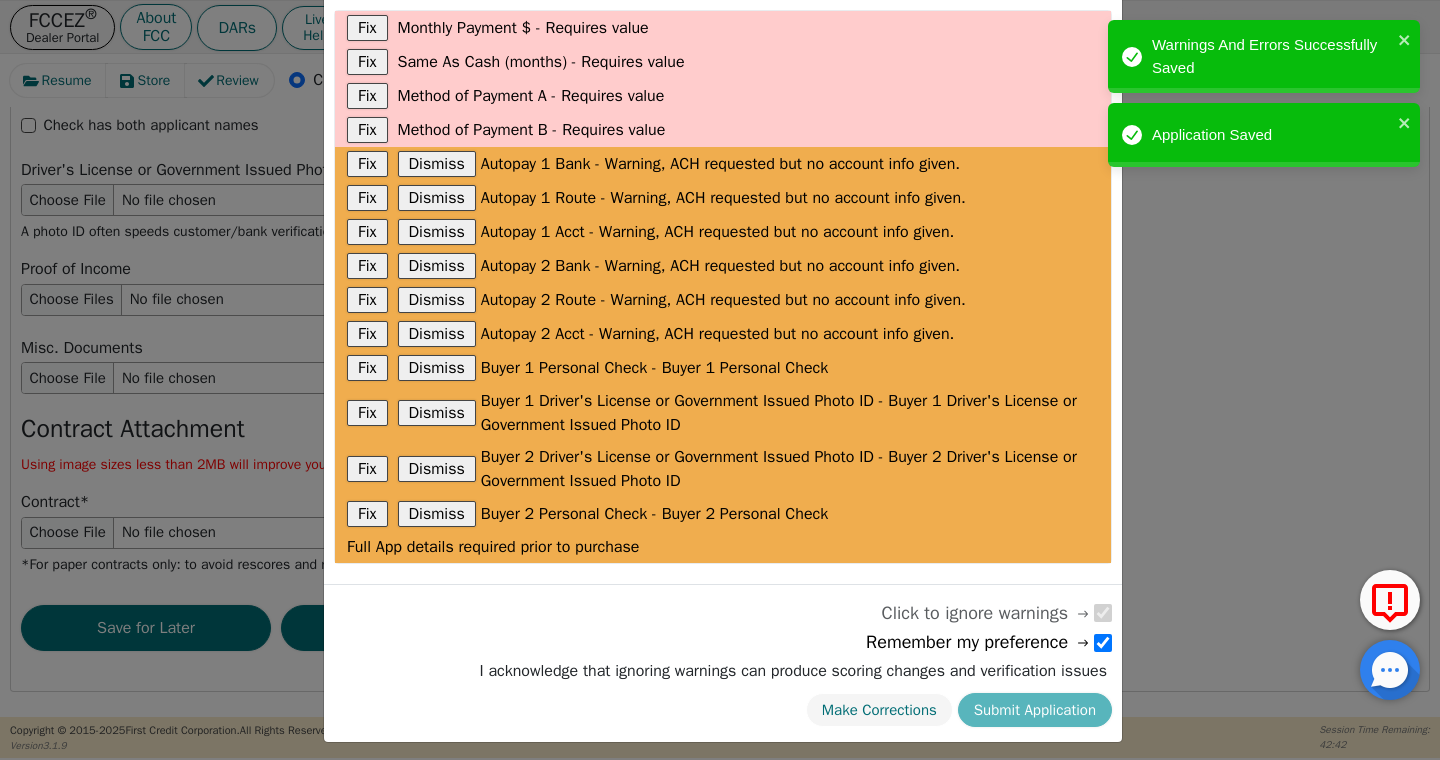 click on "Make Corrections Submit Application" at bounding box center [793, 710] 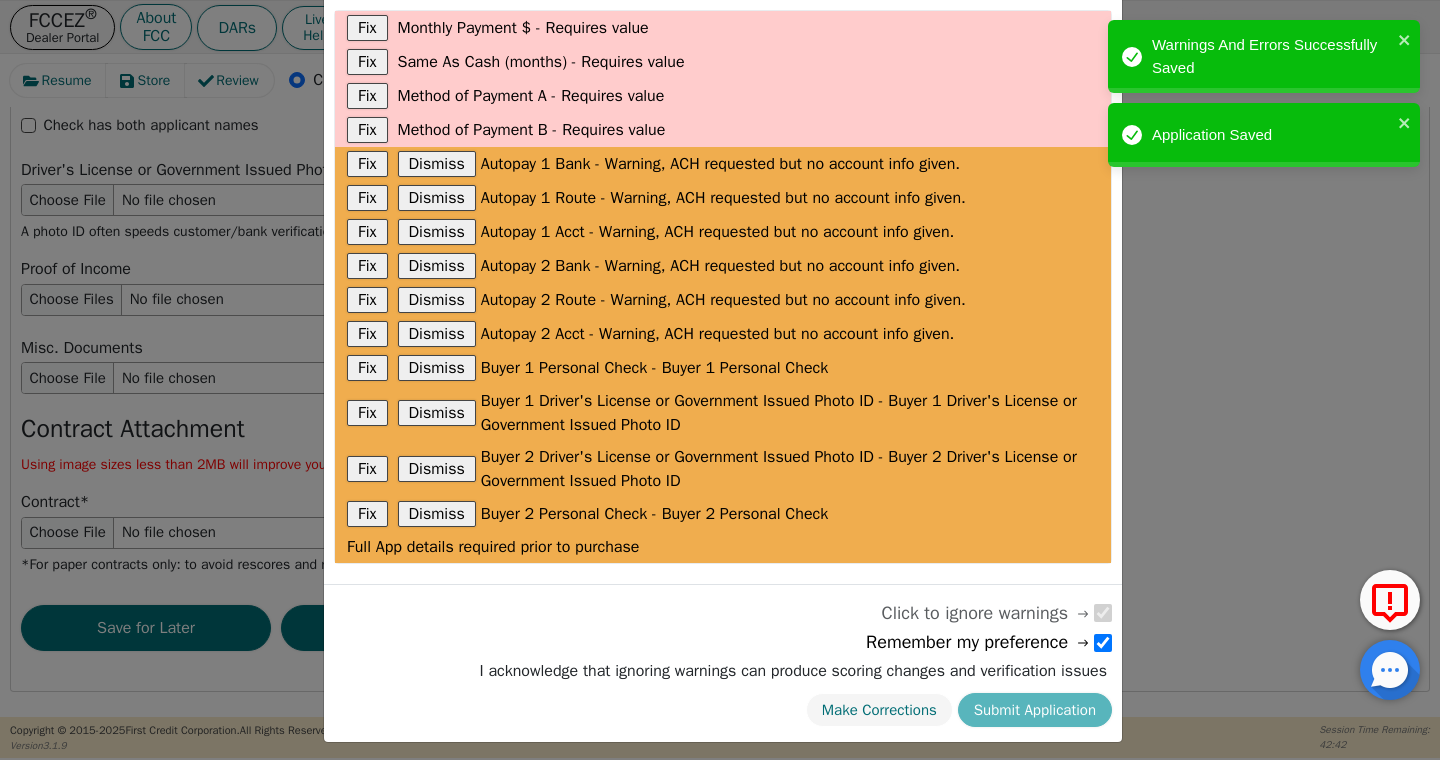 click on "Make Corrections Submit Application" at bounding box center [793, 710] 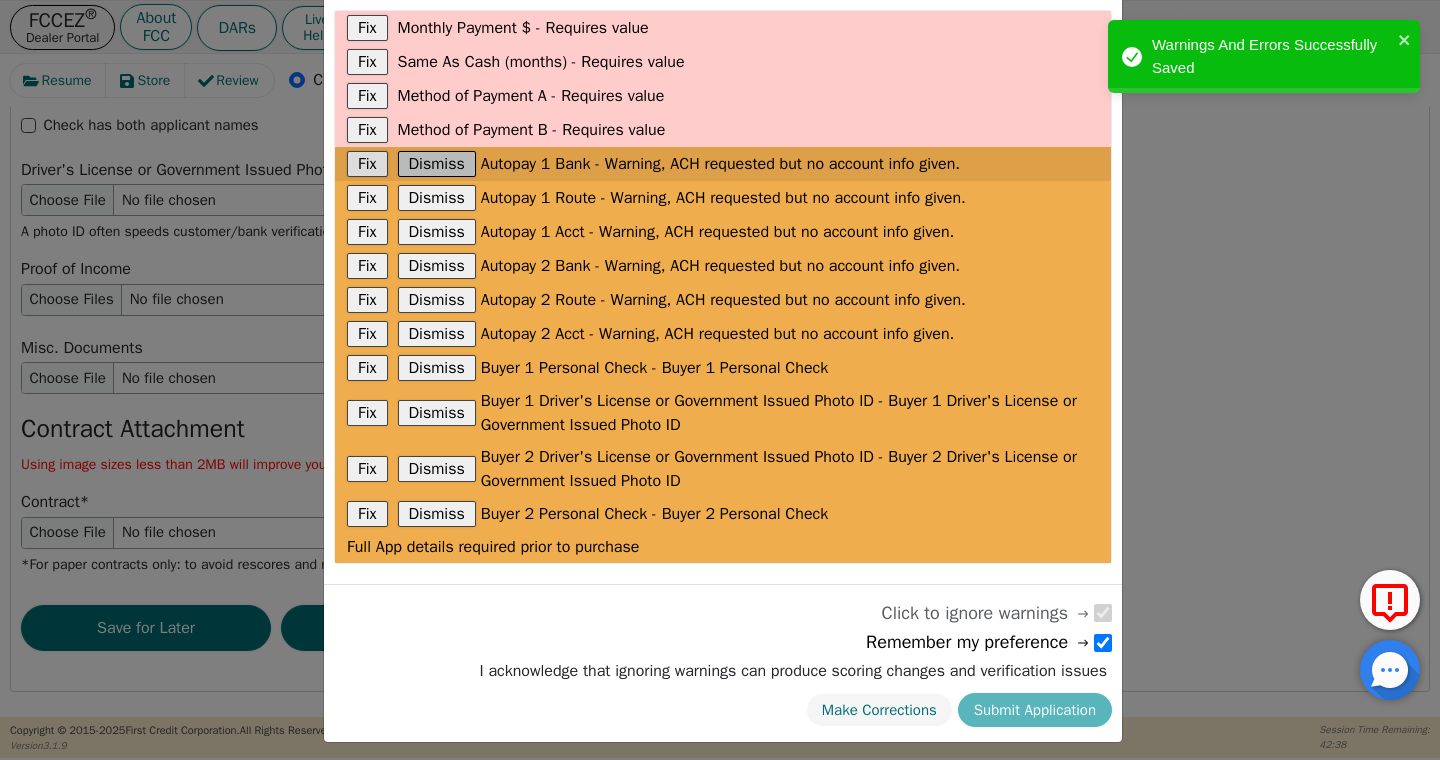 click on "Dismiss" at bounding box center (437, 164) 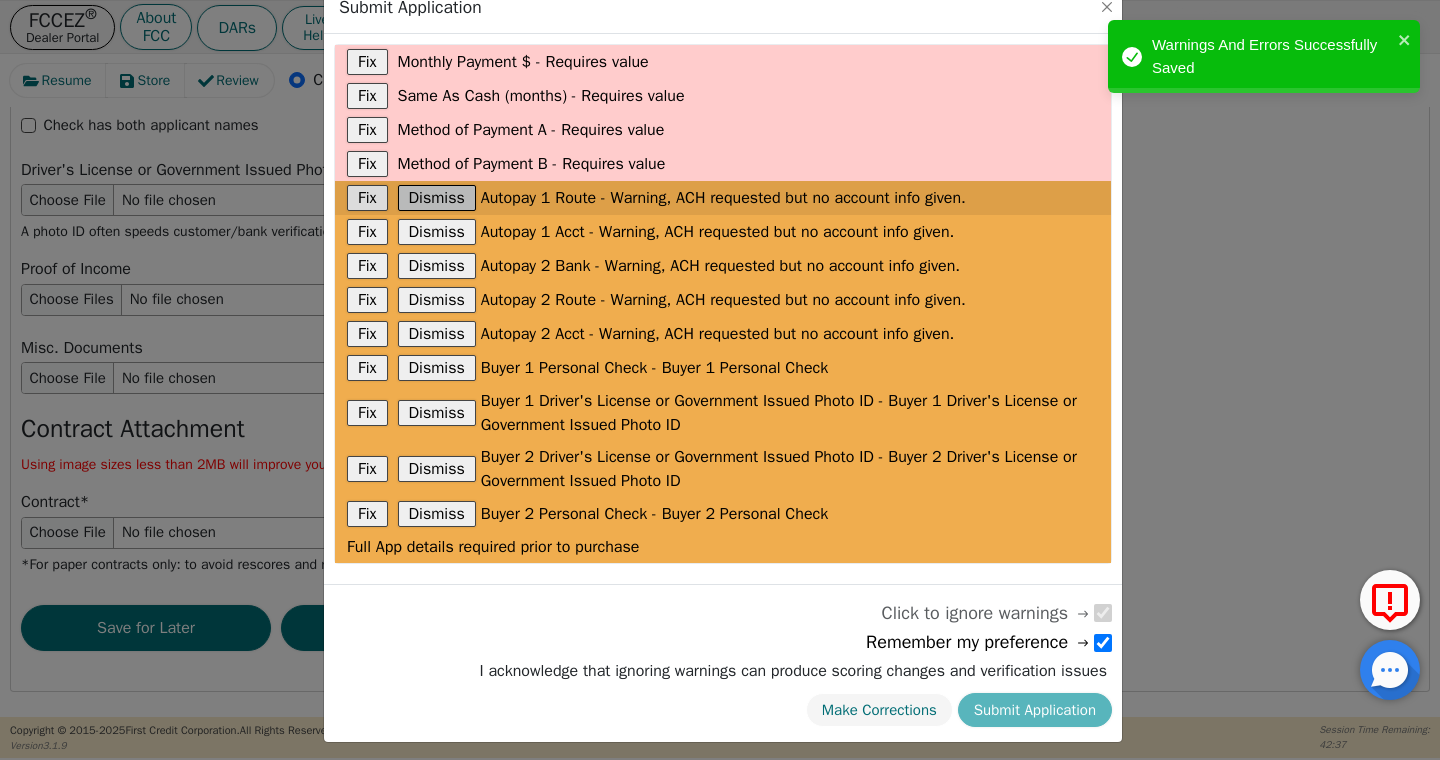 click on "Dismiss" at bounding box center (437, 198) 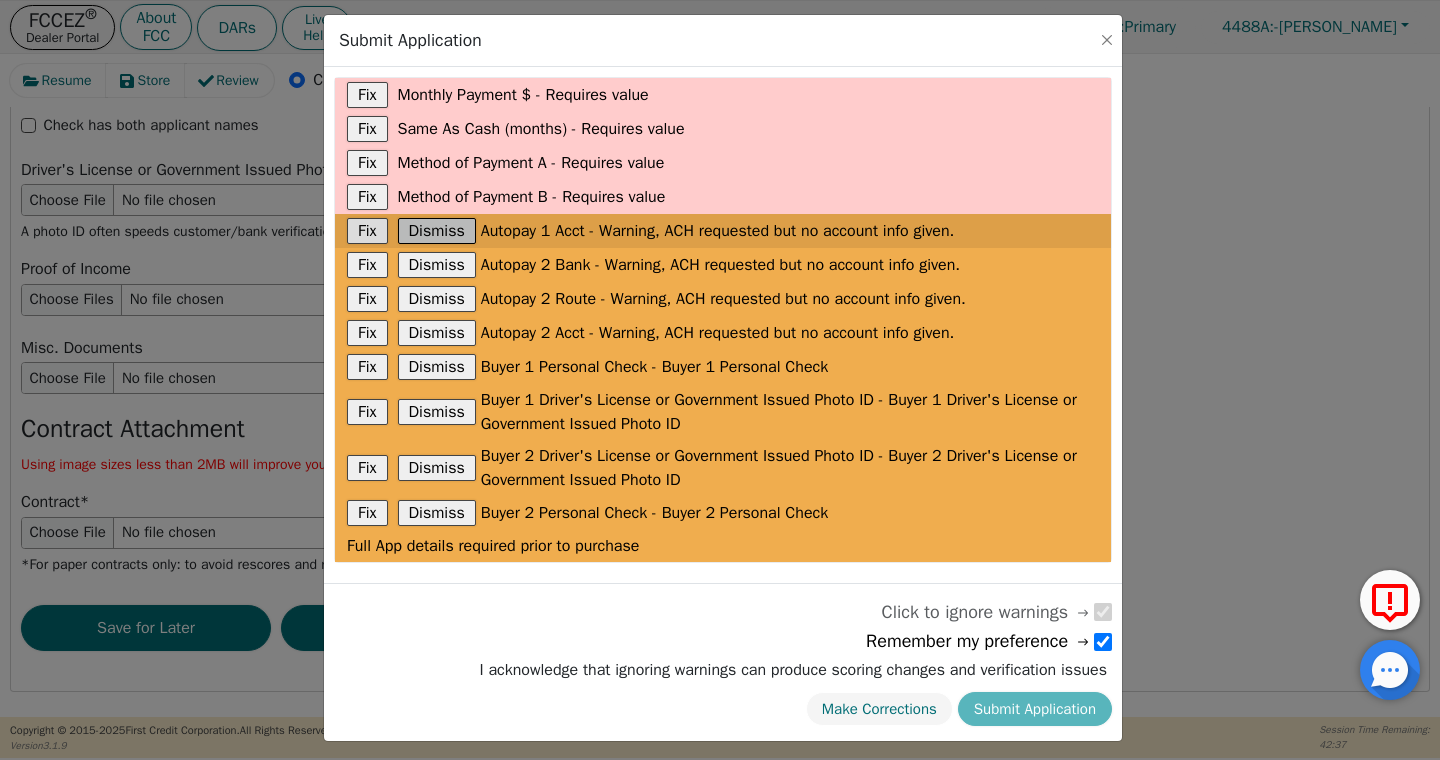 scroll, scrollTop: 3, scrollLeft: 0, axis: vertical 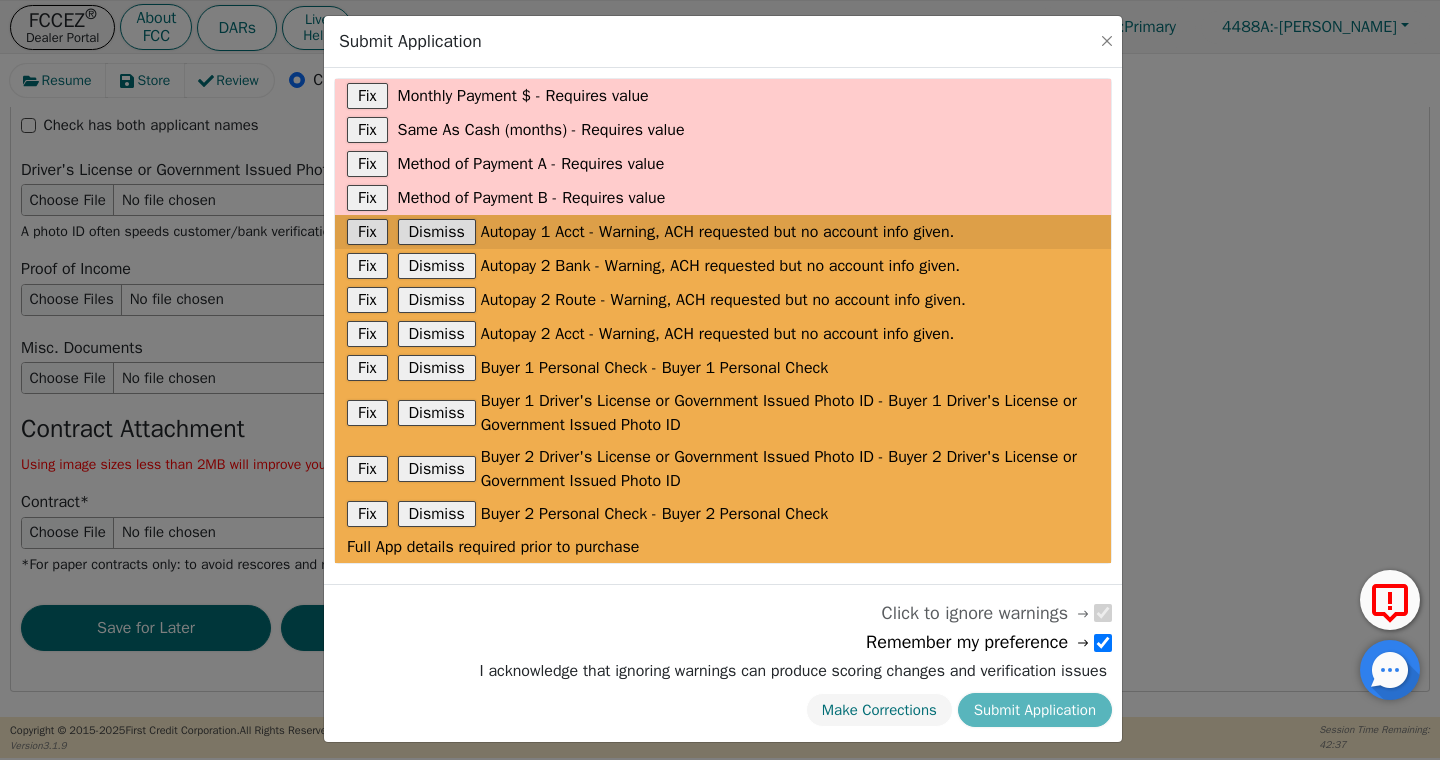 click on "Fix Dismiss  Autopay 1 Acct - Warning, ACH requested but no account info given." at bounding box center [723, 232] 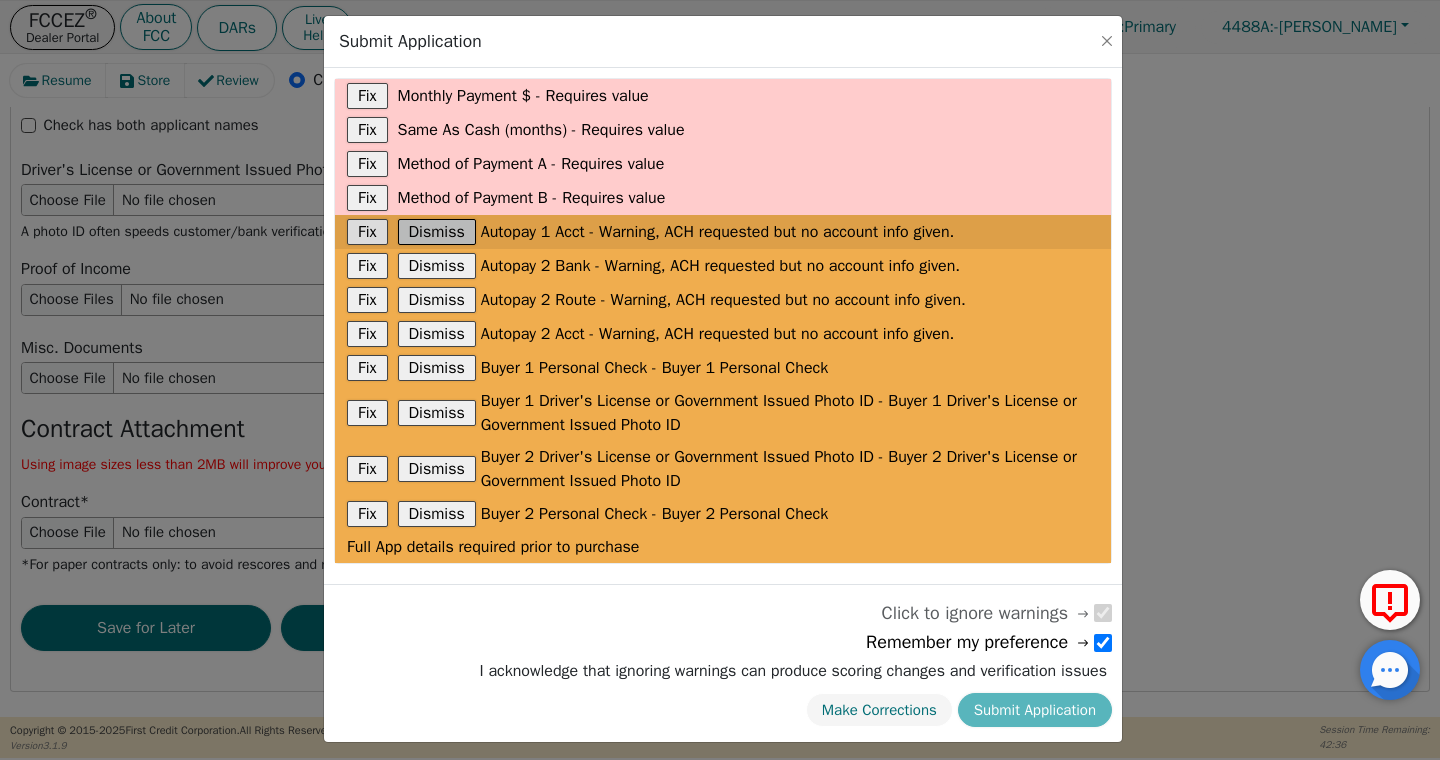 click on "Dismiss" at bounding box center (437, 232) 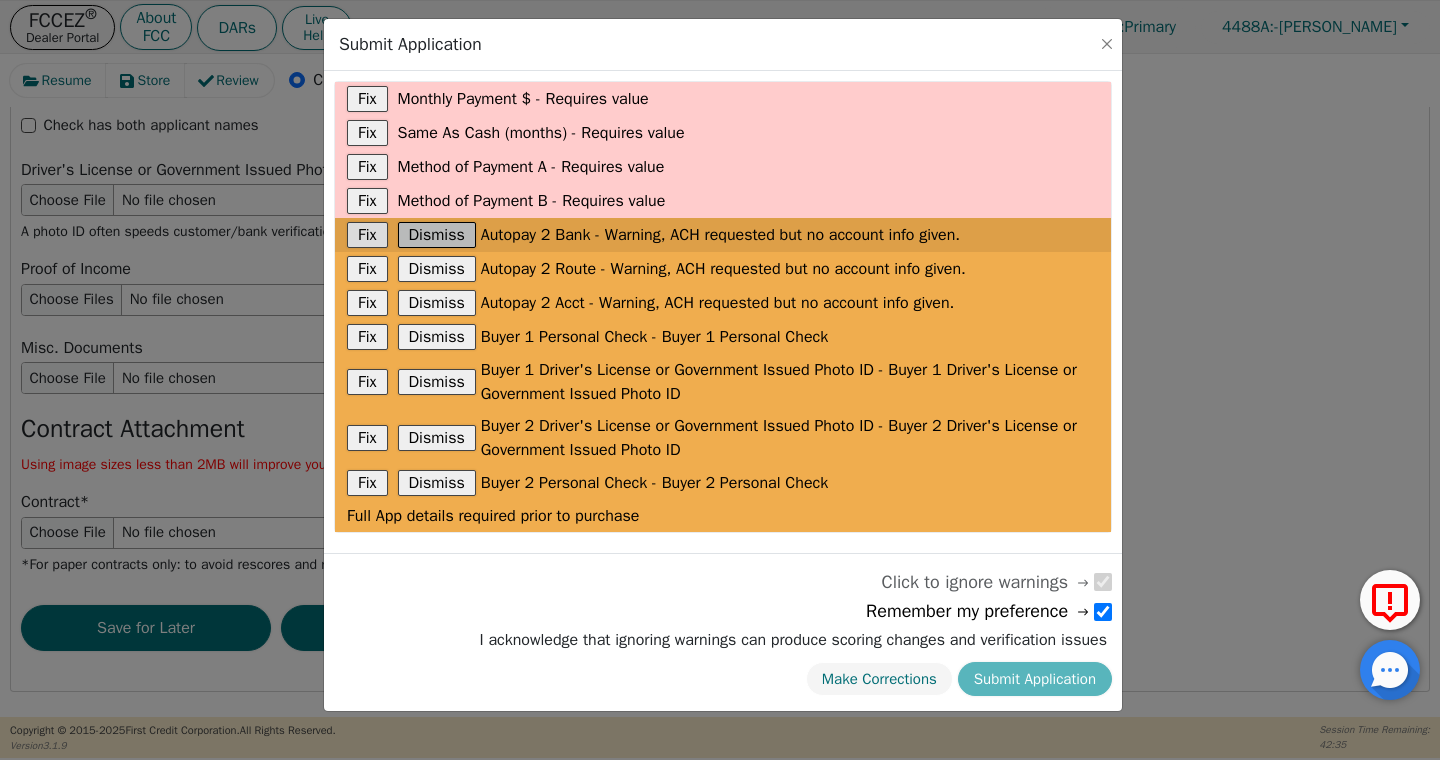 click on "Dismiss" at bounding box center (437, 235) 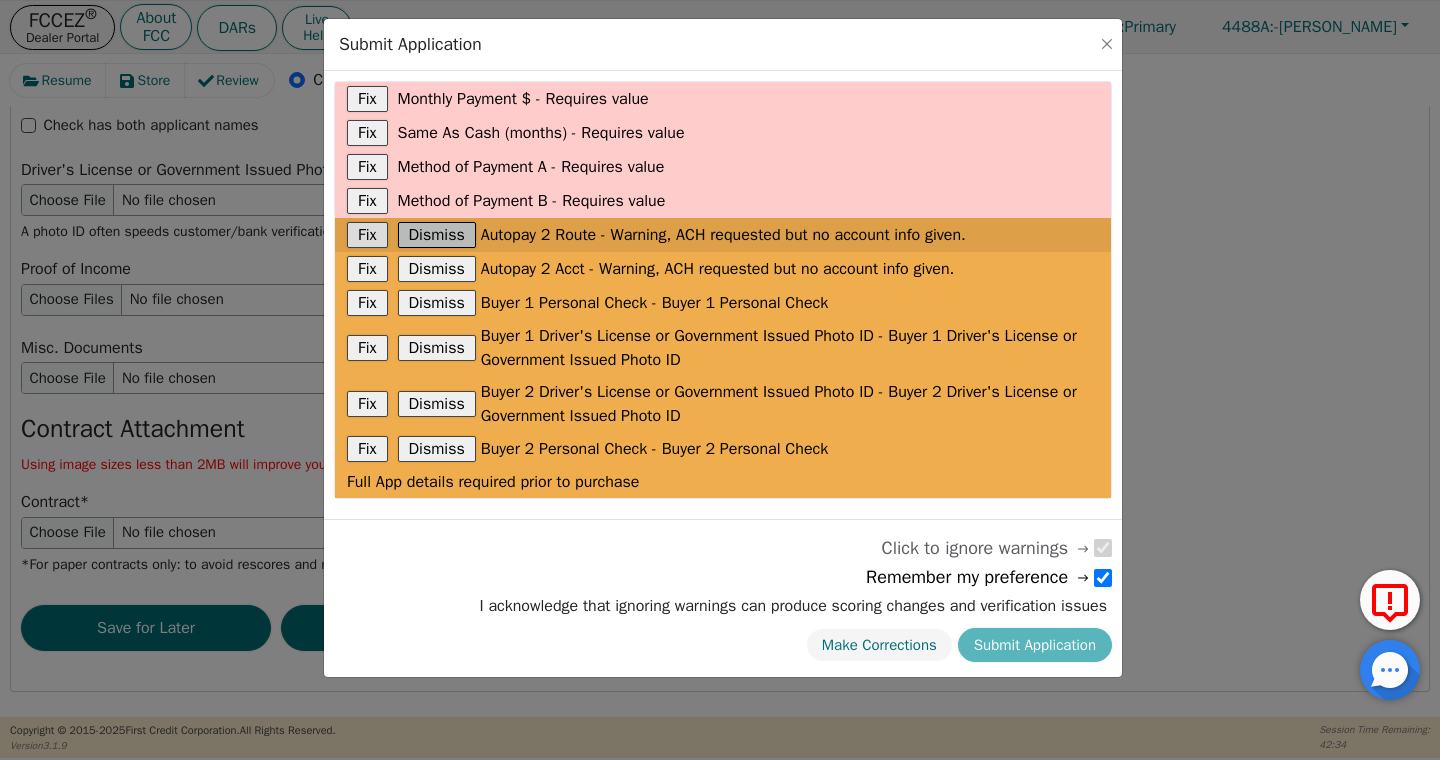 click on "Dismiss" at bounding box center [437, 235] 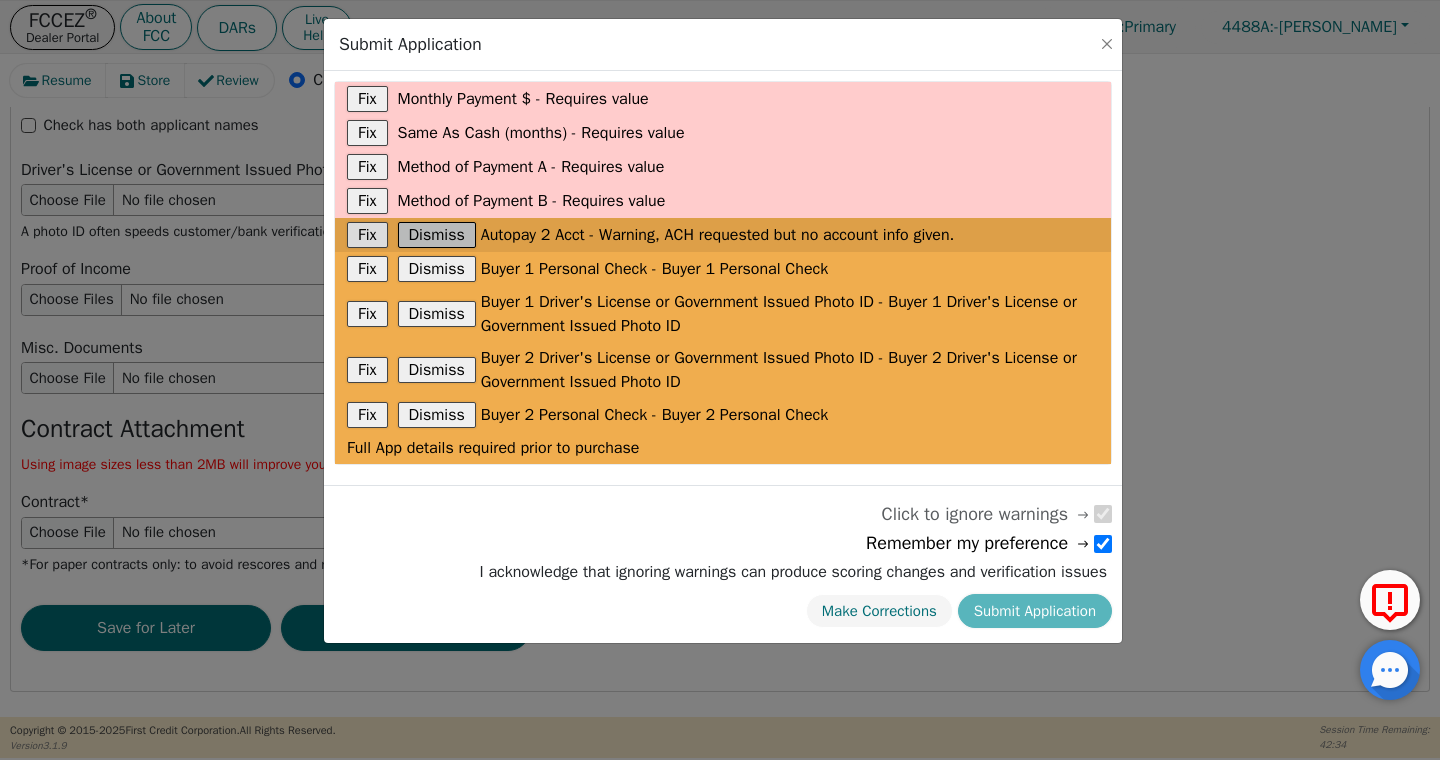 click on "Dismiss" at bounding box center [437, 235] 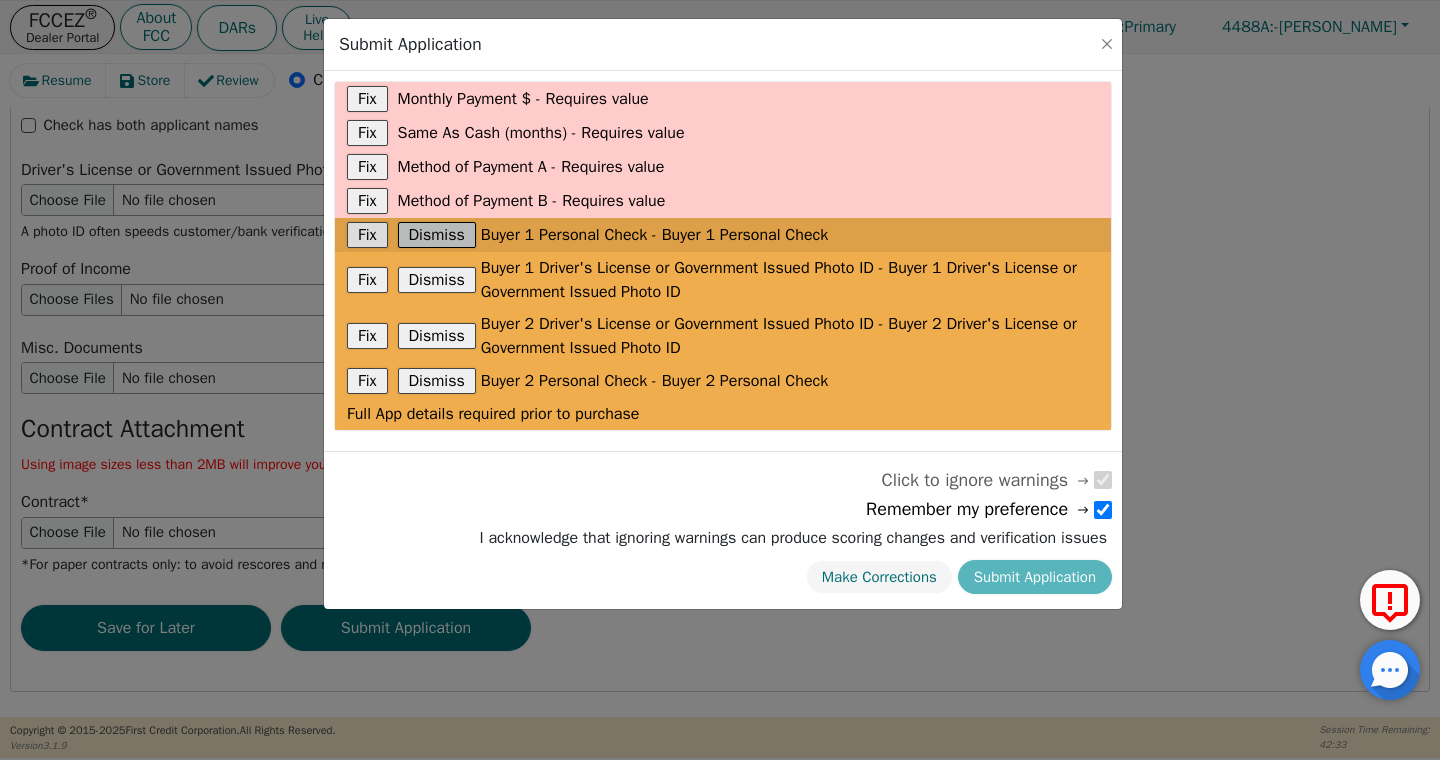 click on "Dismiss" at bounding box center [437, 235] 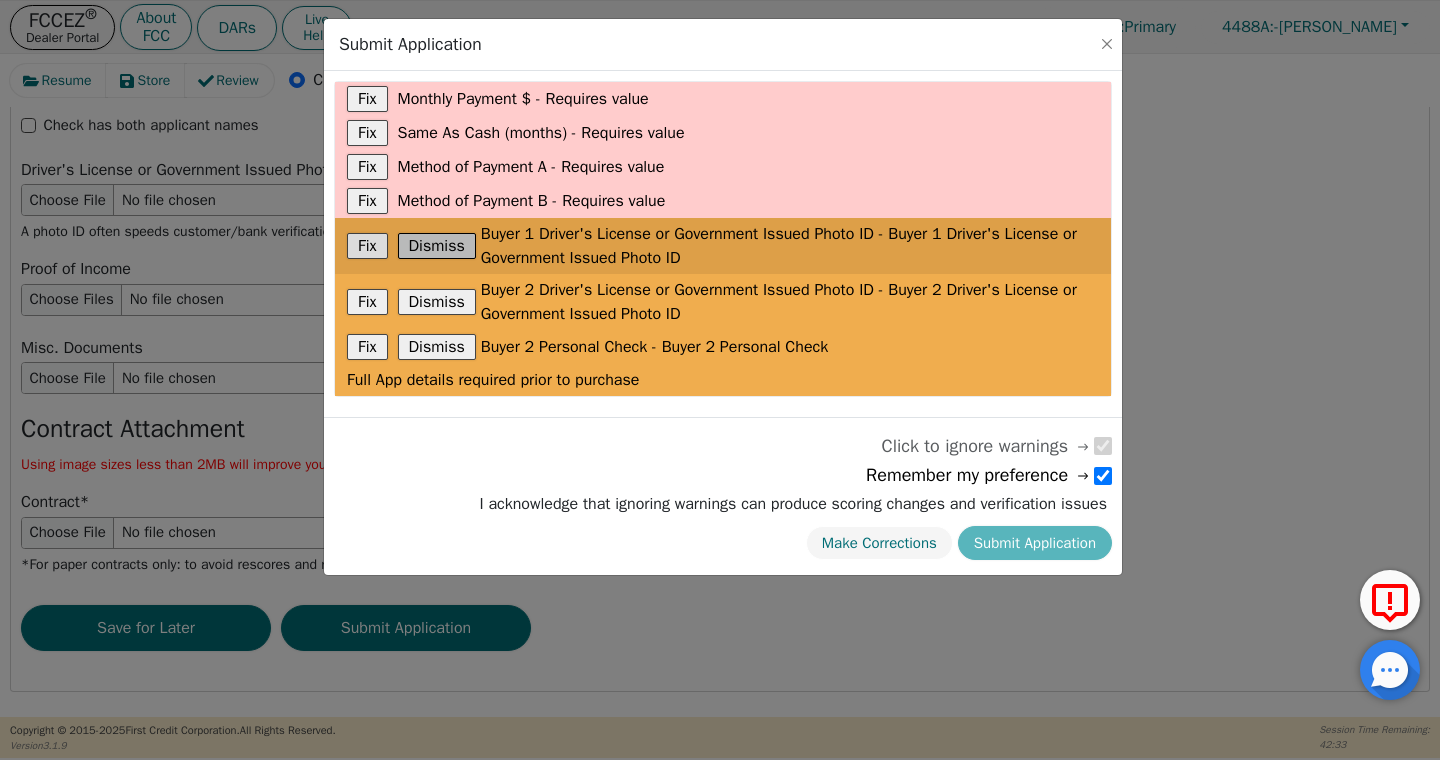 click on "Dismiss" at bounding box center (437, 246) 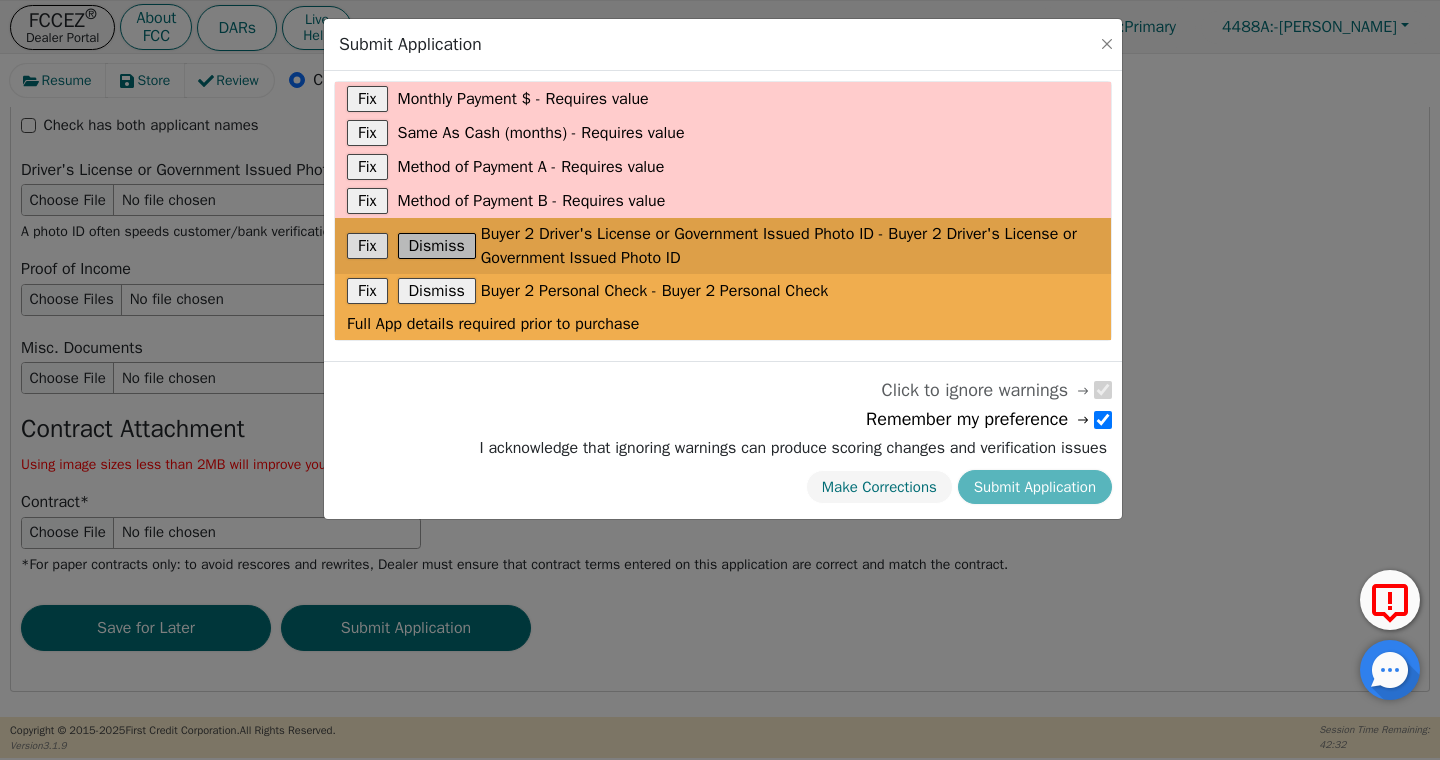 click on "Dismiss" at bounding box center (437, 246) 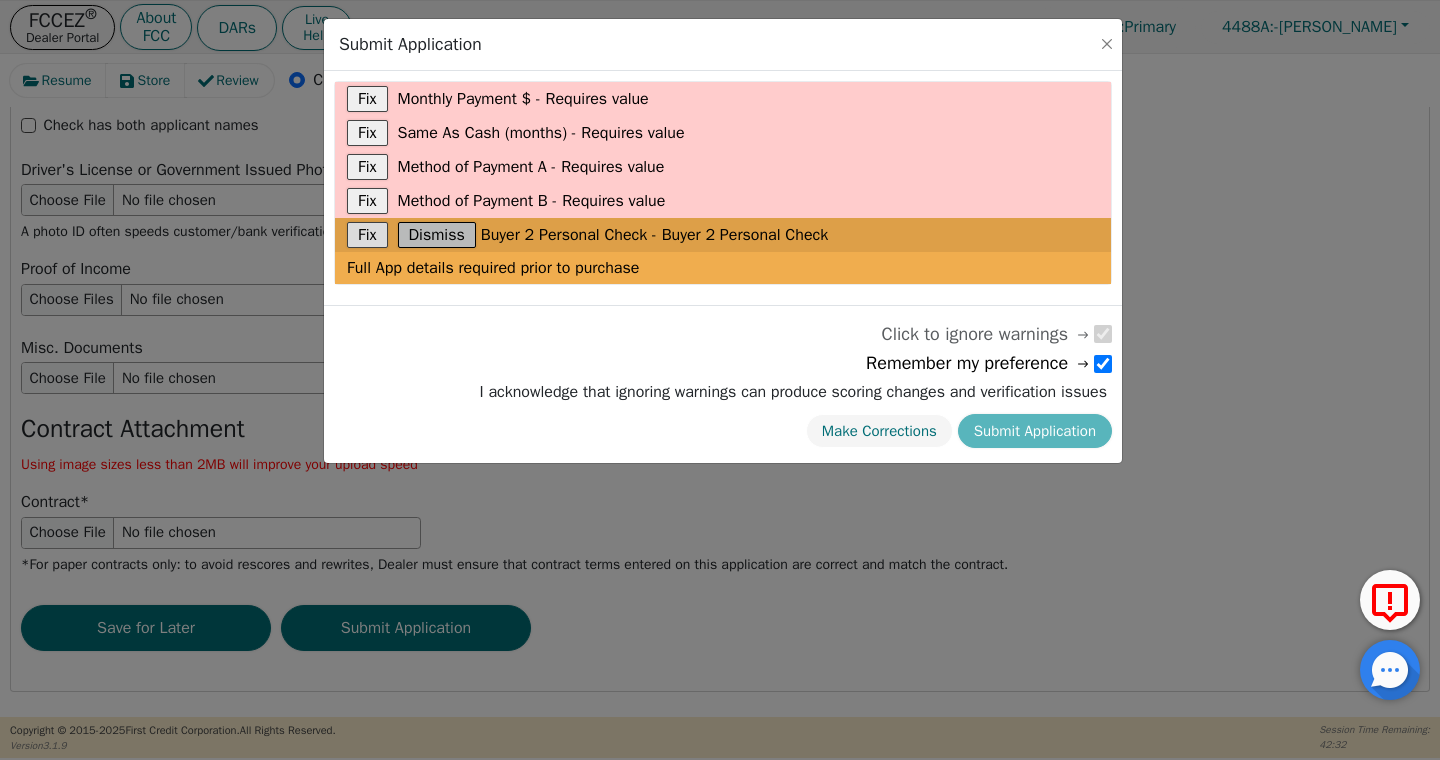 click on "Dismiss" at bounding box center (437, 235) 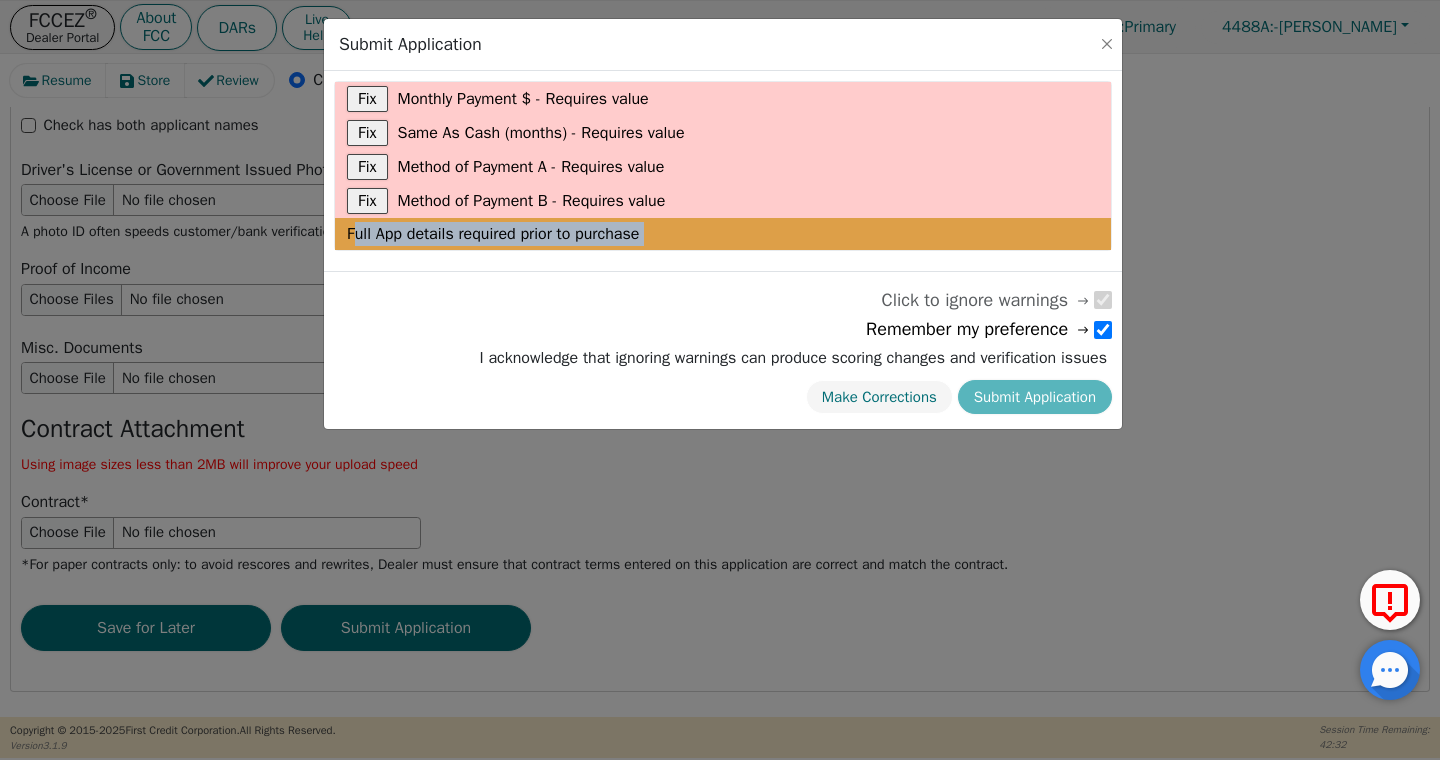 click on "Full App details required prior to purchase" at bounding box center (493, 234) 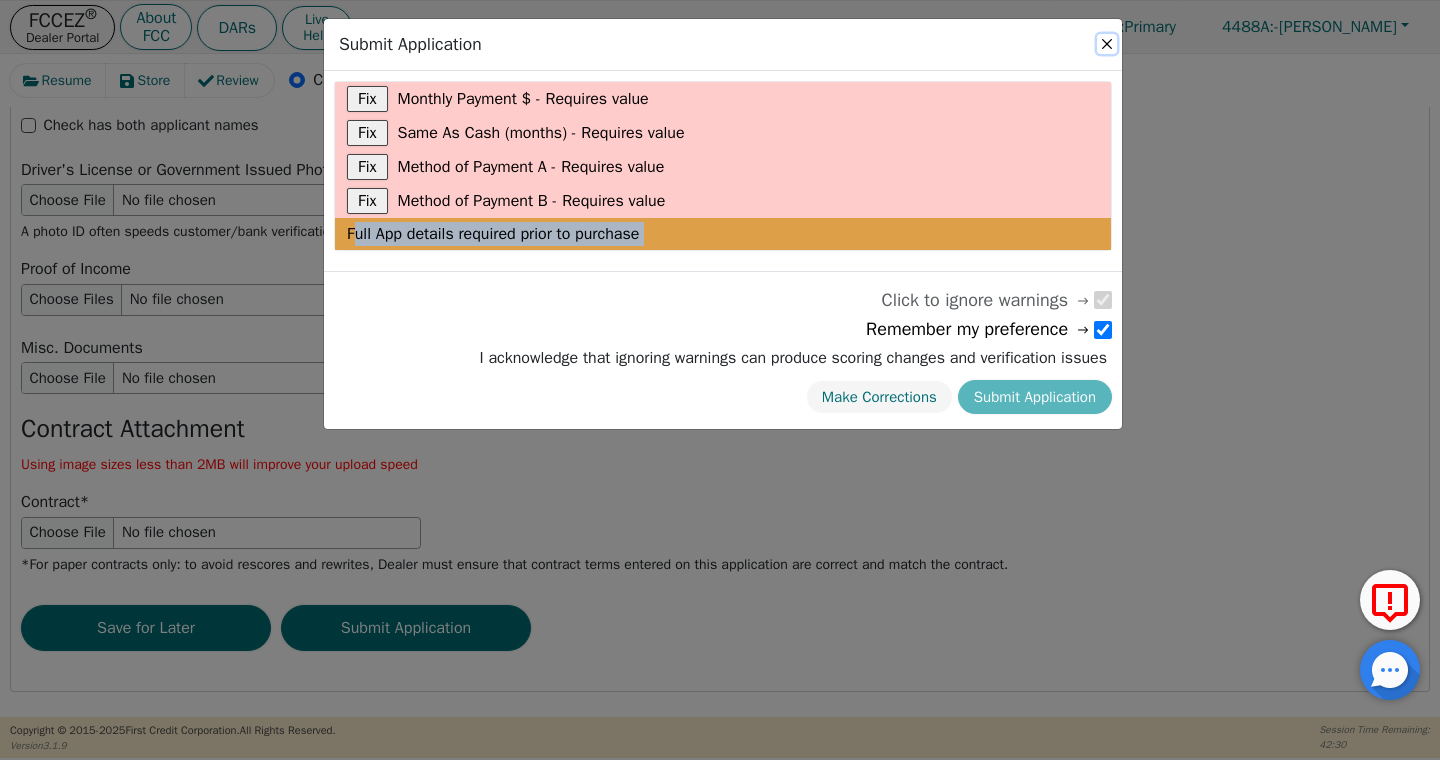 click at bounding box center (1107, 44) 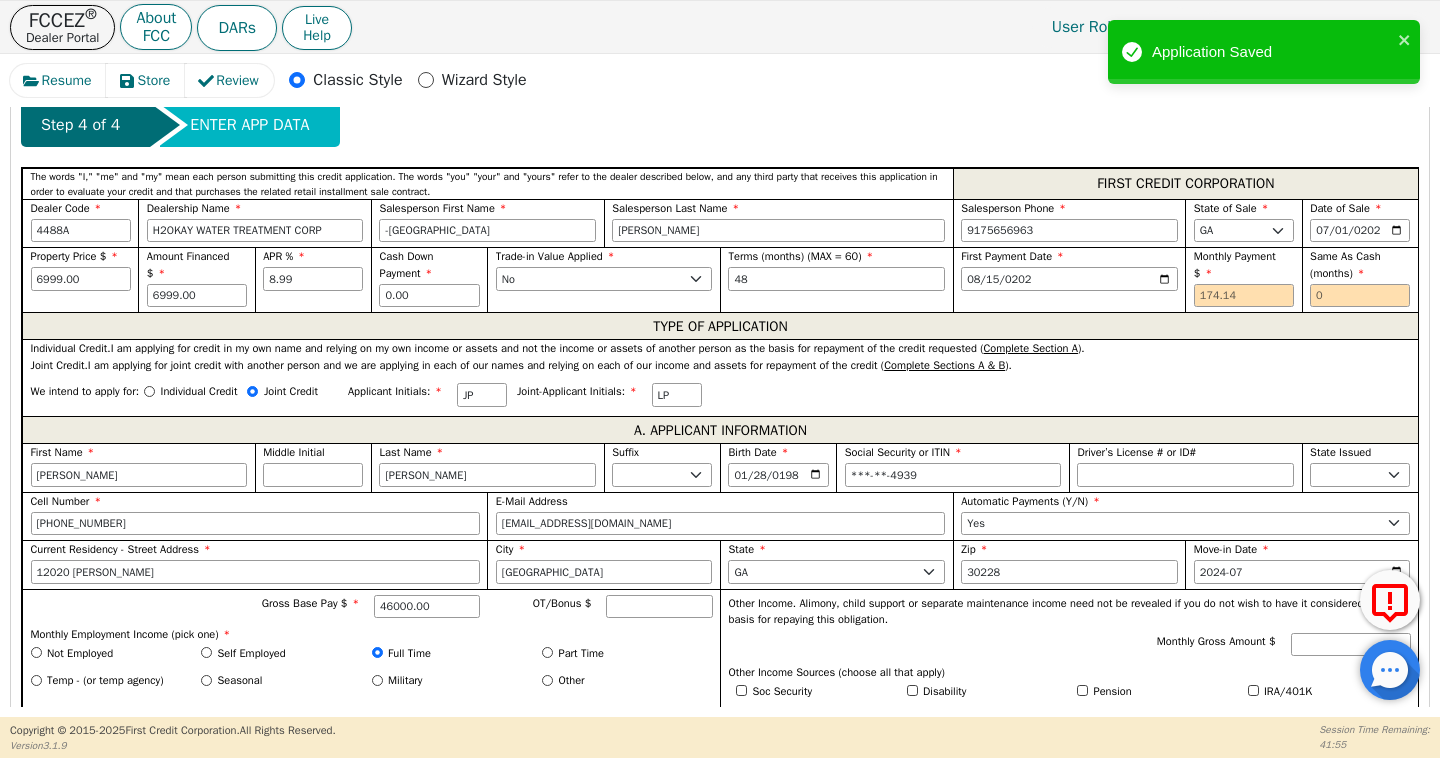 scroll, scrollTop: 812, scrollLeft: 0, axis: vertical 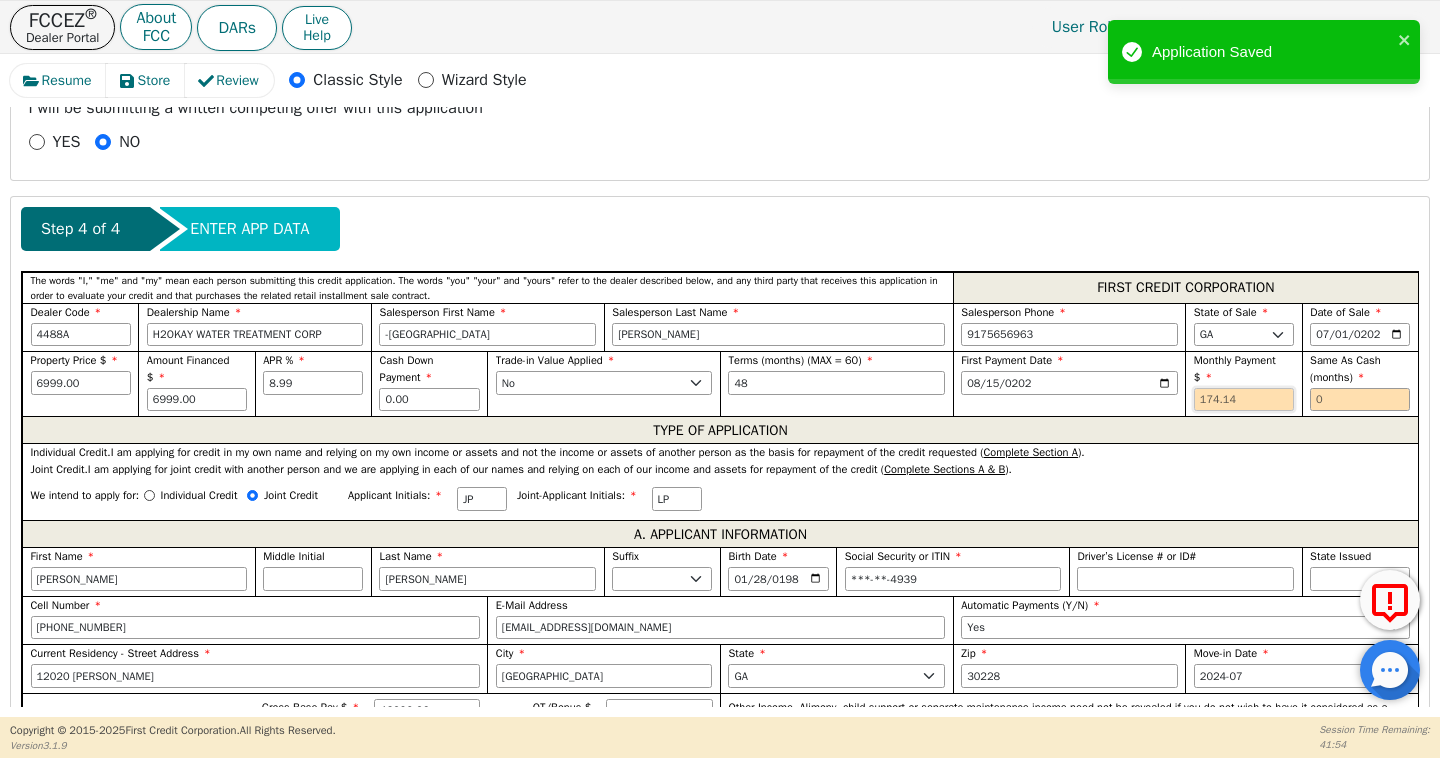 click at bounding box center [1244, 400] 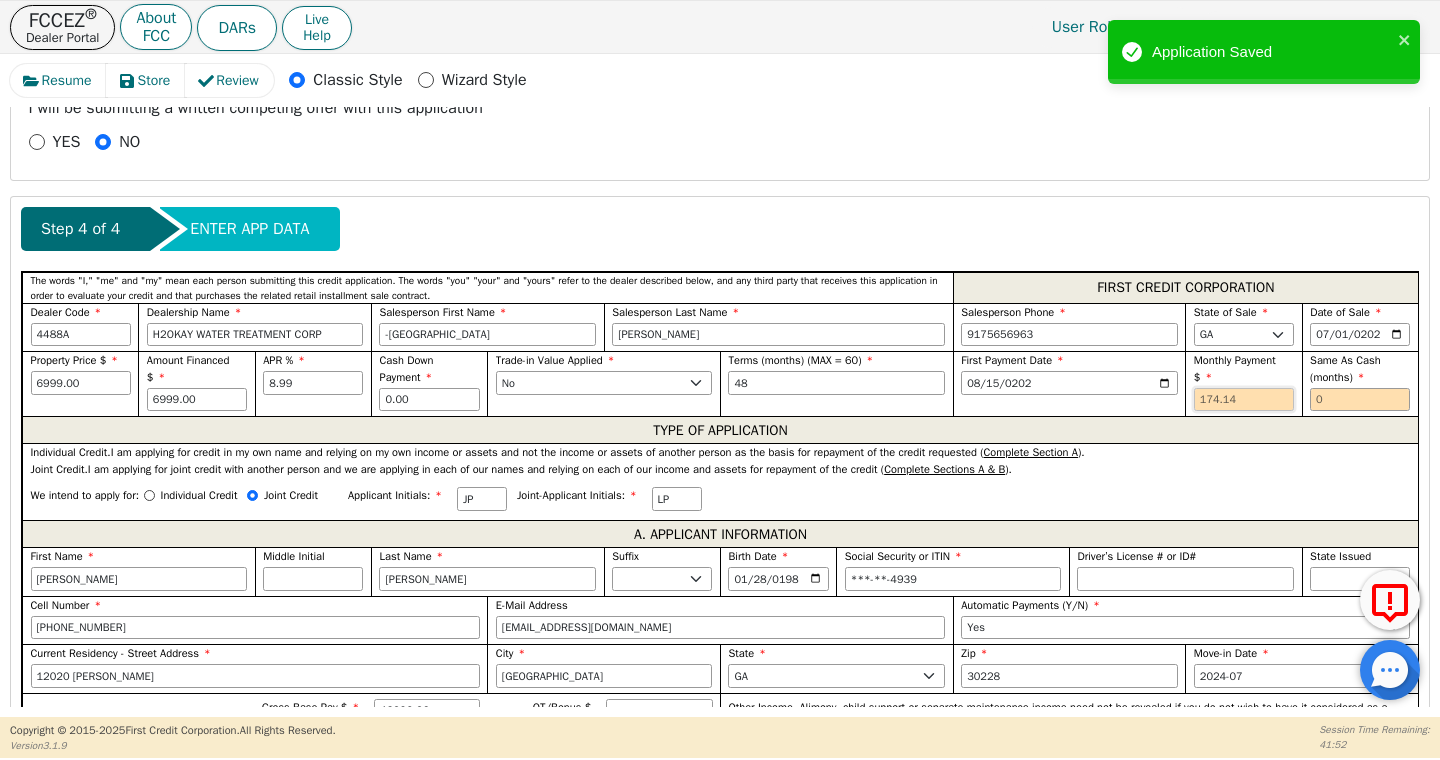 type on "161.70" 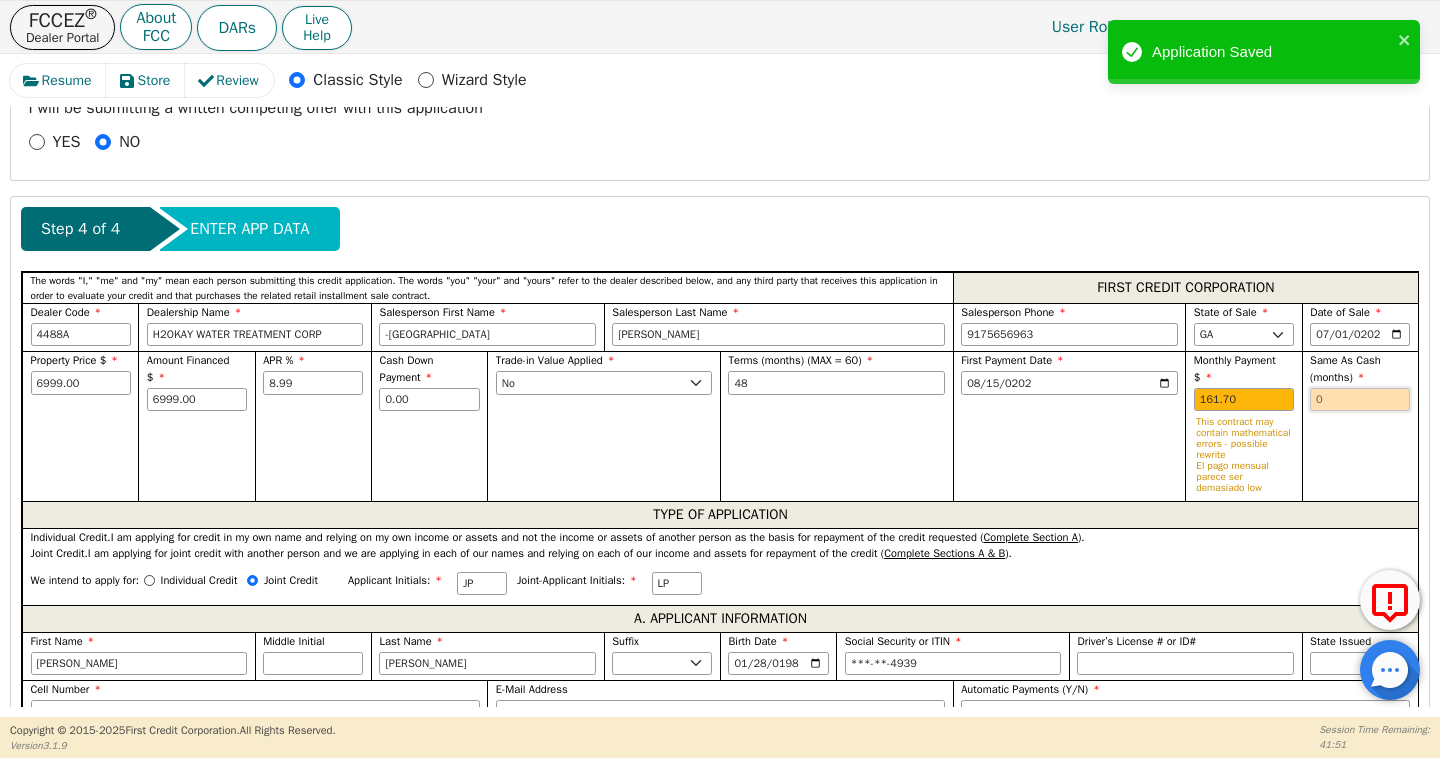 click at bounding box center [1360, 400] 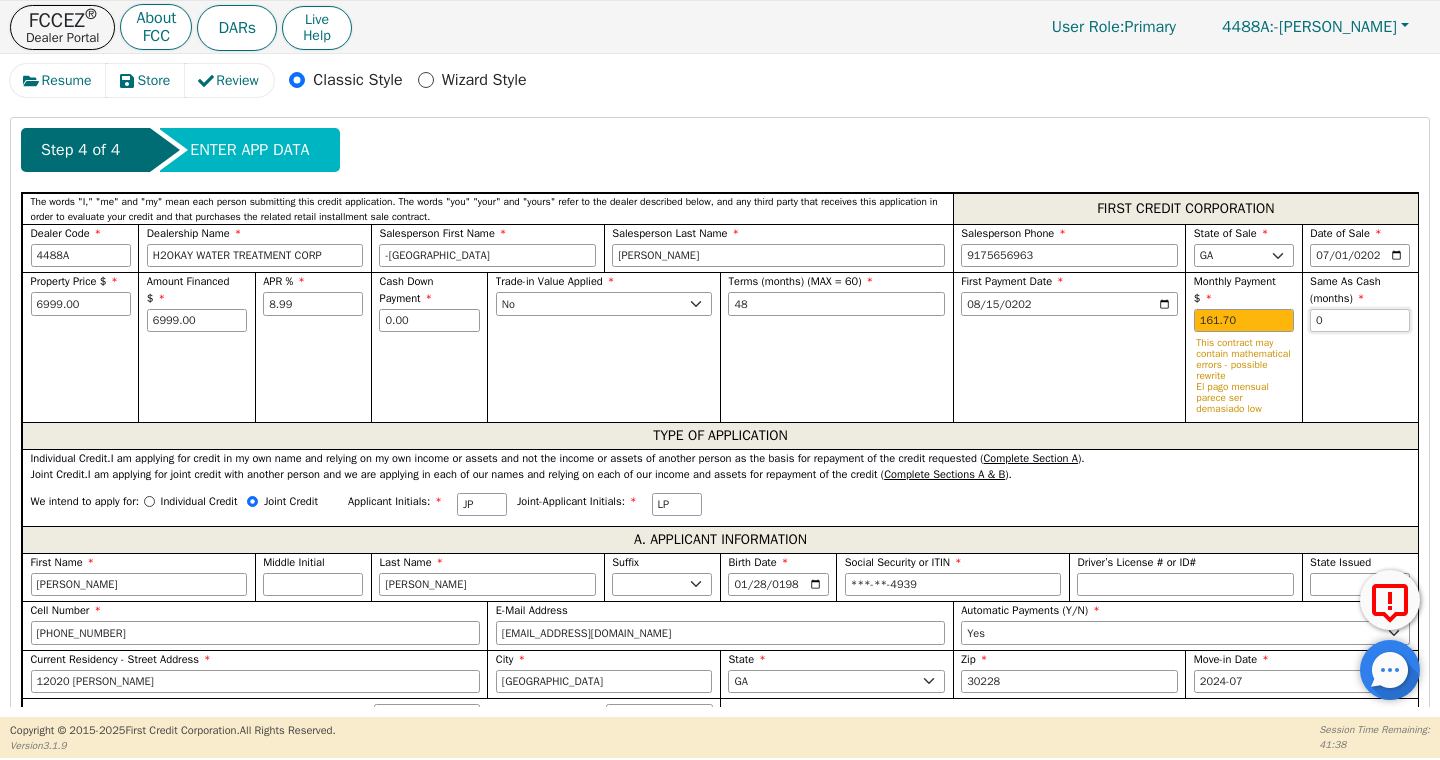 scroll, scrollTop: 888, scrollLeft: 0, axis: vertical 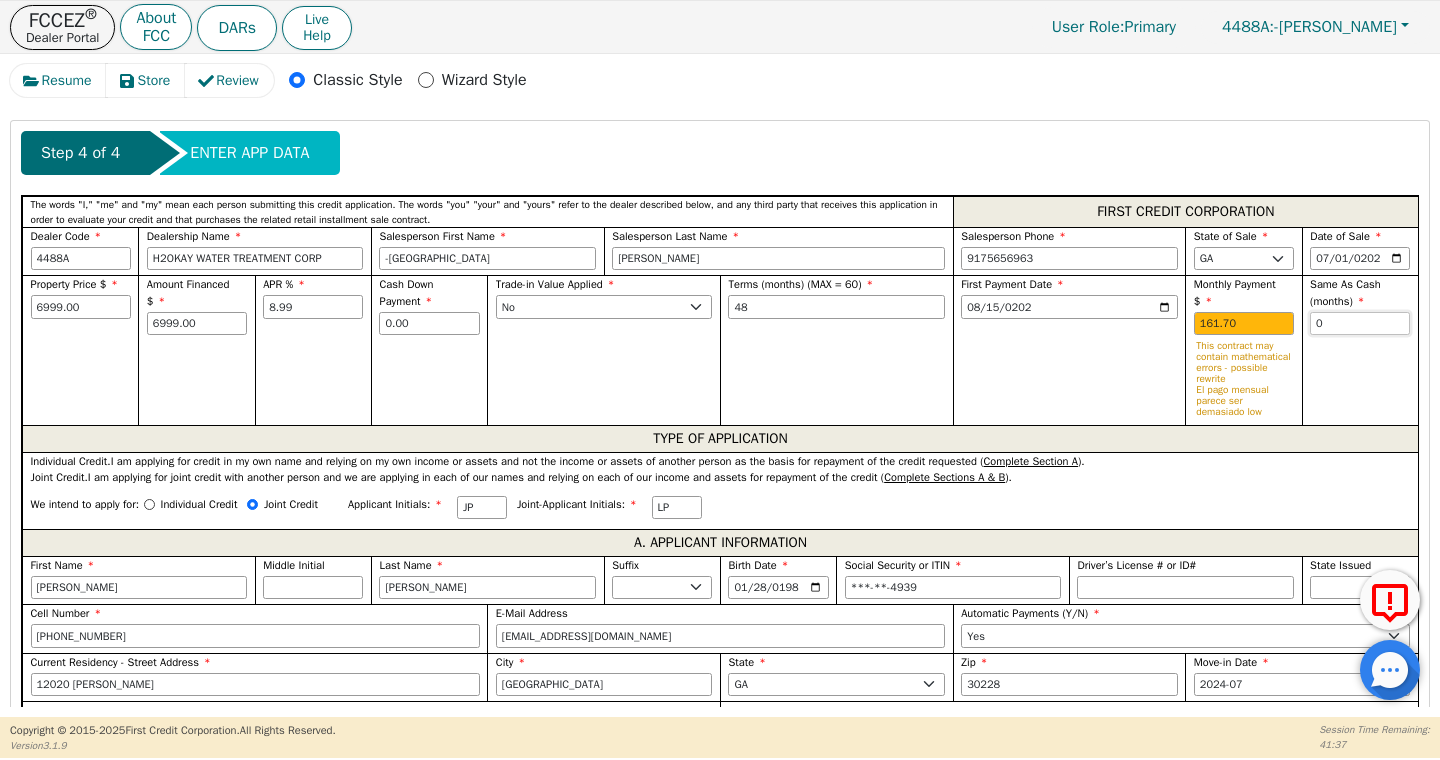 type on "0" 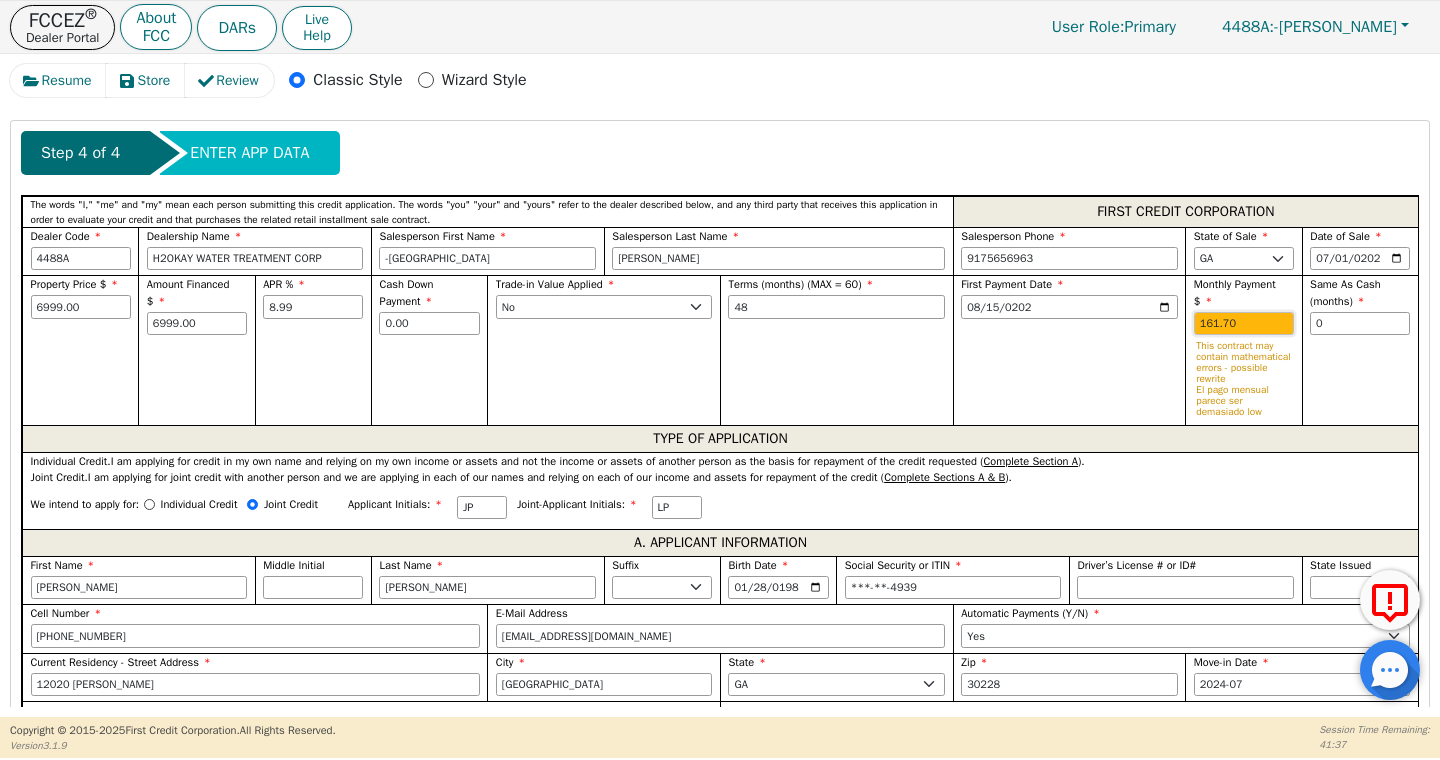 click on "161.70" at bounding box center (1244, 324) 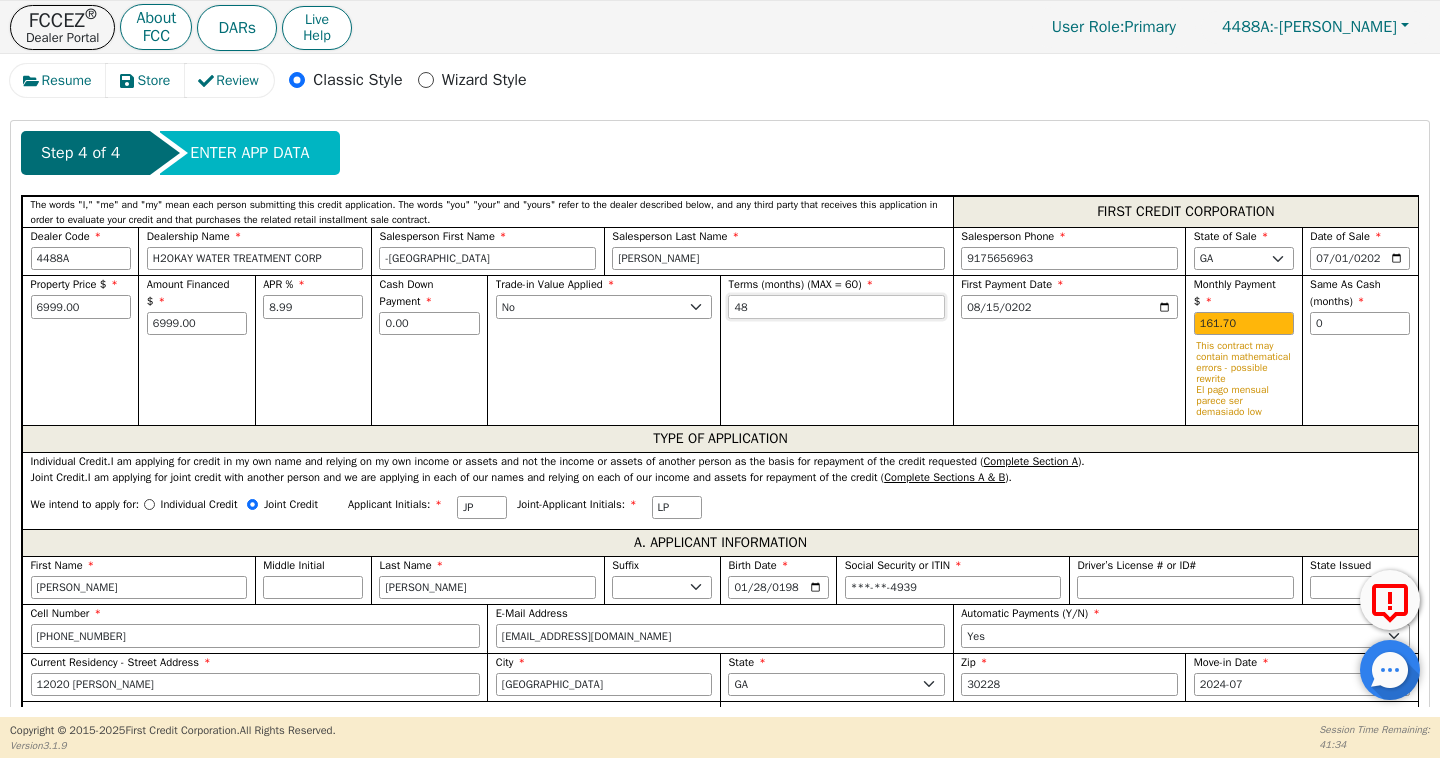 click on "48" at bounding box center [836, 307] 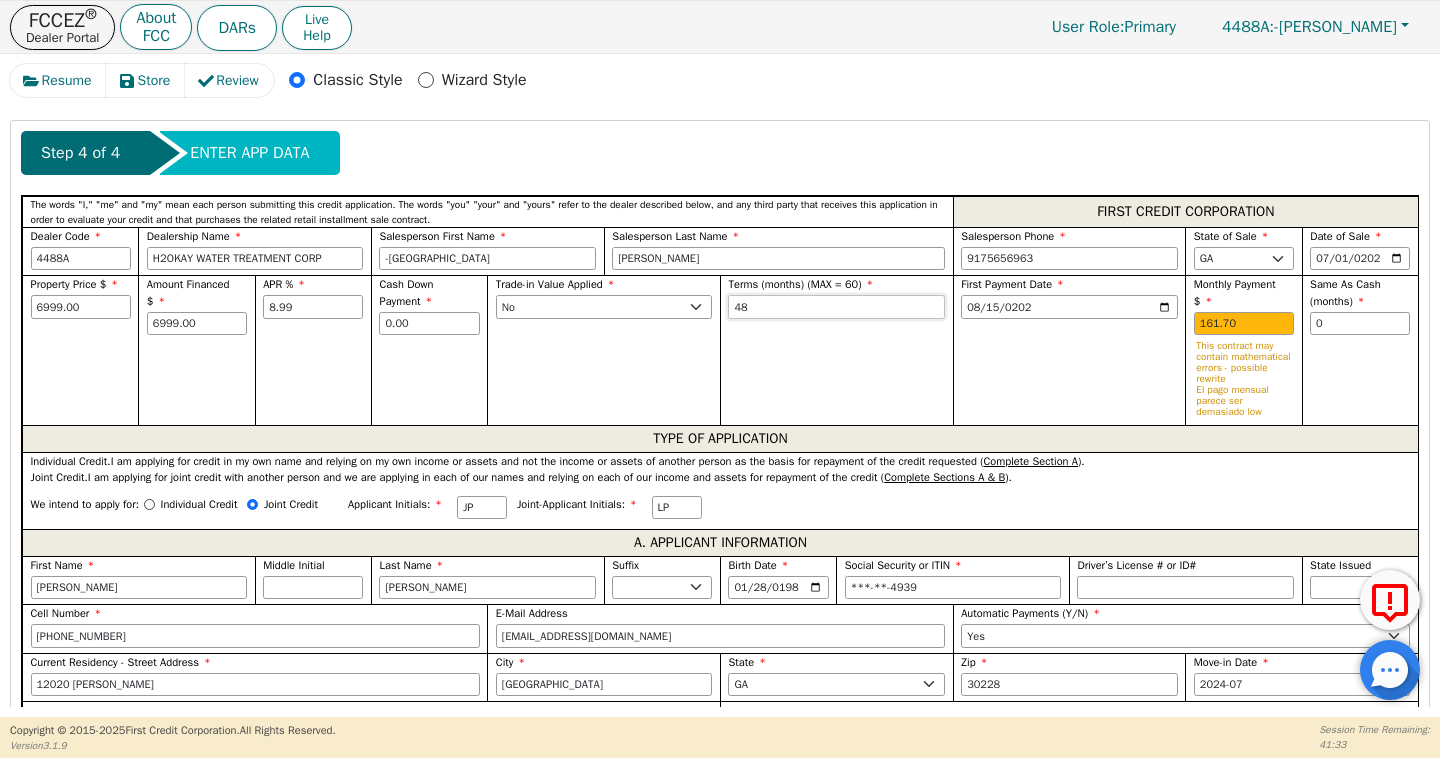 type on "4" 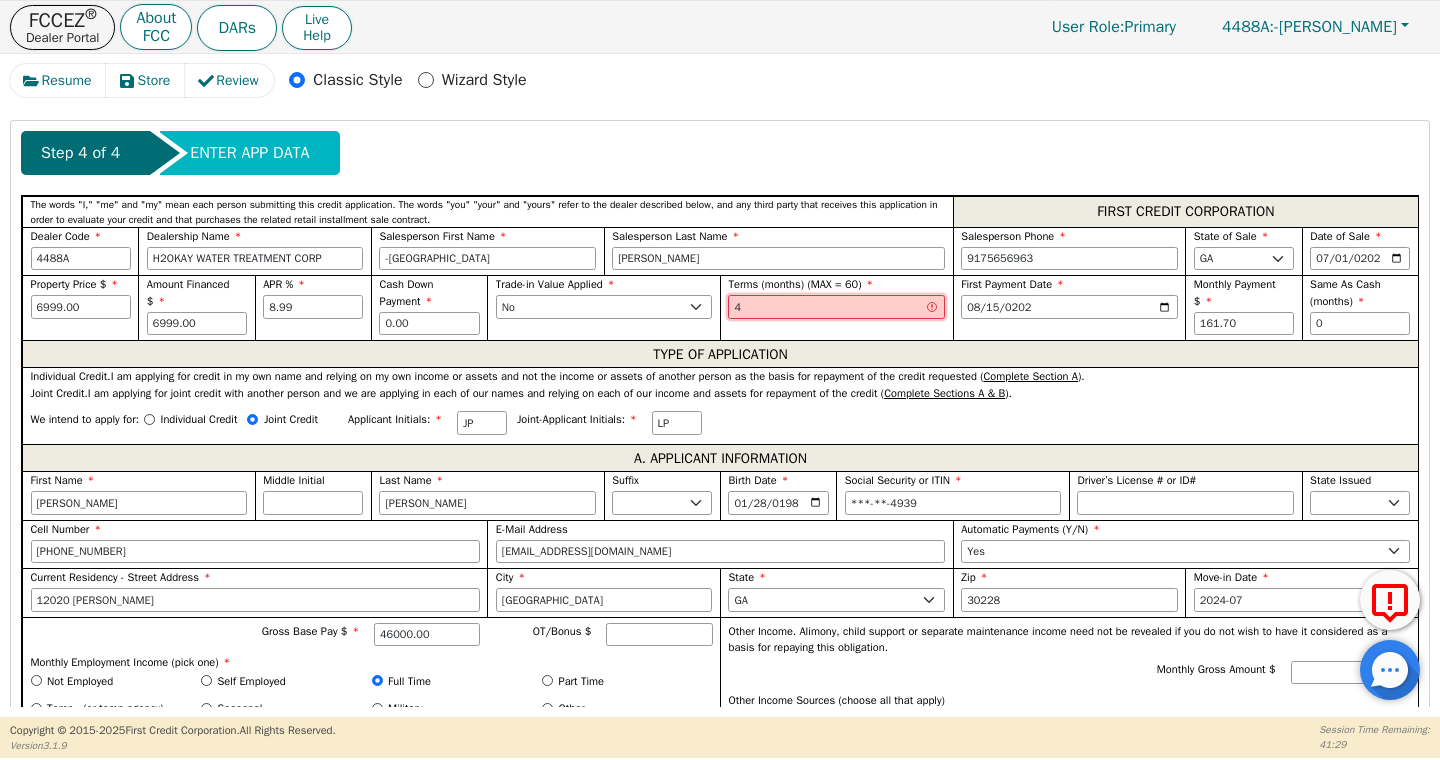 type on "48" 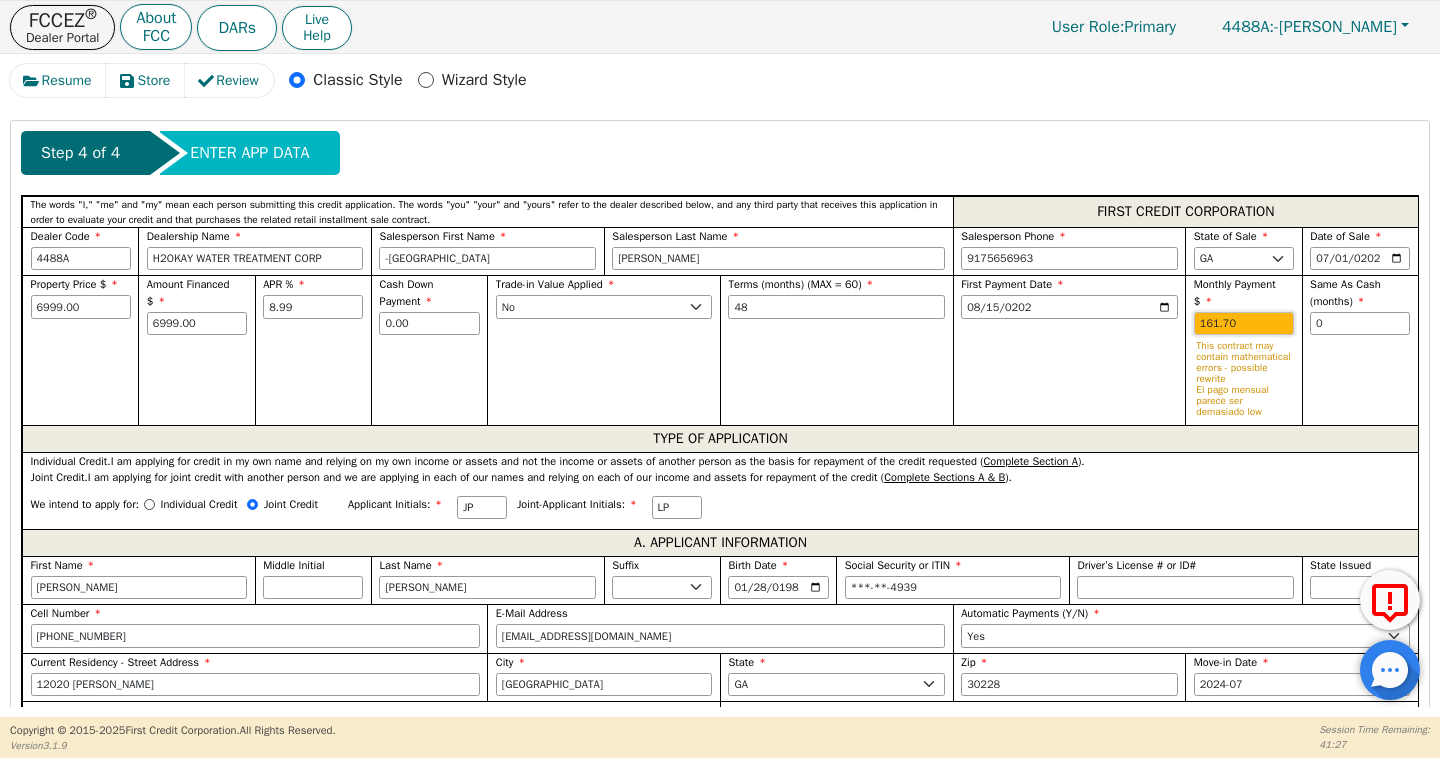 click on "161.70" at bounding box center (1244, 324) 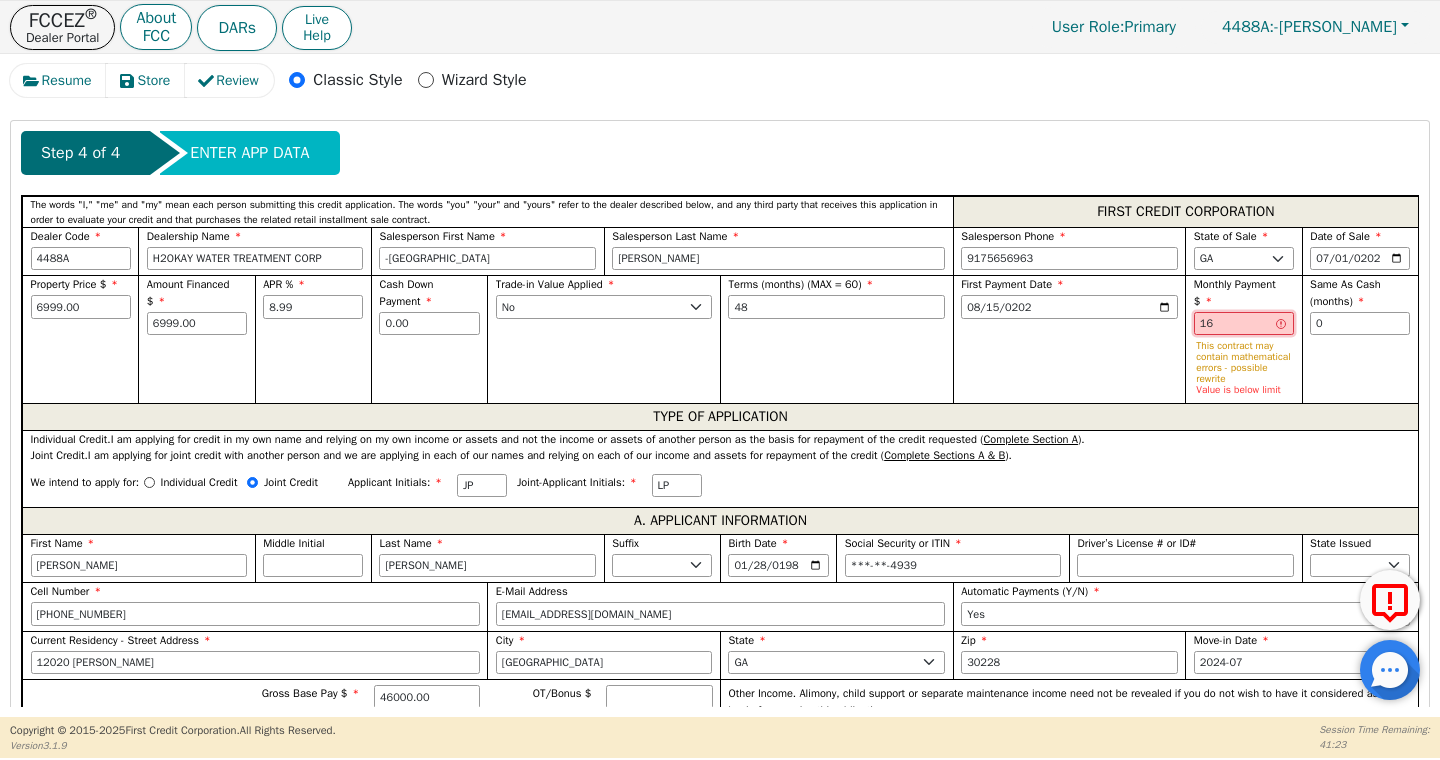 type on "1" 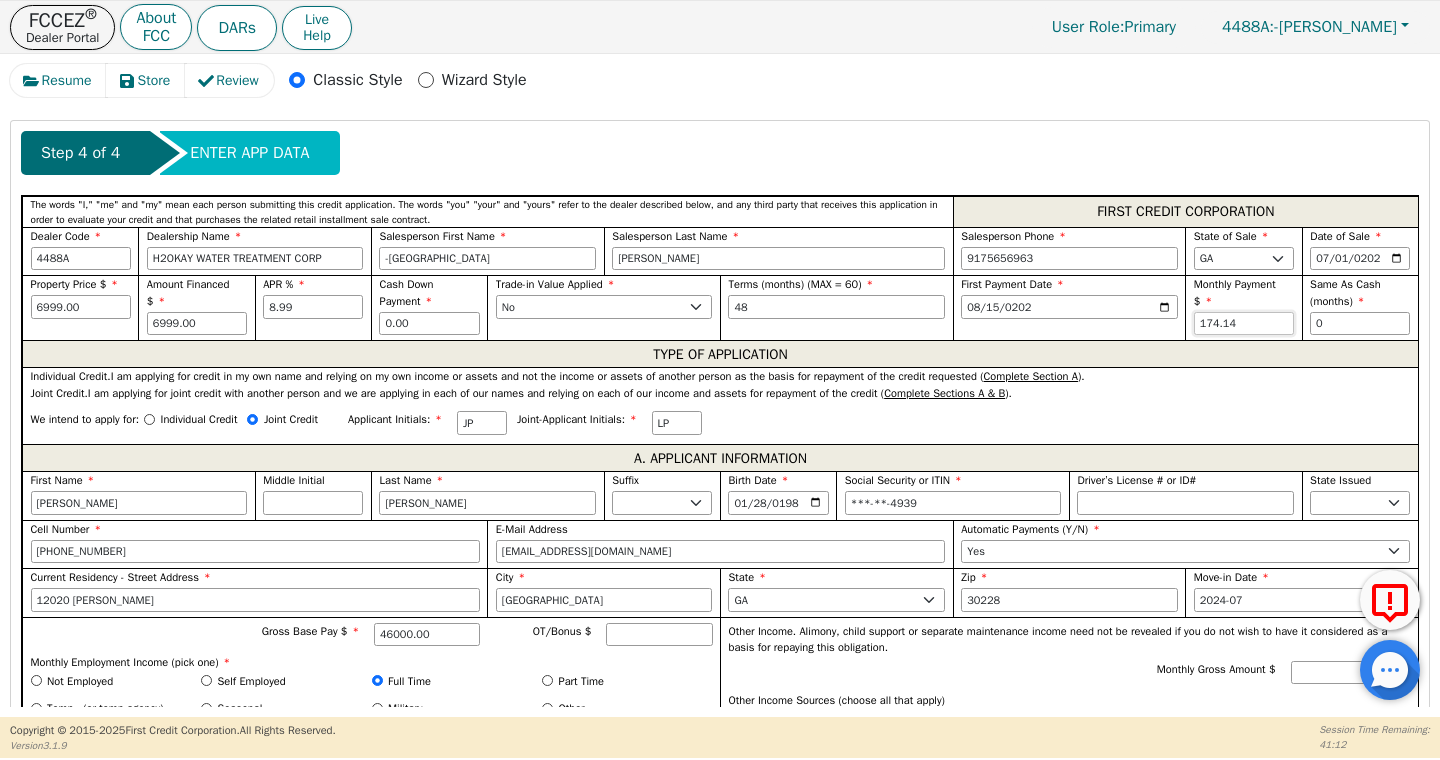 type on "174.14" 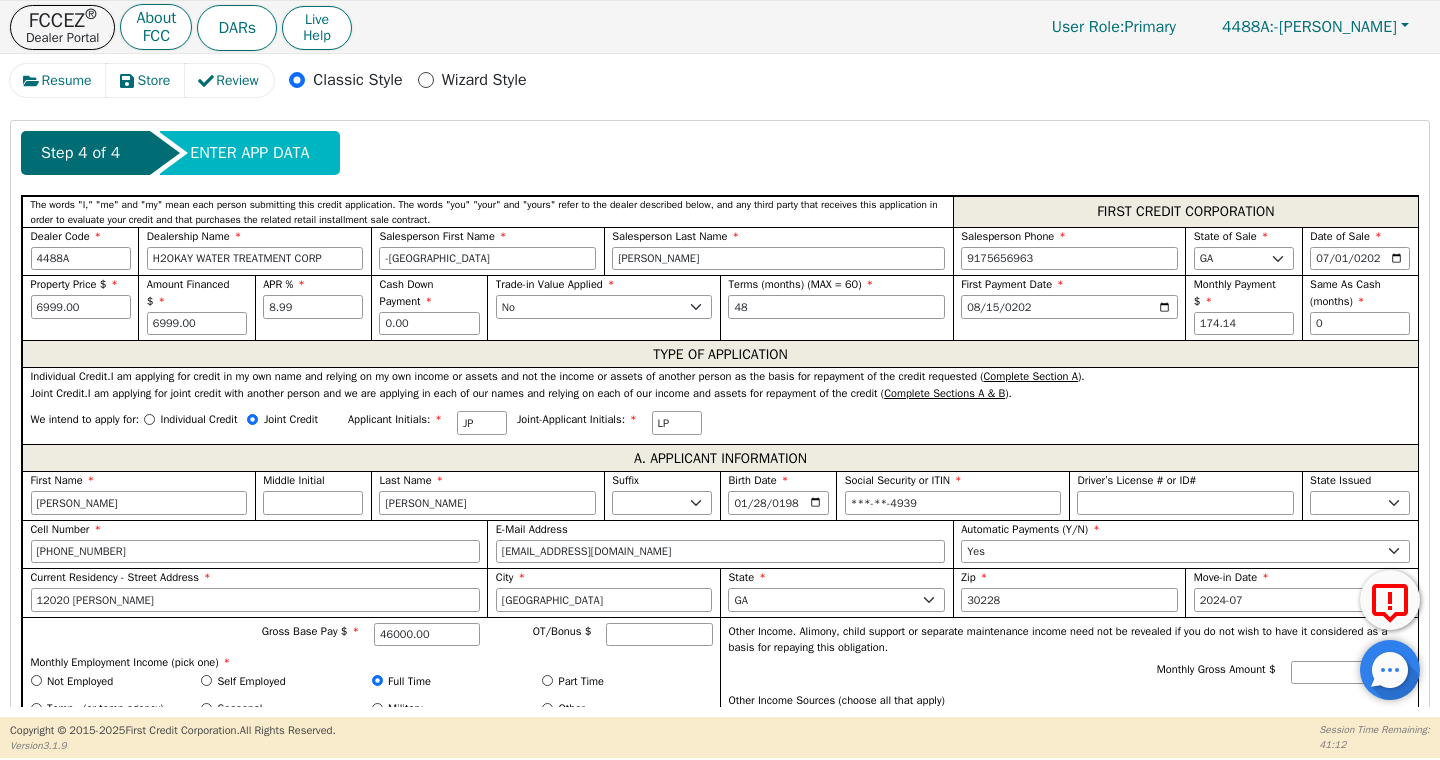 click on "Joint Credit.  I am applying for joint credit with another person
and we are applying in each of our names and relying on each of our income and assets
for repayment of the credit ( Complete Sections A & B )." at bounding box center [721, 393] 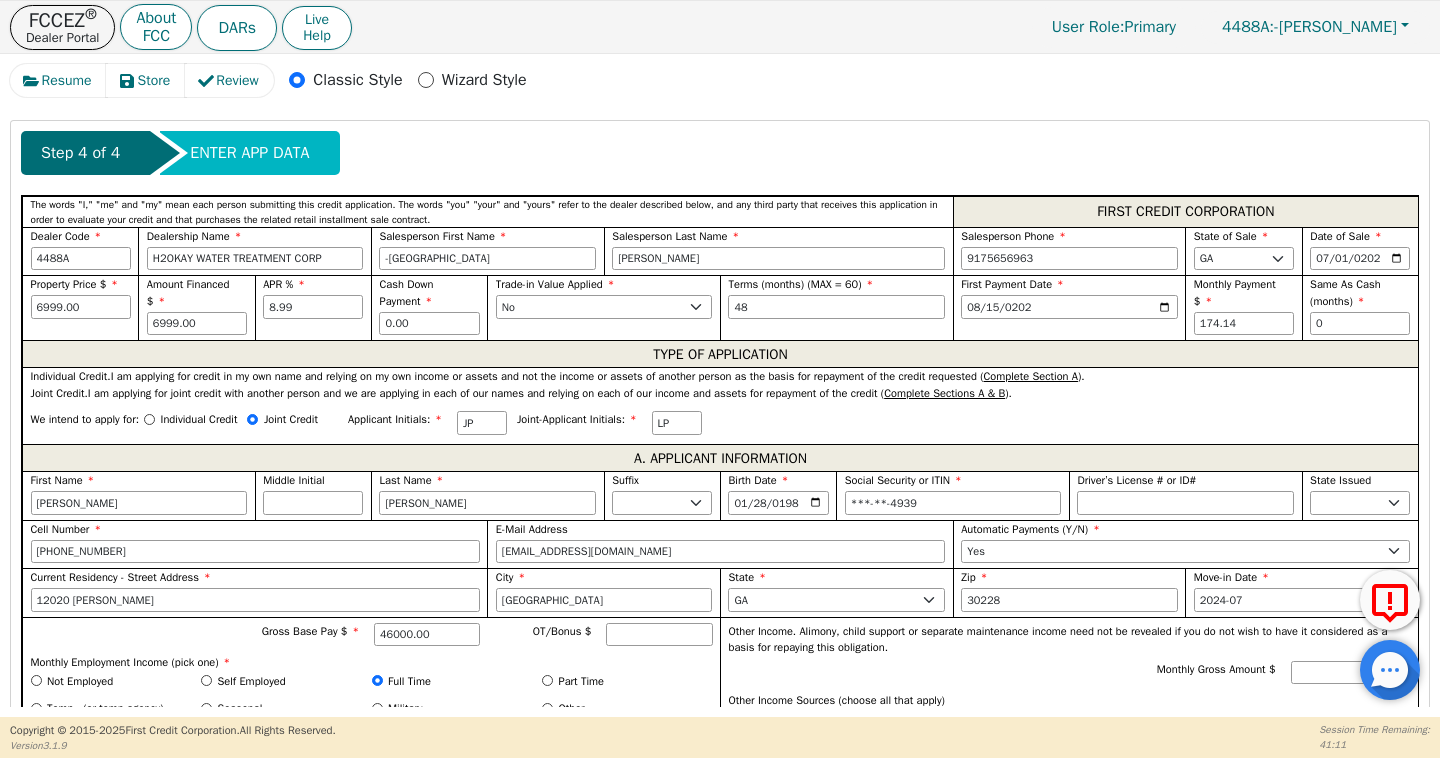 click on "Same As Cash (months) 0" at bounding box center (1360, 307) 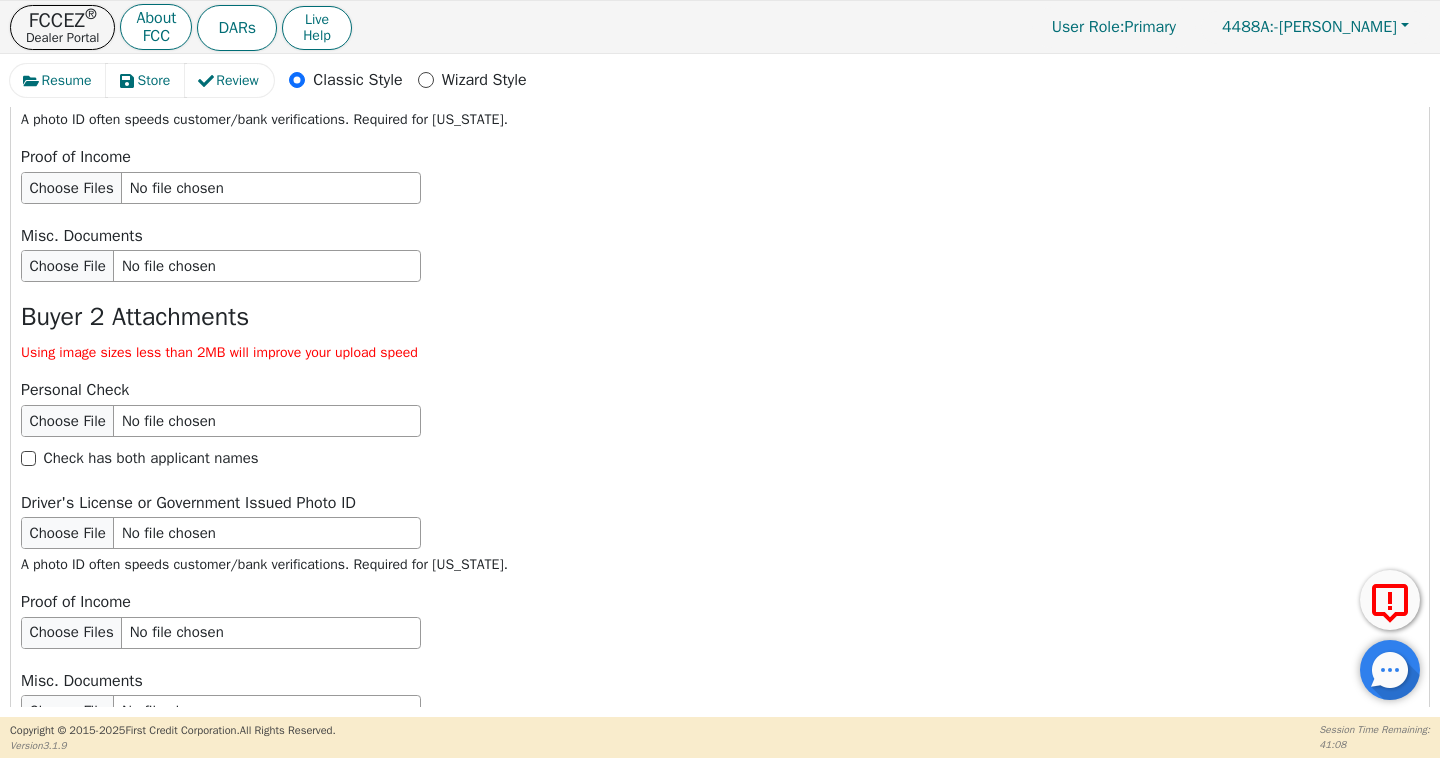 scroll, scrollTop: 3377, scrollLeft: 0, axis: vertical 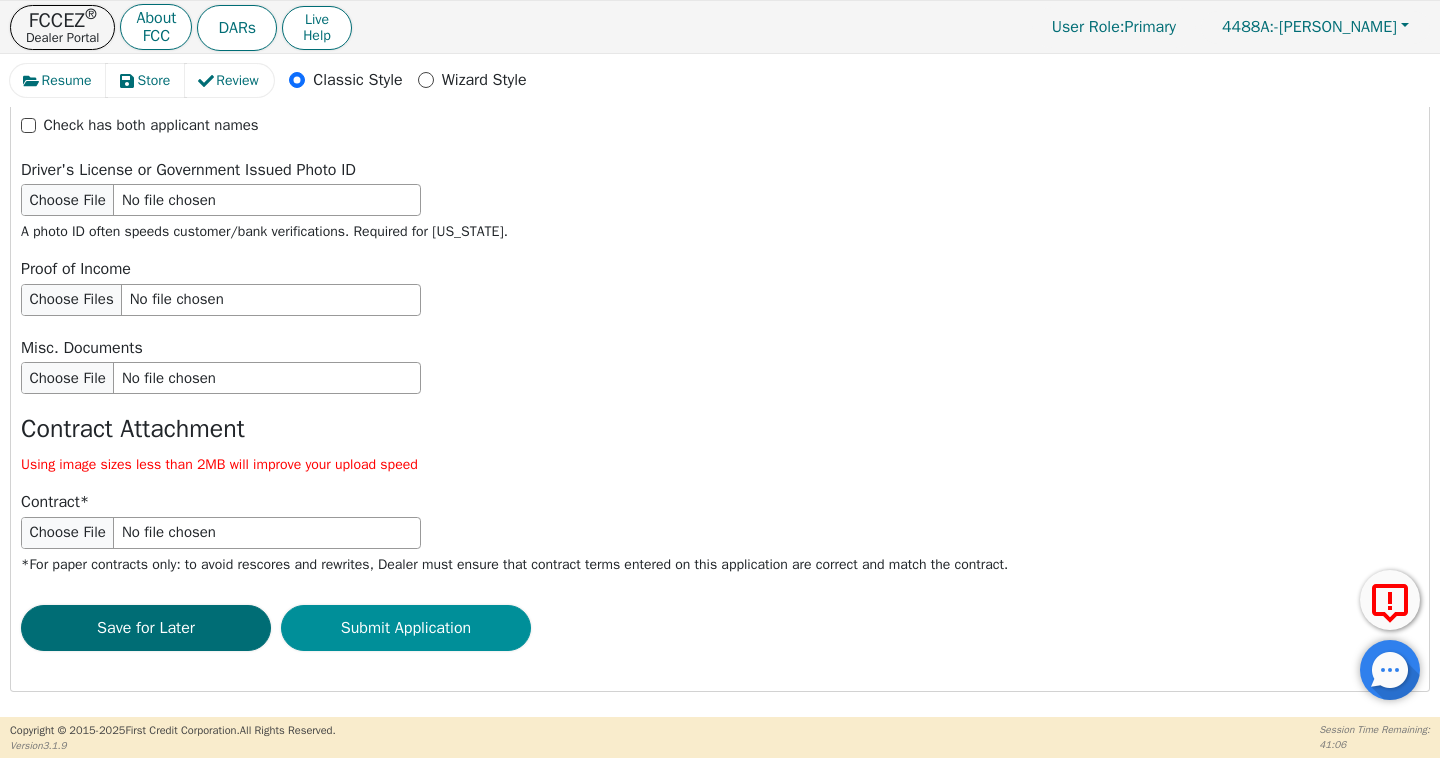 click on "Submit Application" at bounding box center [406, 628] 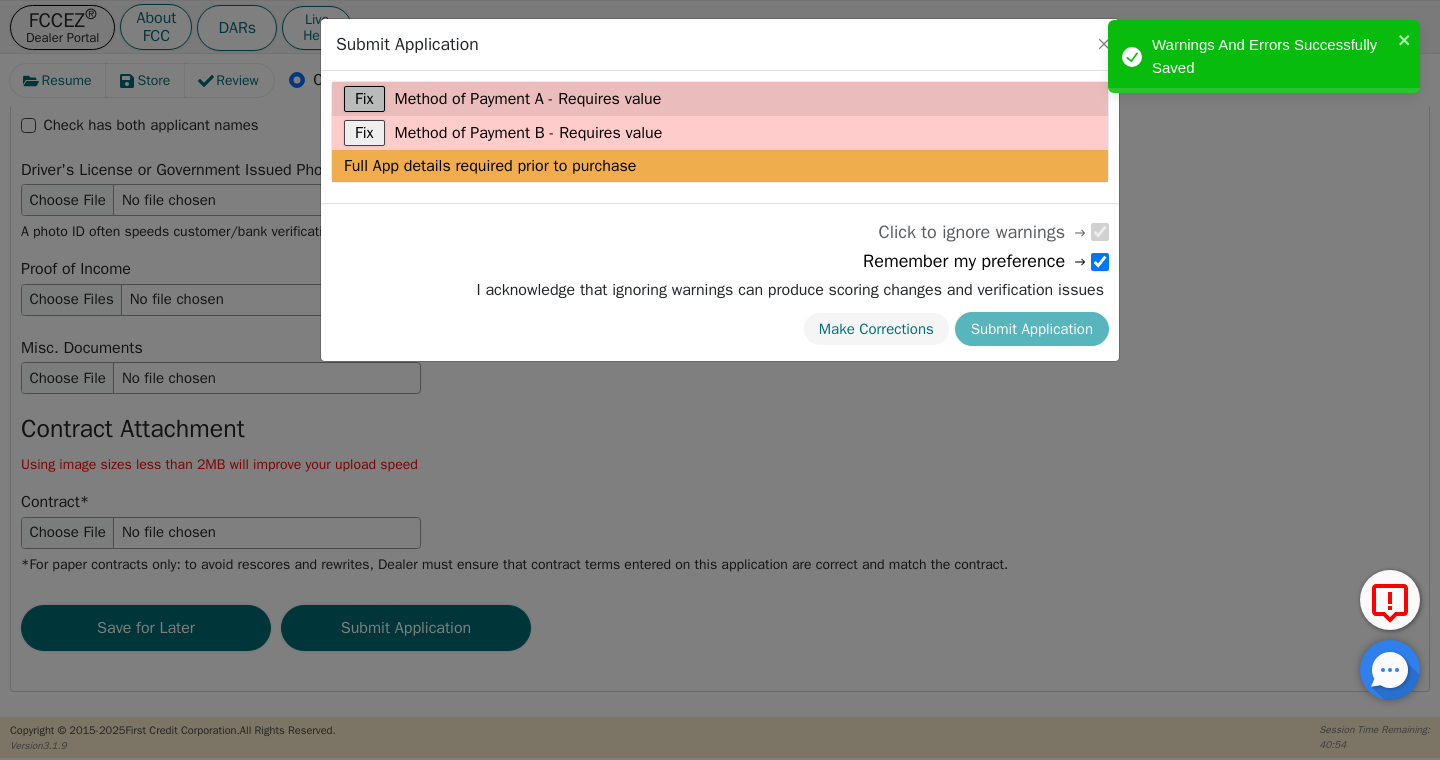 click on "Fix" at bounding box center (364, 99) 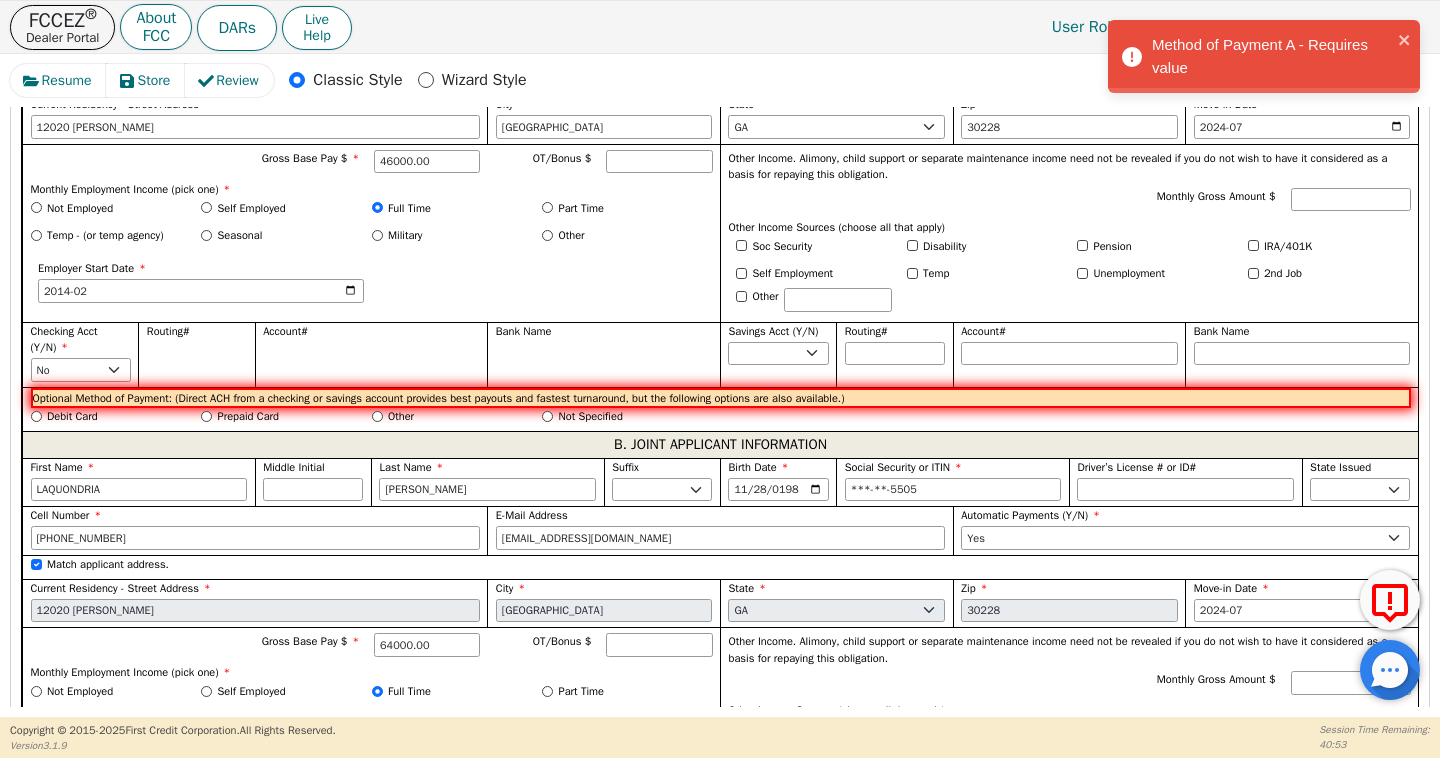 scroll, scrollTop: 1352, scrollLeft: 0, axis: vertical 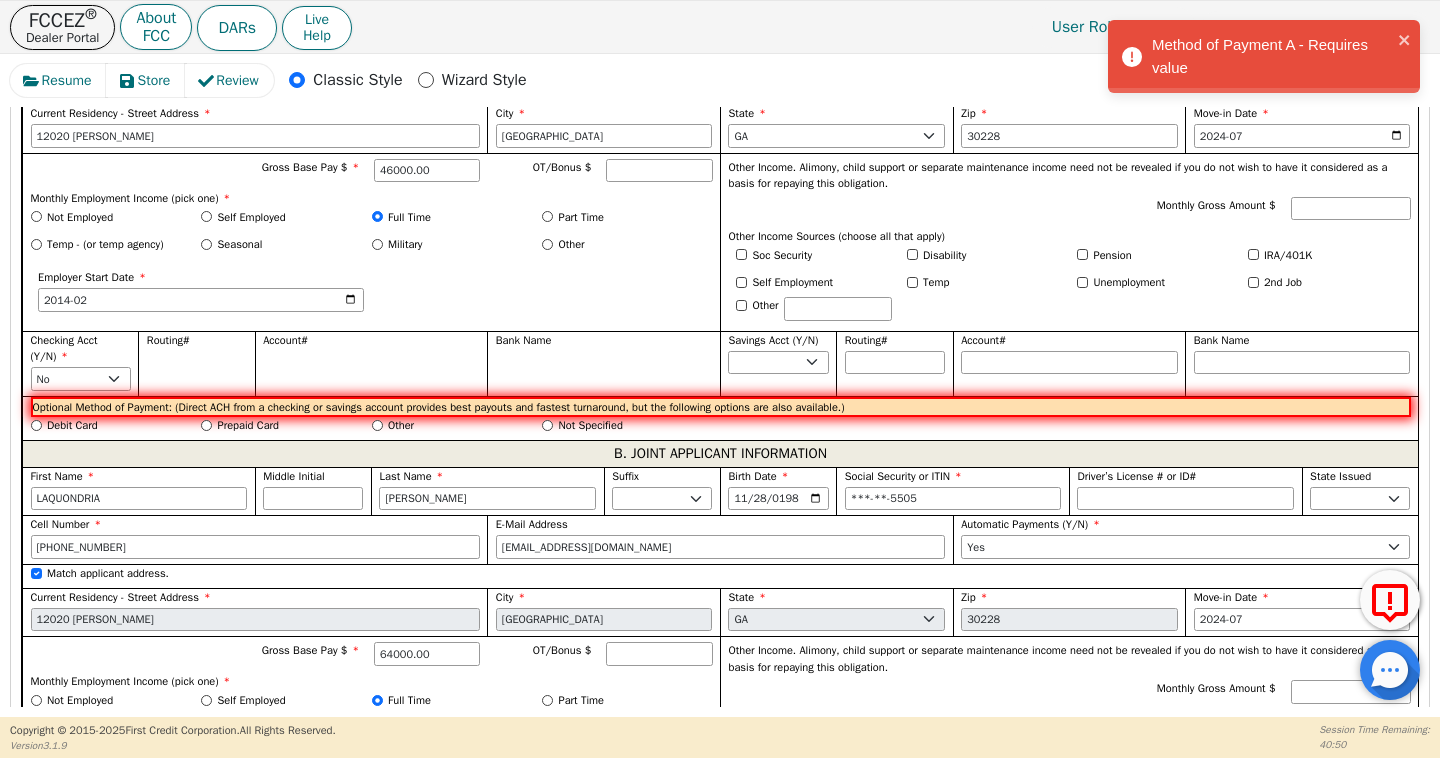 click on "Debit Card" at bounding box center (116, 425) 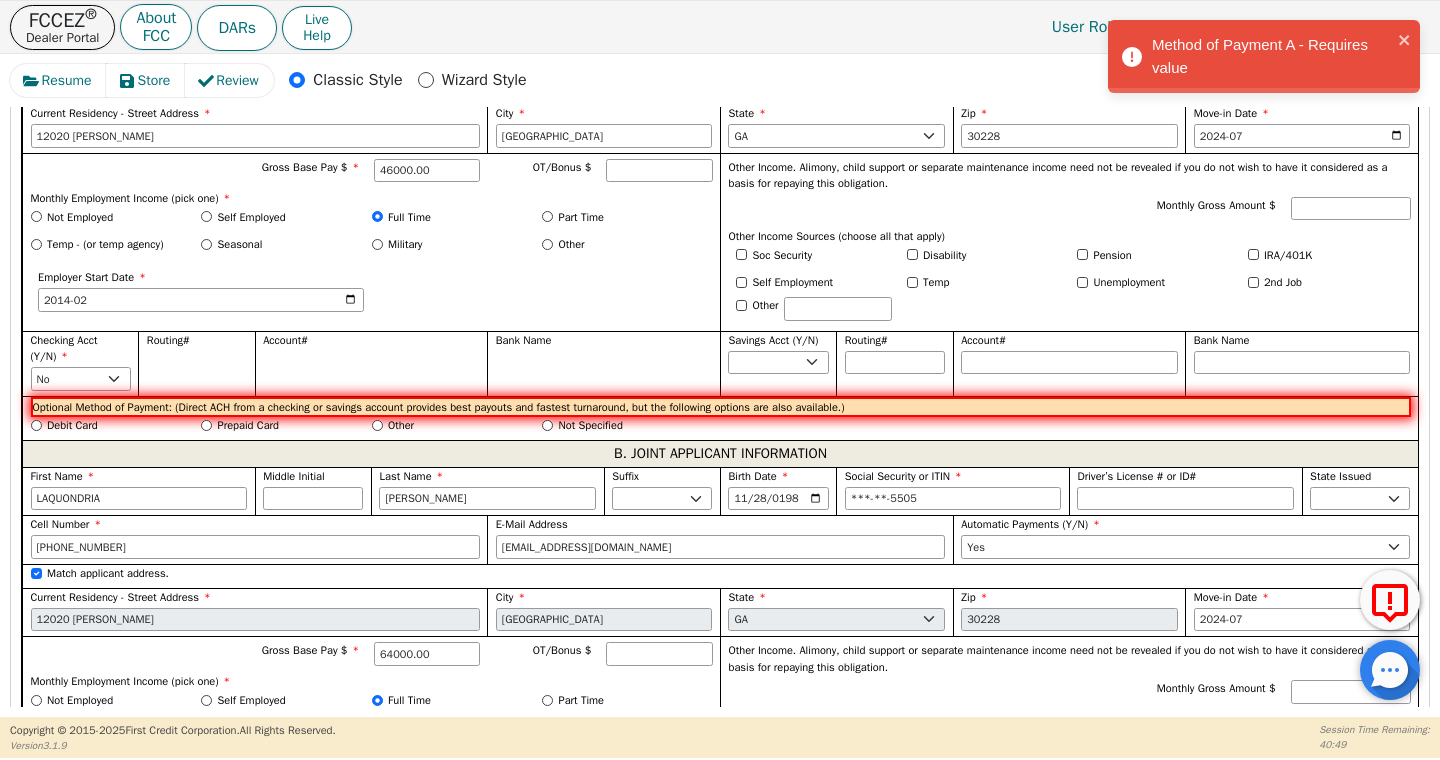 click on "Debit Card" at bounding box center [116, 425] 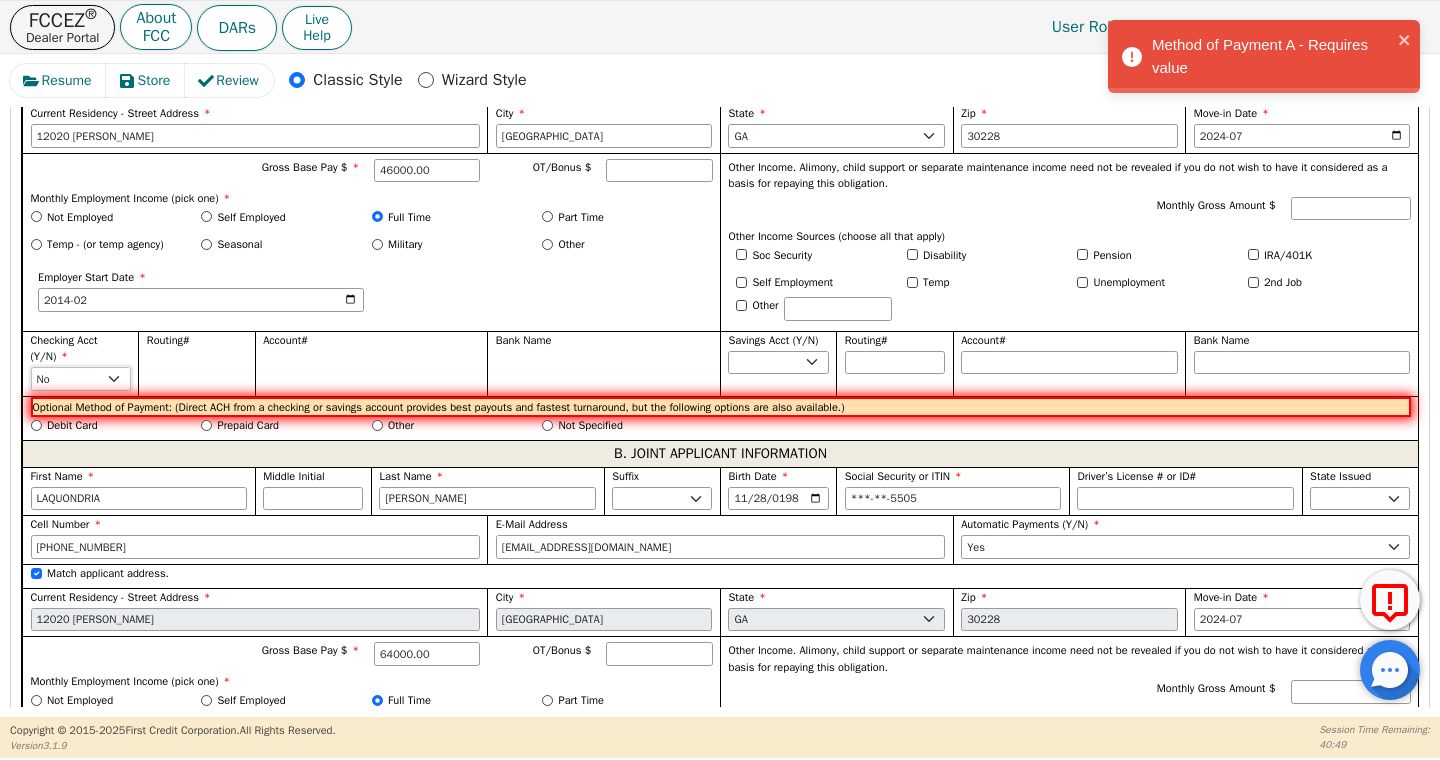 click on "Yes No" at bounding box center [81, 379] 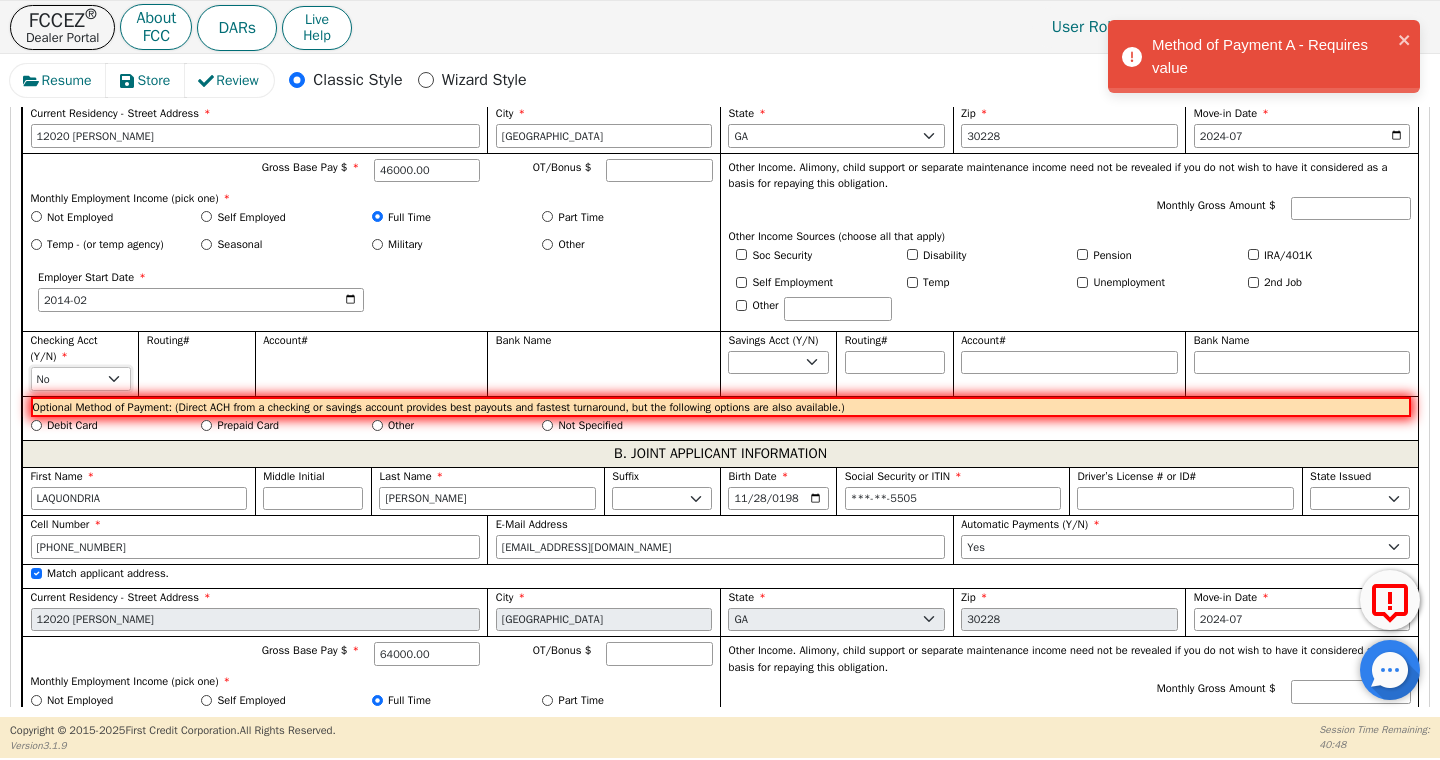 select on "y" 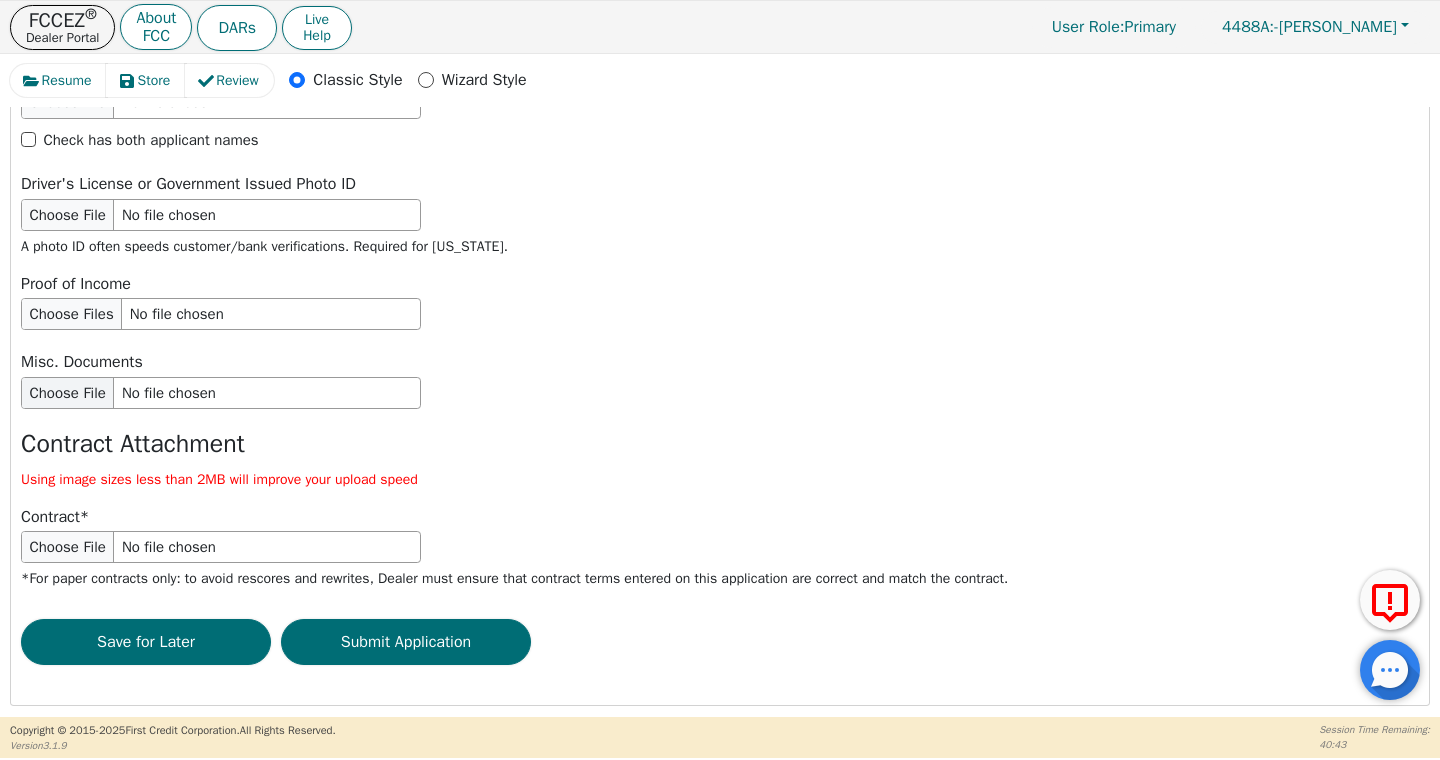 scroll, scrollTop: 3361, scrollLeft: 0, axis: vertical 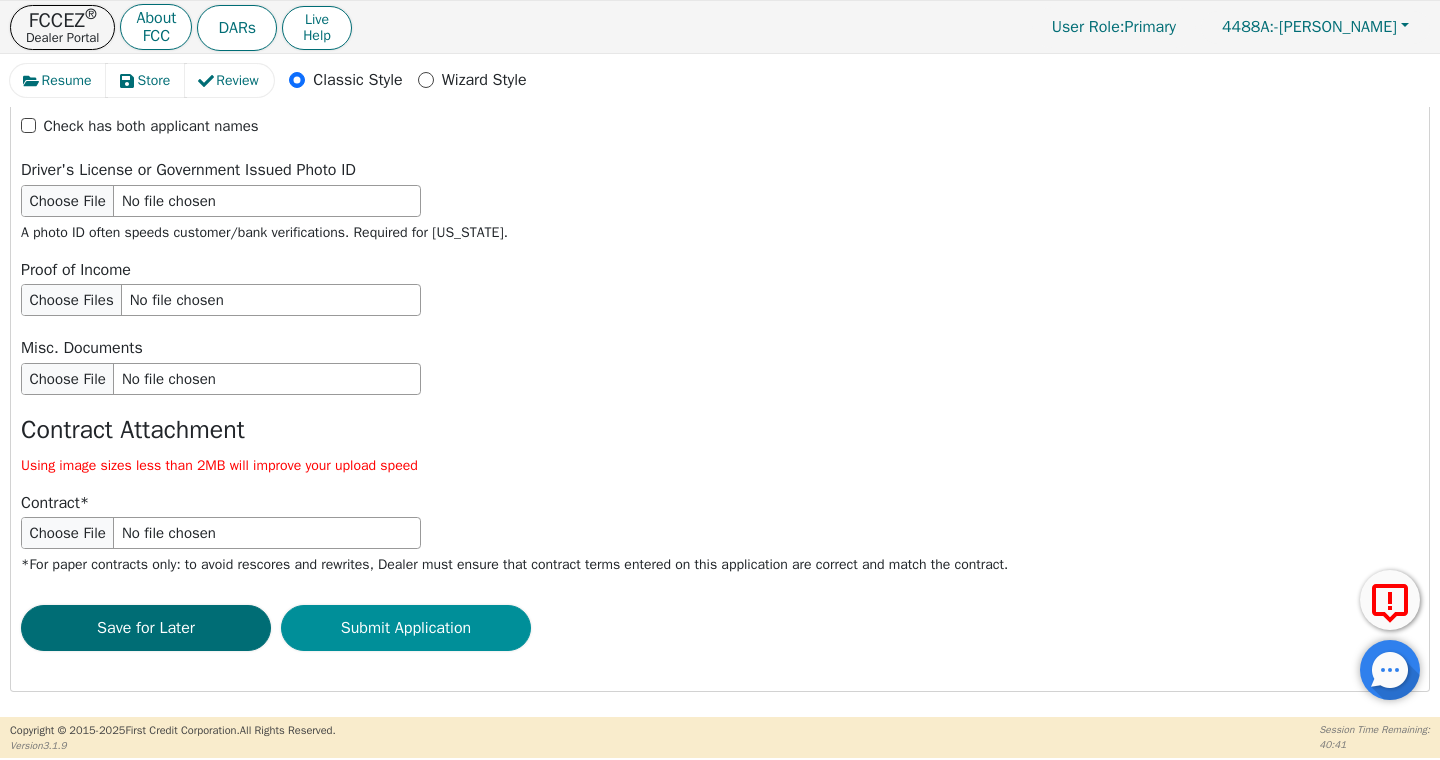 click on "Submit Application" at bounding box center (406, 628) 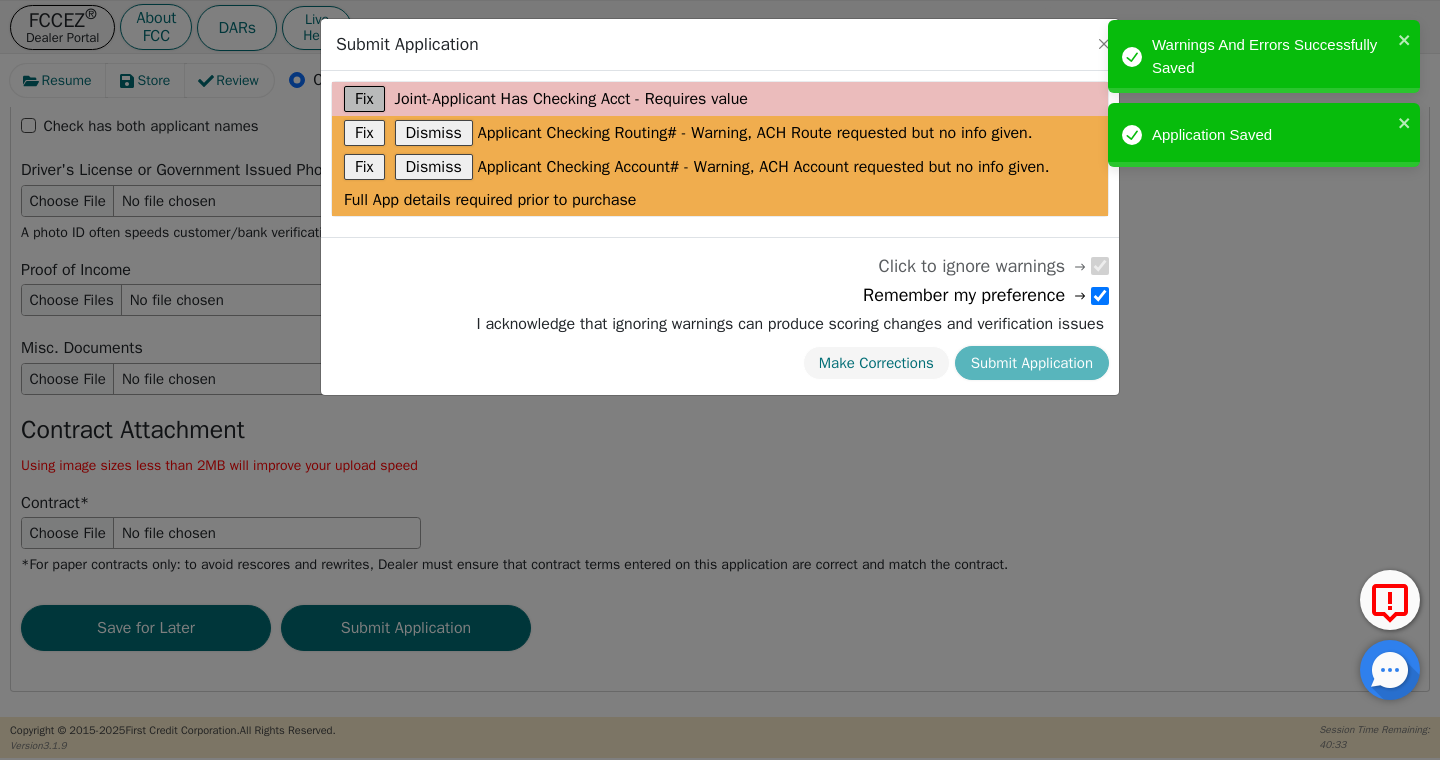 click on "Fix" at bounding box center [364, 99] 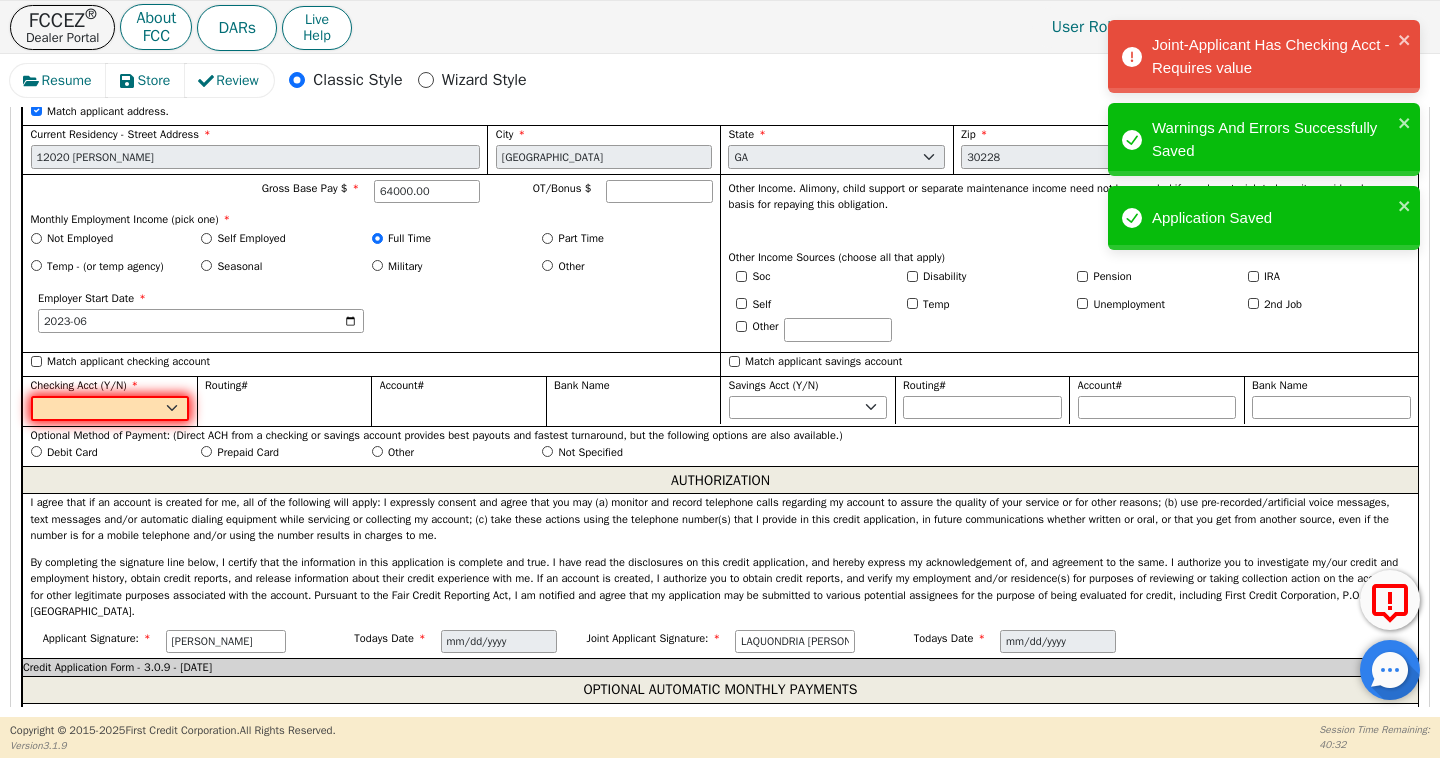 scroll, scrollTop: 1795, scrollLeft: 0, axis: vertical 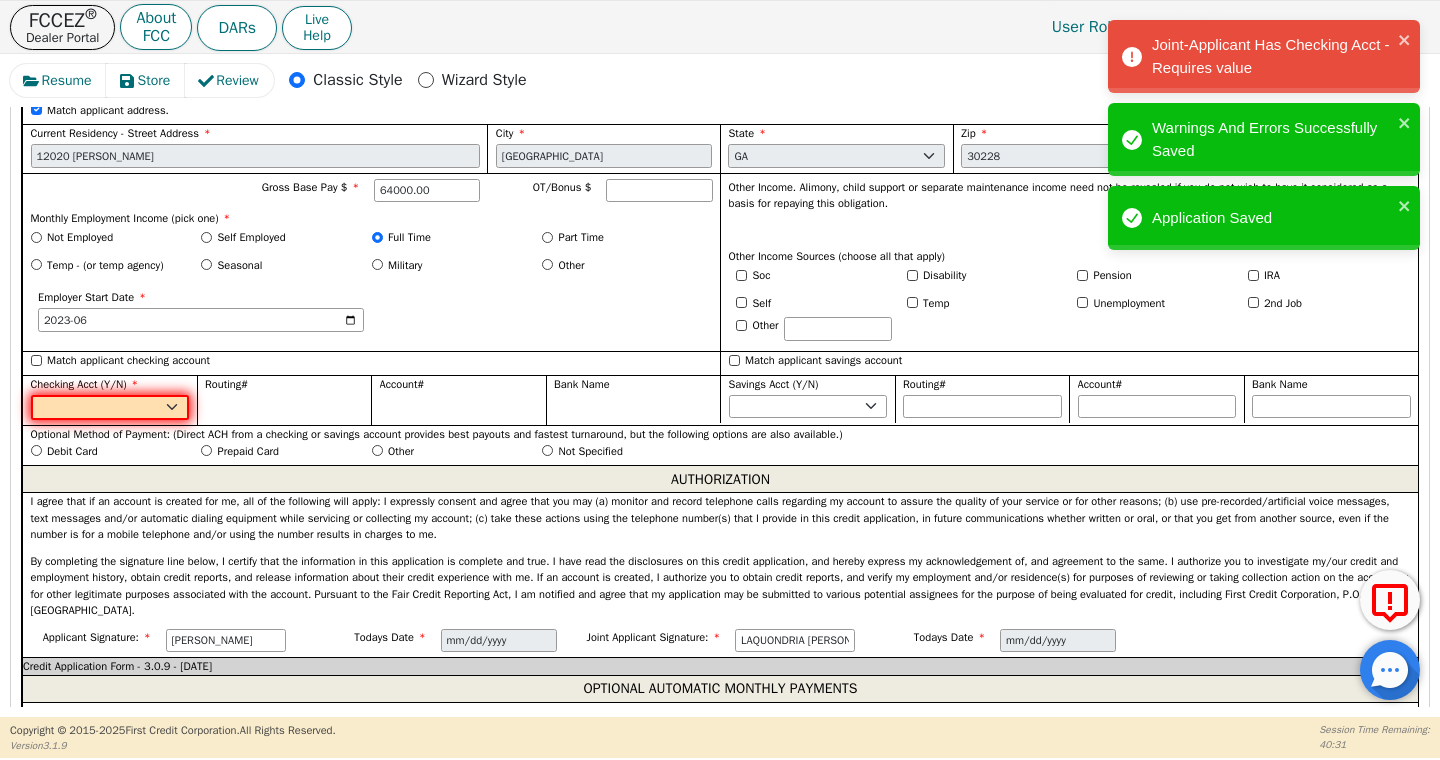 click on "Yes No" at bounding box center (110, 408) 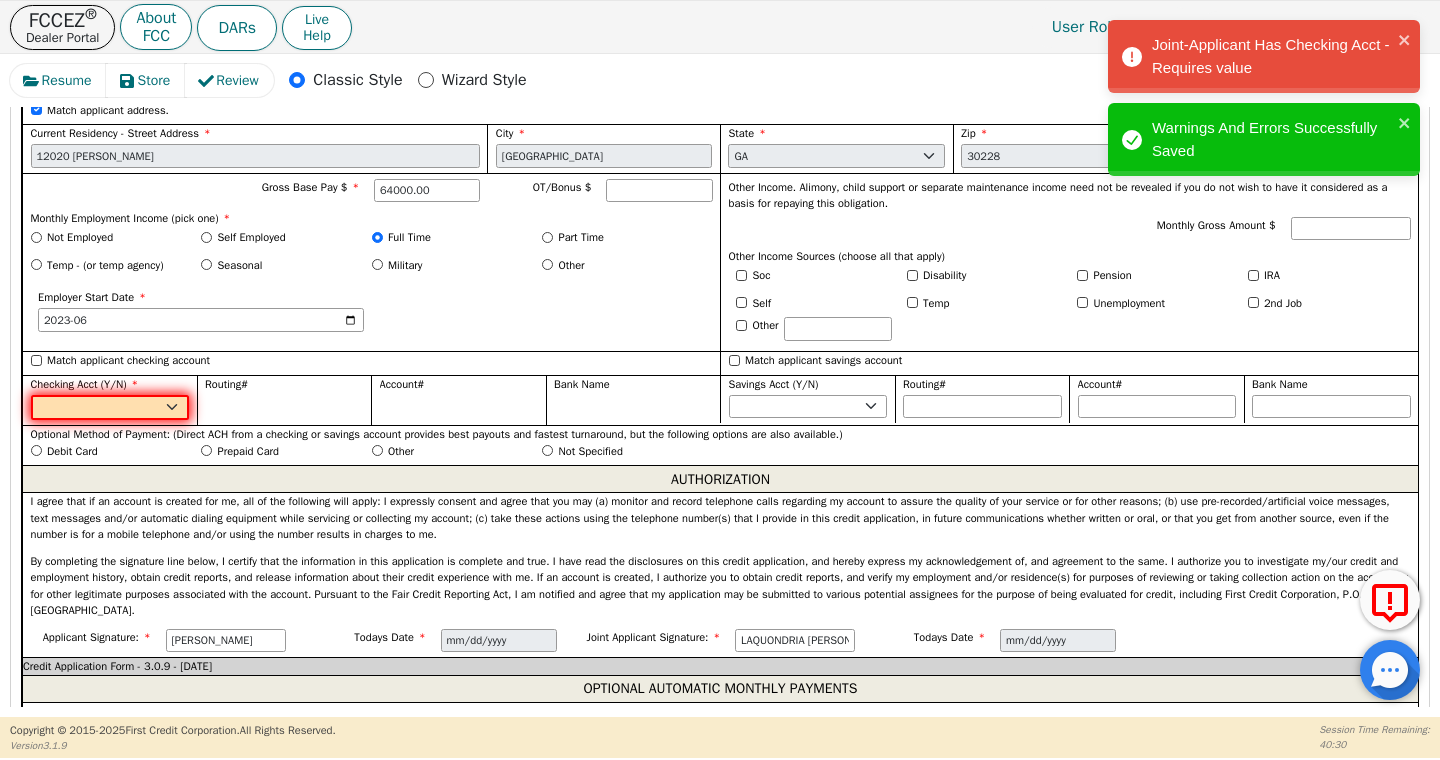 select on "y" 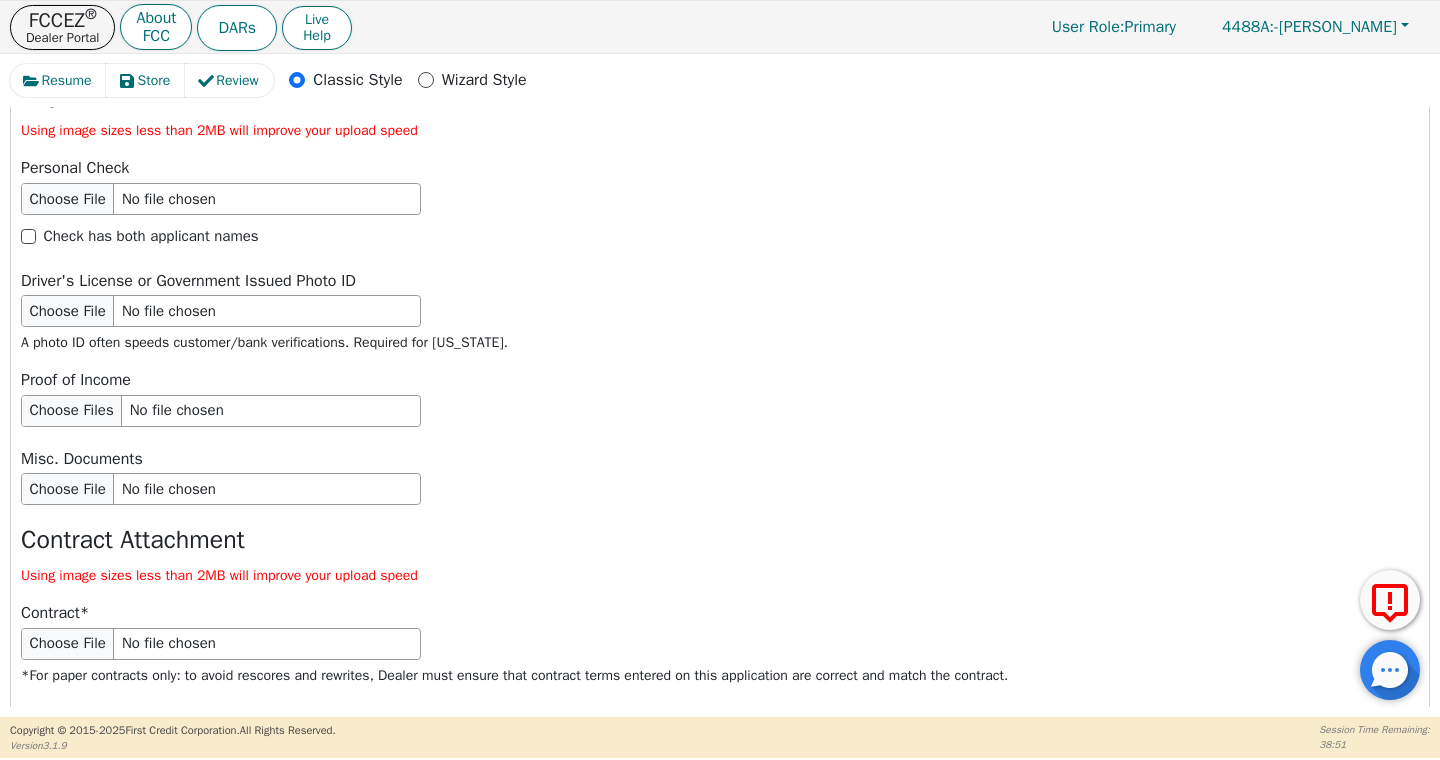 scroll, scrollTop: 3350, scrollLeft: 0, axis: vertical 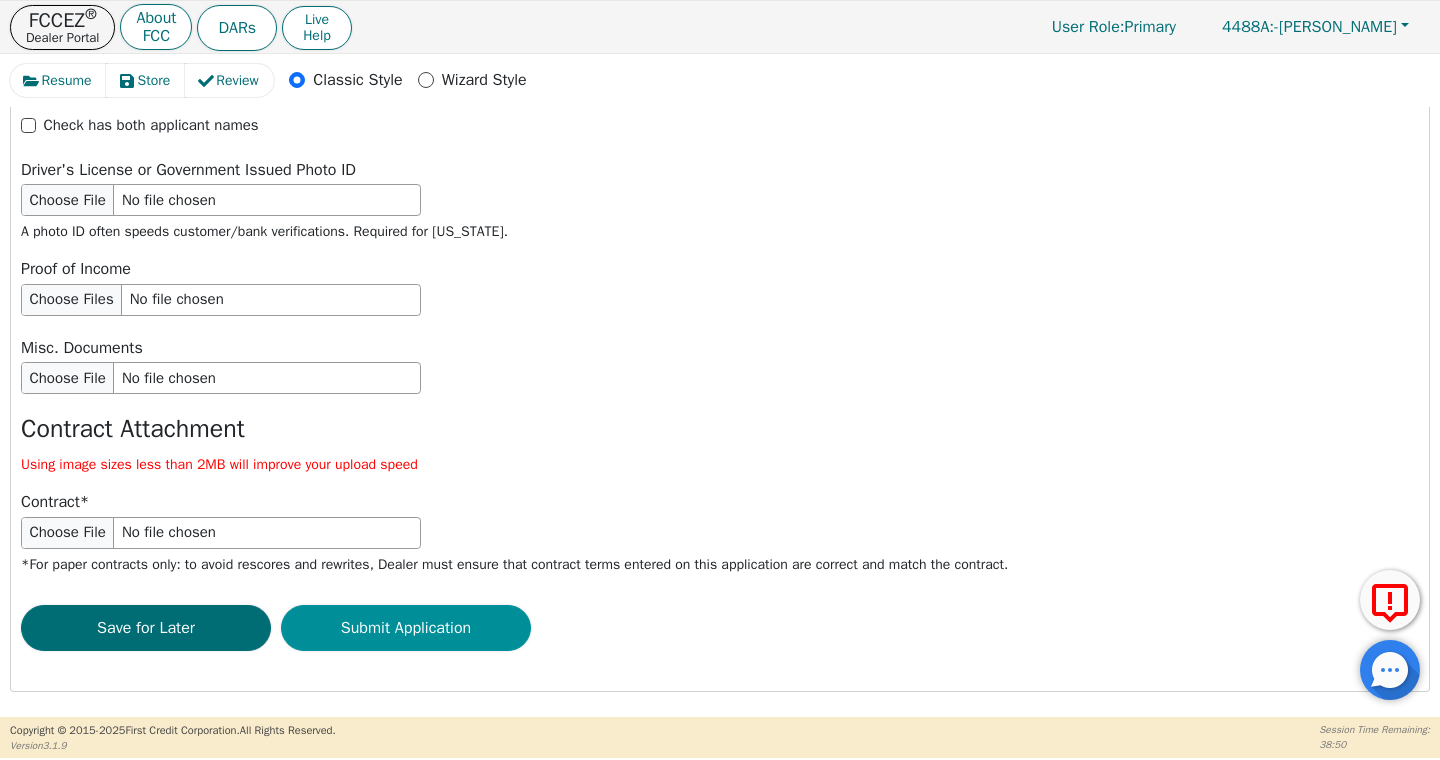 click on "Submit Application" at bounding box center (406, 628) 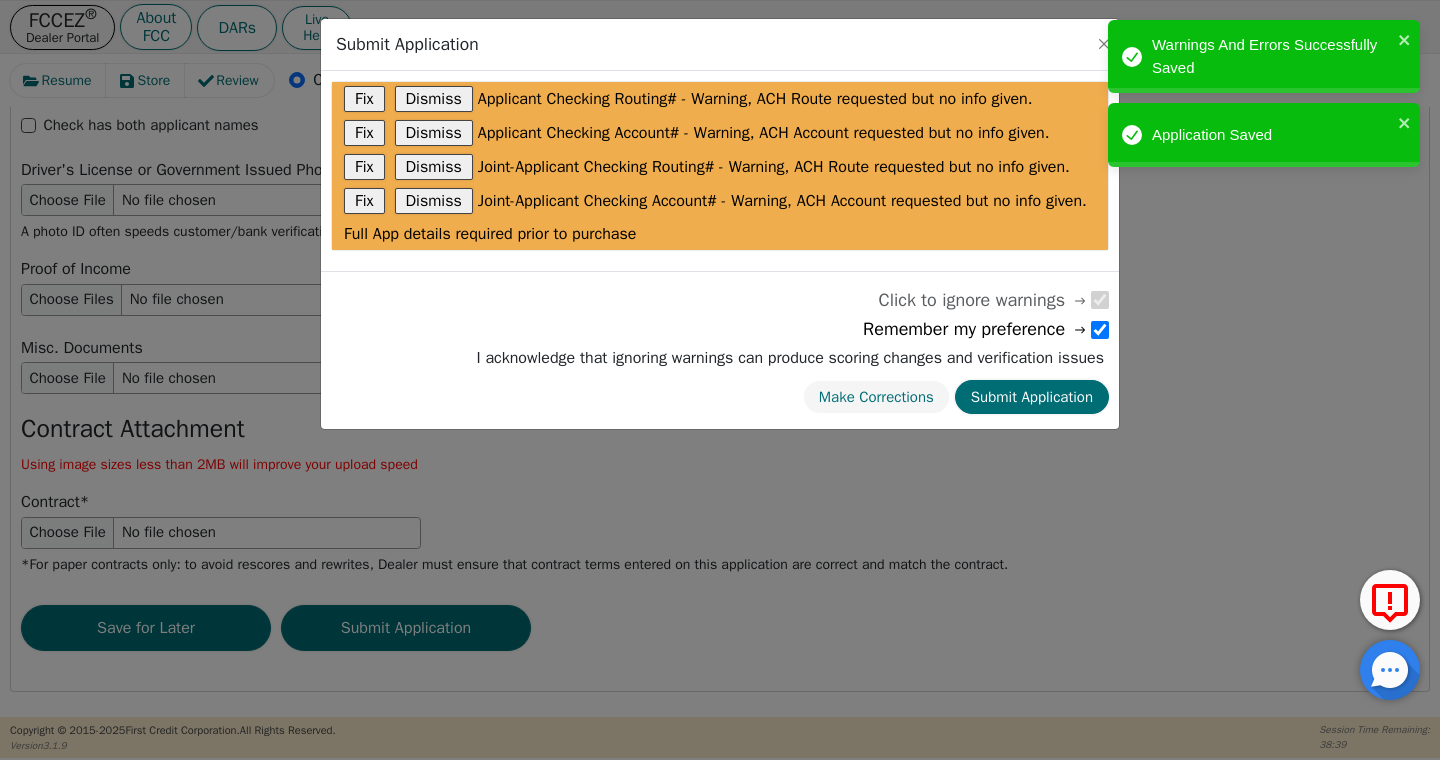 click on "Submit Application Fix Dismiss  Applicant Checking Routing# - Warning, ACH Route requested but no info given. Fix Dismiss  Applicant Checking Account# - Warning, ACH Account requested but no info given. Fix Dismiss  Joint-Applicant Checking Routing# - Warning, ACH Route requested but no info given. Fix Dismiss  Joint-Applicant Checking Account# - Warning, ACH Account requested but no info given.  Full App details required prior to purchase Click to ignore warnings   Remember my preference   I acknowledge that ignoring warnings can produce scoring changes and verification issues Make Corrections Submit Application" at bounding box center [720, 380] 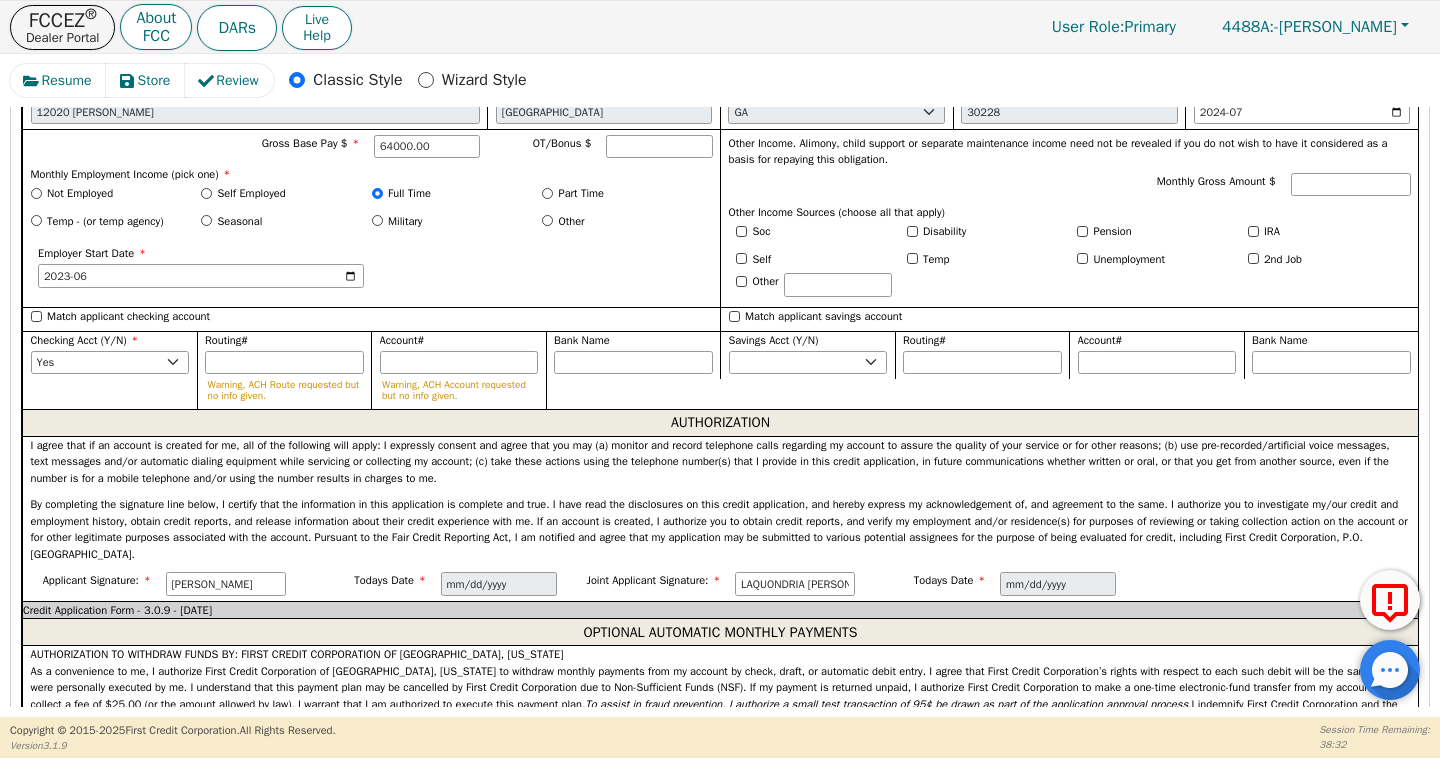 scroll, scrollTop: 1812, scrollLeft: 0, axis: vertical 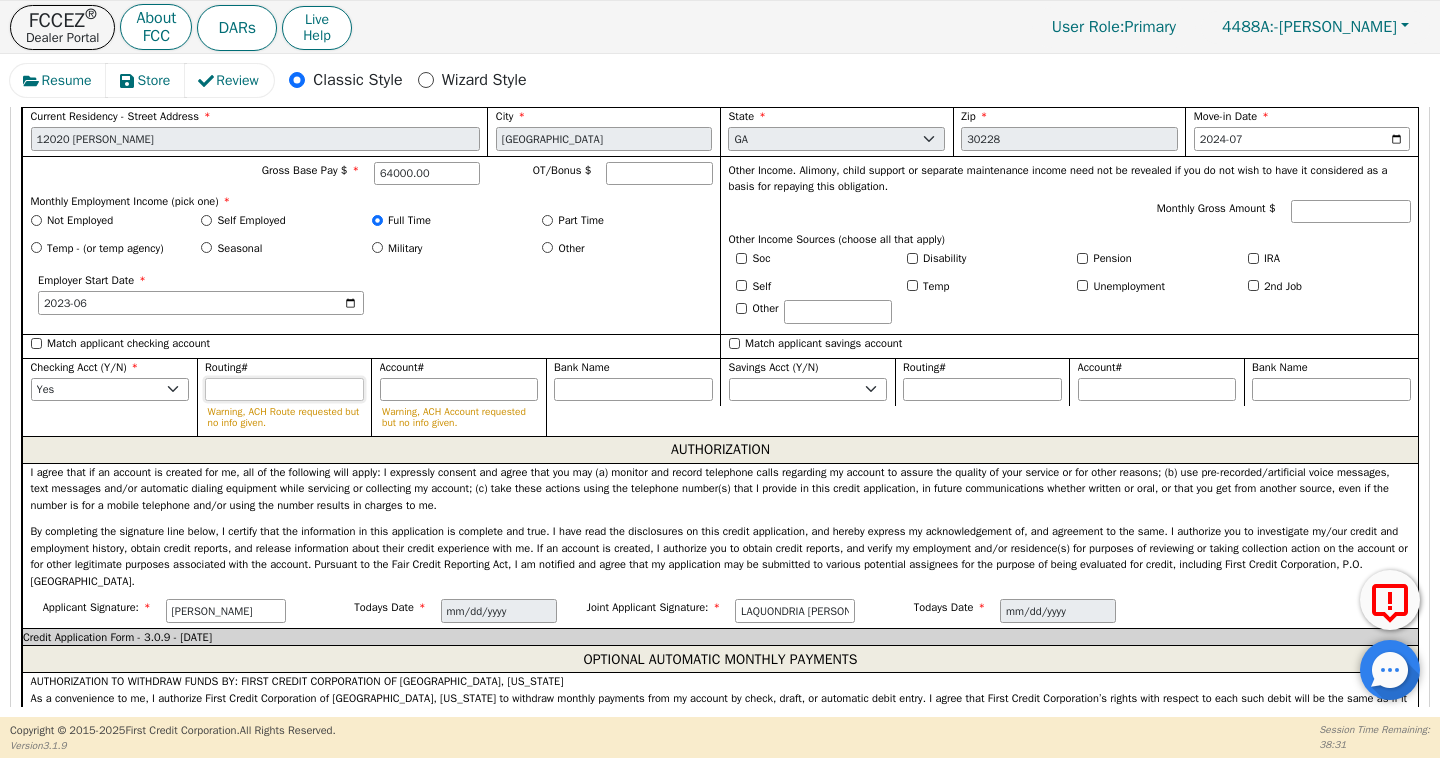 click on "Routing#" at bounding box center (284, 390) 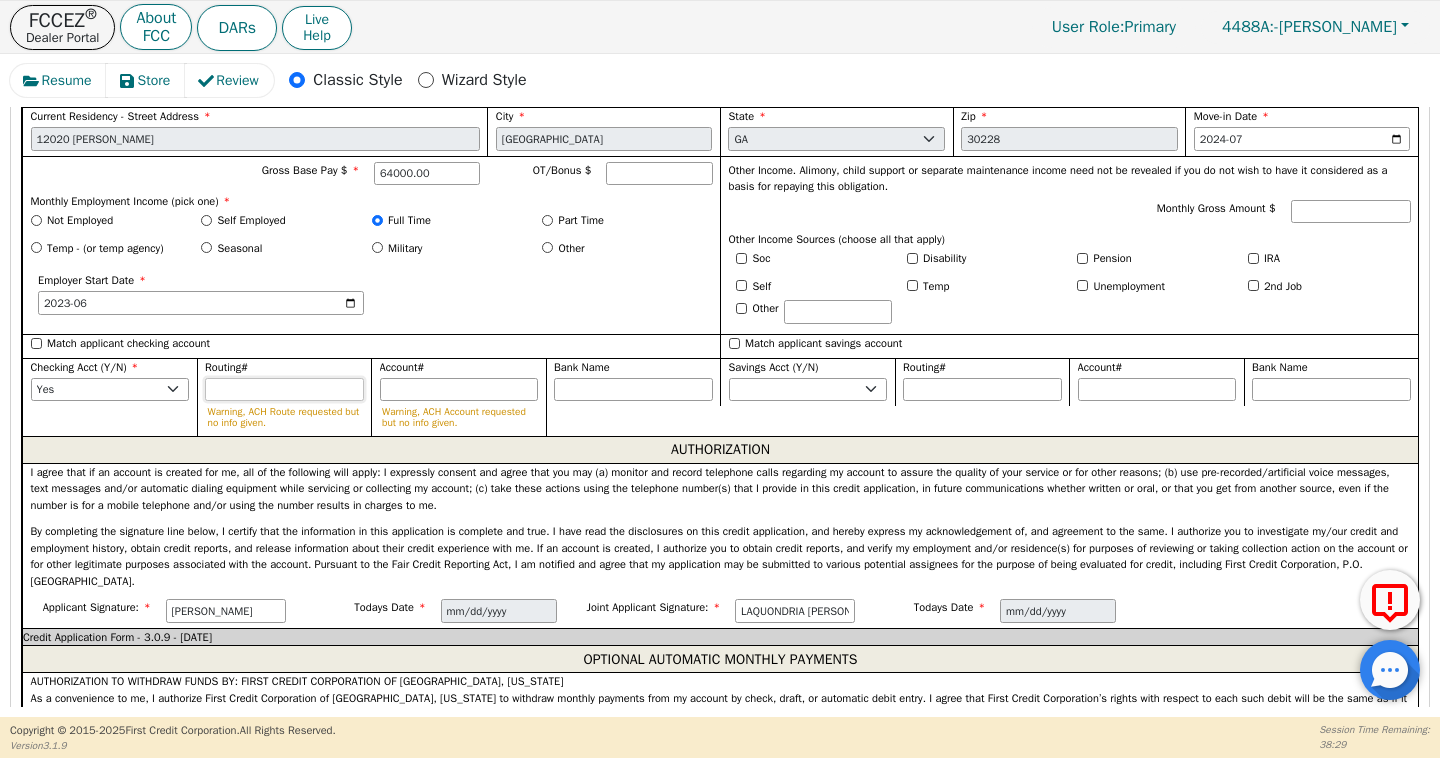 type on "0" 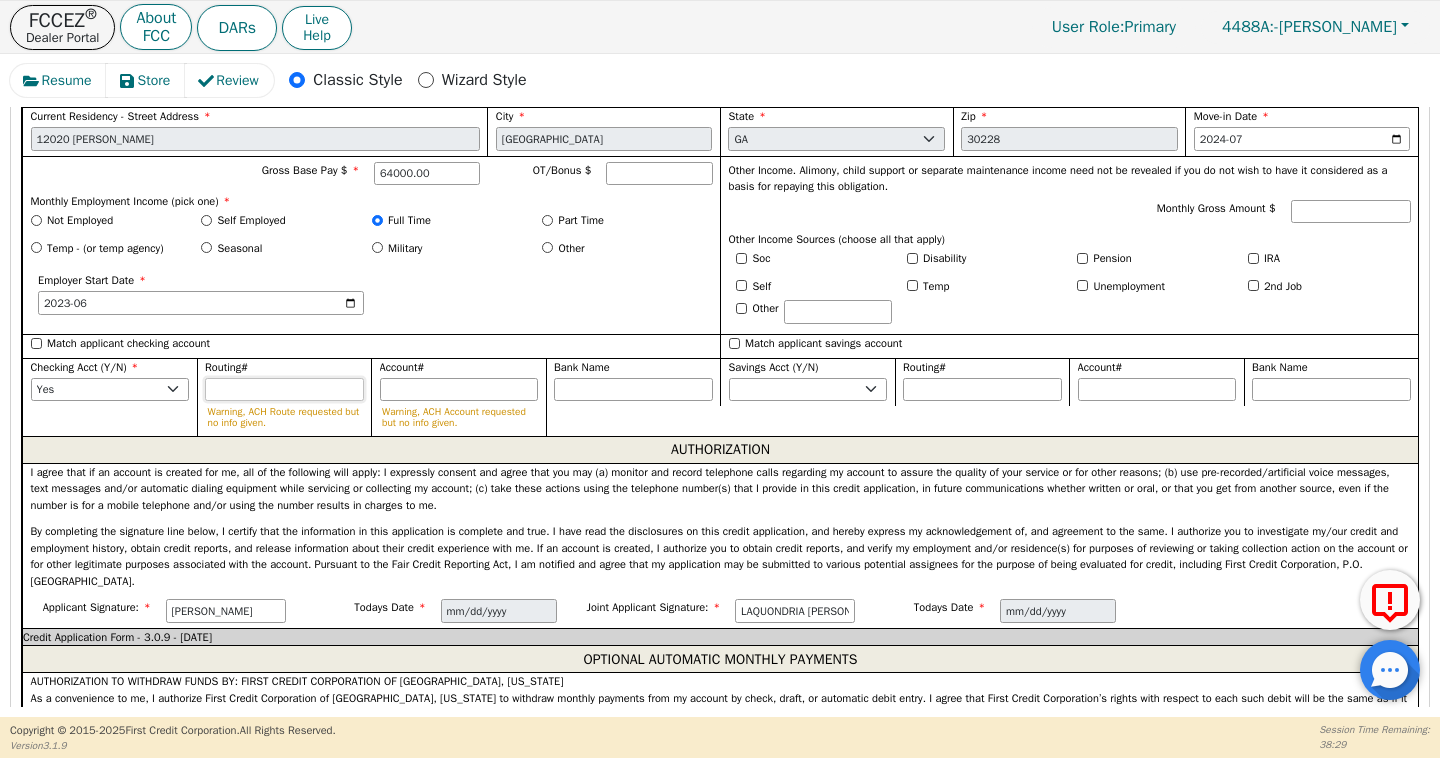 type on "*" 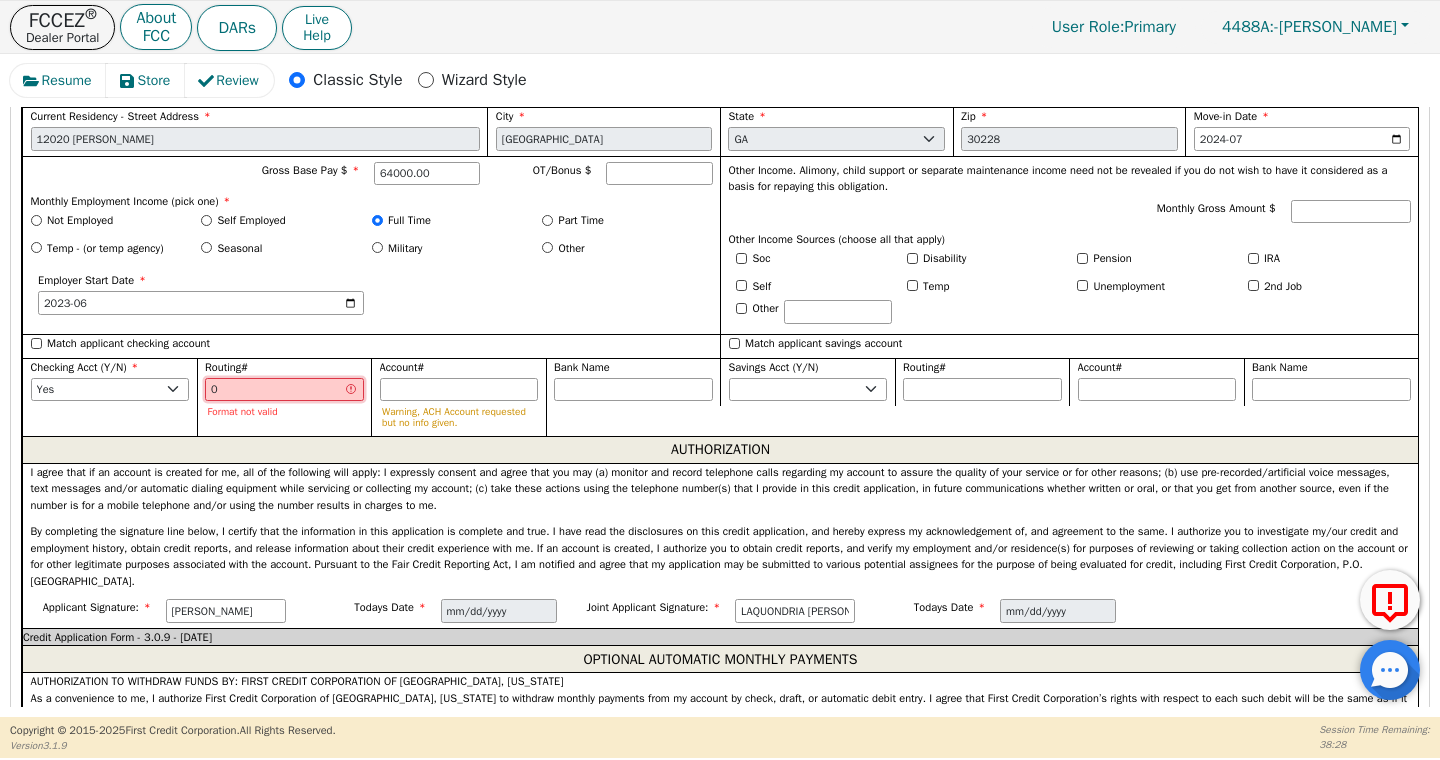 type on "02" 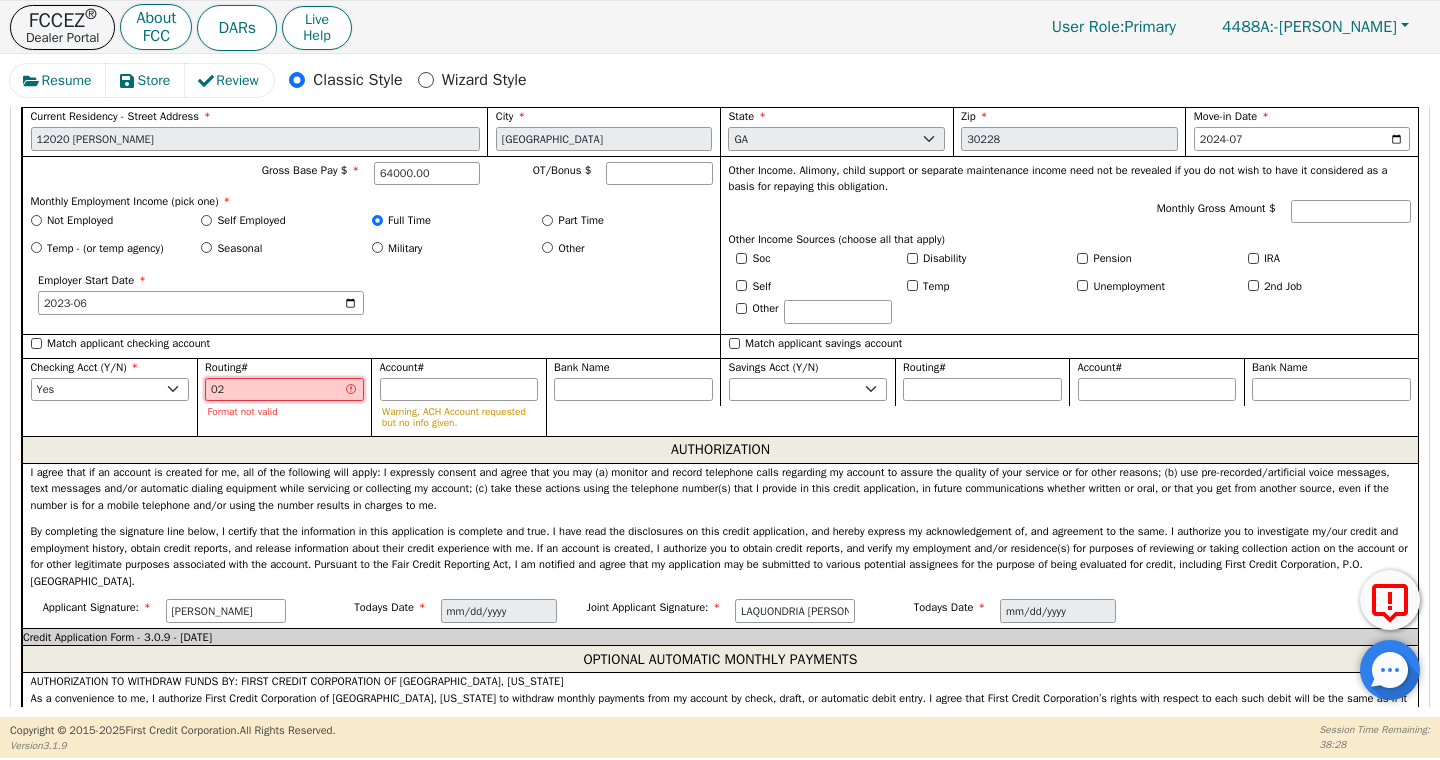 type on "021" 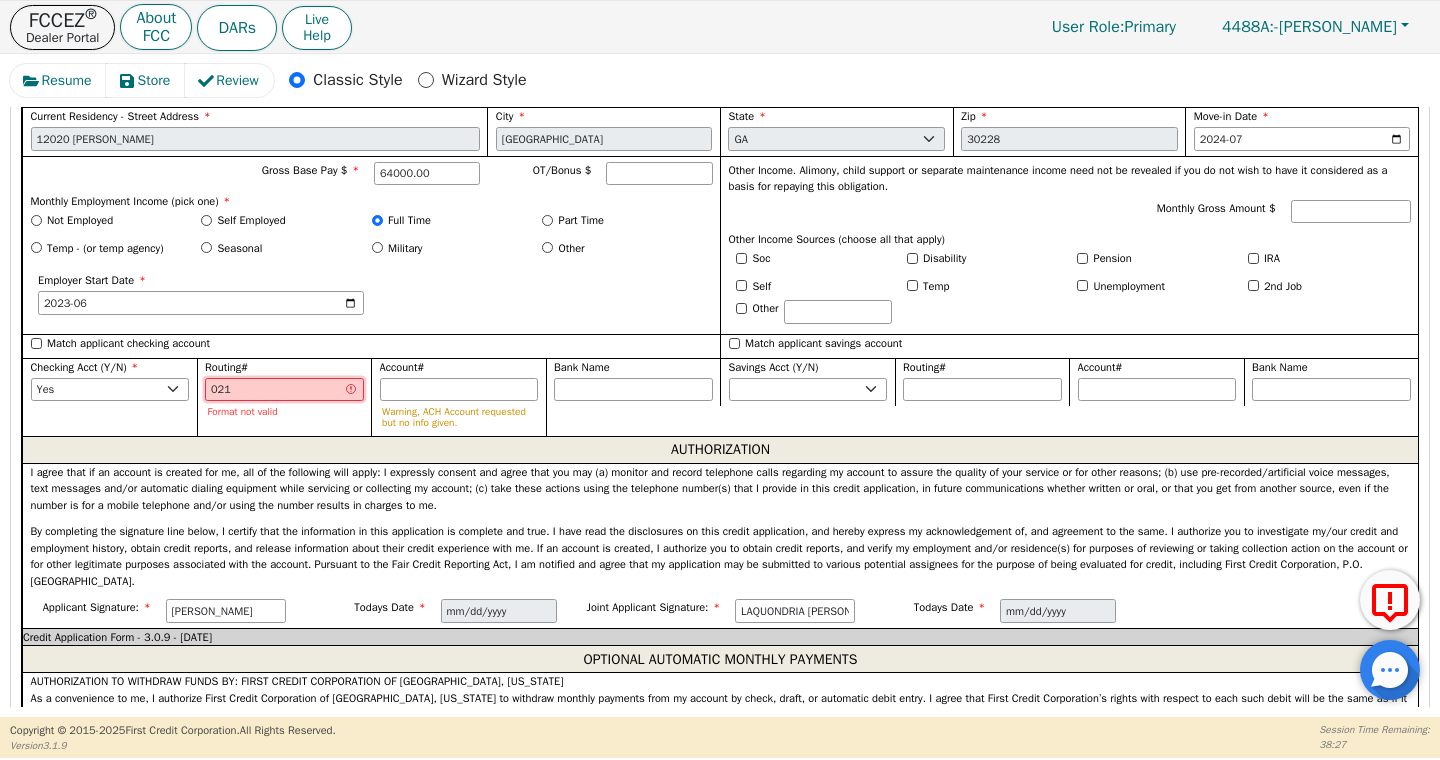 type on "0210" 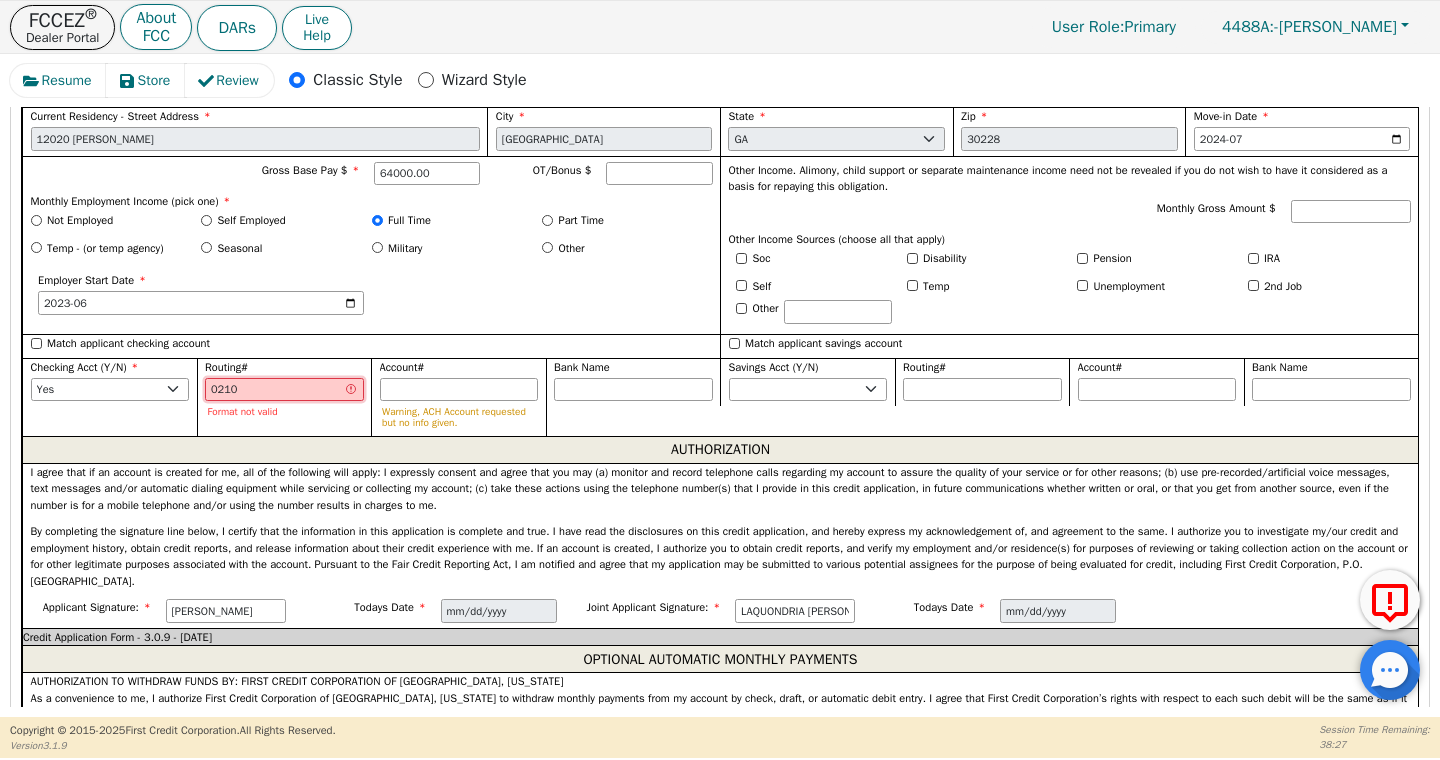 type on "****" 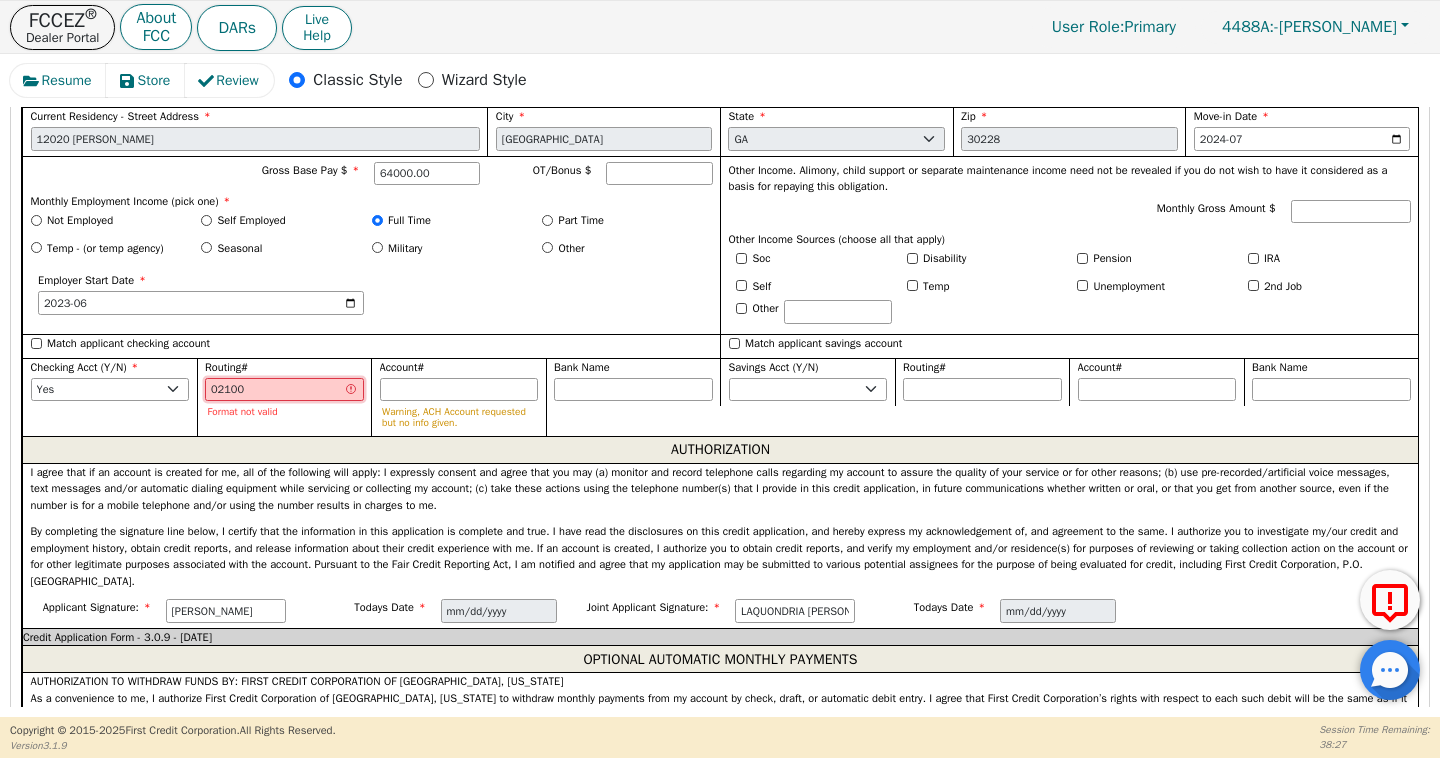 type on "021000" 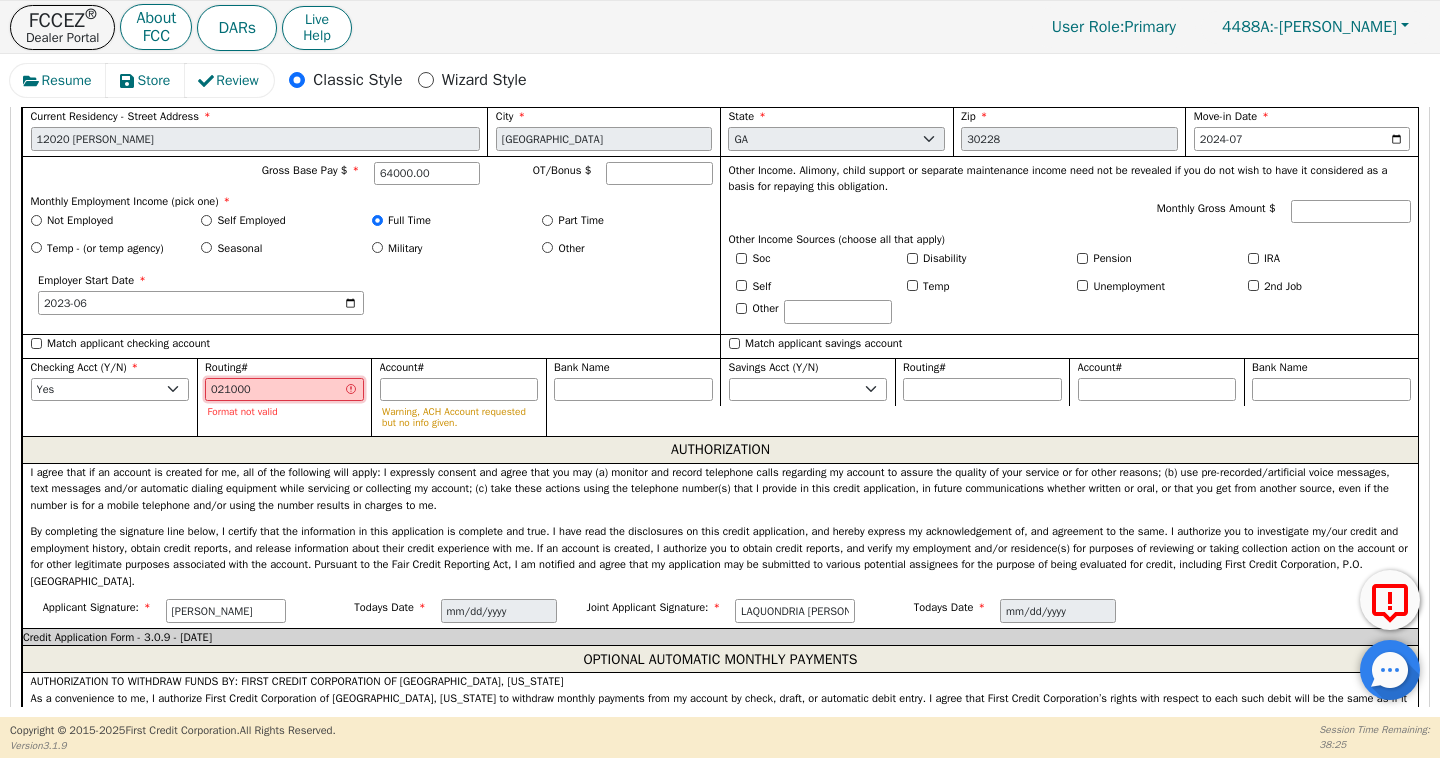 type on "0210000" 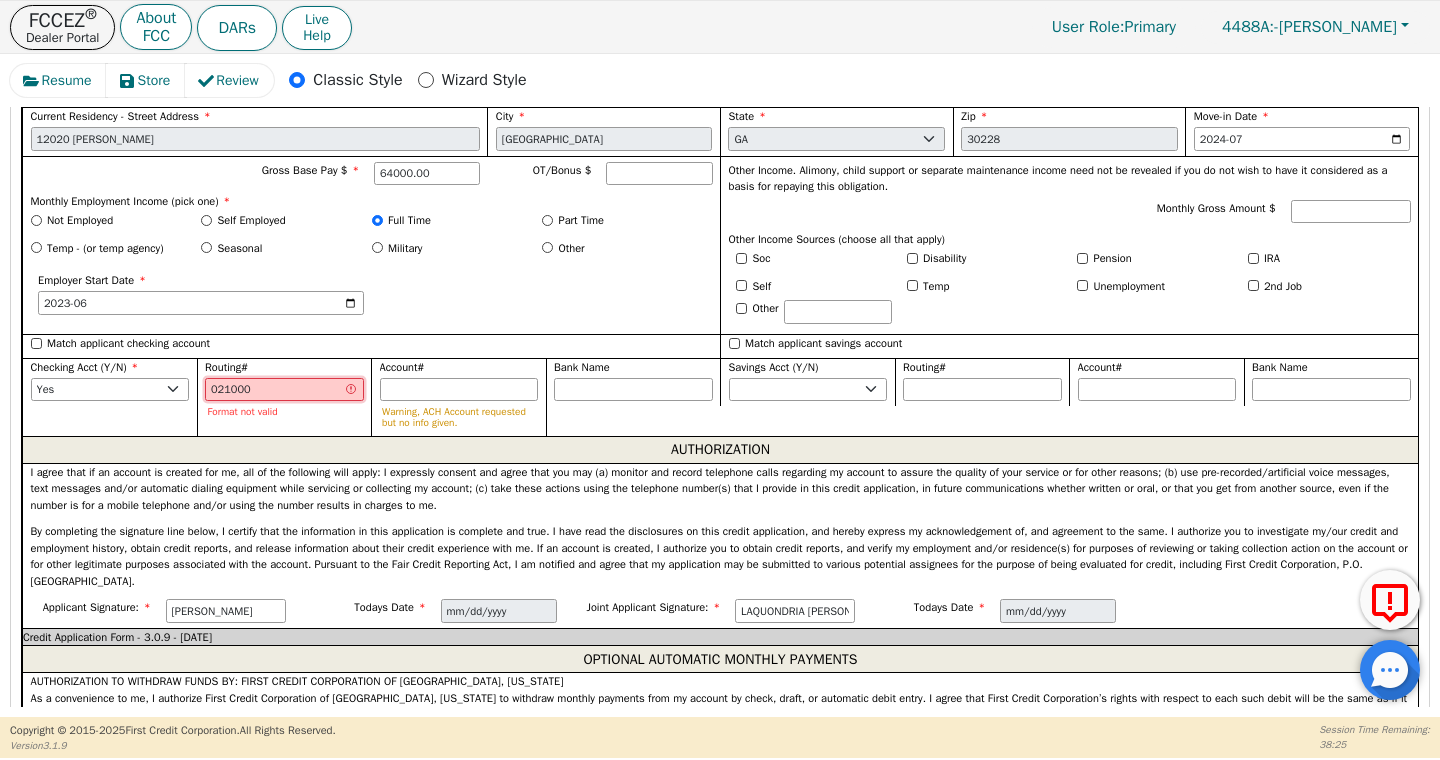 type on "*******" 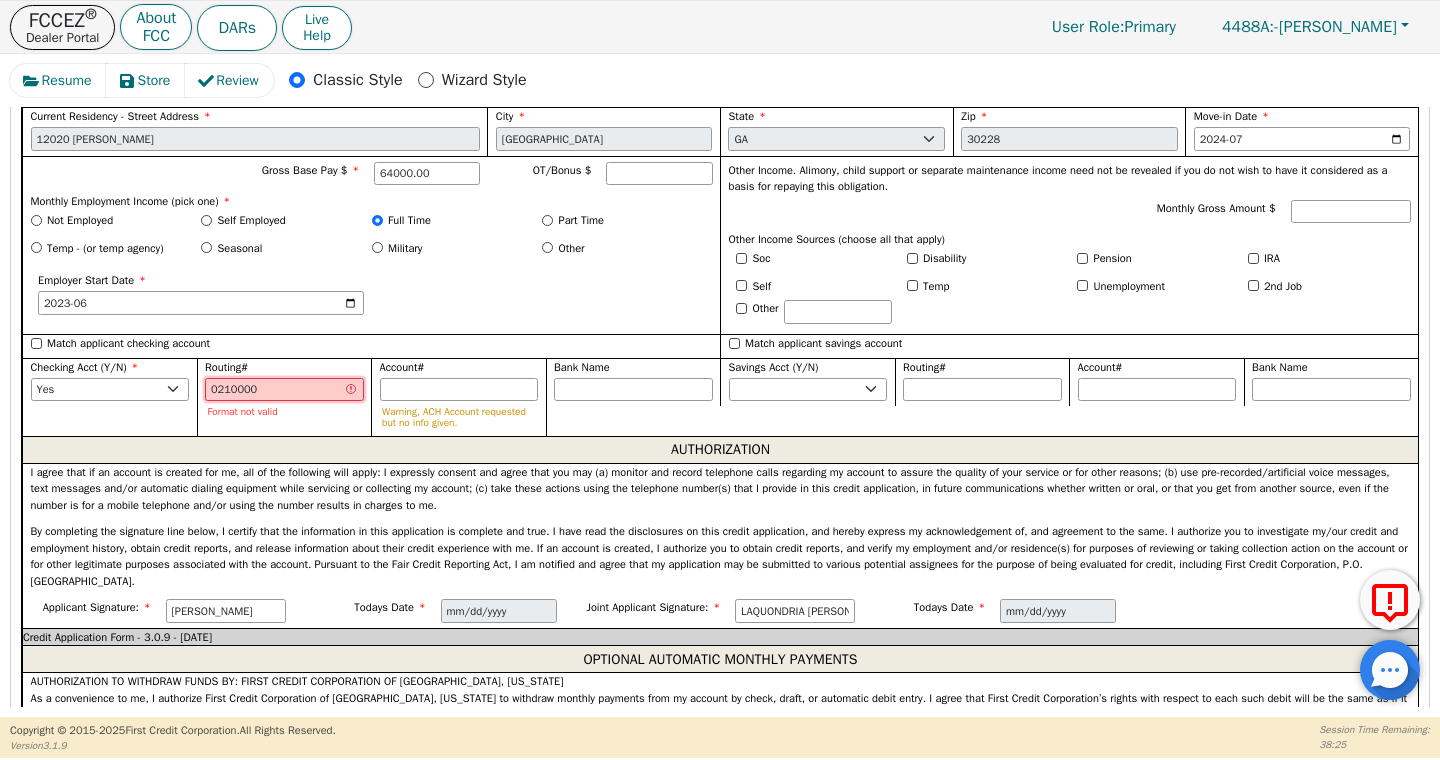 type on "02100002" 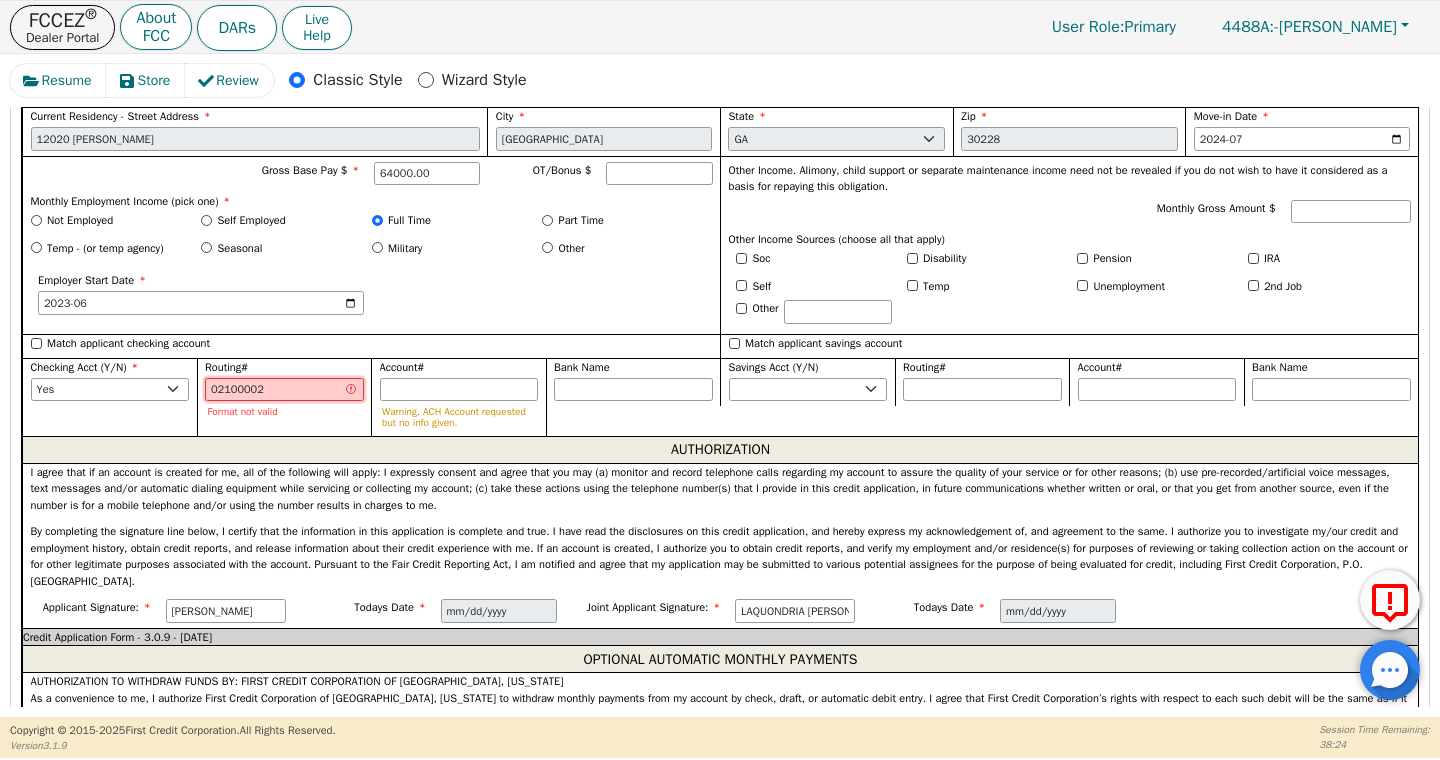 type on "021000021" 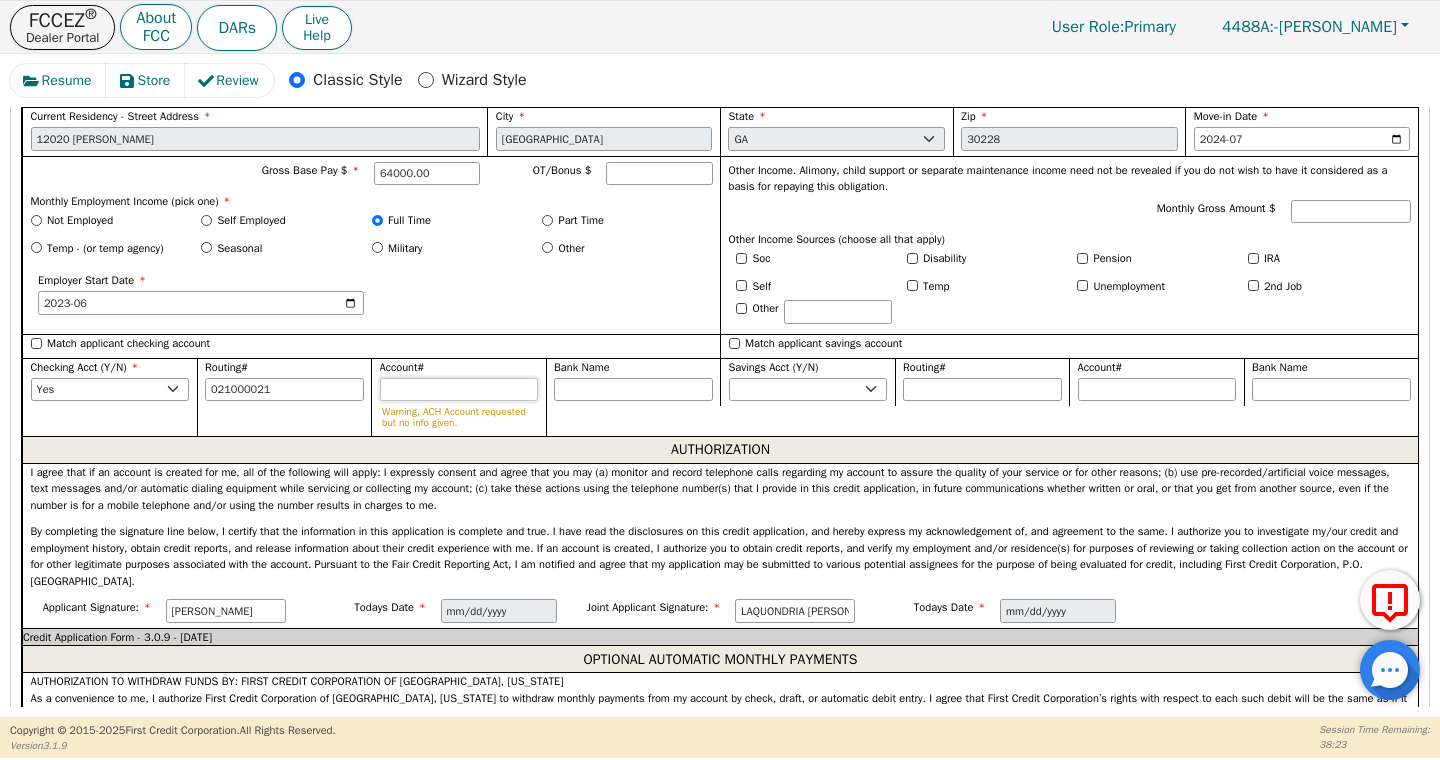 type on "*********" 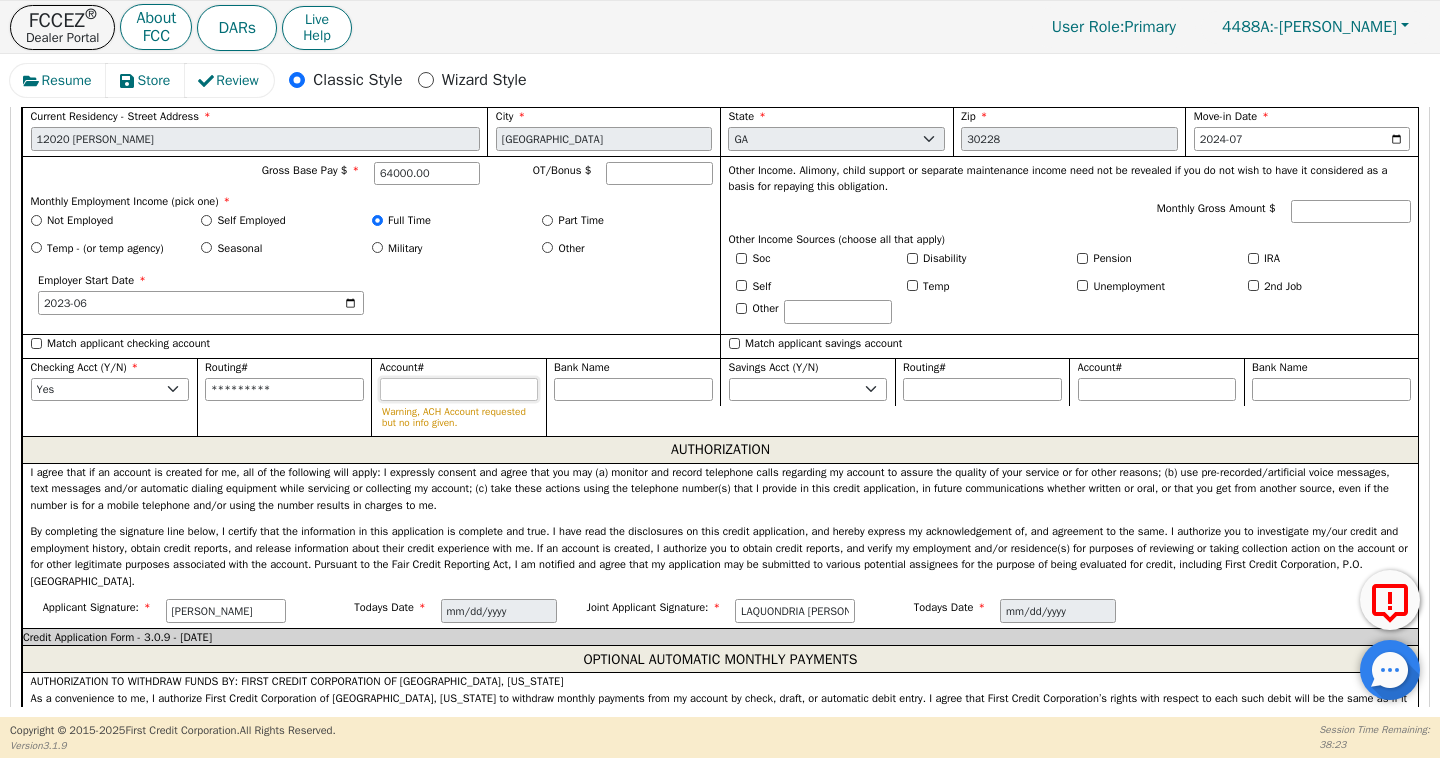 click on "Account#" at bounding box center [459, 390] 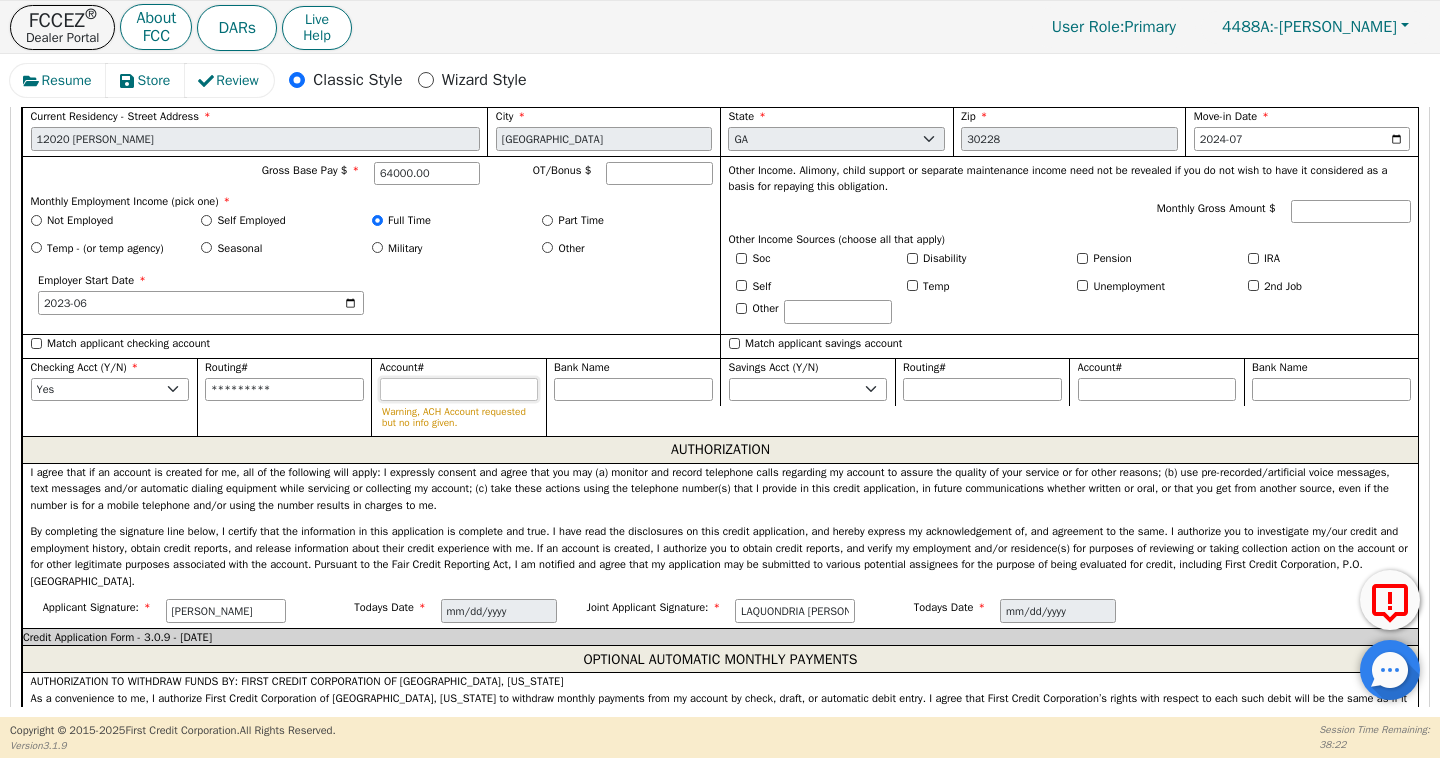 type on "7" 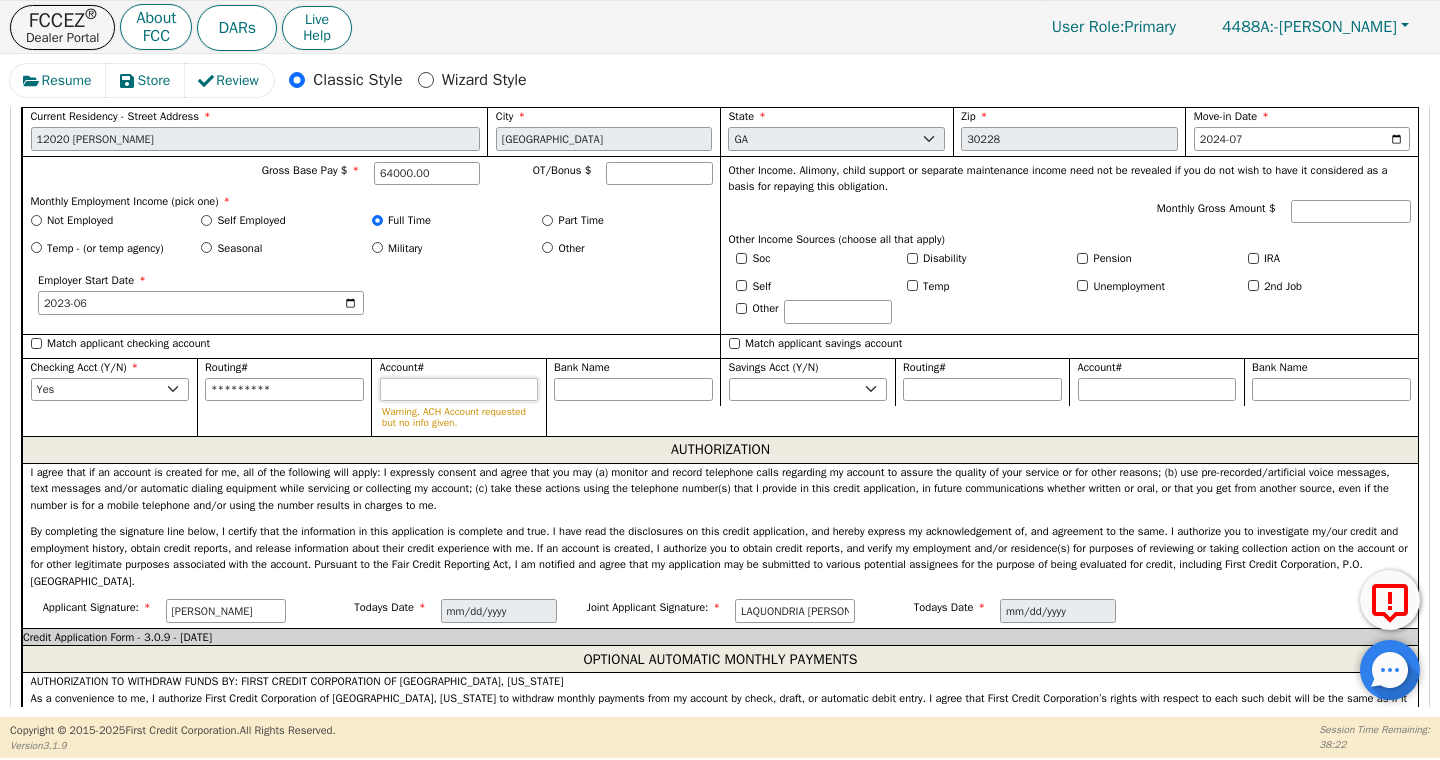 type on "*" 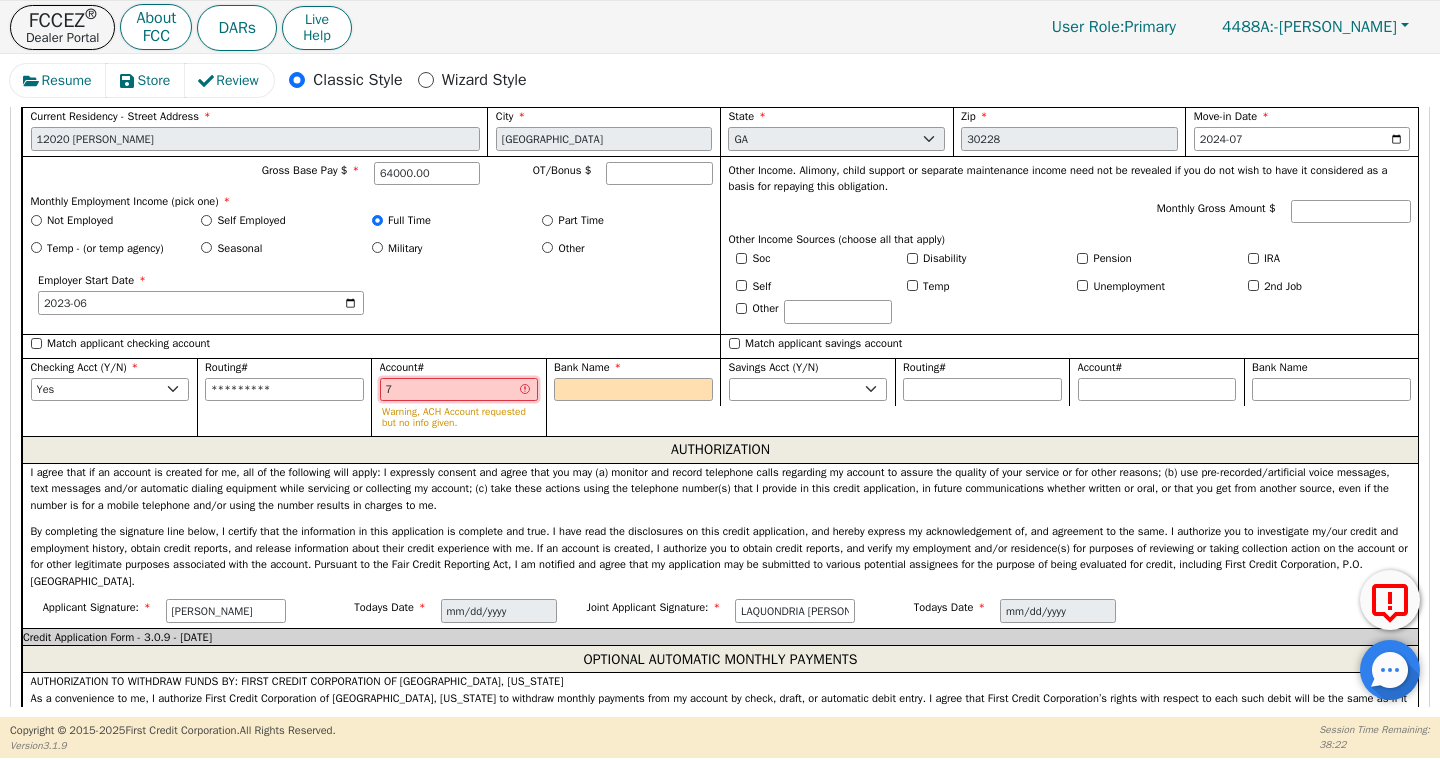 type on "78" 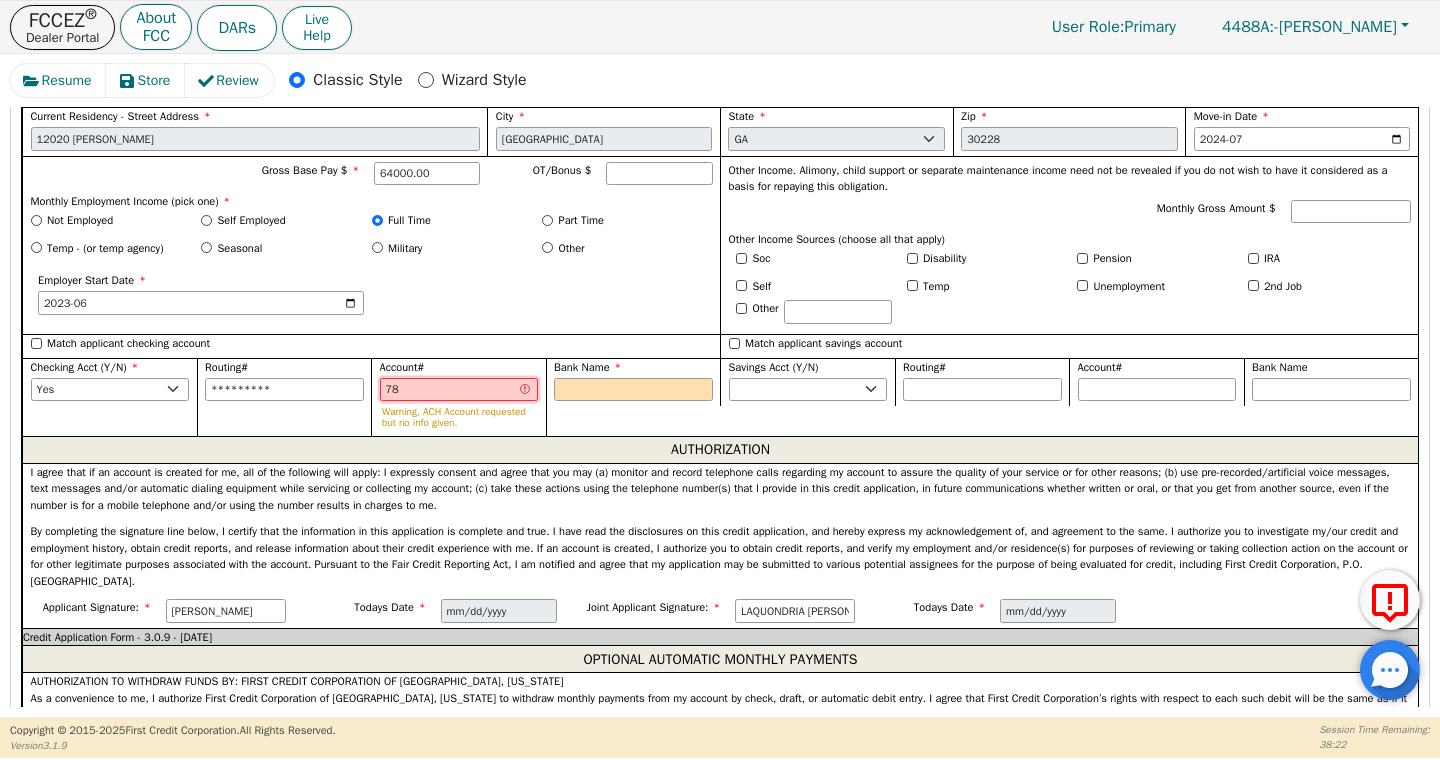 type on "789" 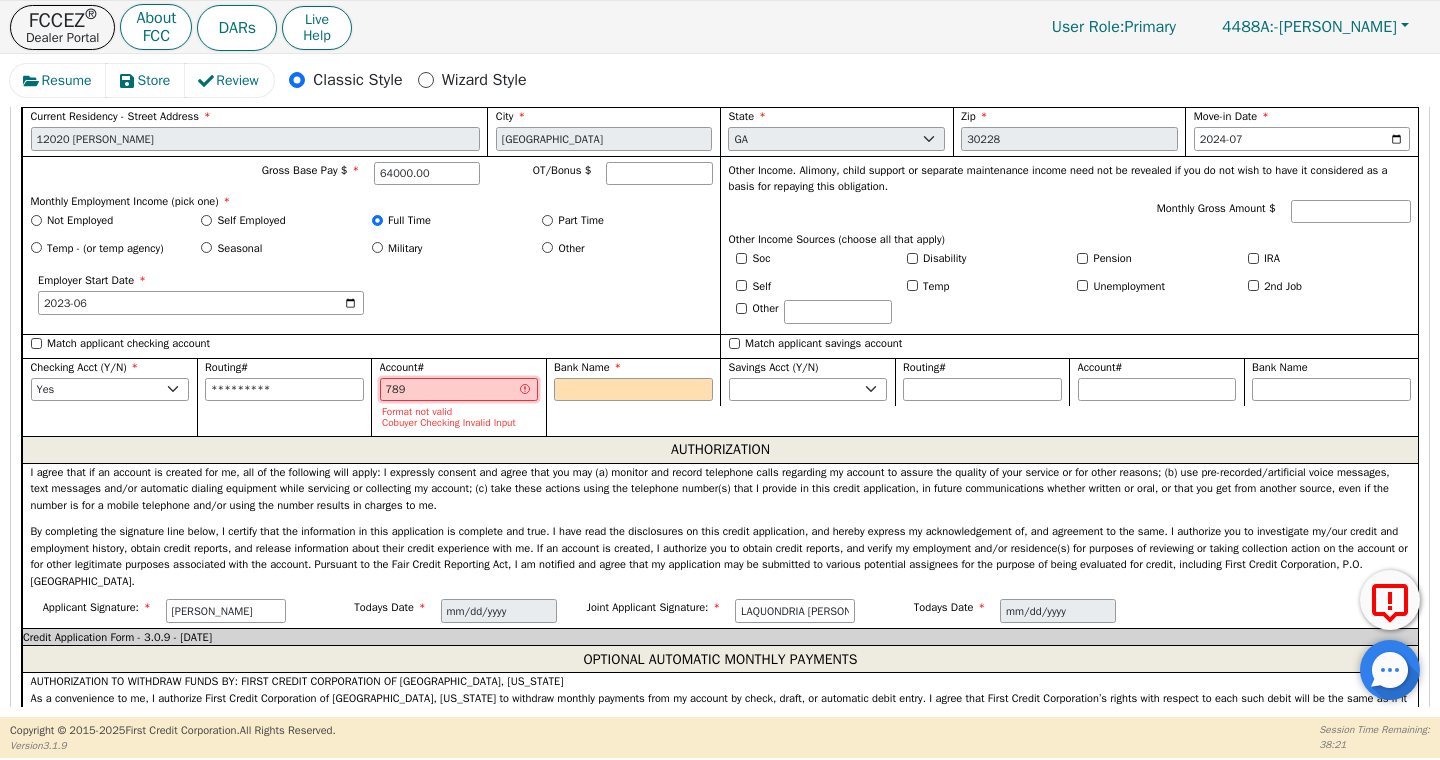 type on "7896" 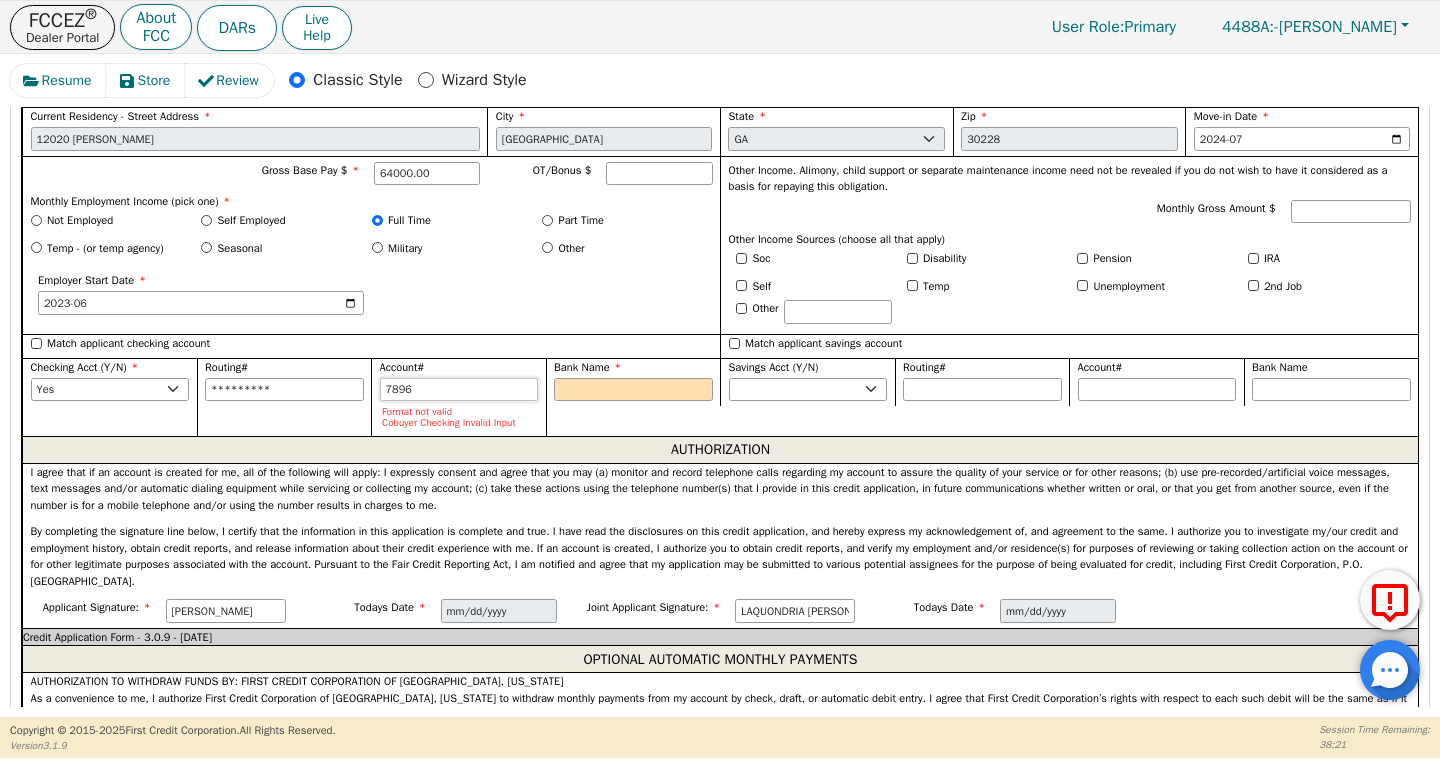 type on "78967" 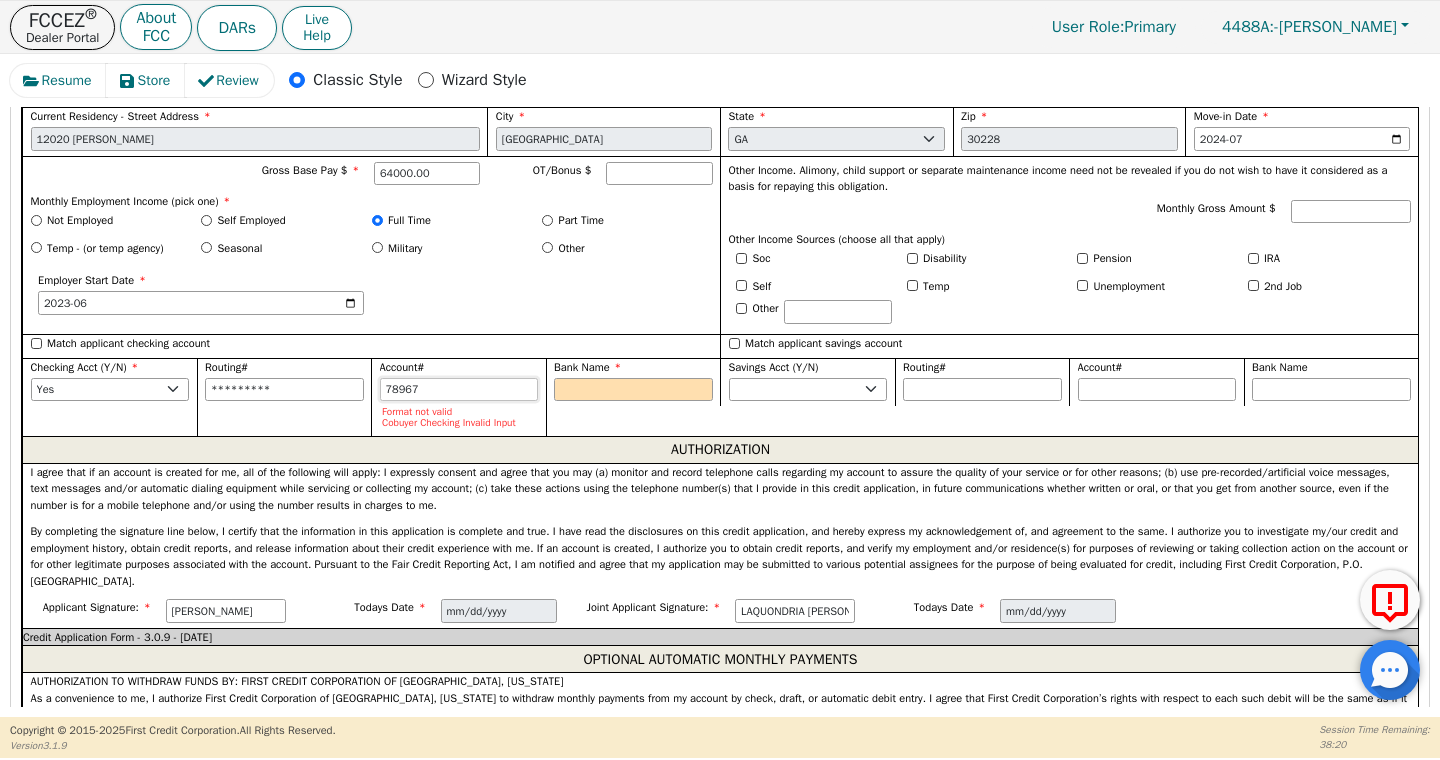 type on "789675" 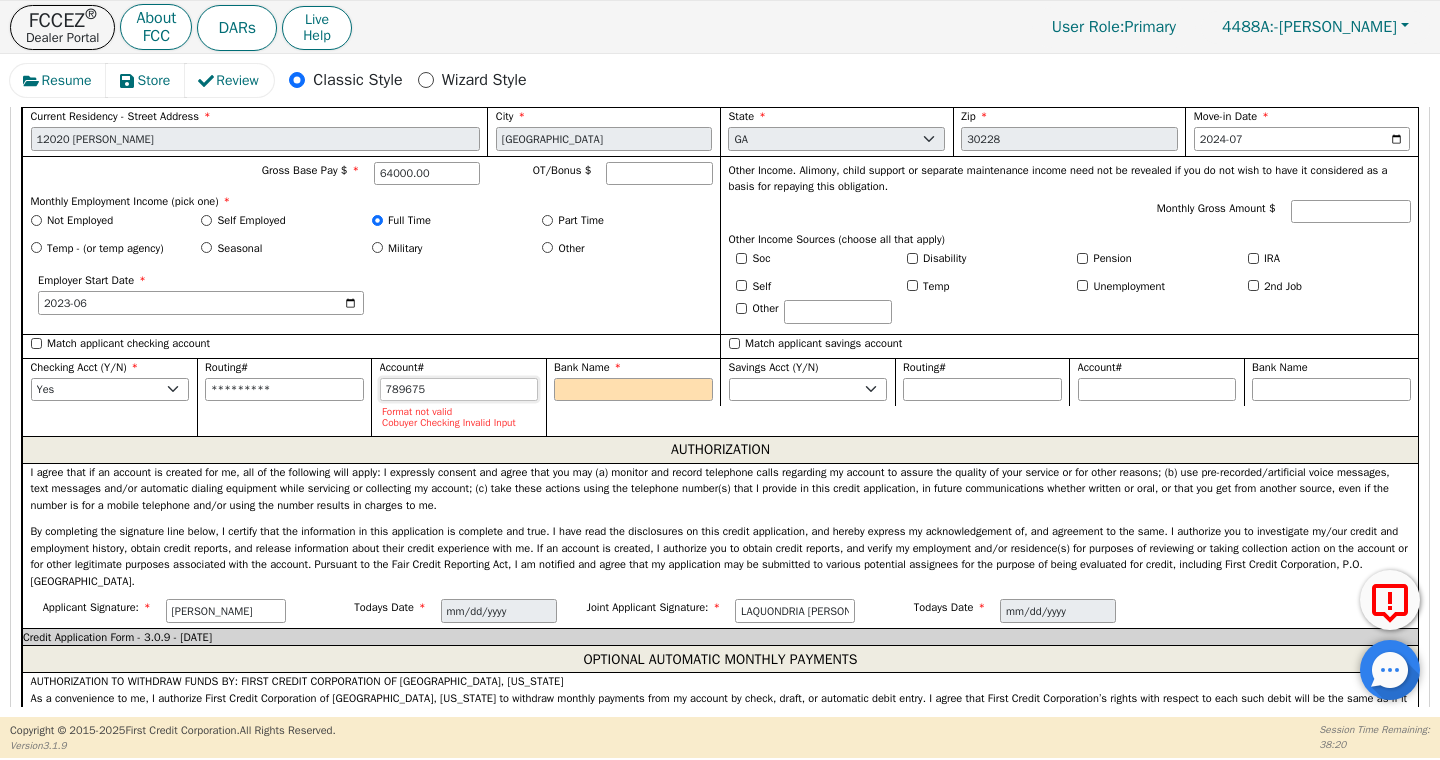 type on "7896754" 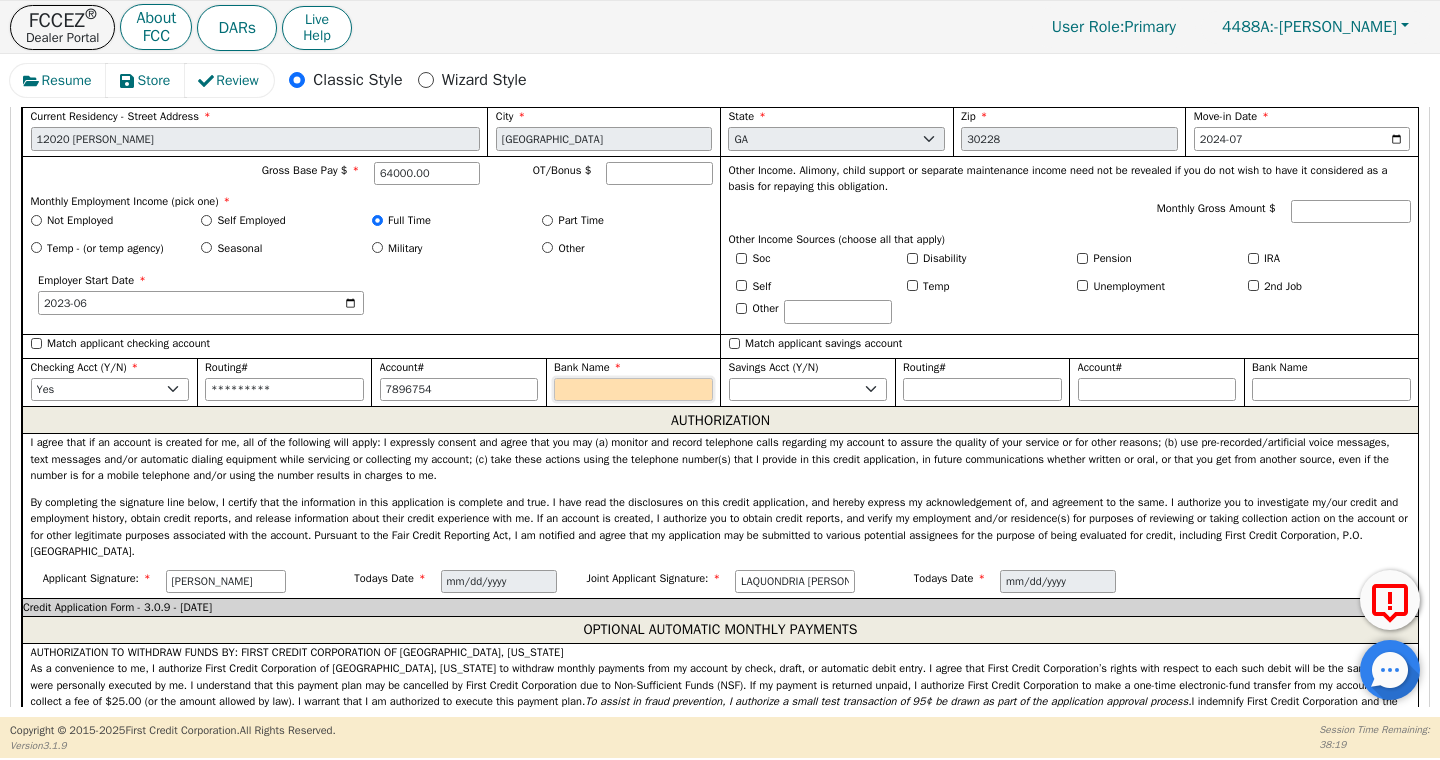 type on "*******" 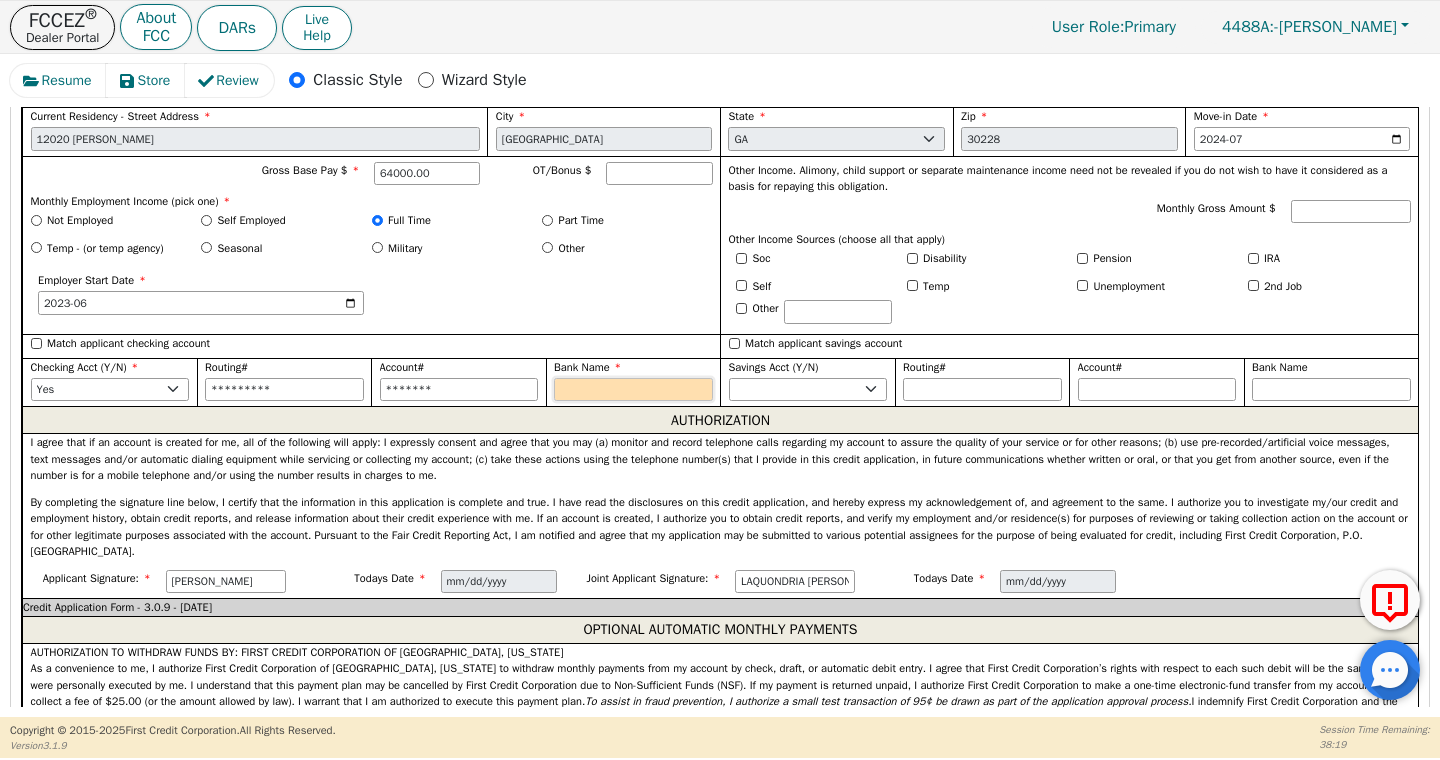 click on "Bank Name" at bounding box center [633, 390] 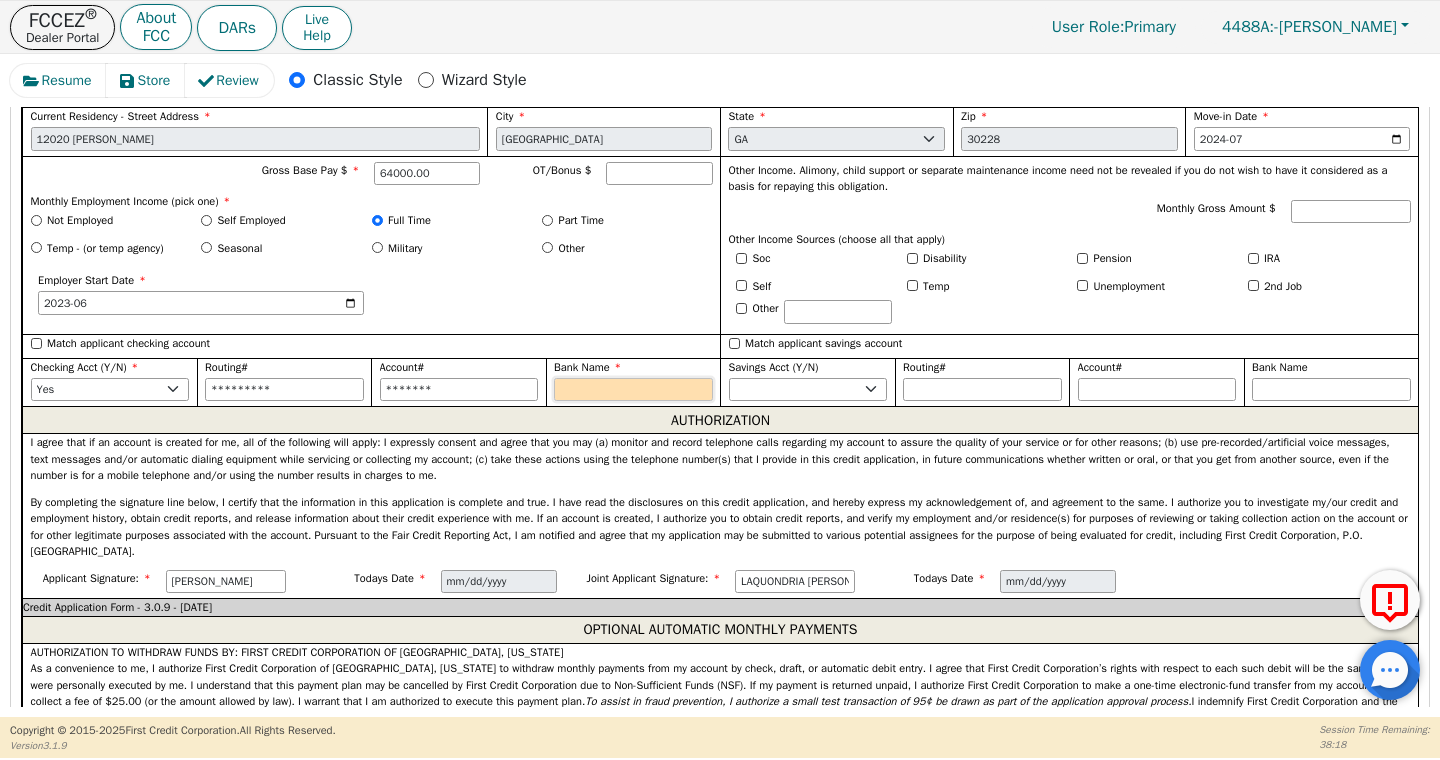 type on "c" 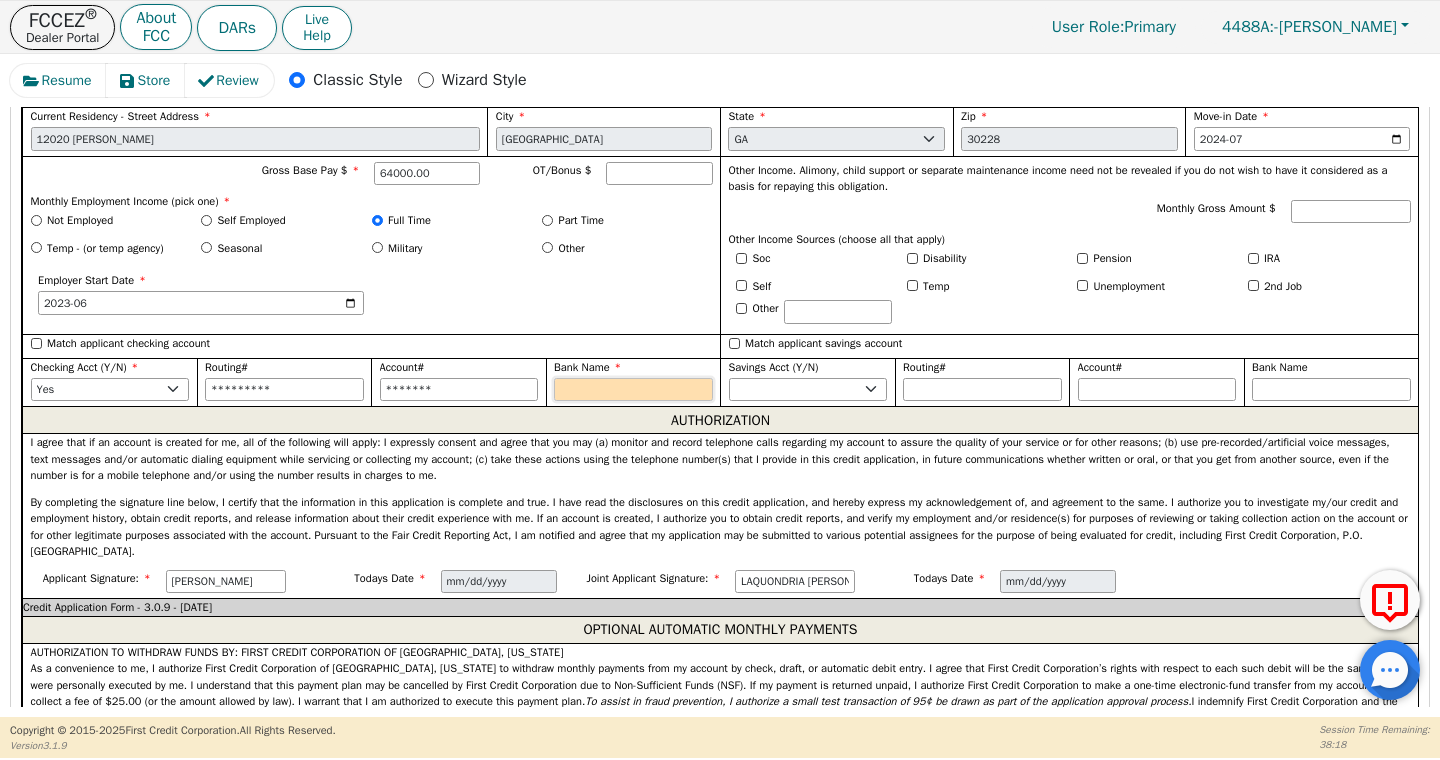 type on "c" 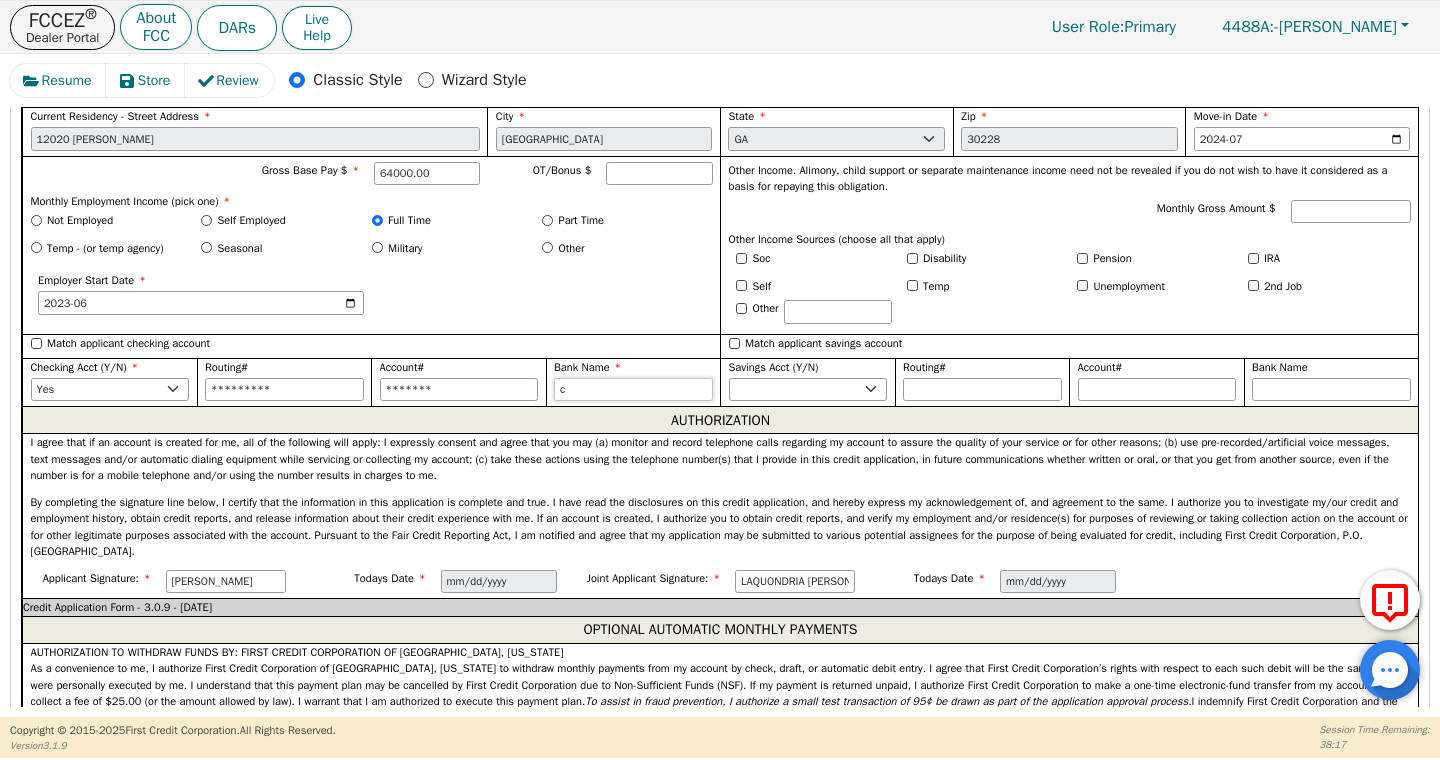 type on "ch" 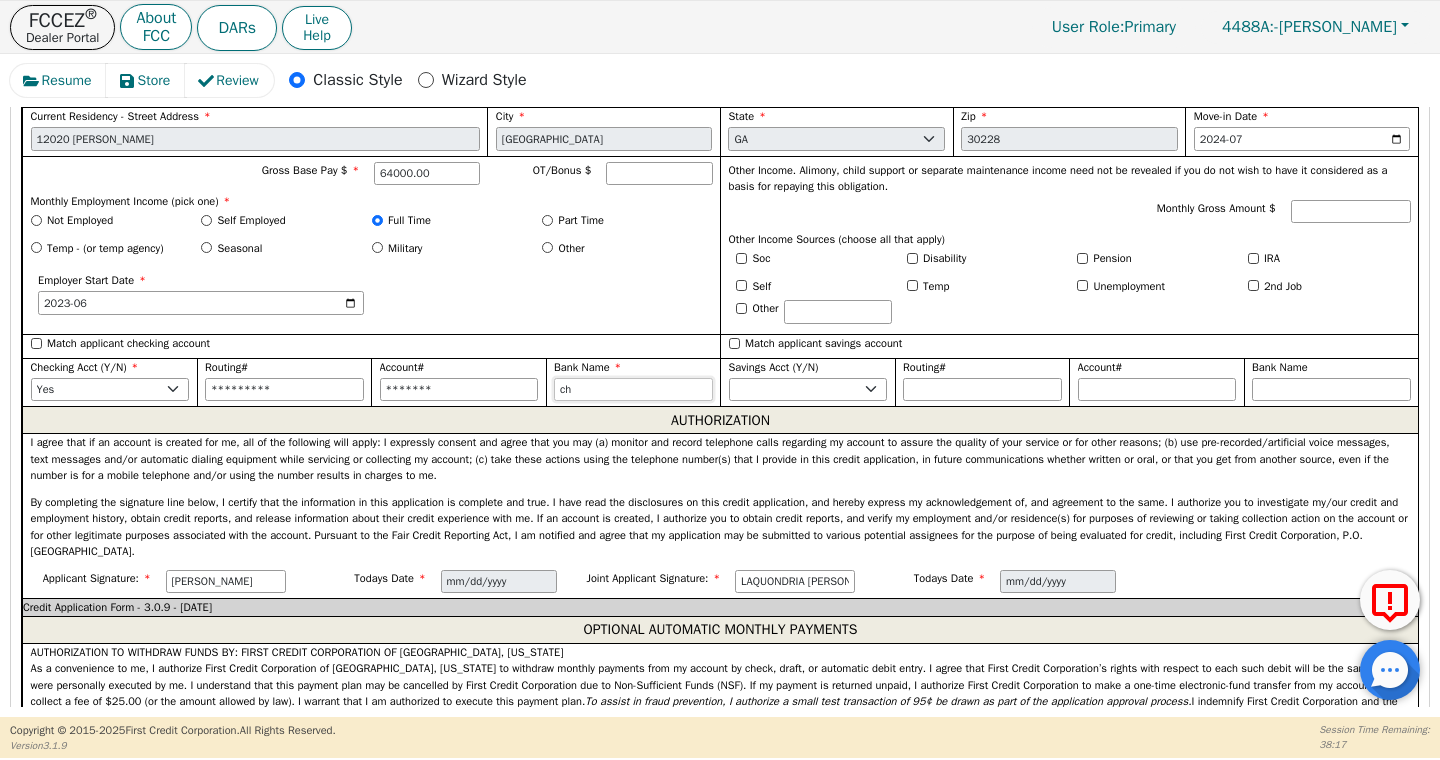 type on "cha" 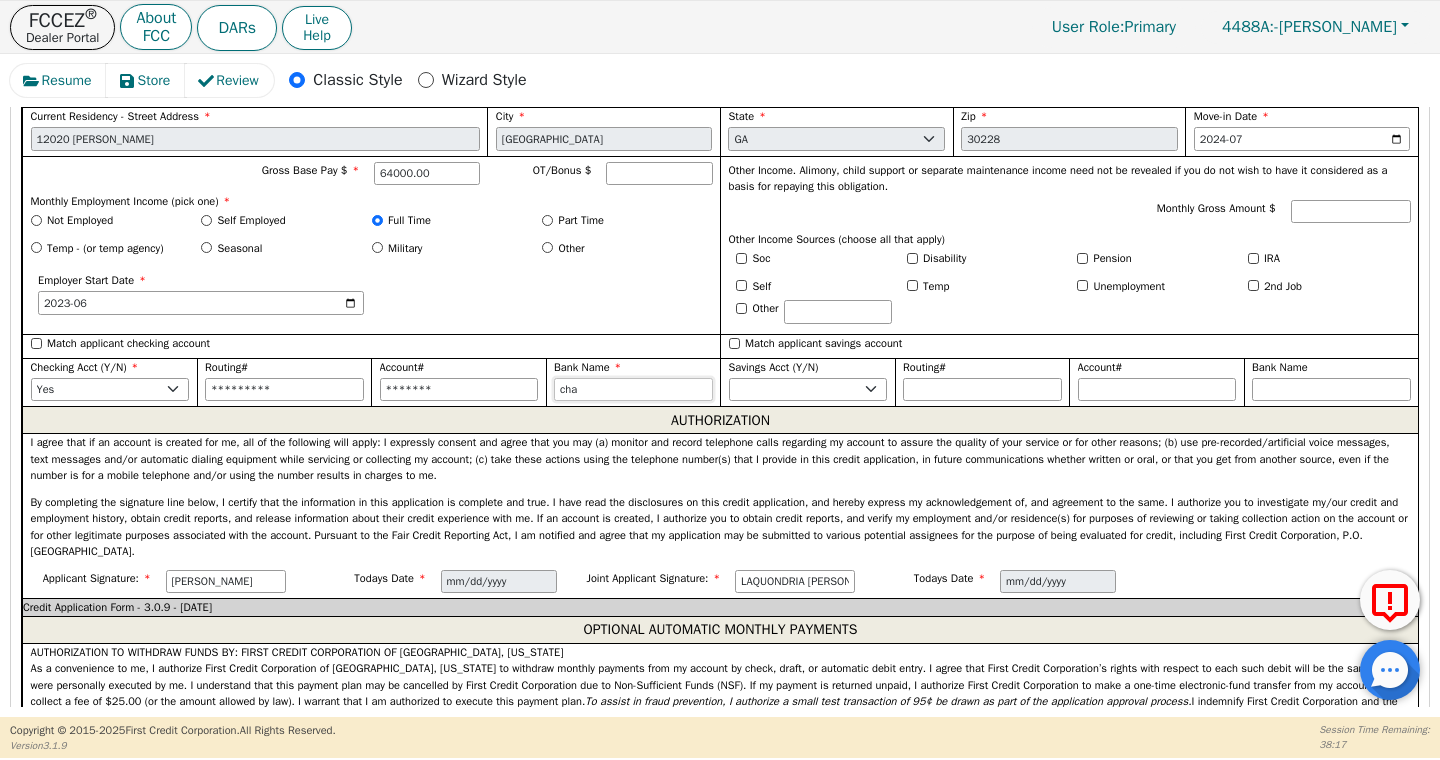 type on "[PERSON_NAME]" 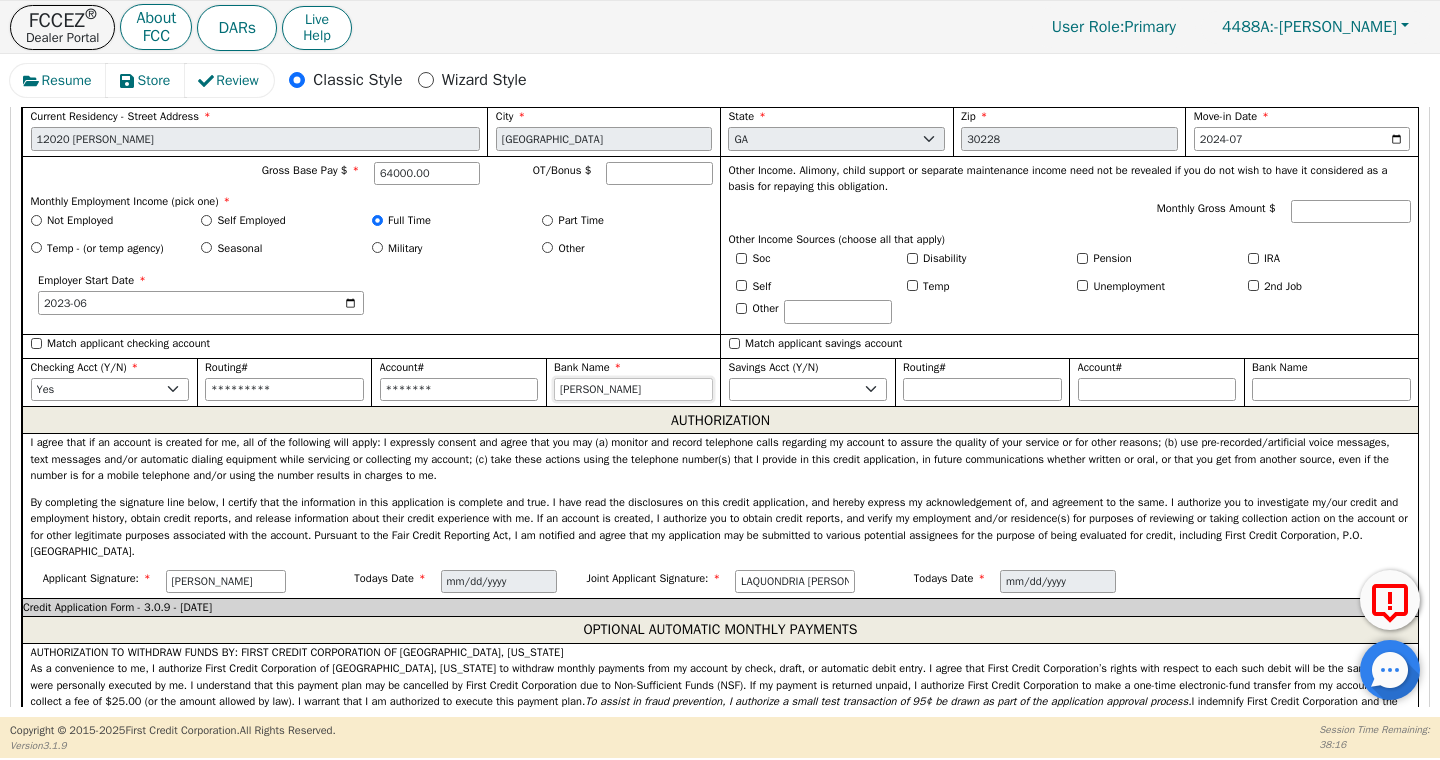 type on "chase" 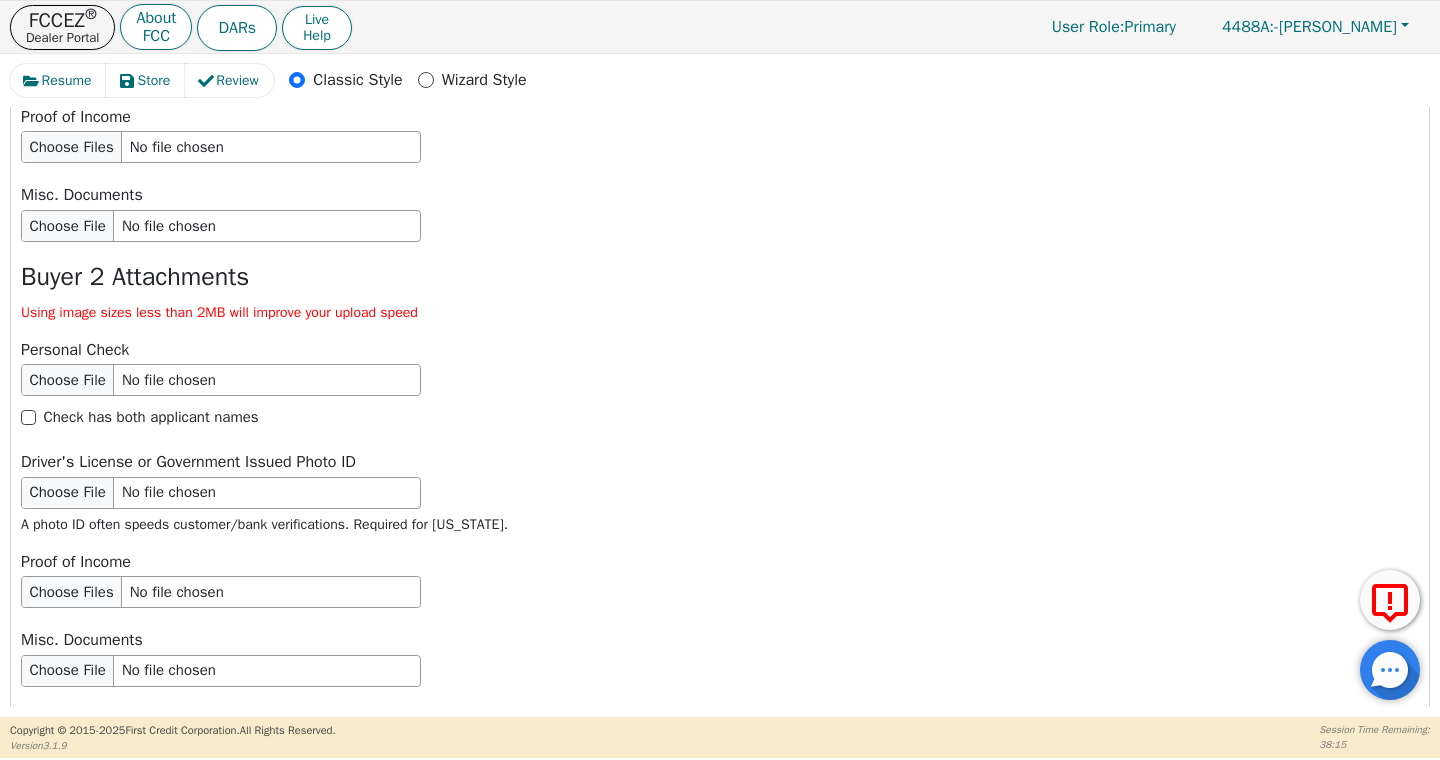 scroll, scrollTop: 3320, scrollLeft: 0, axis: vertical 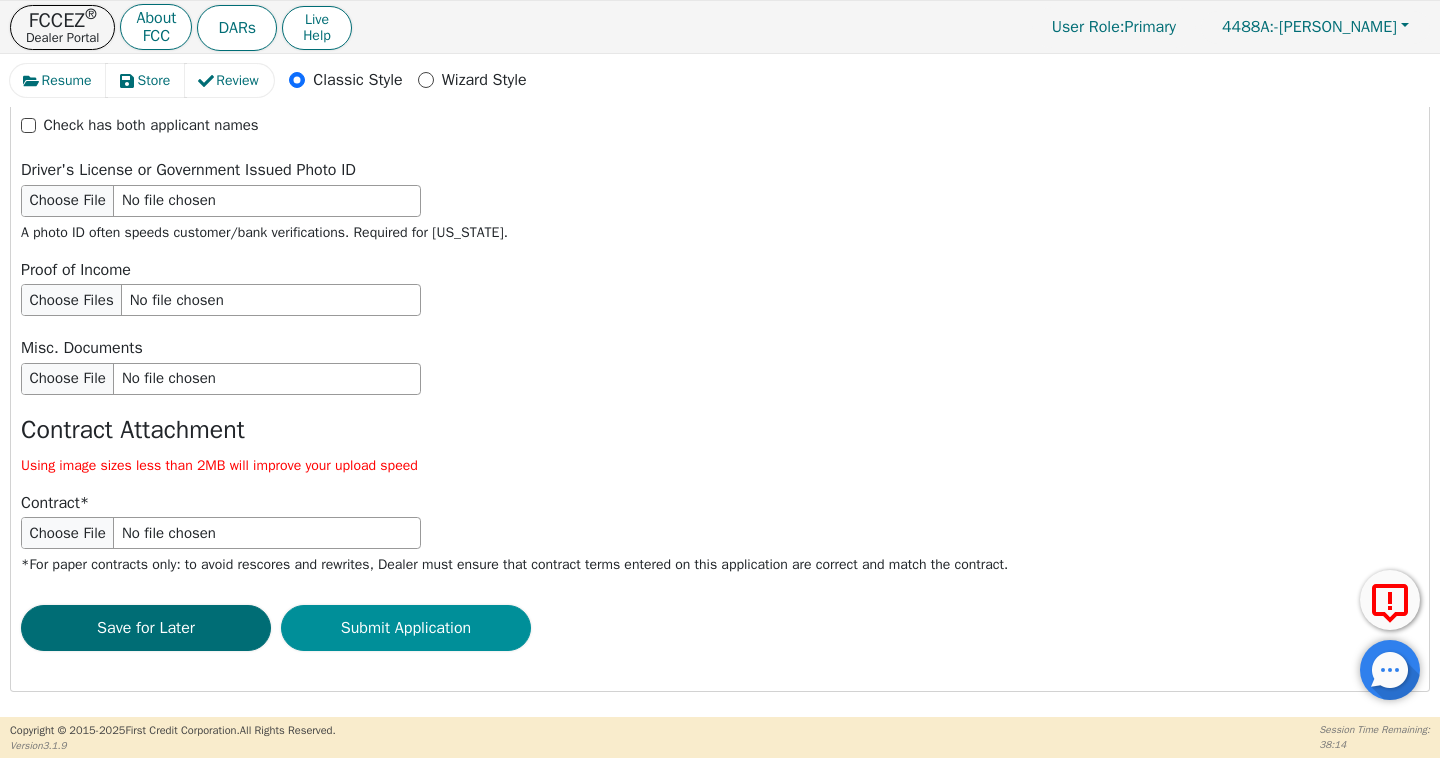 type on "chase" 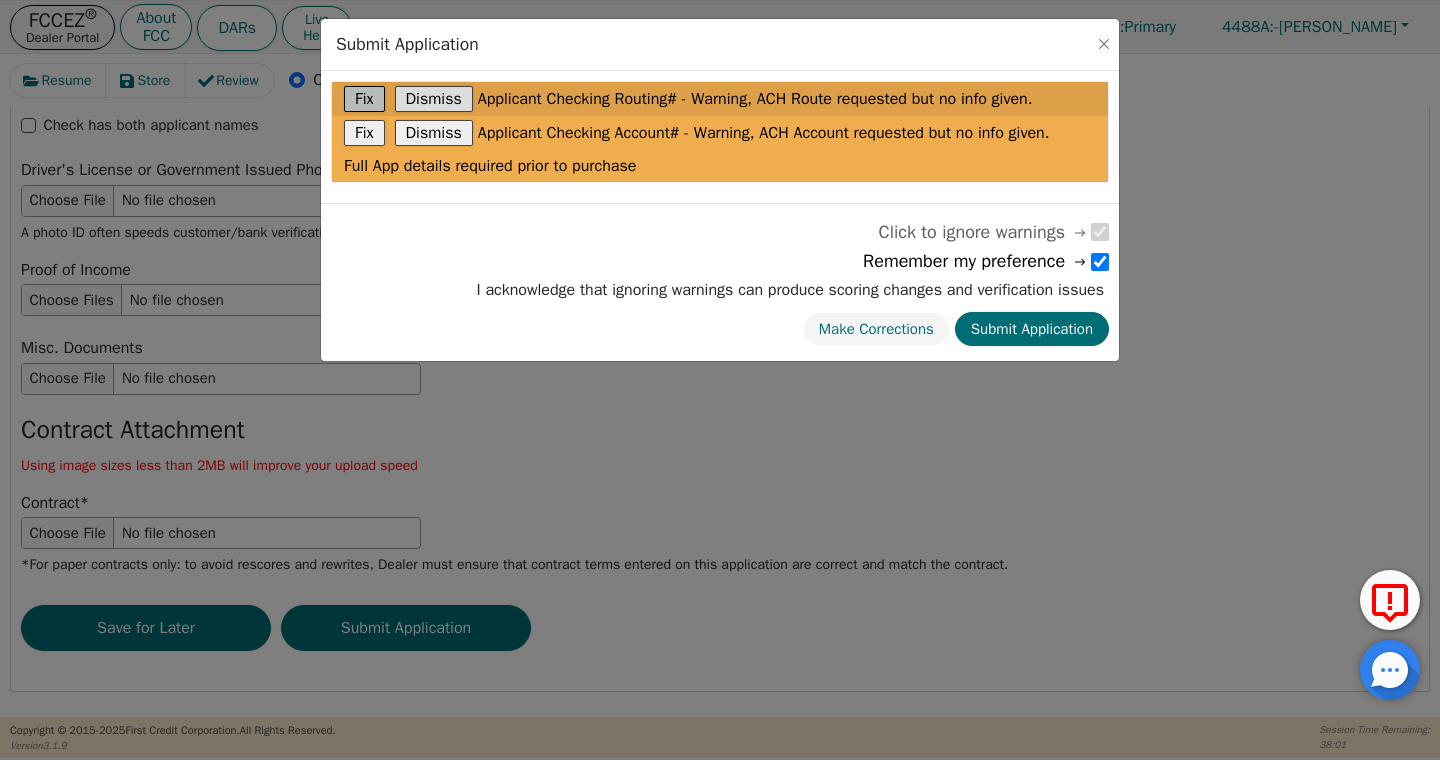 click on "Fix" at bounding box center (364, 99) 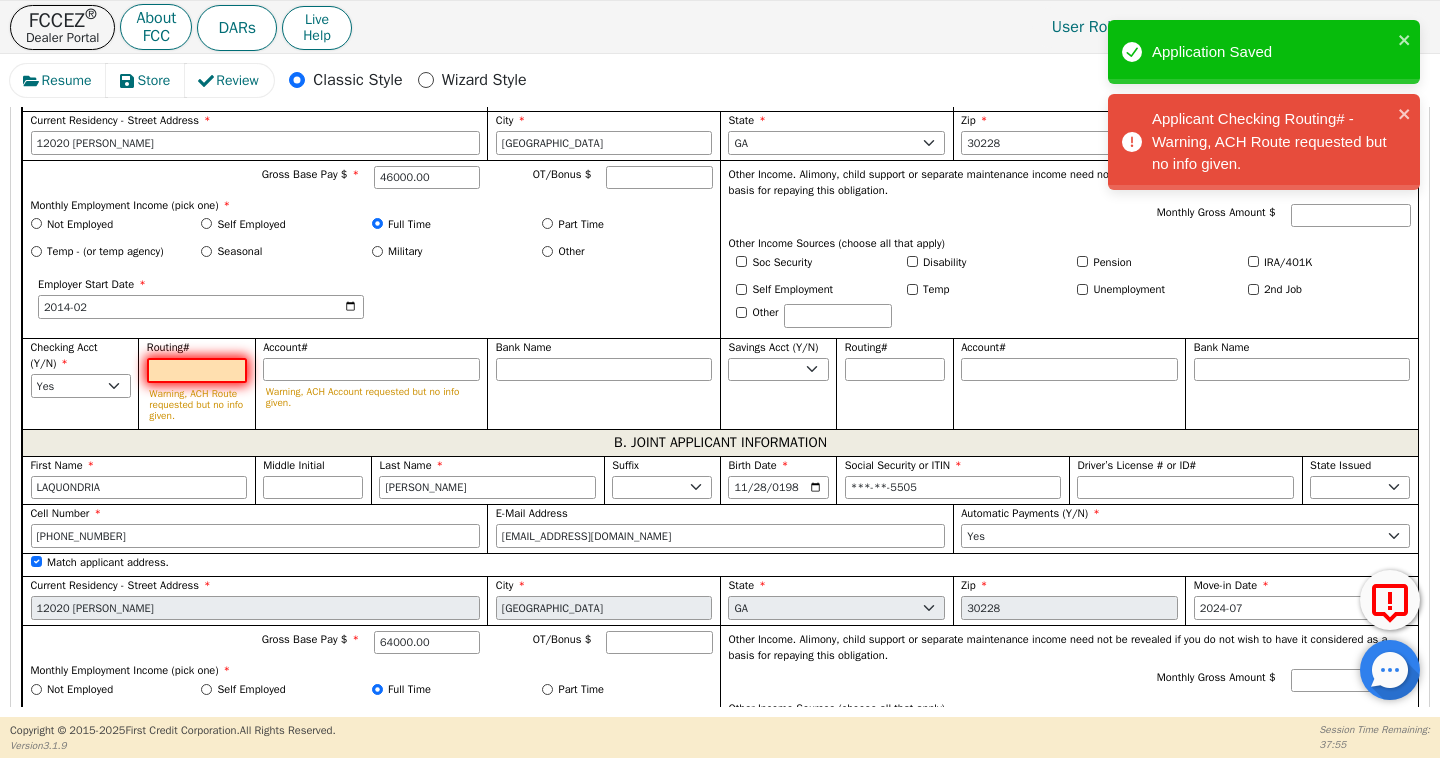 scroll, scrollTop: 1488, scrollLeft: 0, axis: vertical 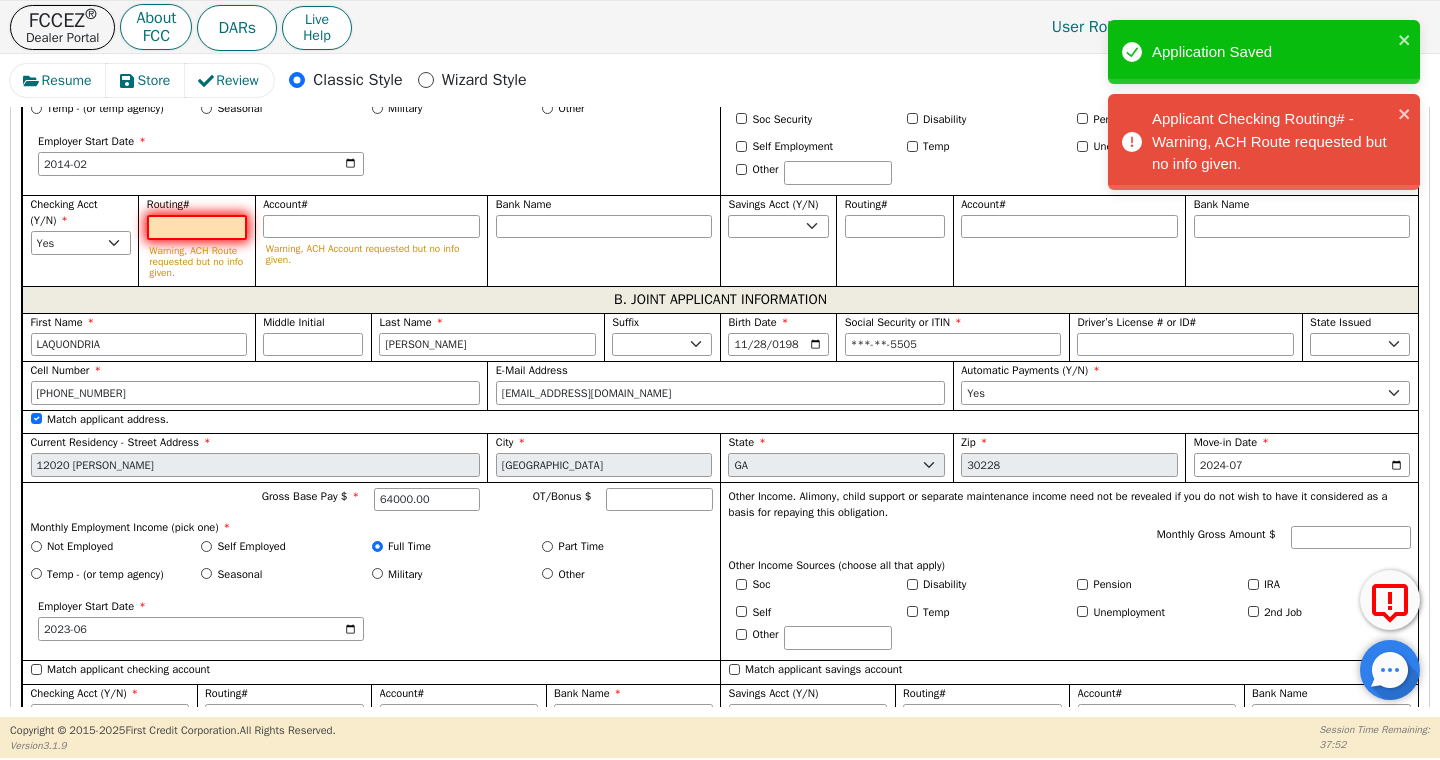 type on "0" 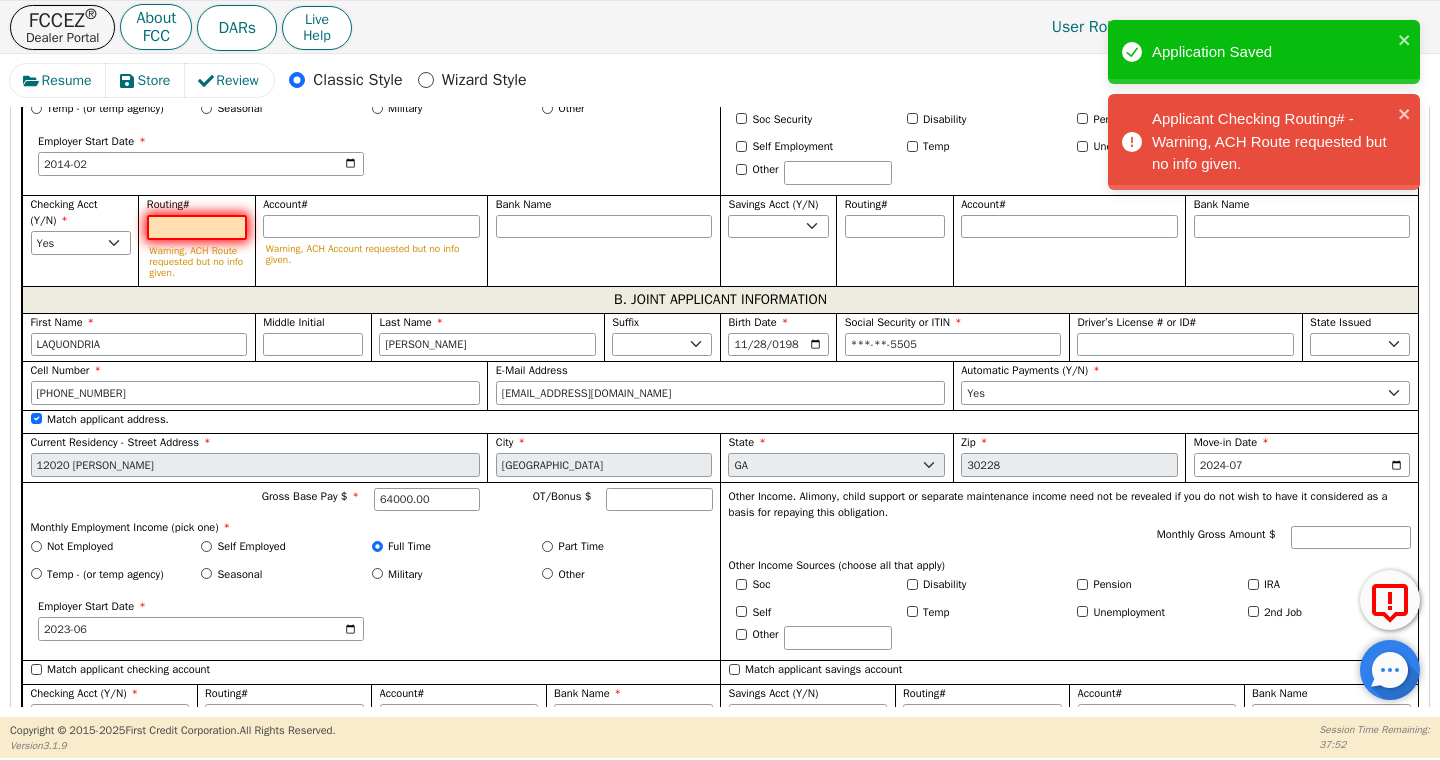 type on "*" 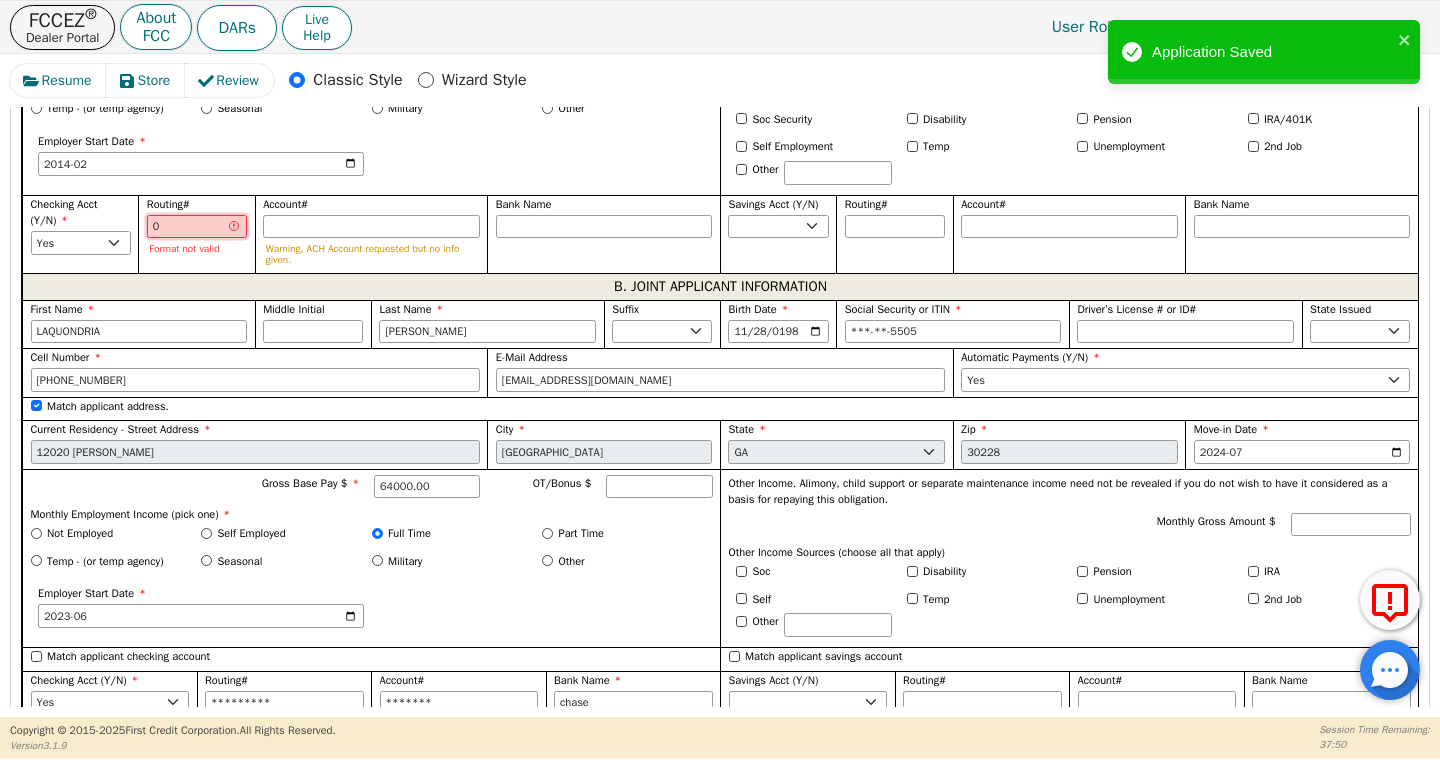 type on "02" 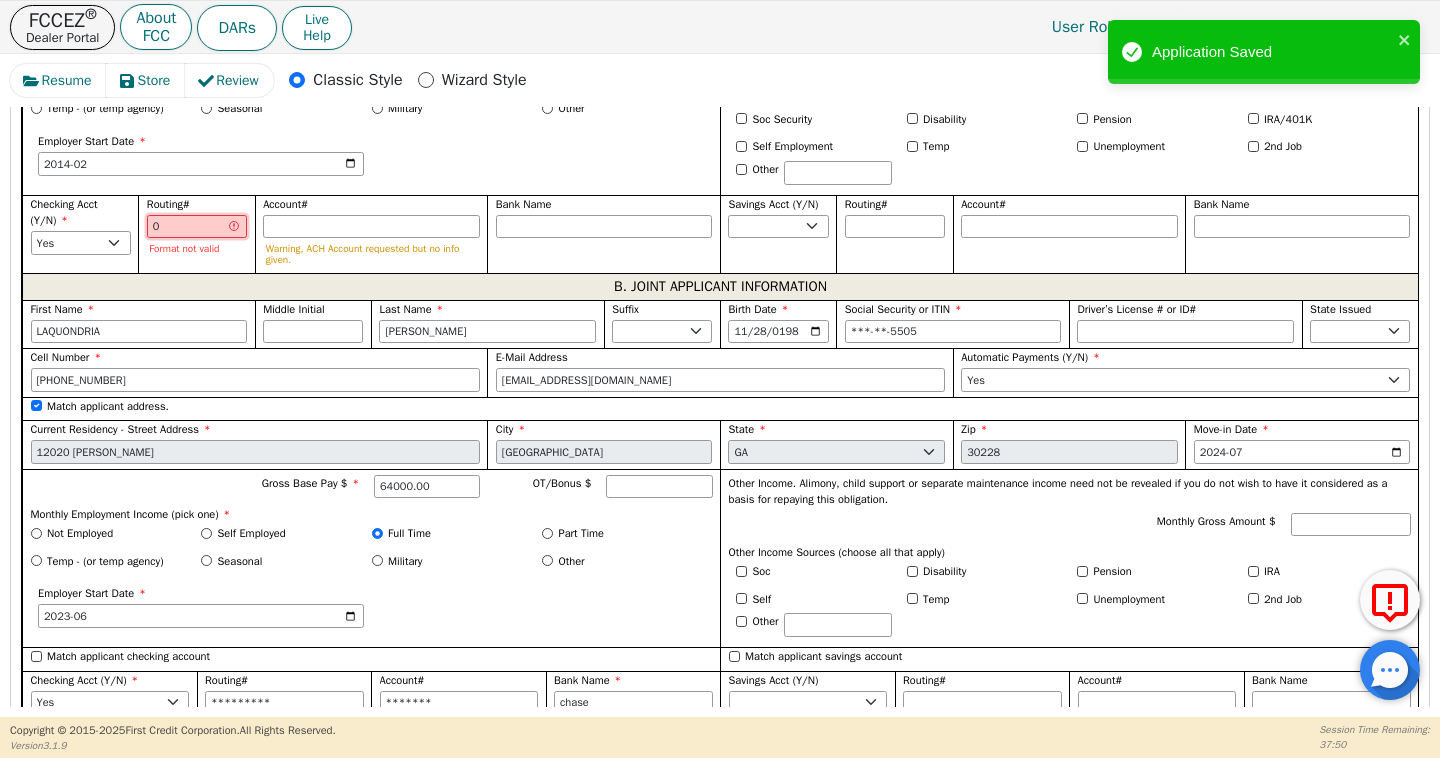 type on "**" 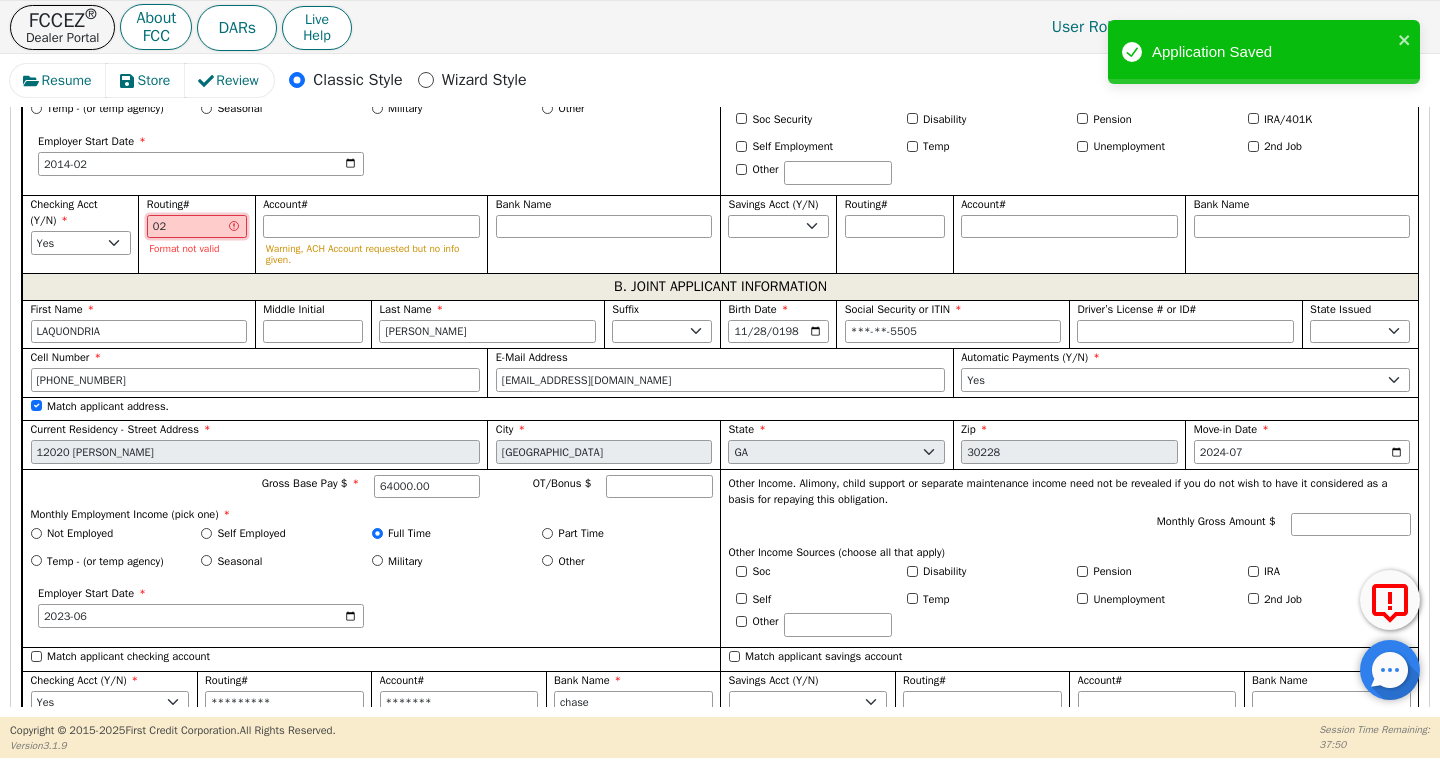 type on "021" 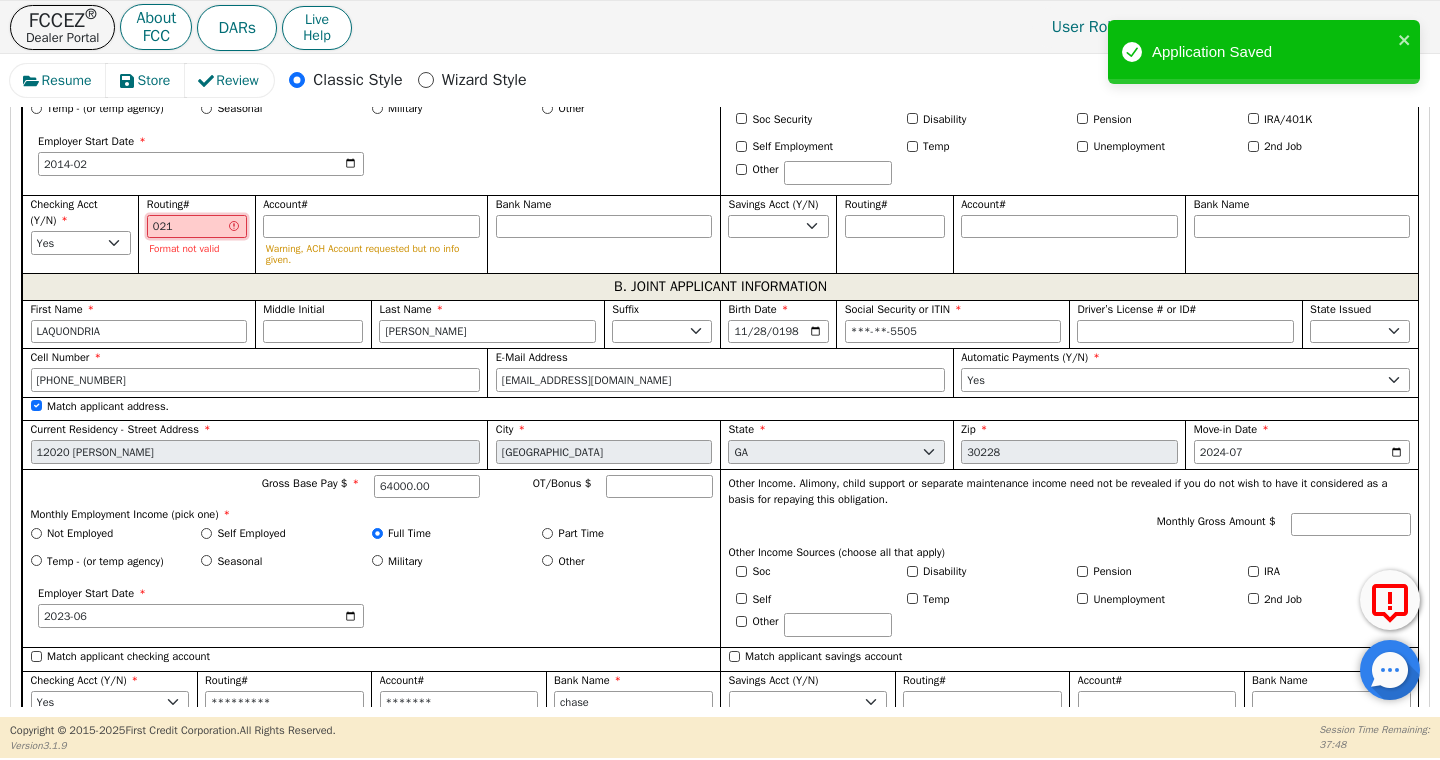 type on "0210" 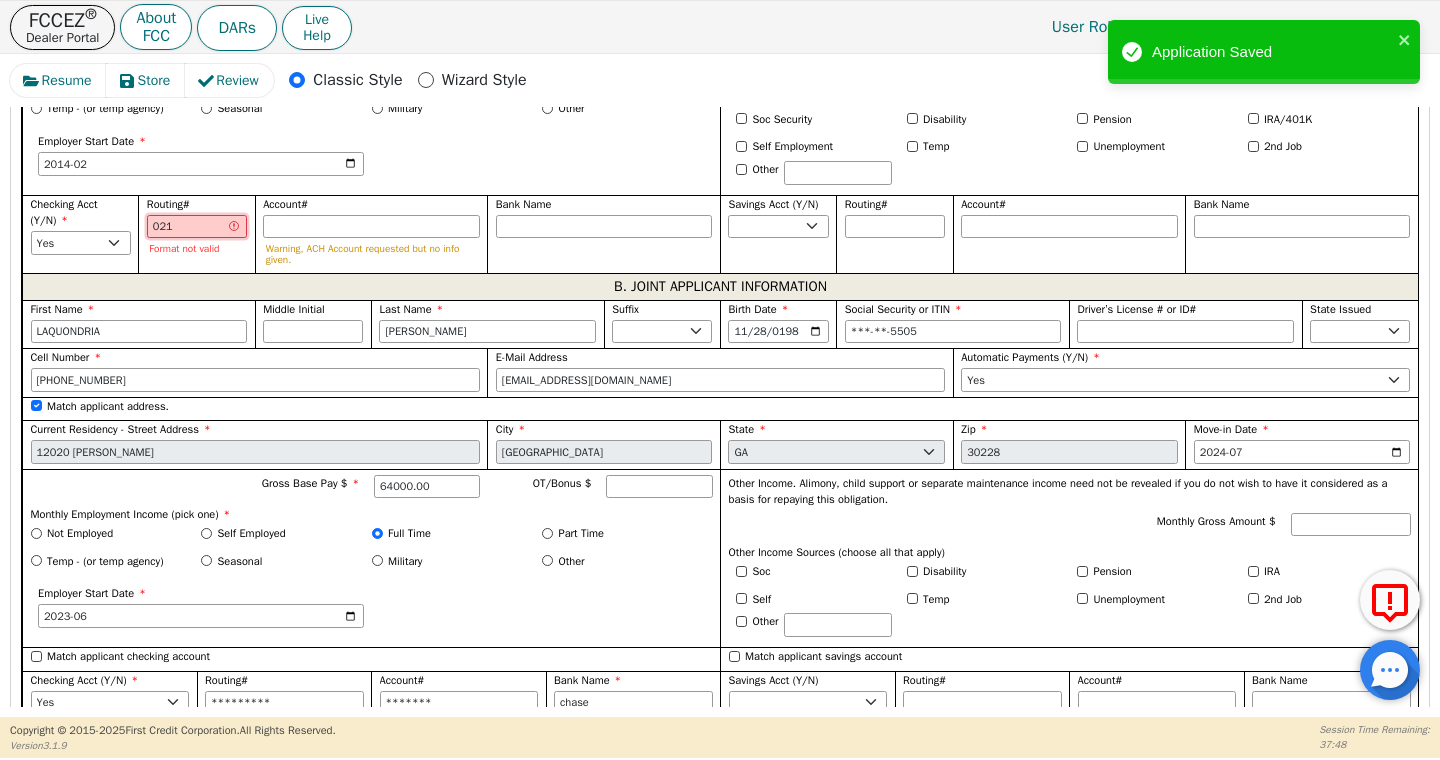 type on "****" 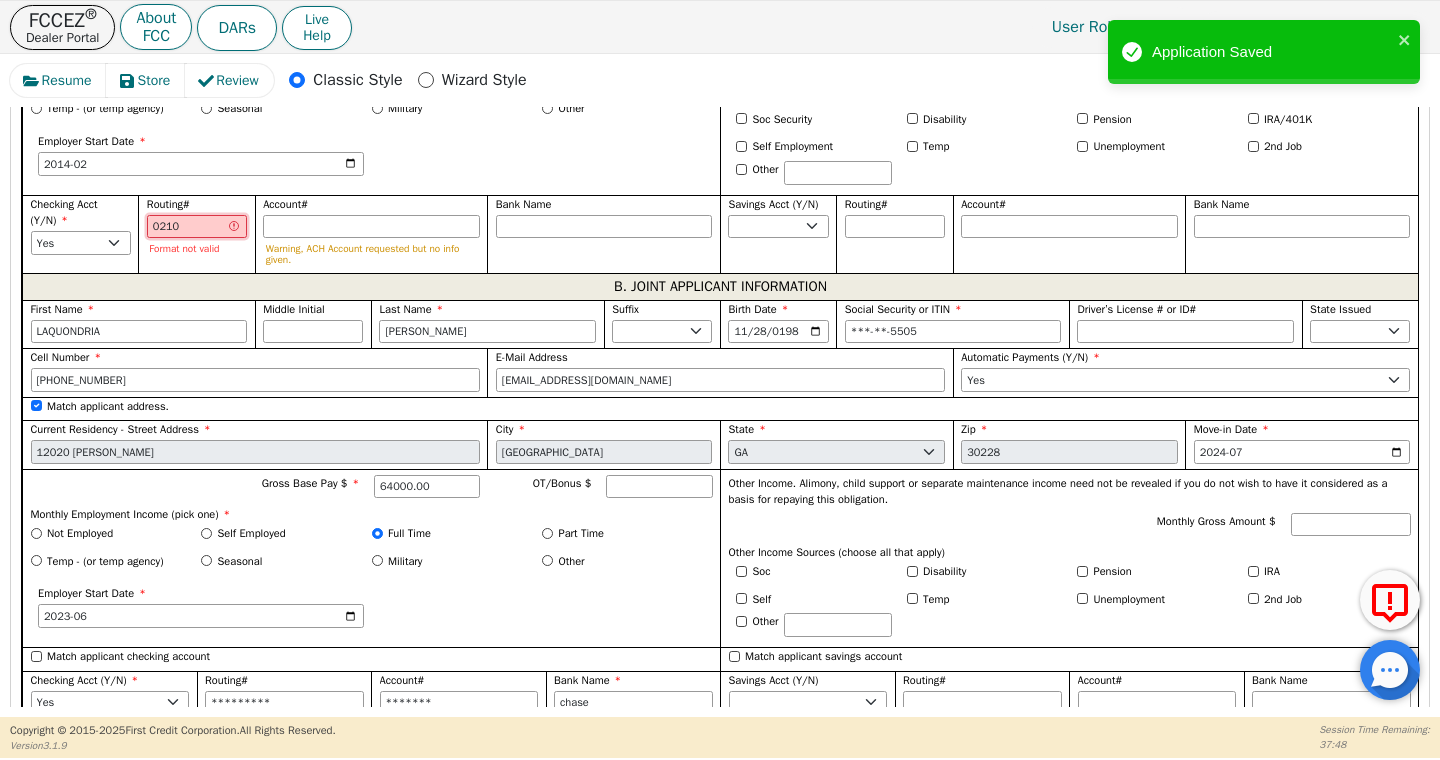 type on "02100" 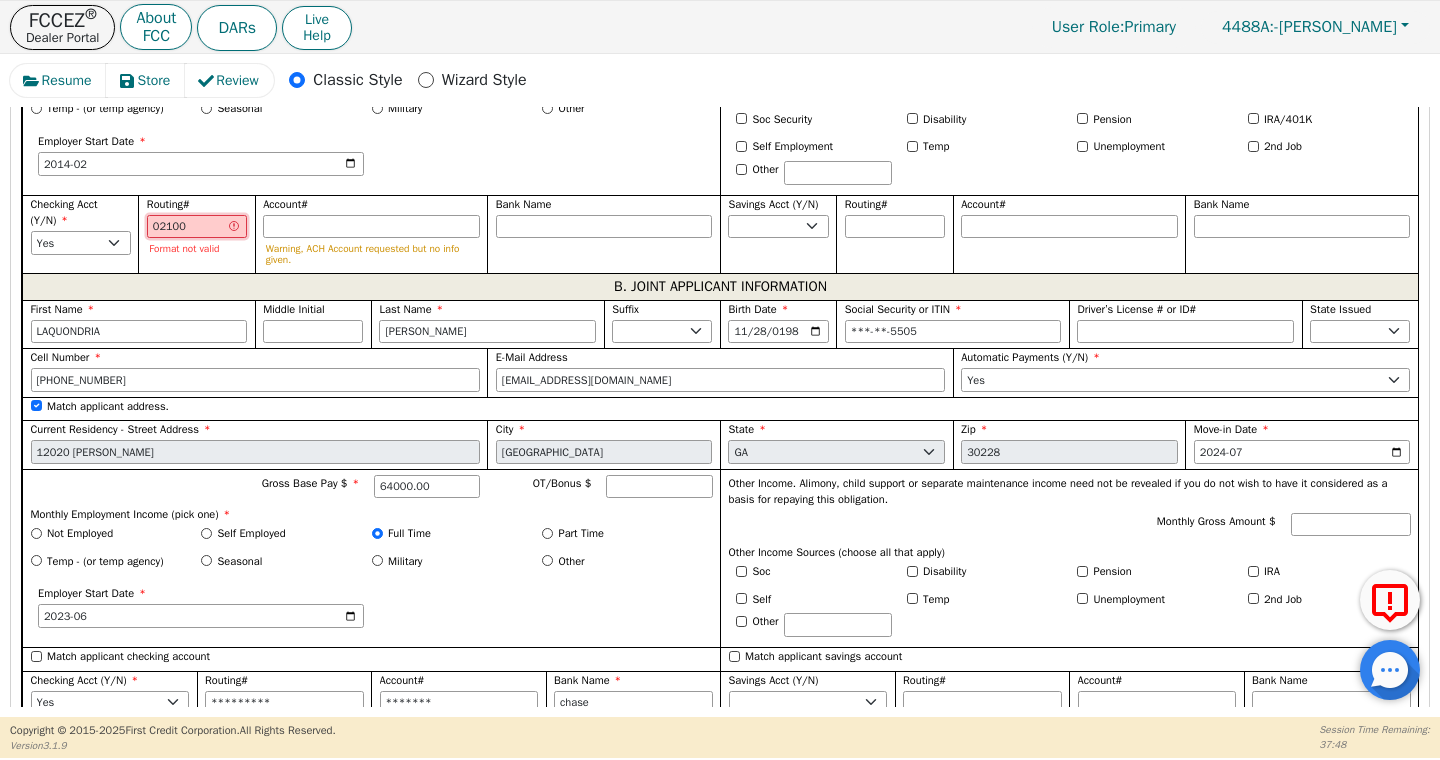 type on "021000" 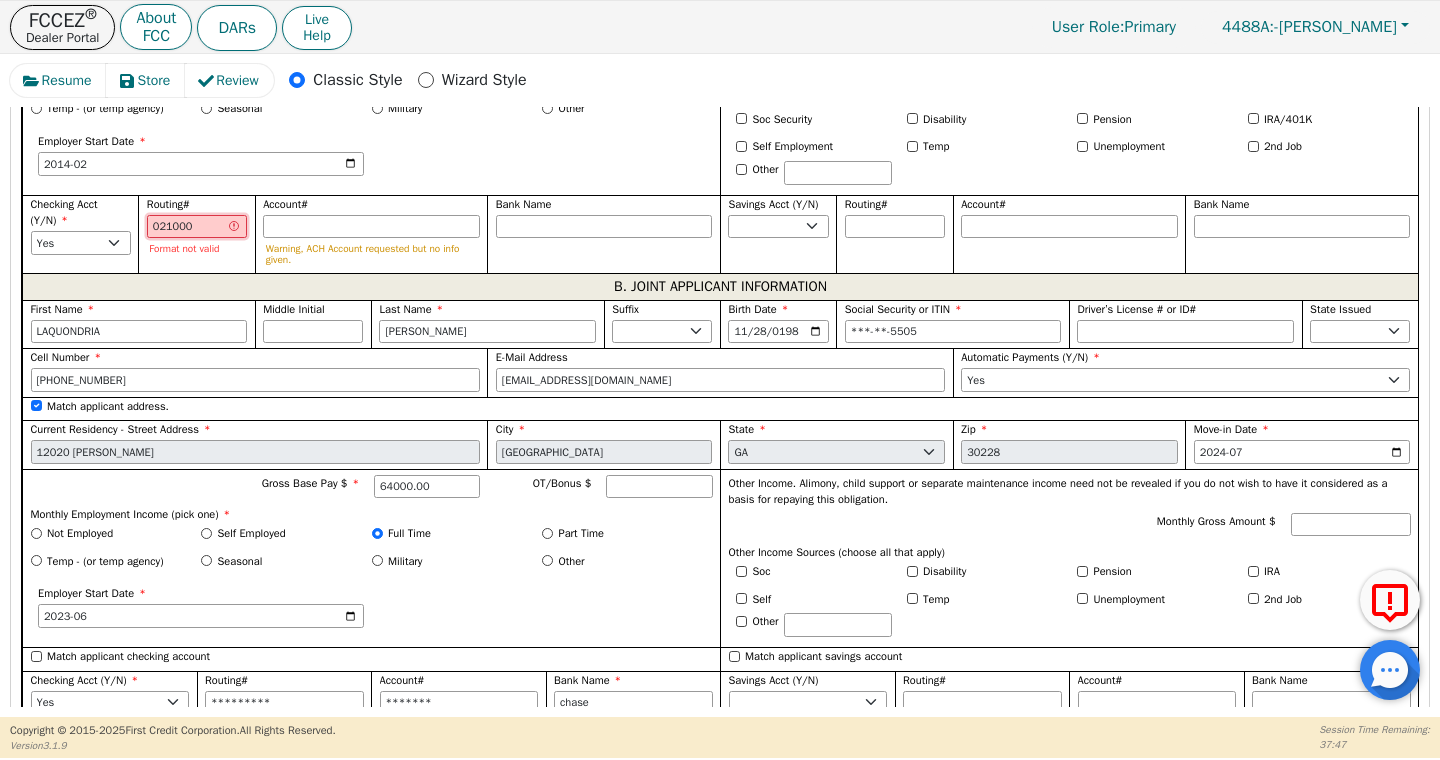 type on "0210000" 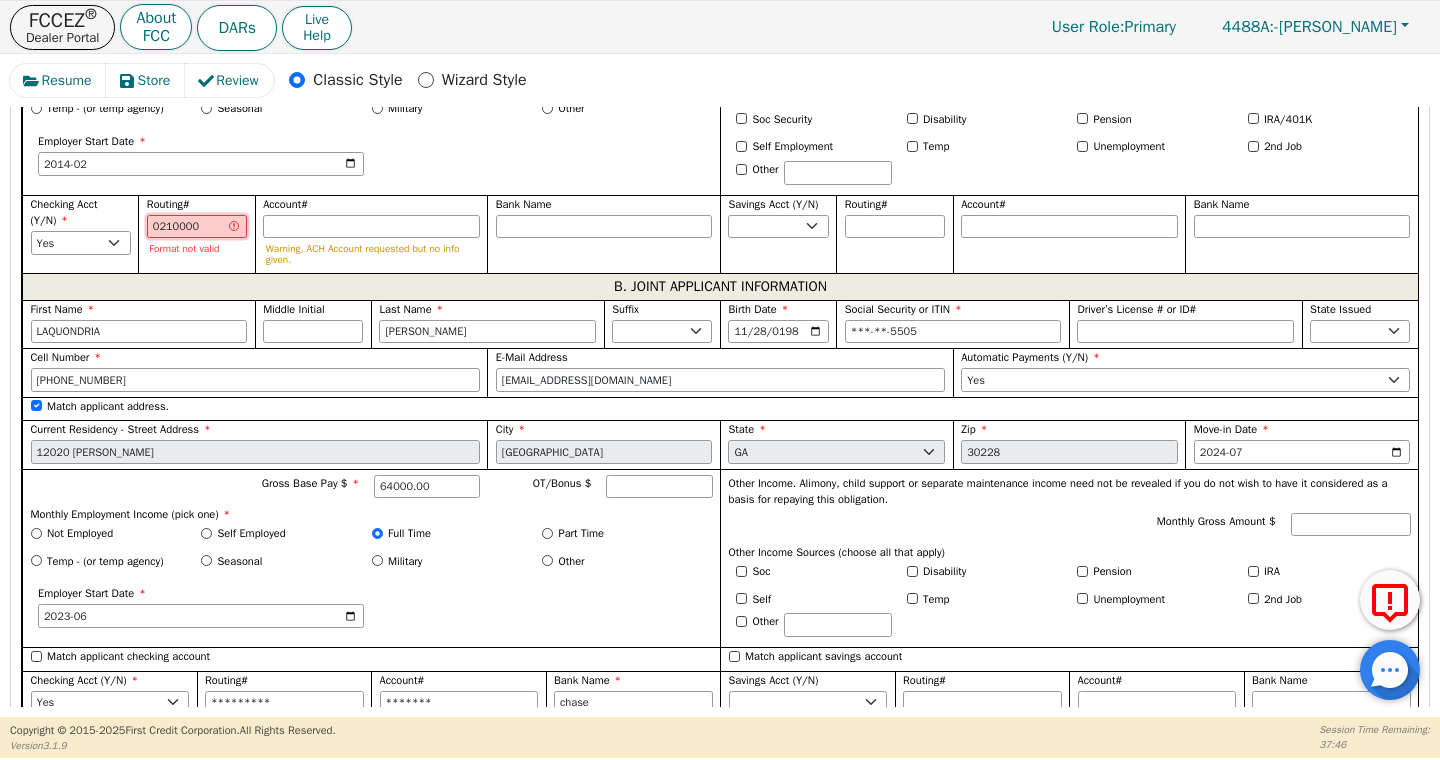 type on "02100002" 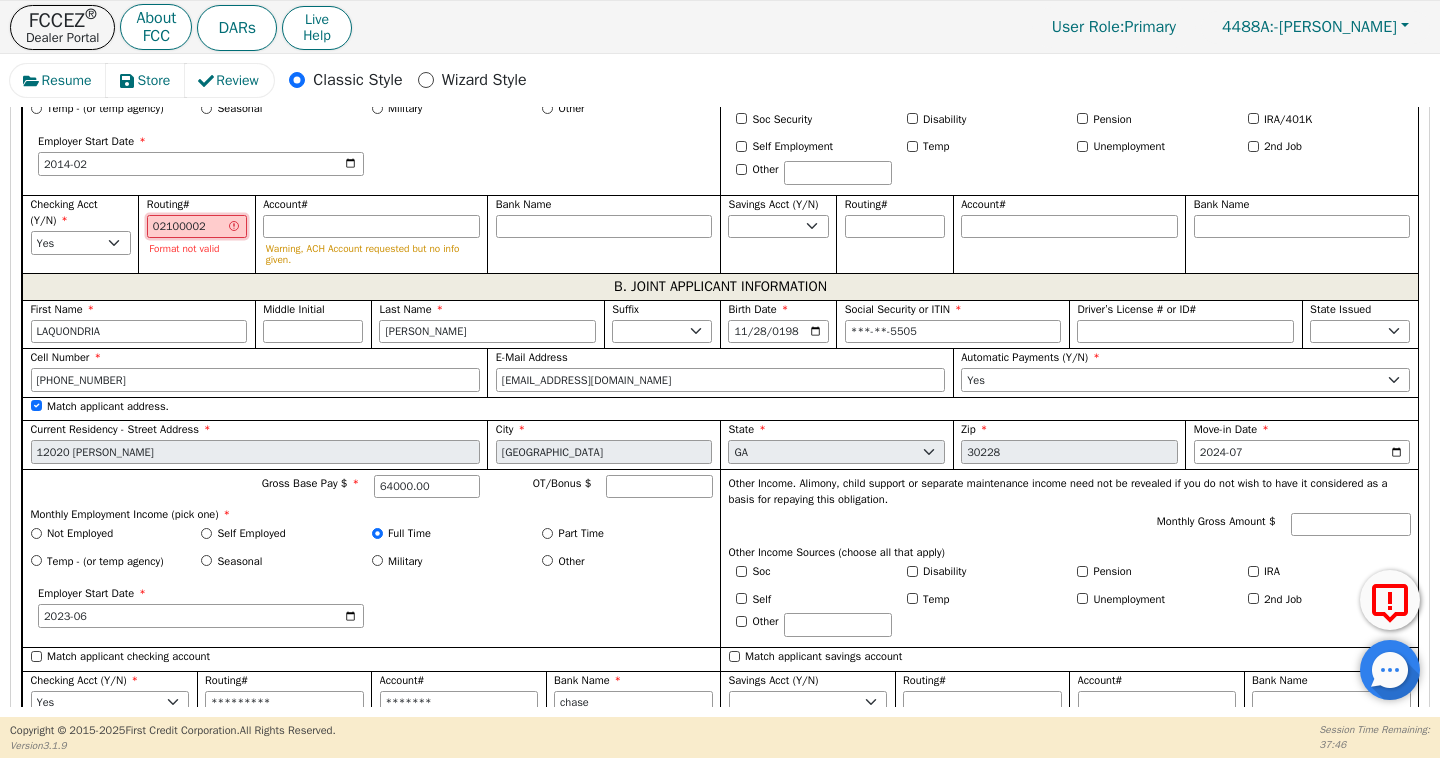 type on "021000021" 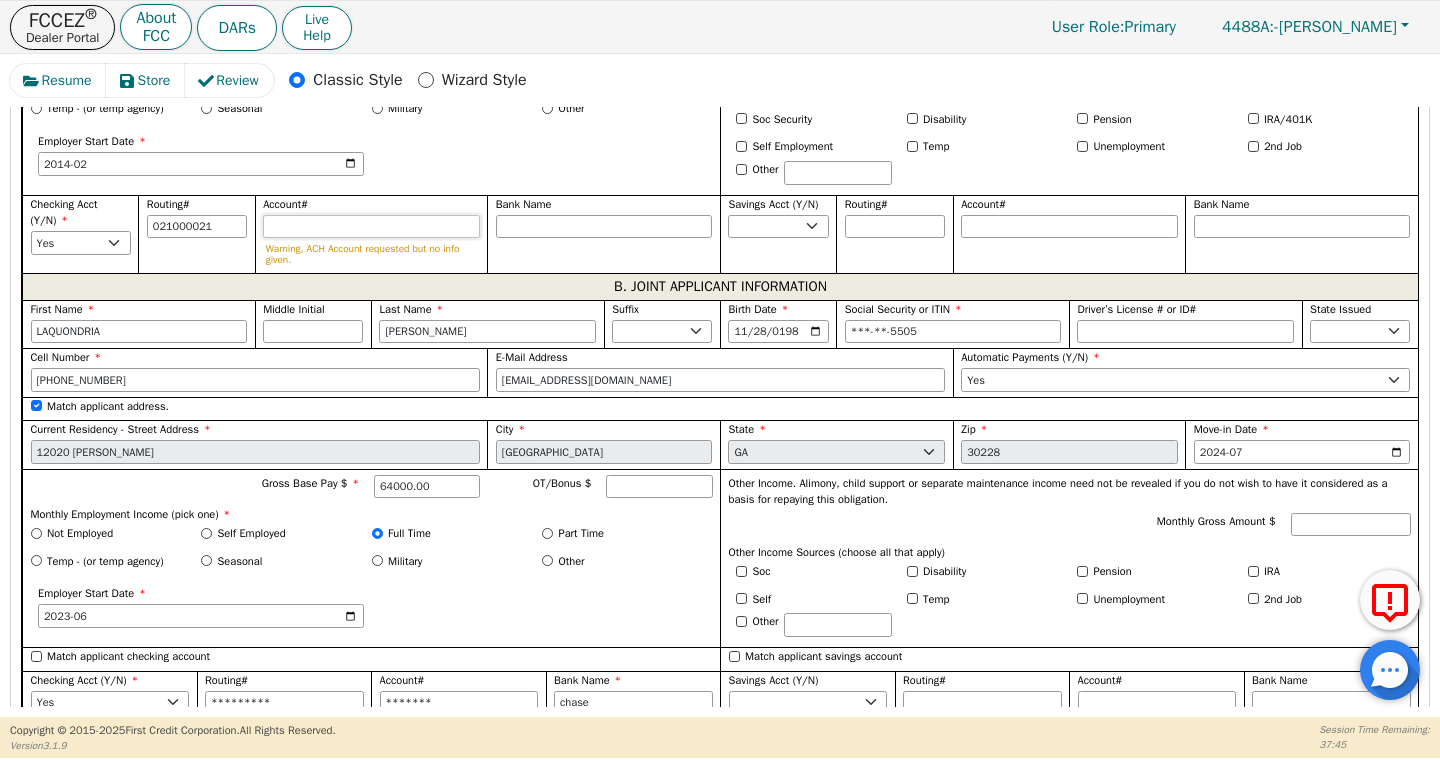 type on "*********" 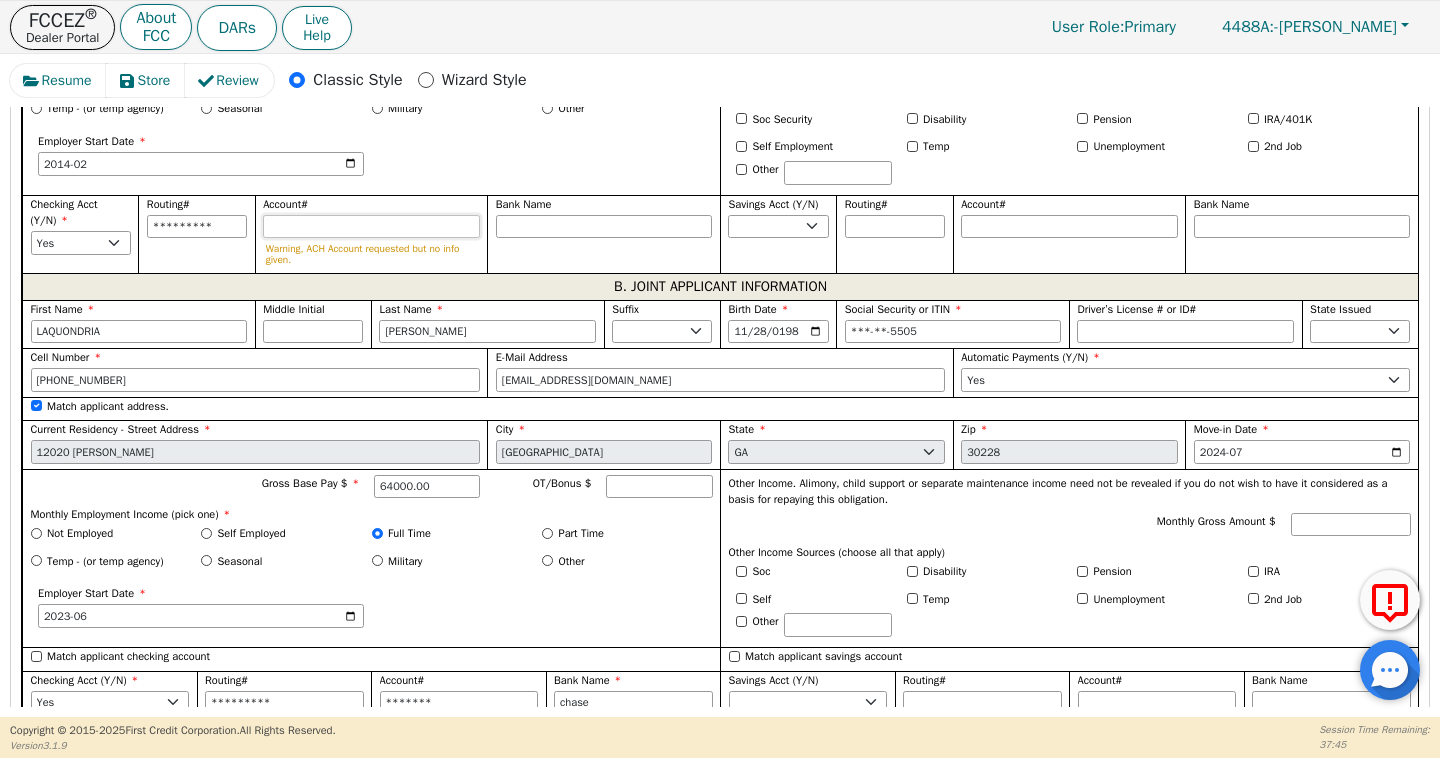 click on "Account#" at bounding box center [371, 227] 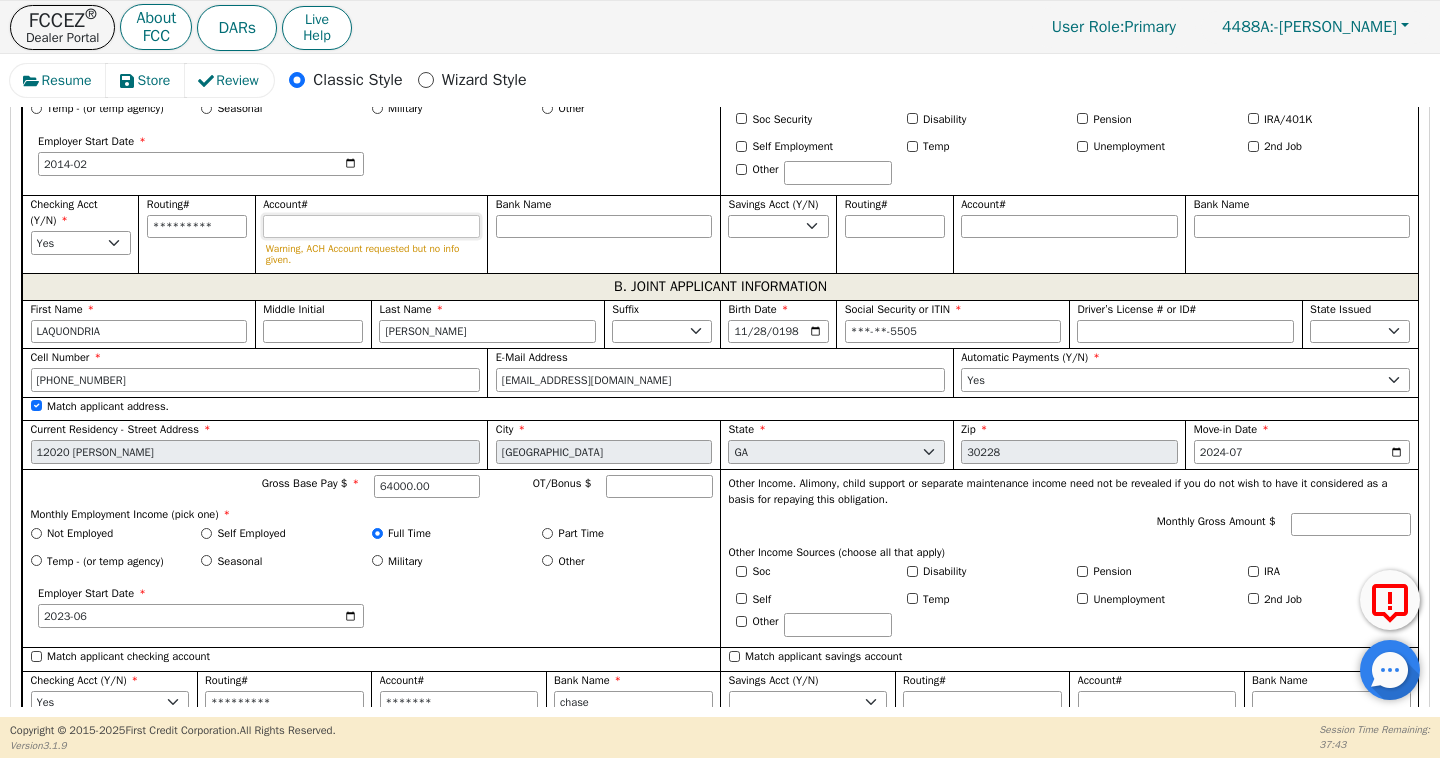 type on "7" 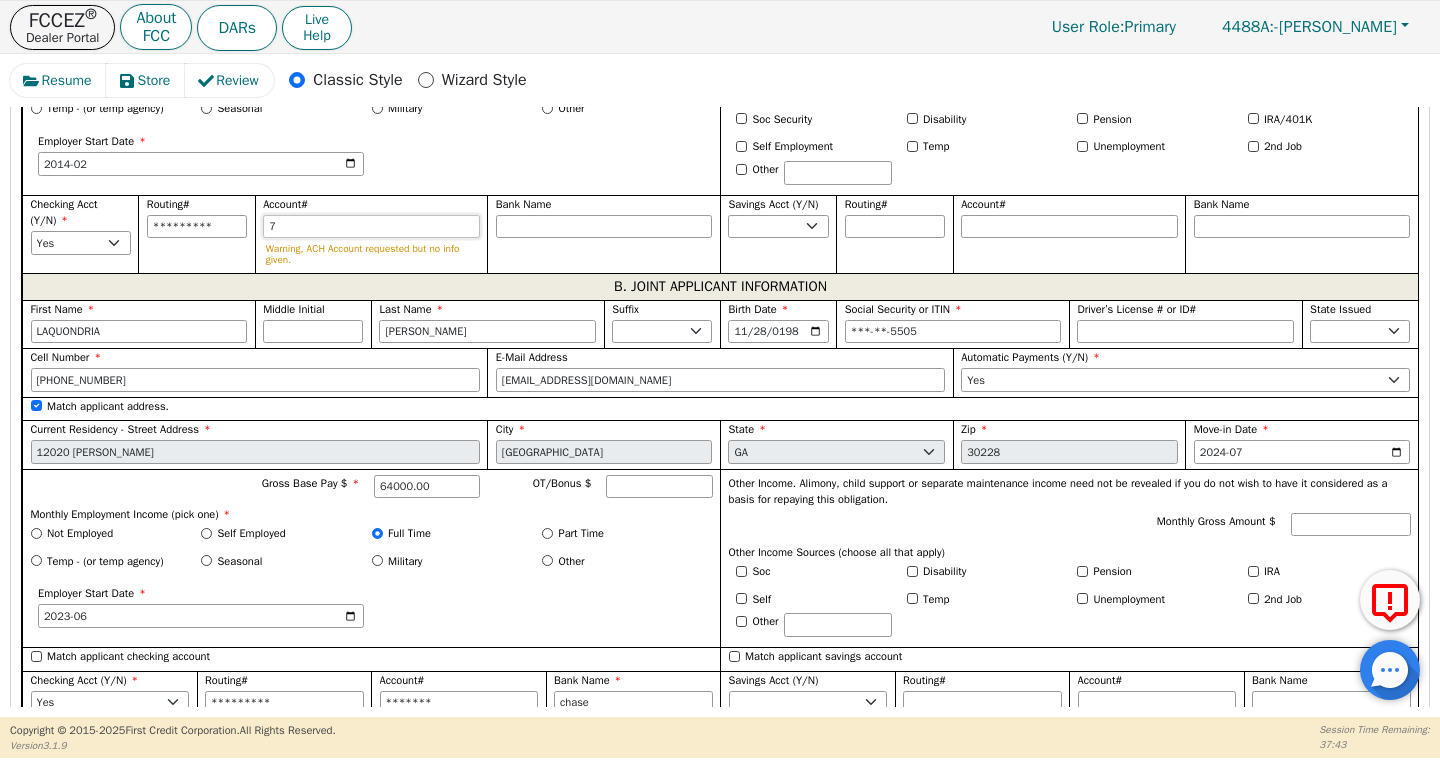 type on "*" 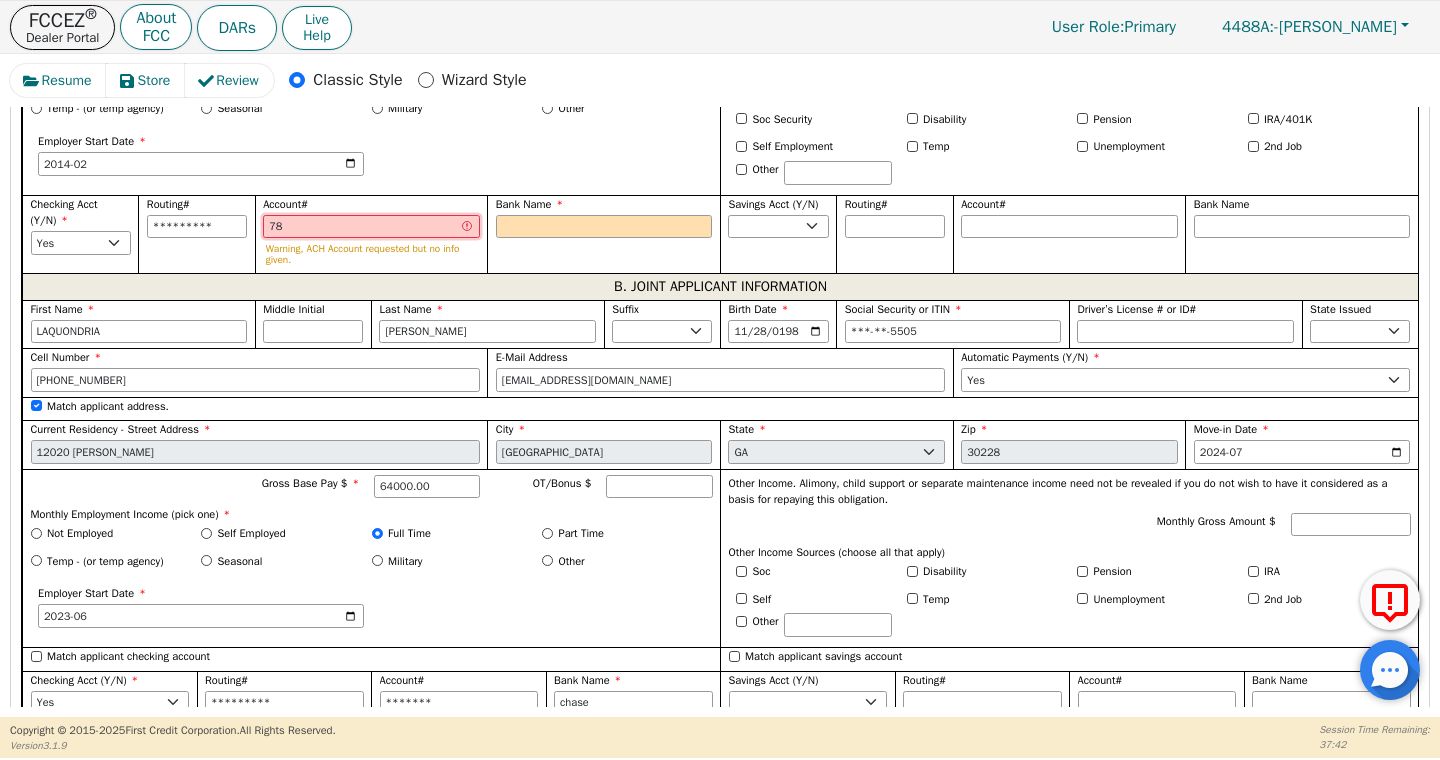 type on "789" 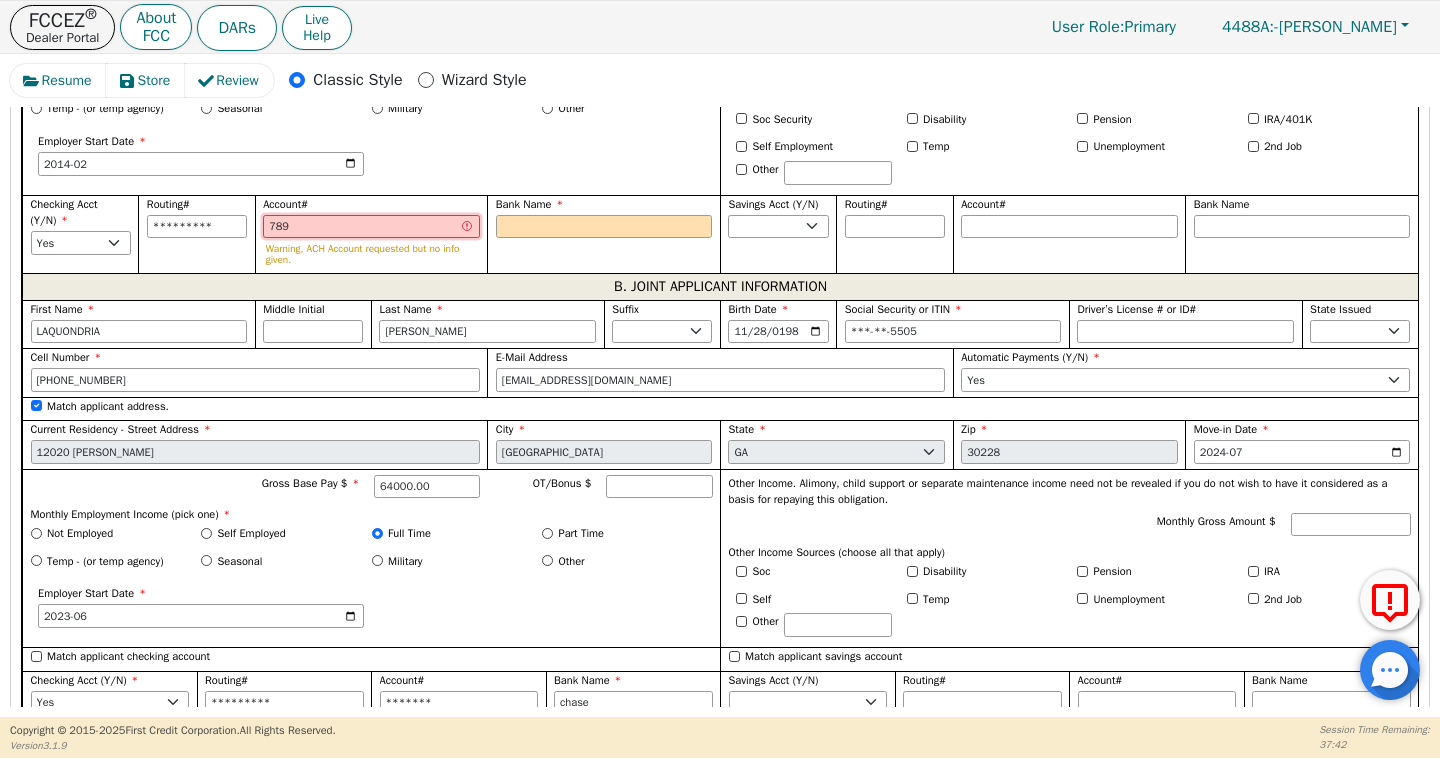 type on "7896" 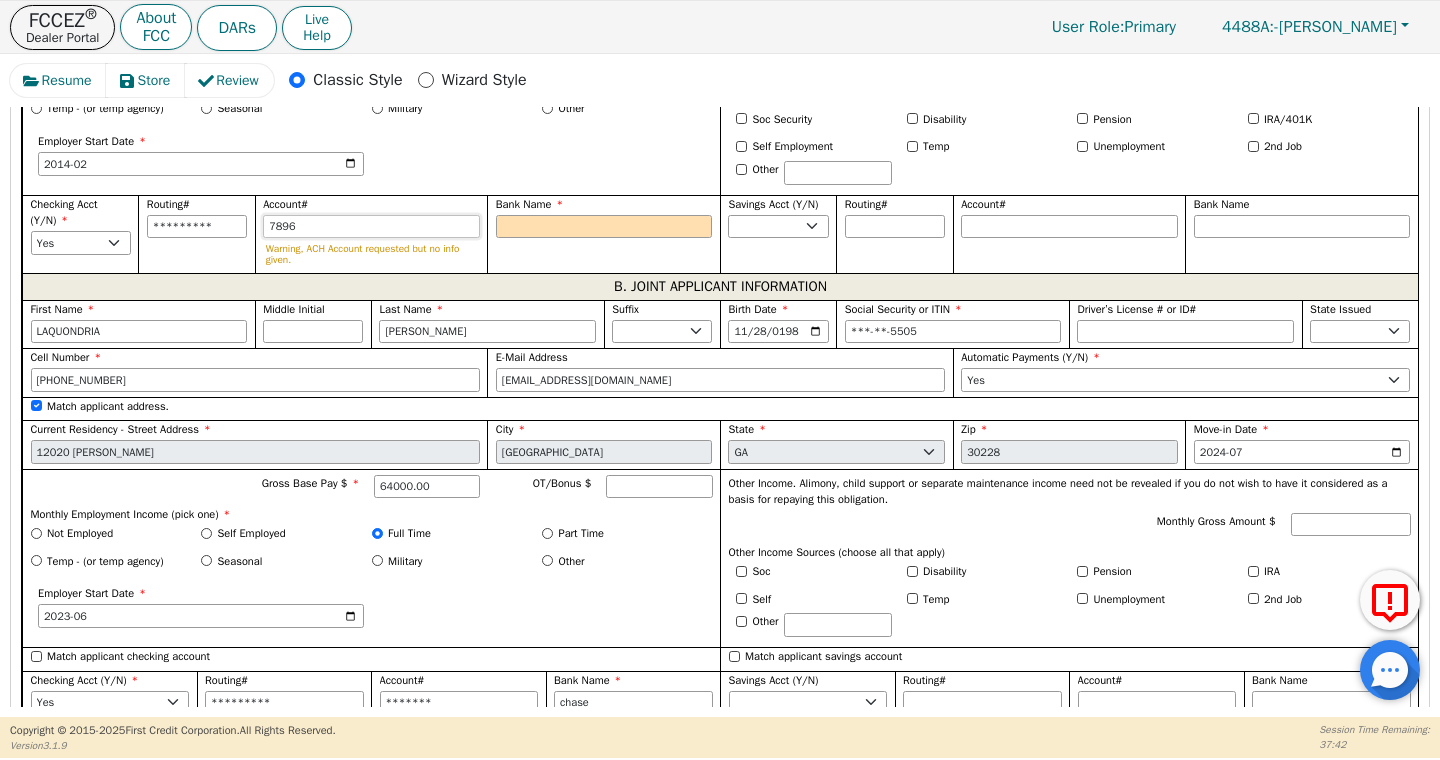 type on "78965" 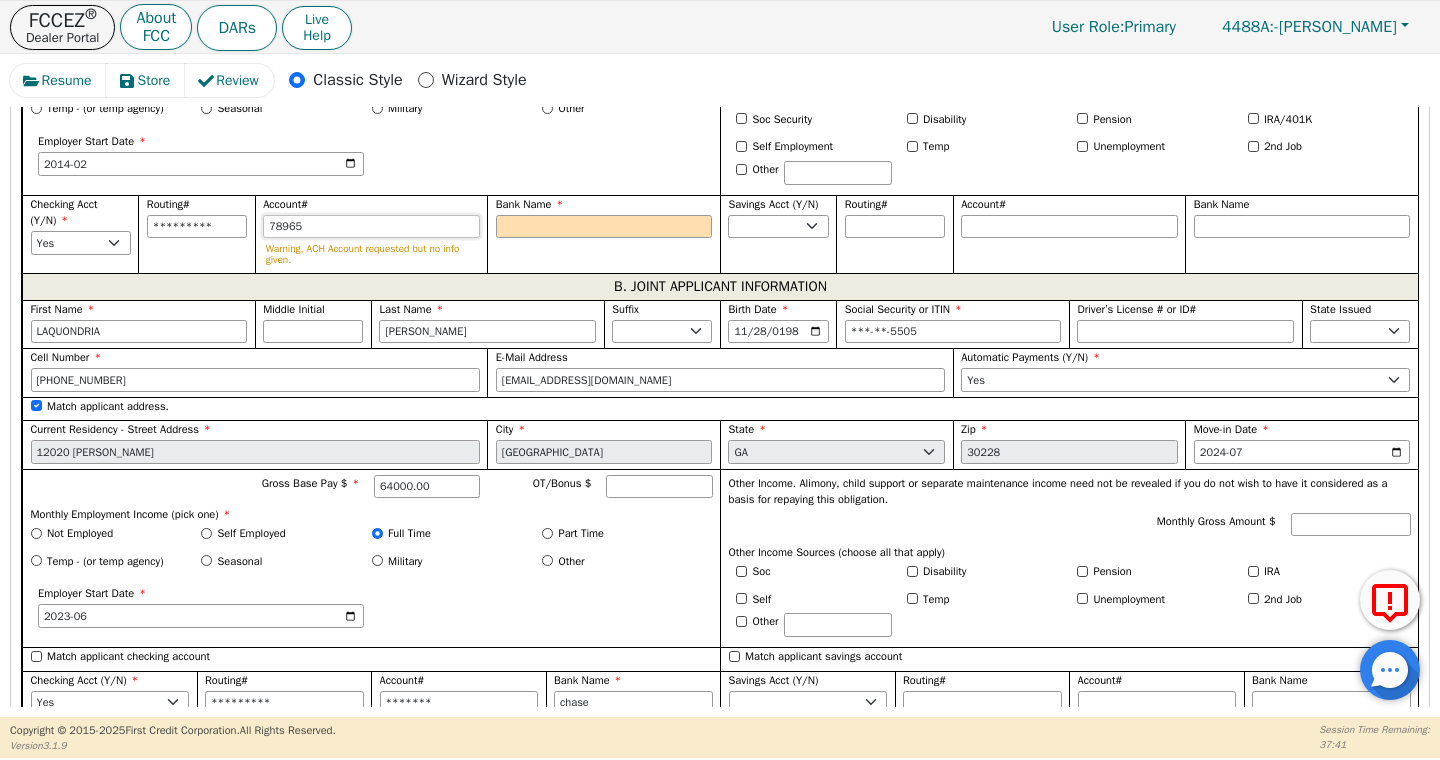 type on "789657" 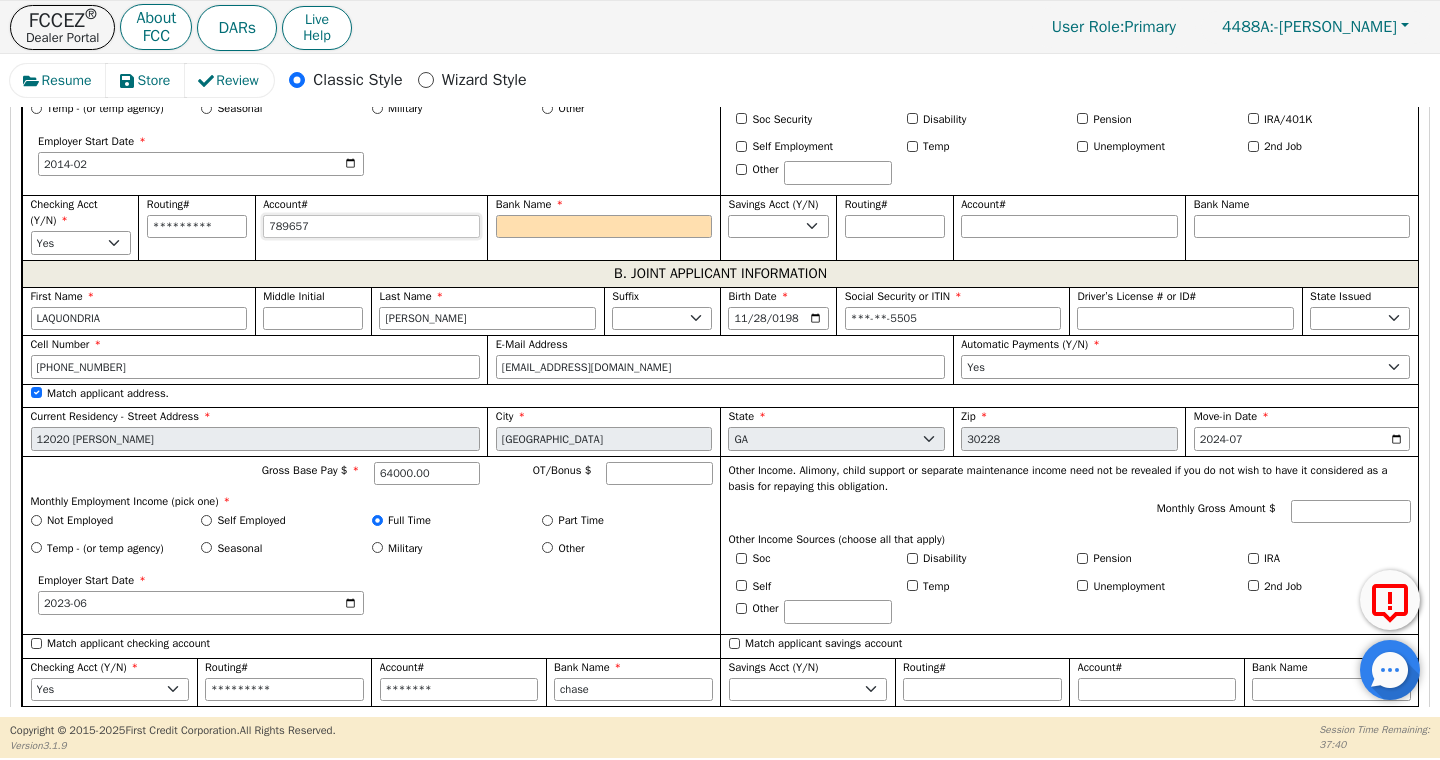 type on "7896578" 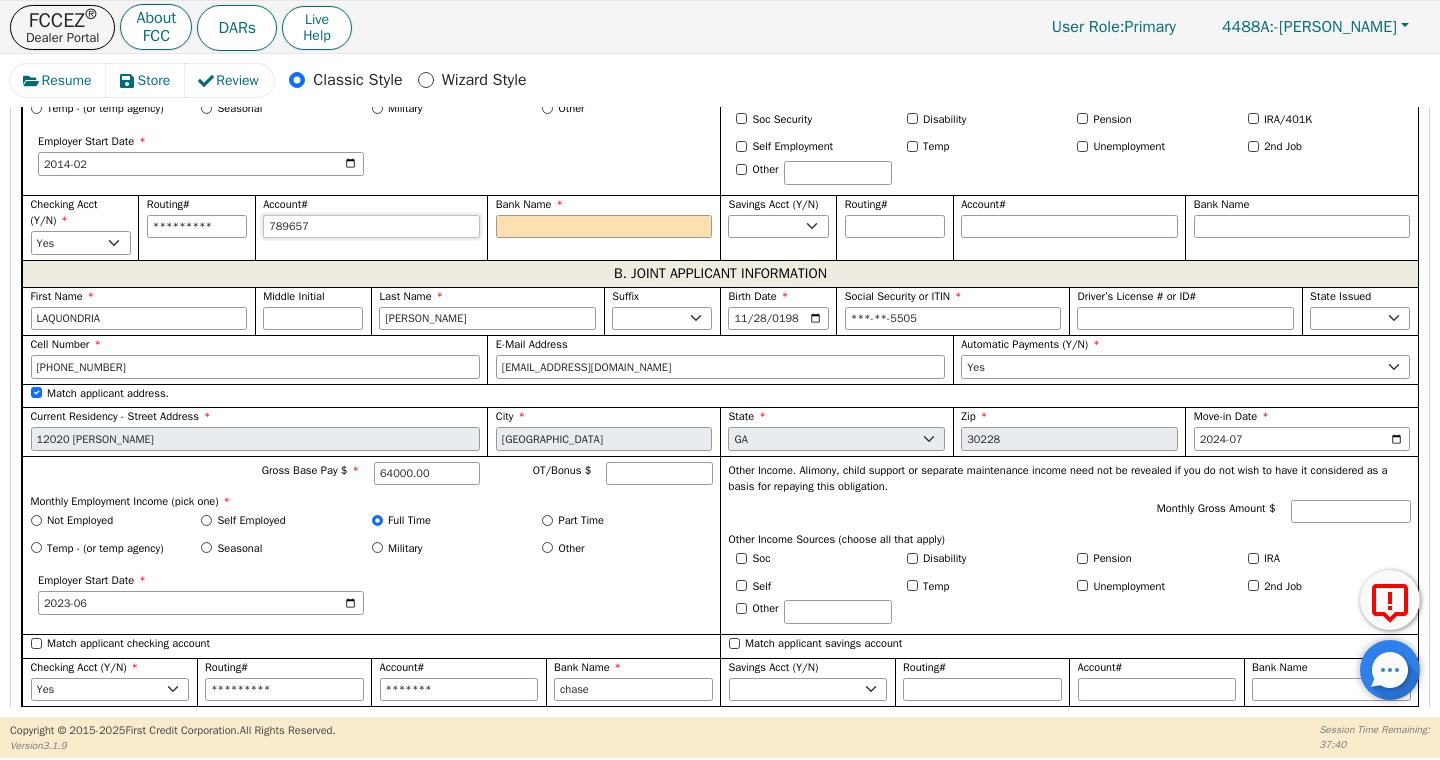 type on "*******" 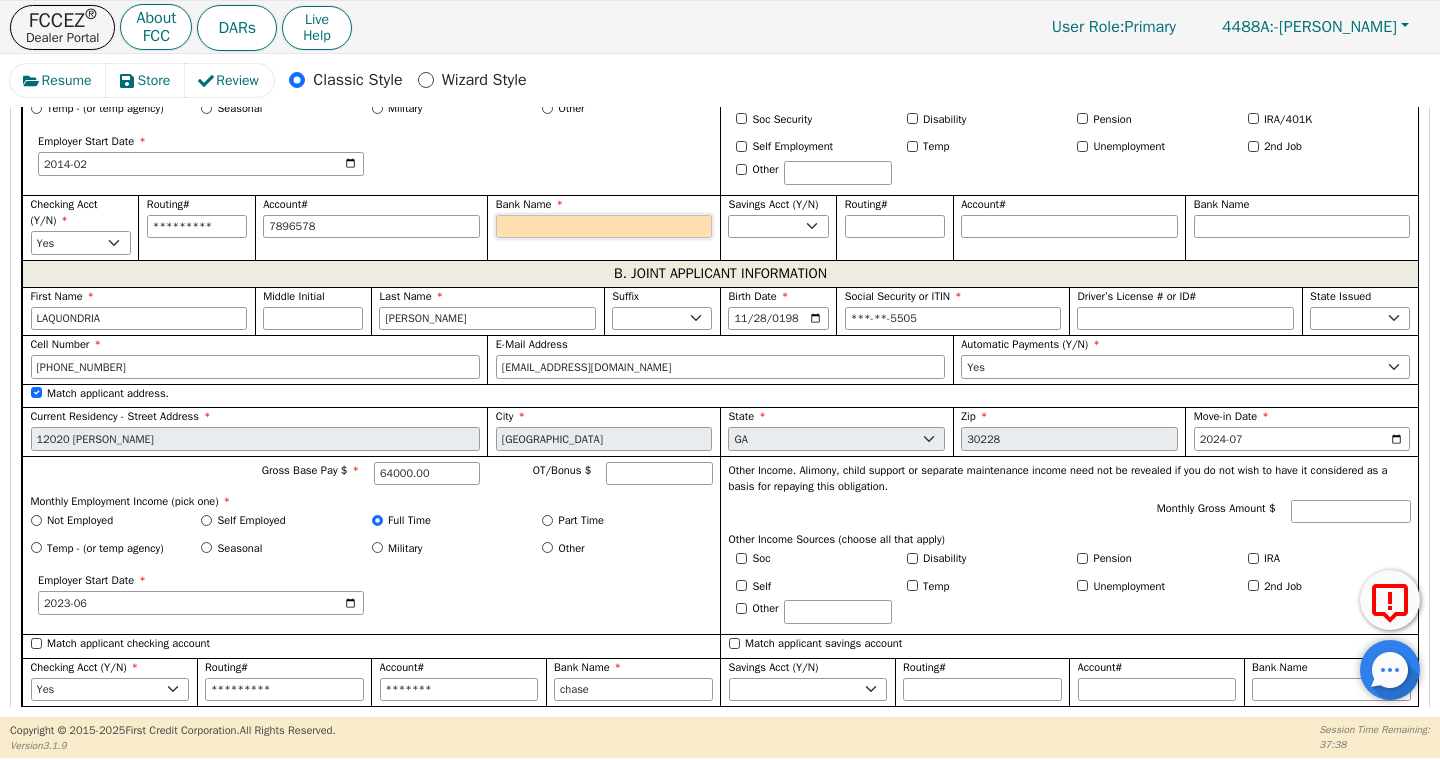 type on "*******" 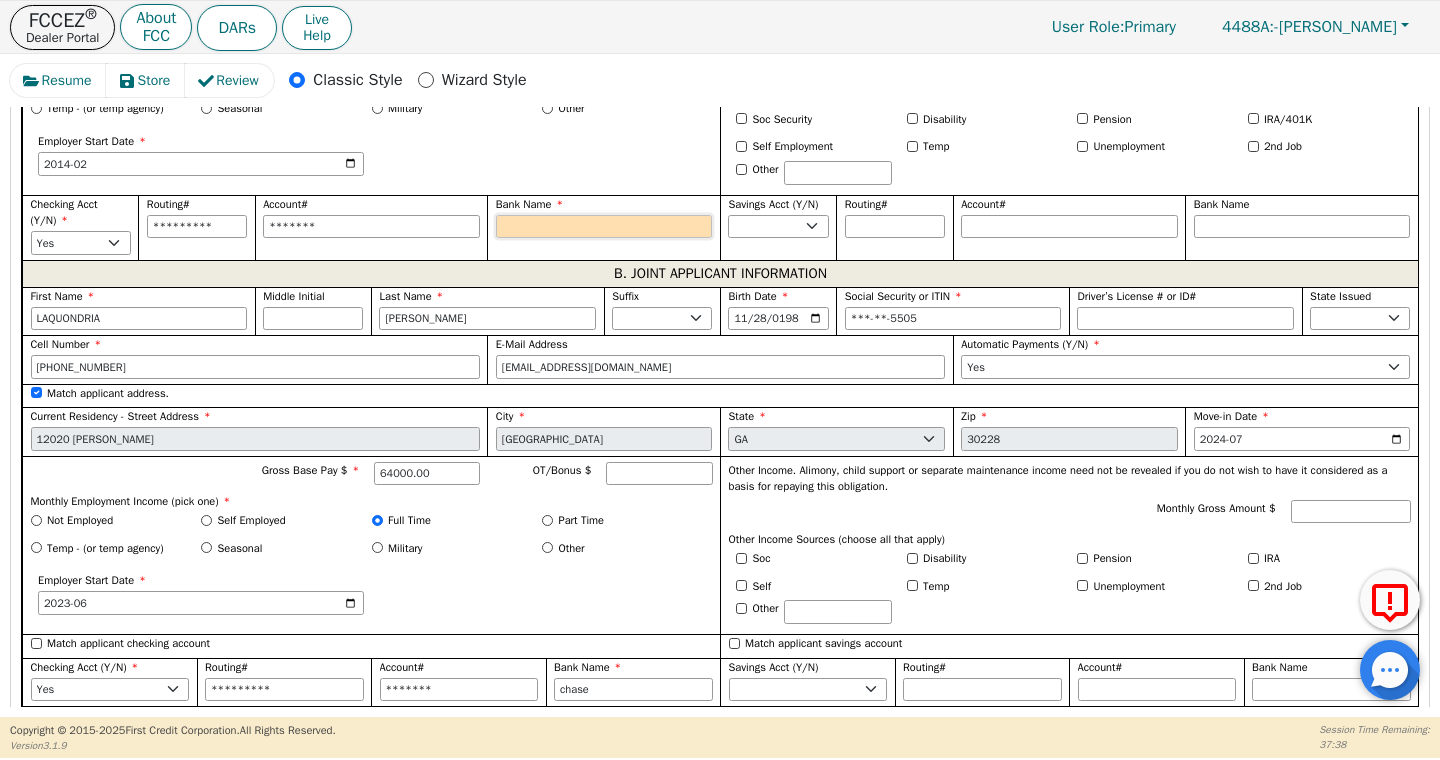 click on "Bank Name" at bounding box center (604, 227) 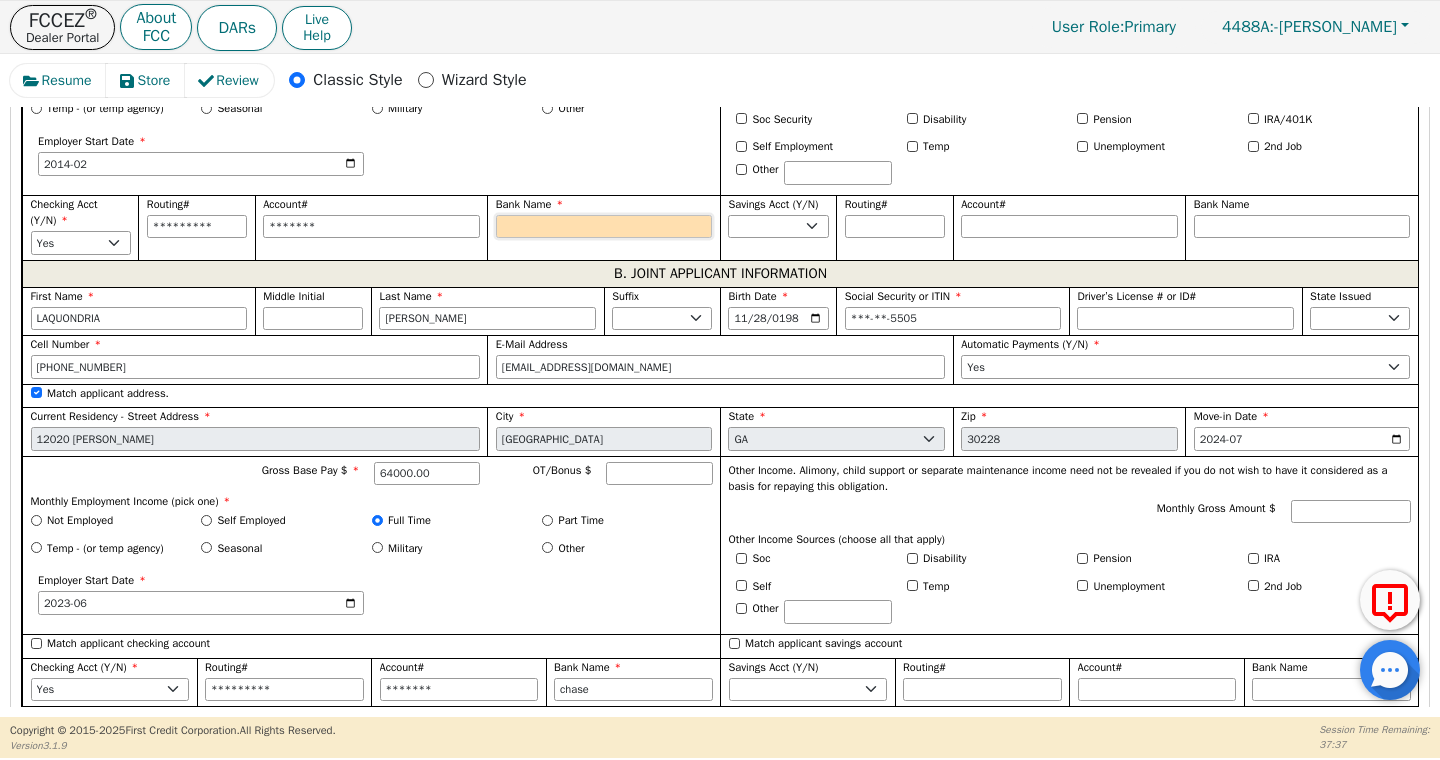 type on "c" 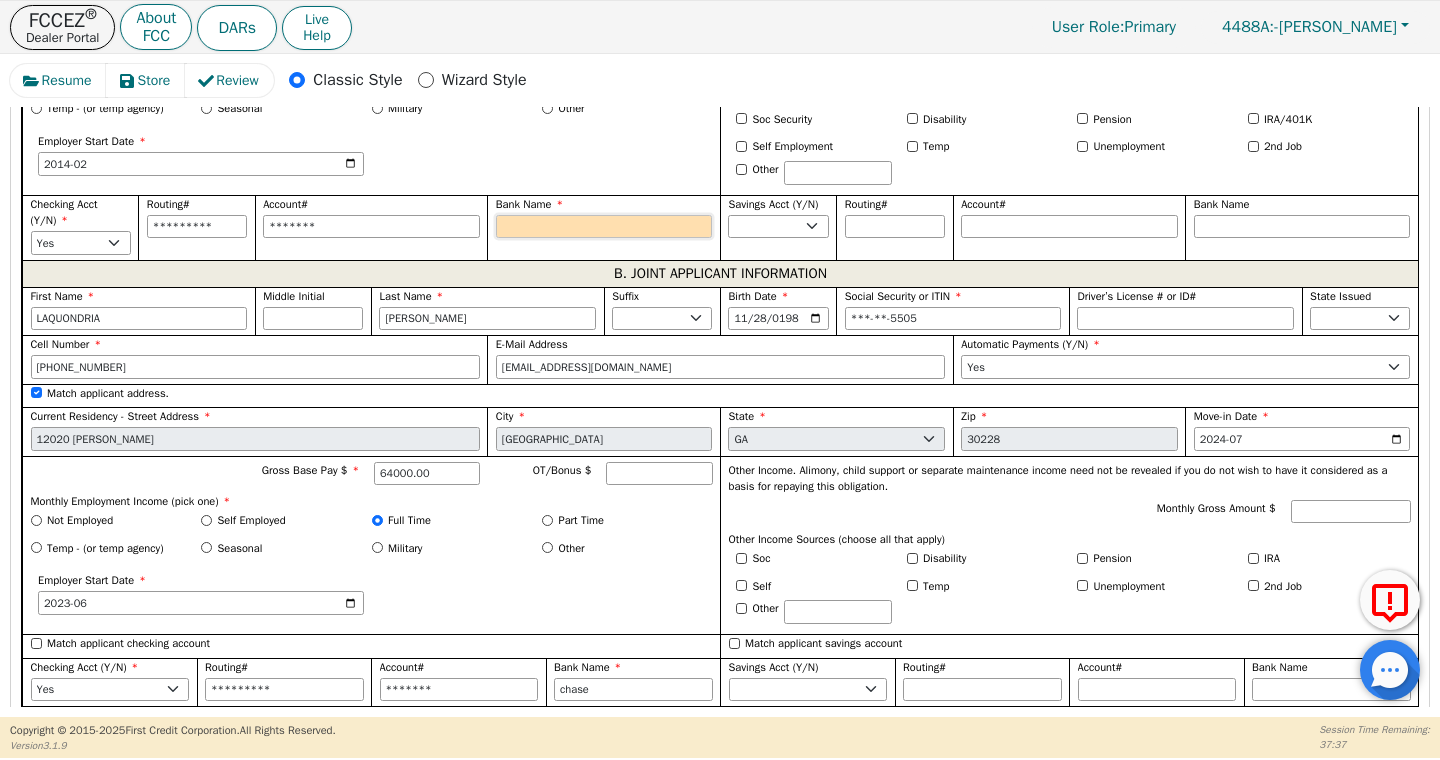type on "c" 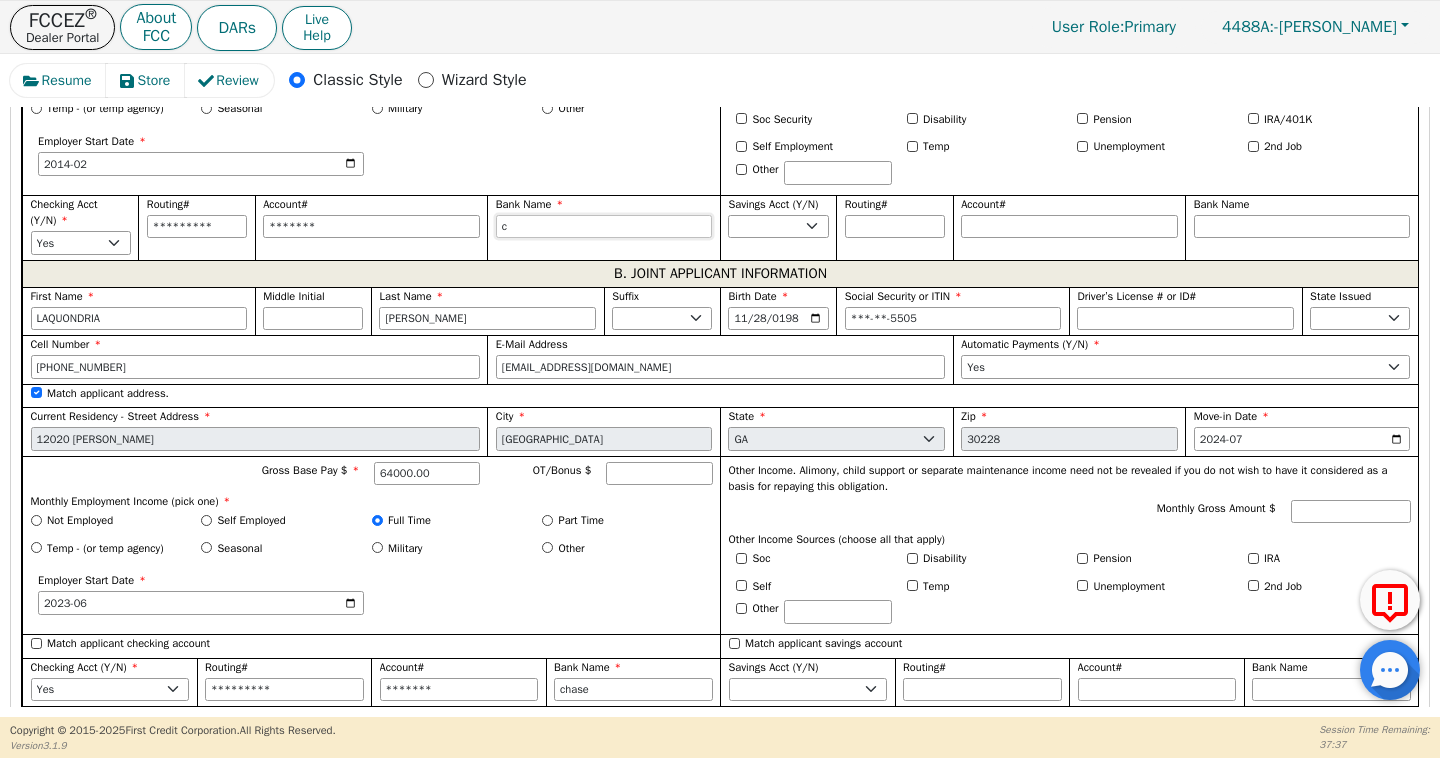 type on "ch" 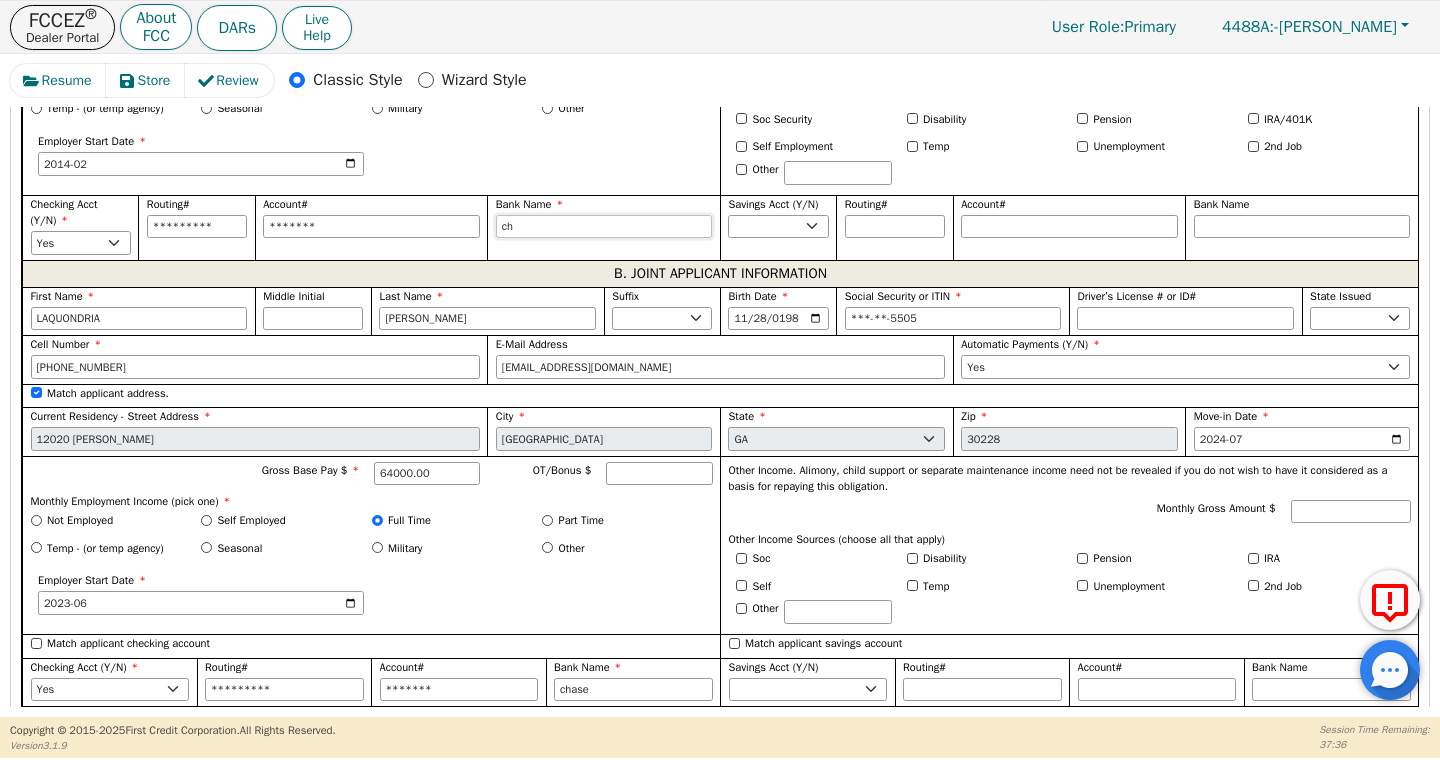 type on "cha" 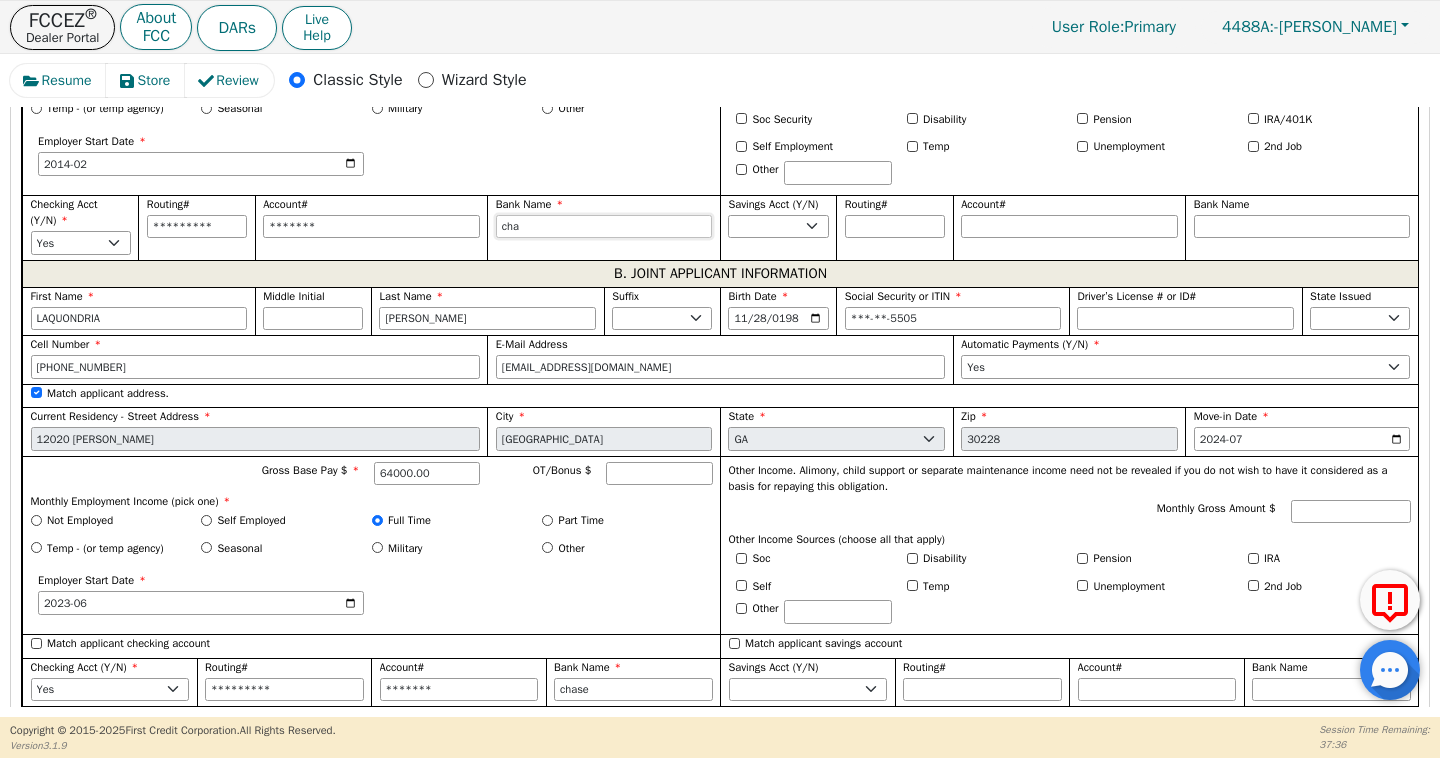 type on "[PERSON_NAME]" 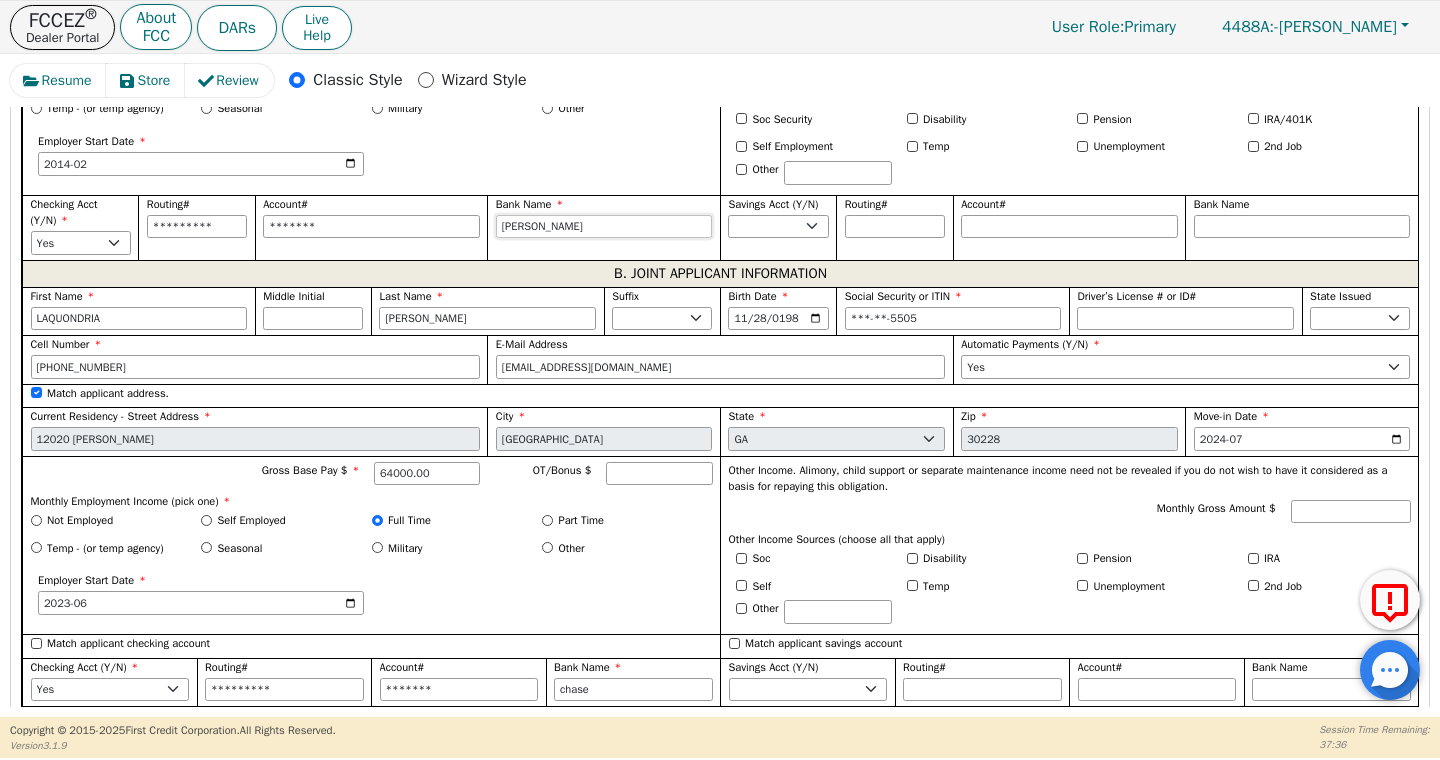 type on "chase" 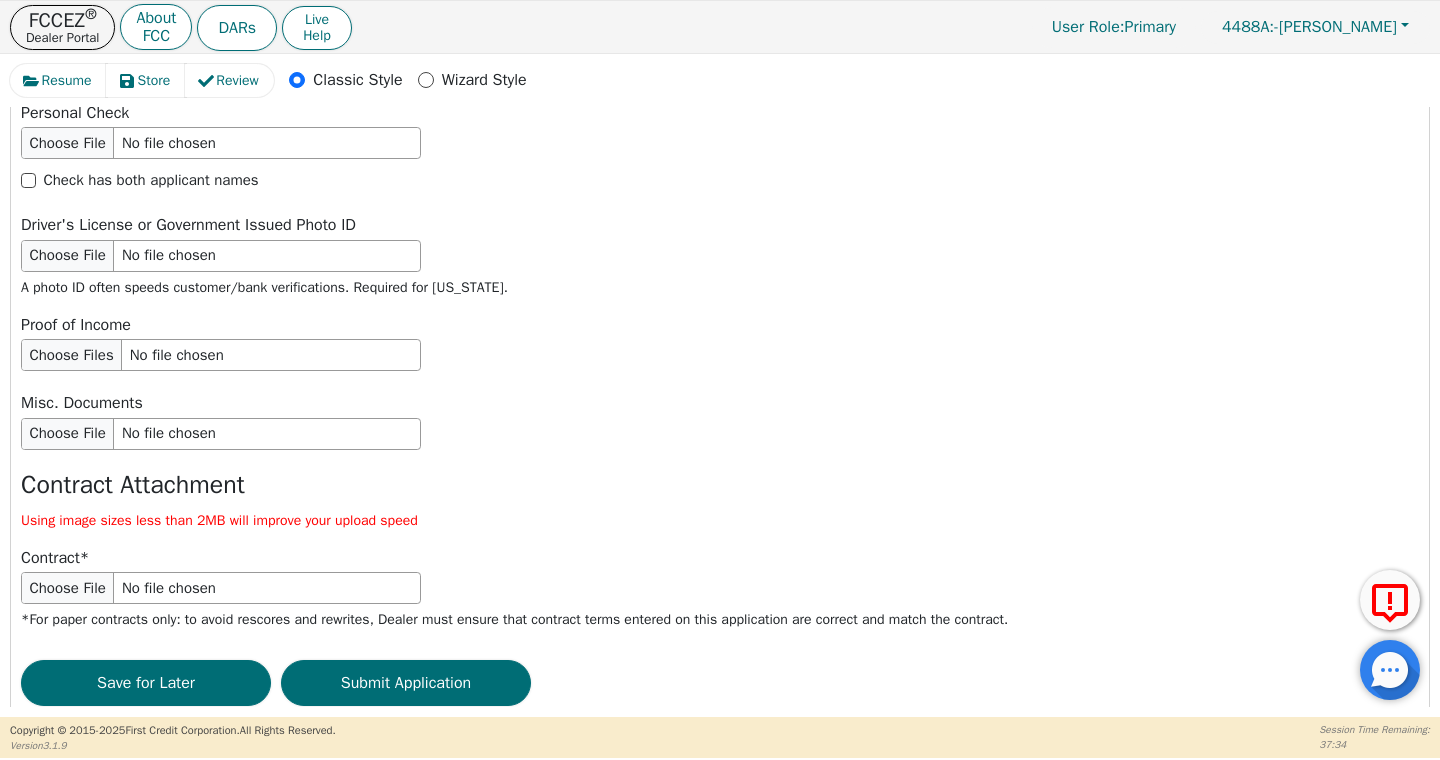 scroll, scrollTop: 3296, scrollLeft: 0, axis: vertical 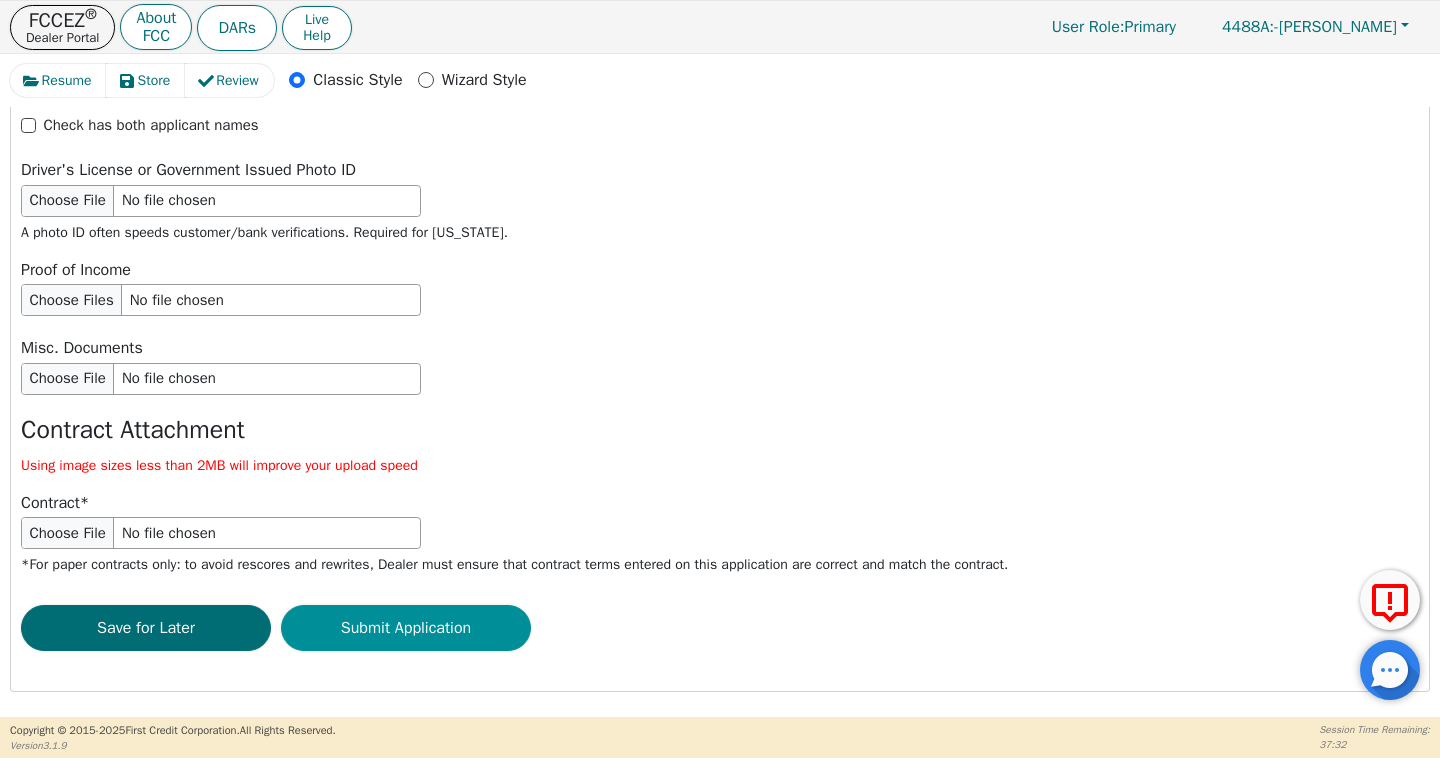 type on "chase" 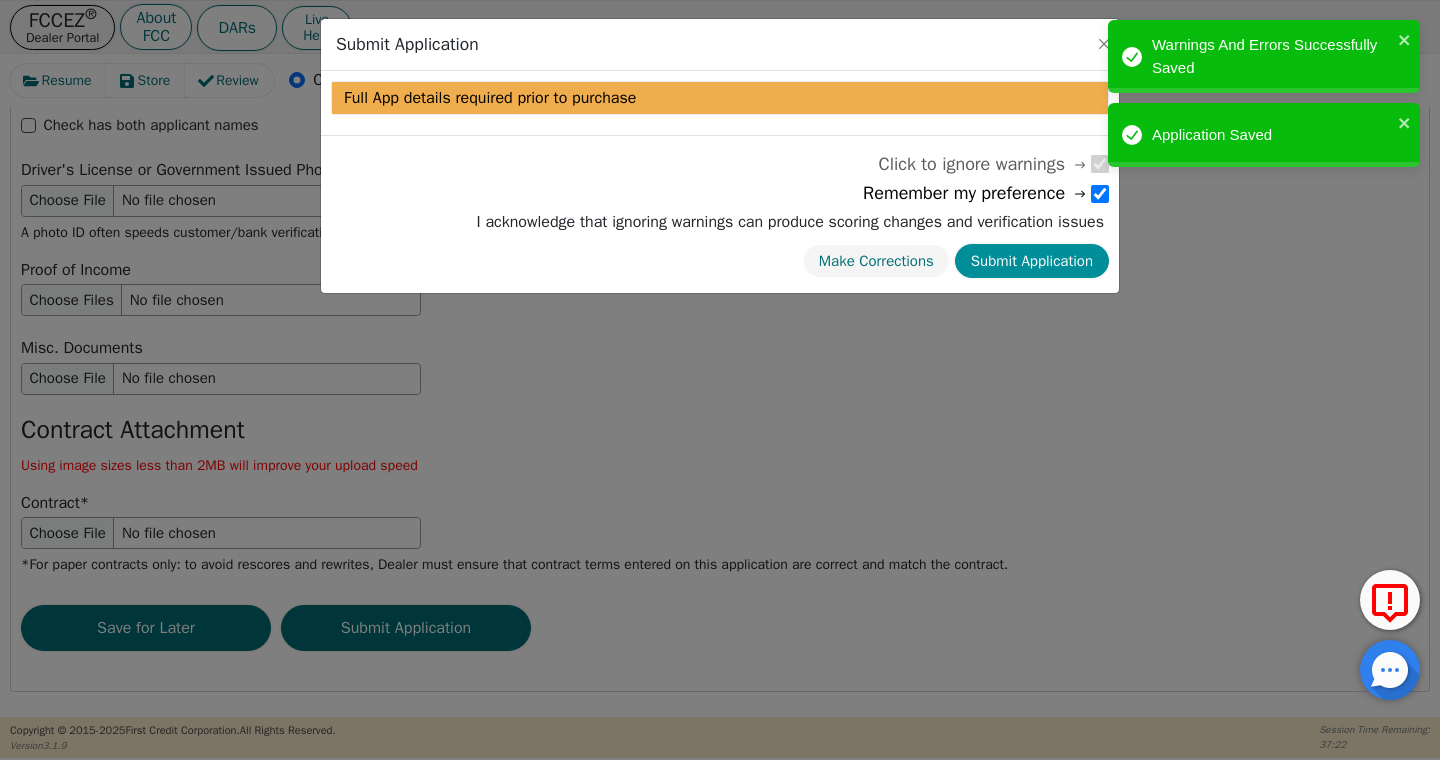 click on "Submit Application" at bounding box center (1032, 261) 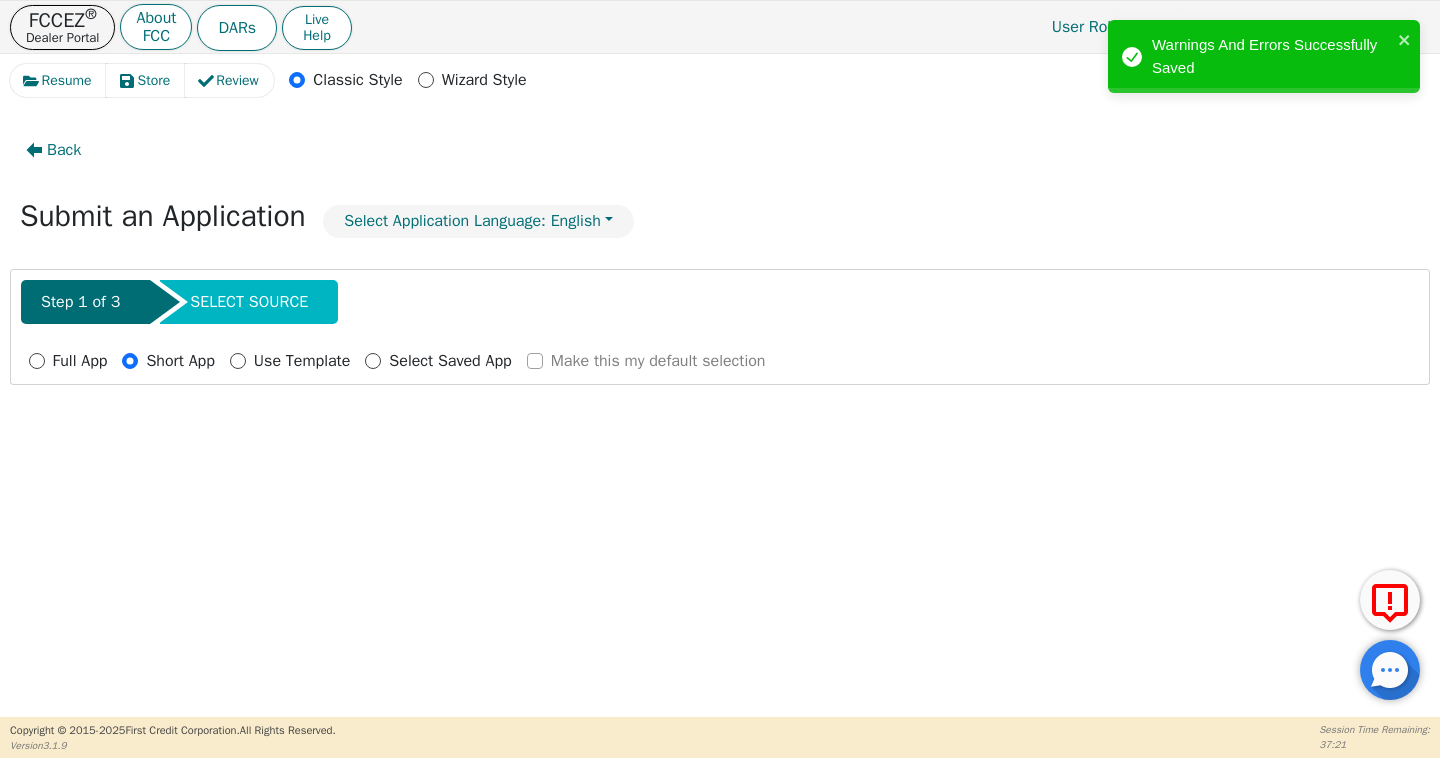radio on "false" 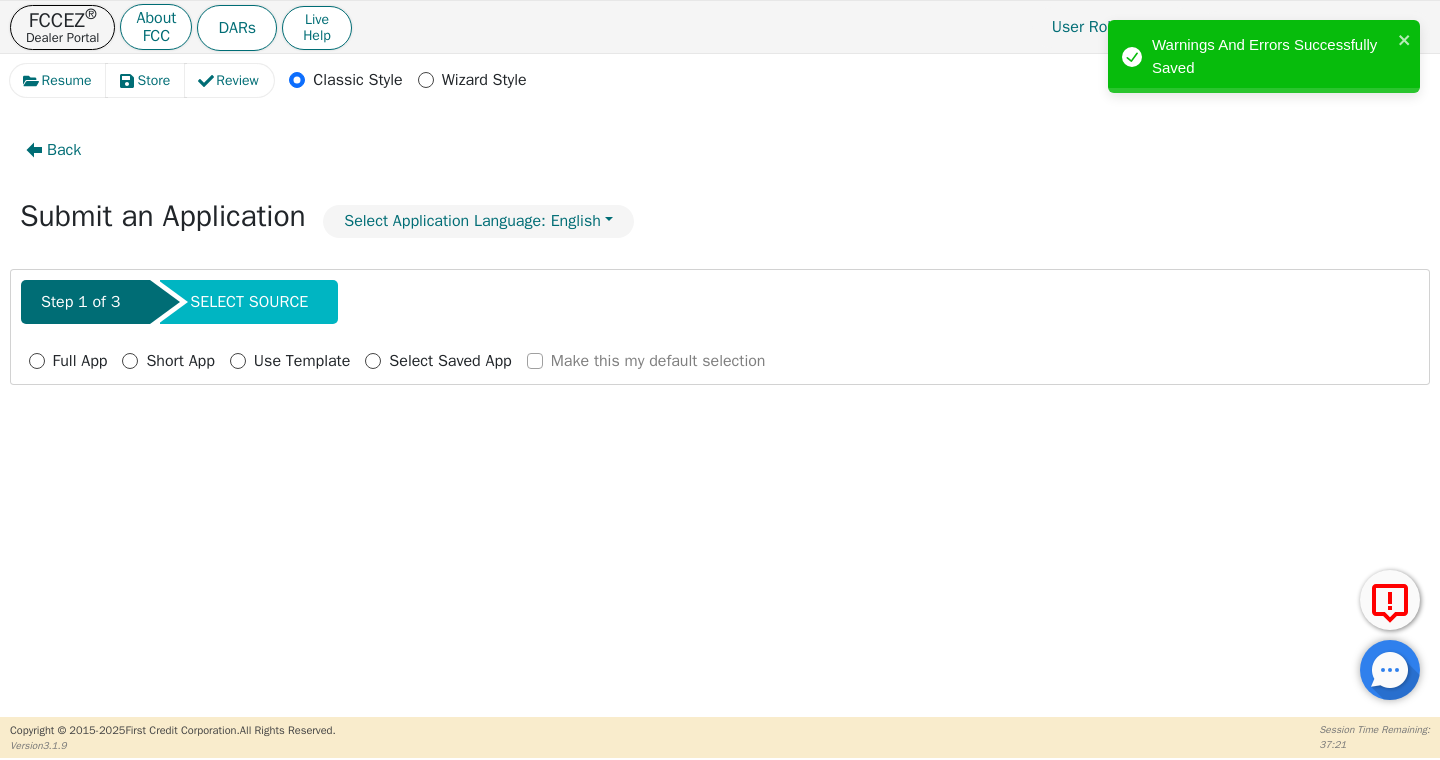 scroll, scrollTop: 0, scrollLeft: 0, axis: both 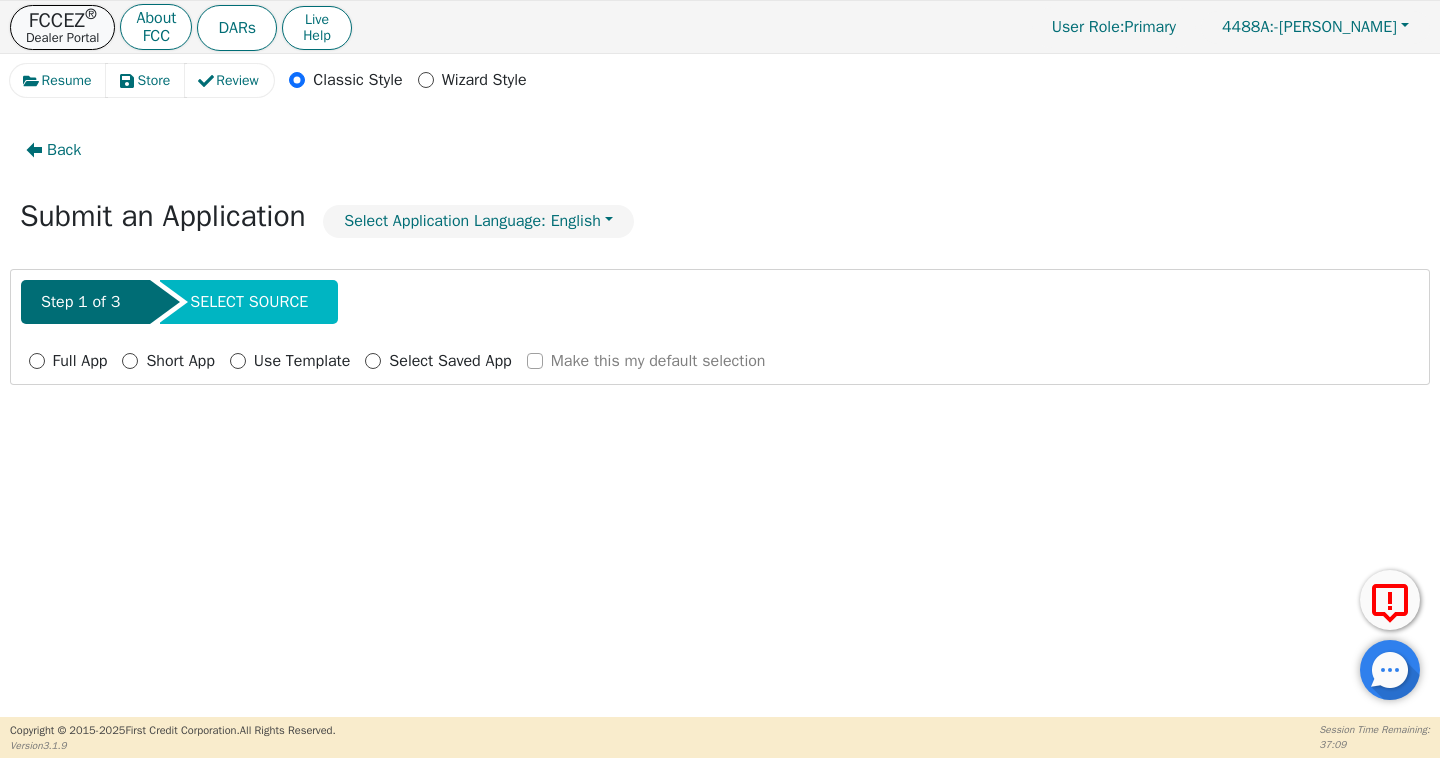 click on "Dealer Portal" at bounding box center (62, 37) 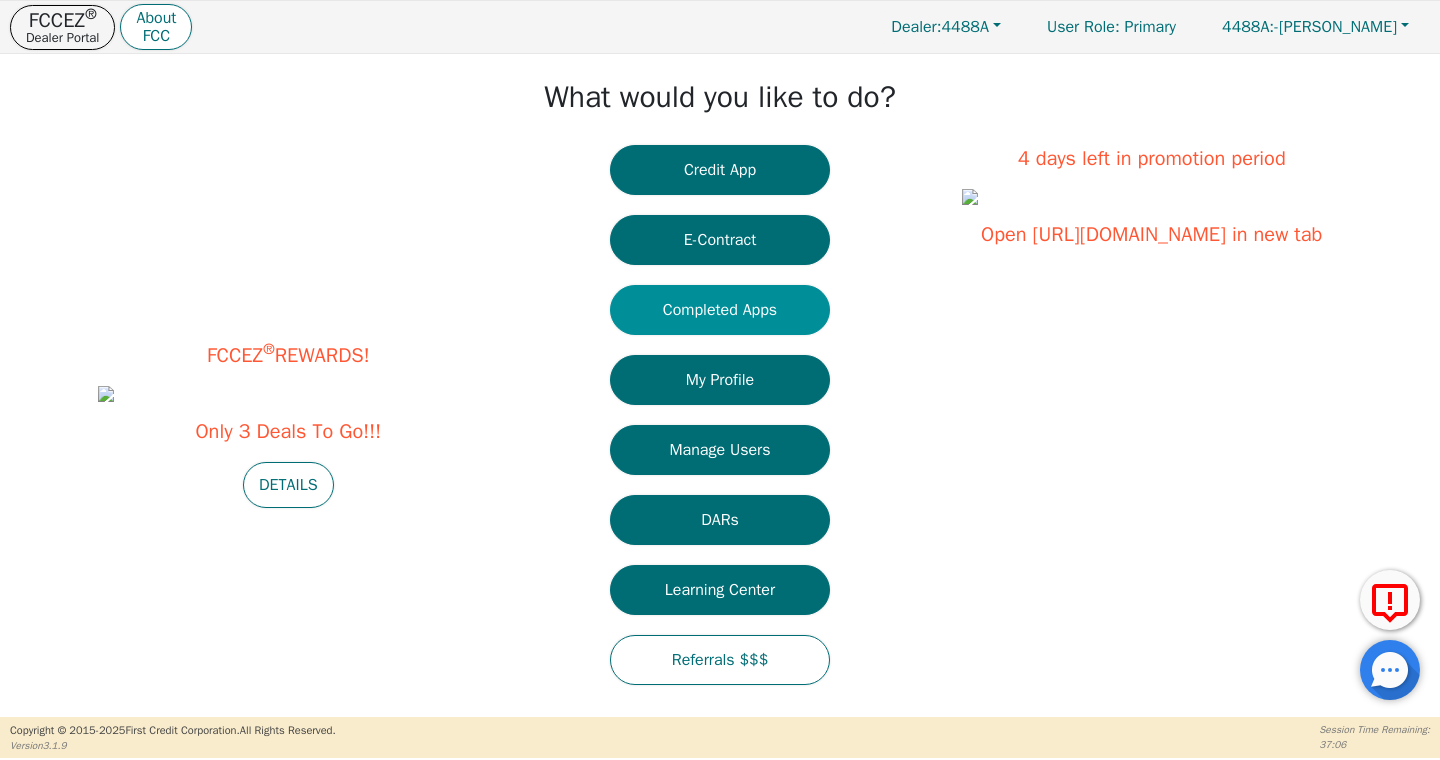 click on "Completed Apps" at bounding box center [720, 310] 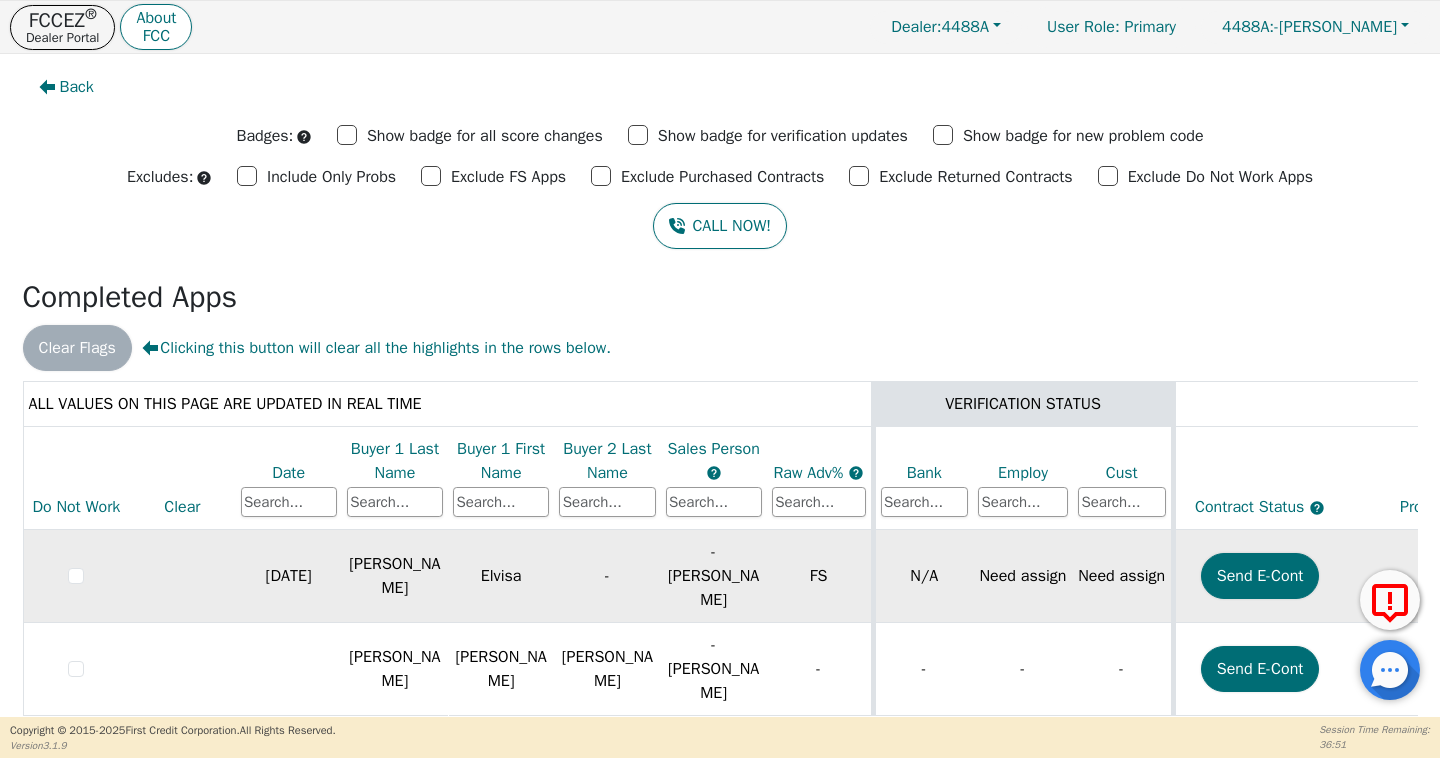 click on "Need assign" at bounding box center (1123, 576) 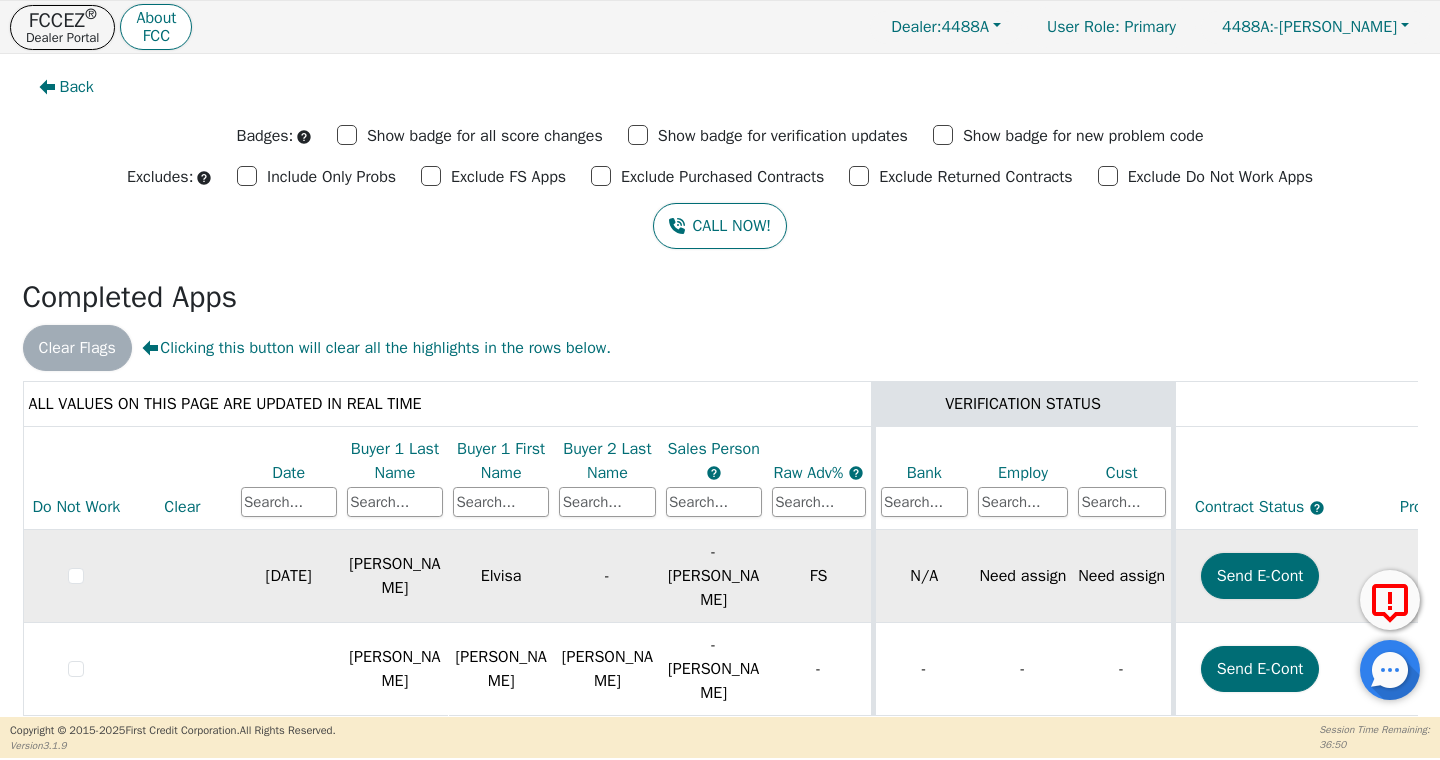 click on "[PERSON_NAME]" at bounding box center (395, 576) 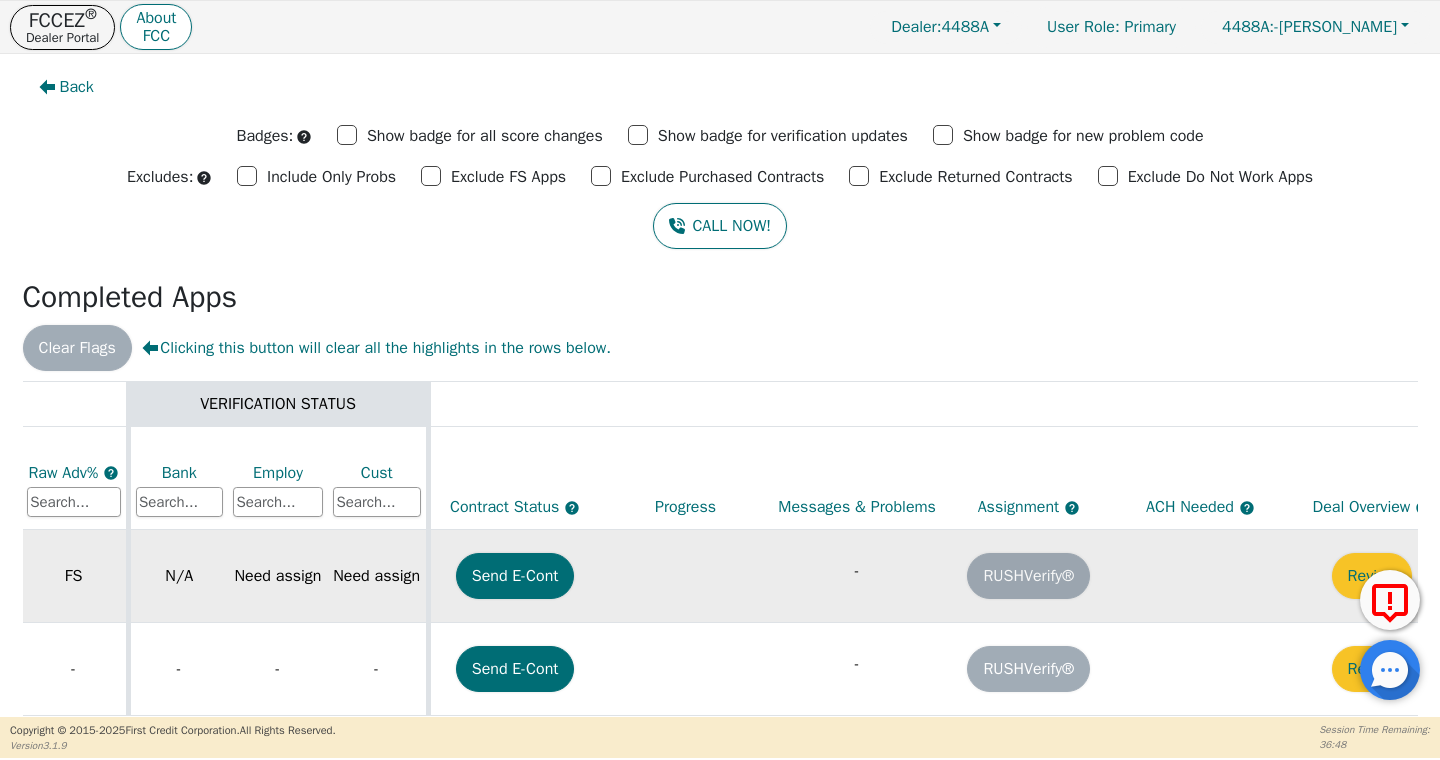 scroll, scrollTop: 0, scrollLeft: 786, axis: horizontal 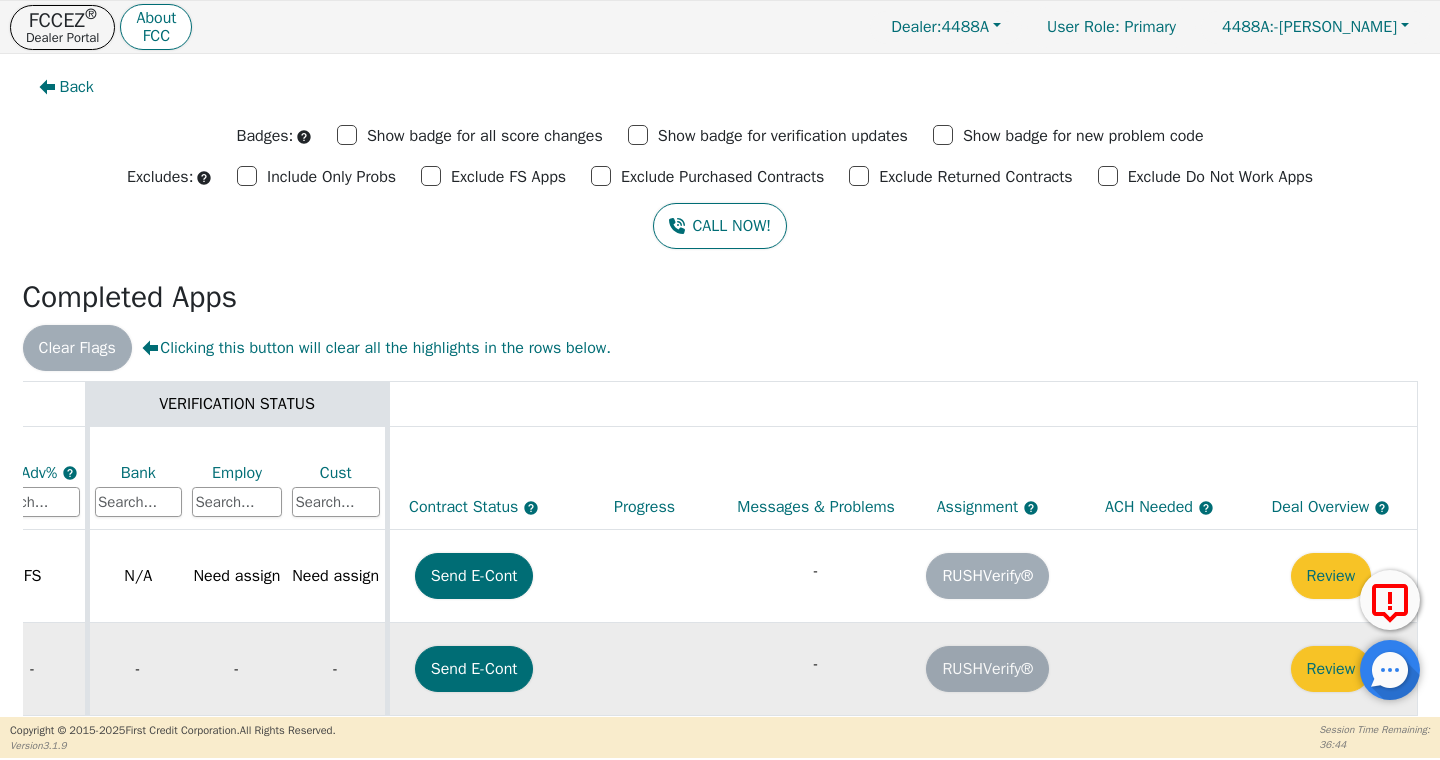 click on "RUSHVerify®" at bounding box center (988, 669) 